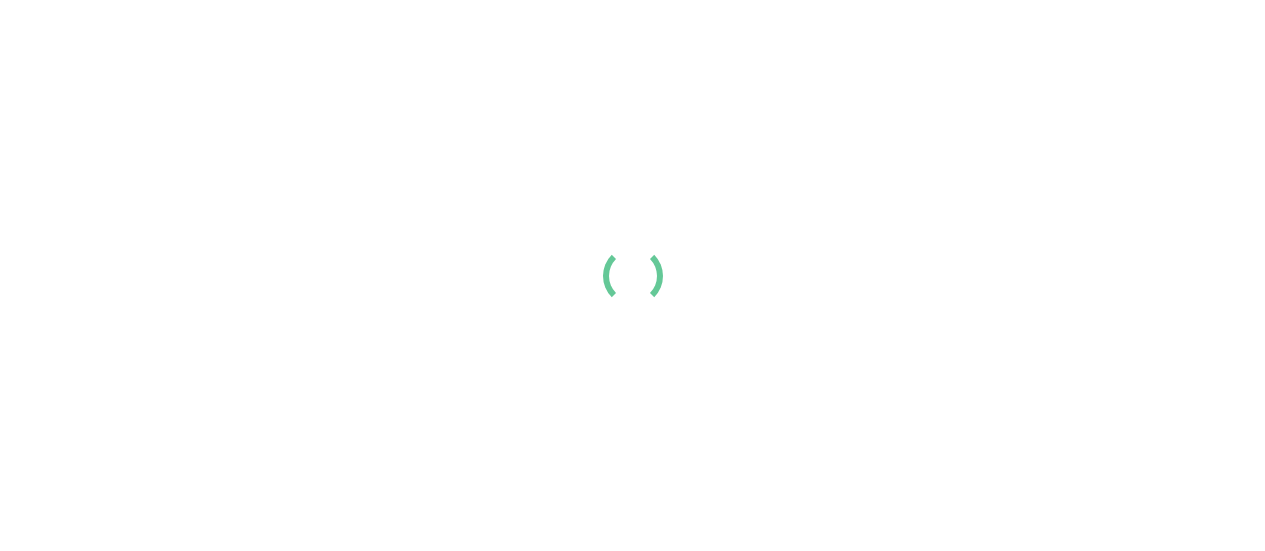 scroll, scrollTop: 0, scrollLeft: 0, axis: both 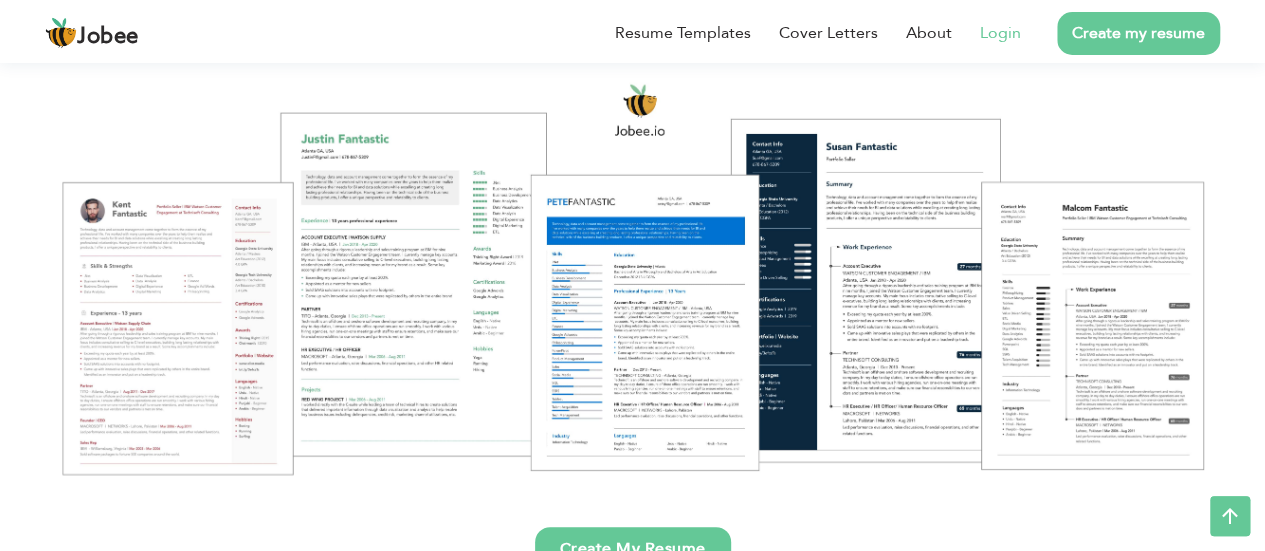 click on "Login" at bounding box center (1000, 33) 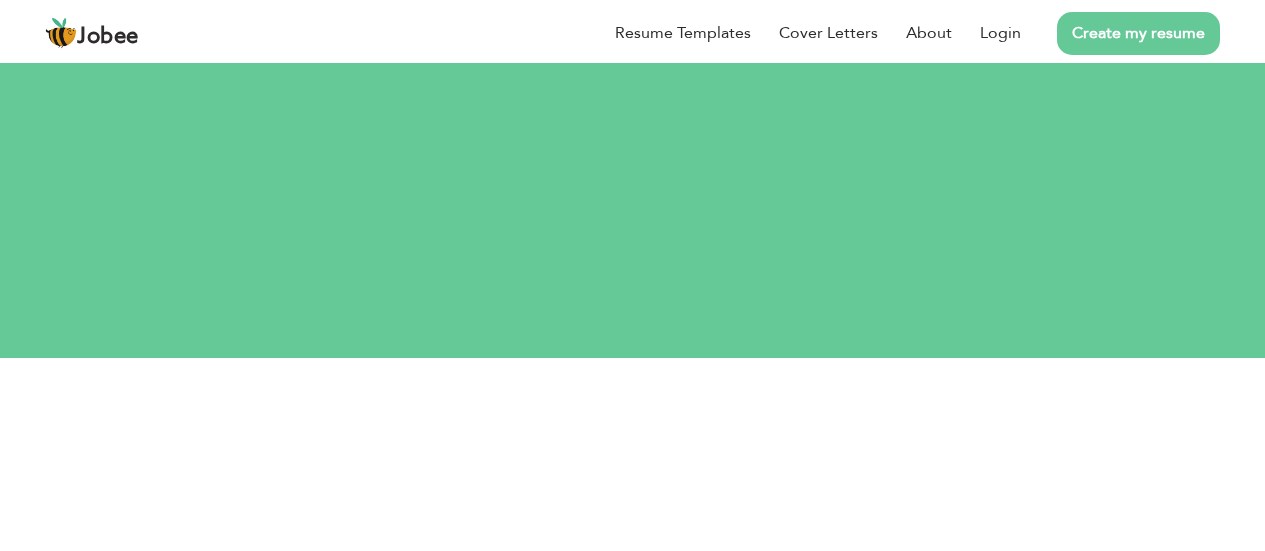 scroll, scrollTop: 0, scrollLeft: 0, axis: both 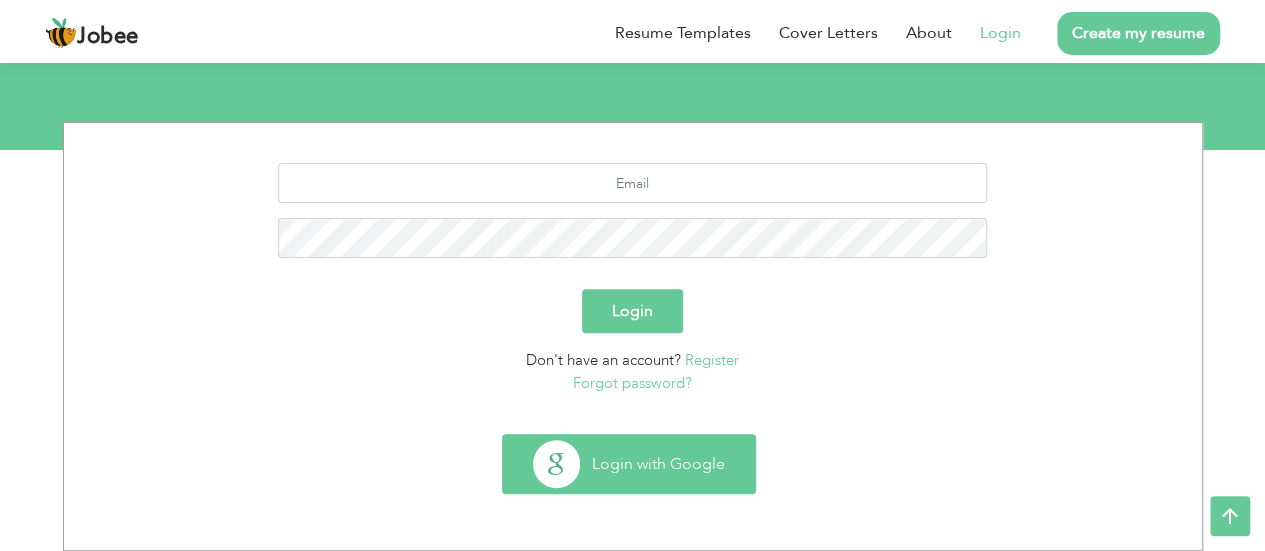 click on "Login with Google" at bounding box center [629, 464] 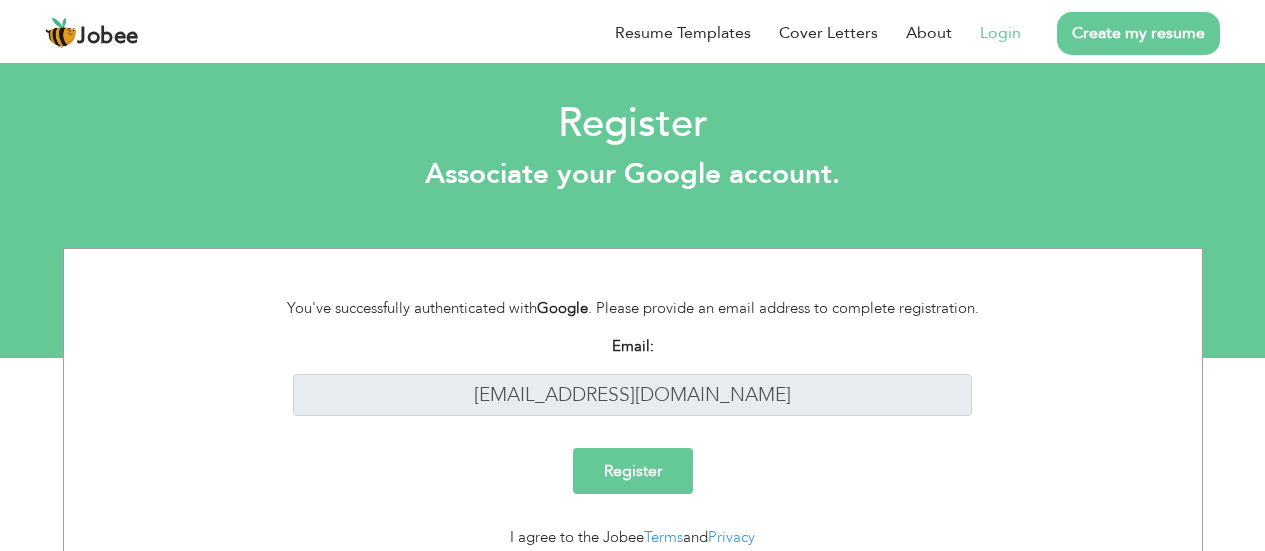 scroll, scrollTop: 0, scrollLeft: 0, axis: both 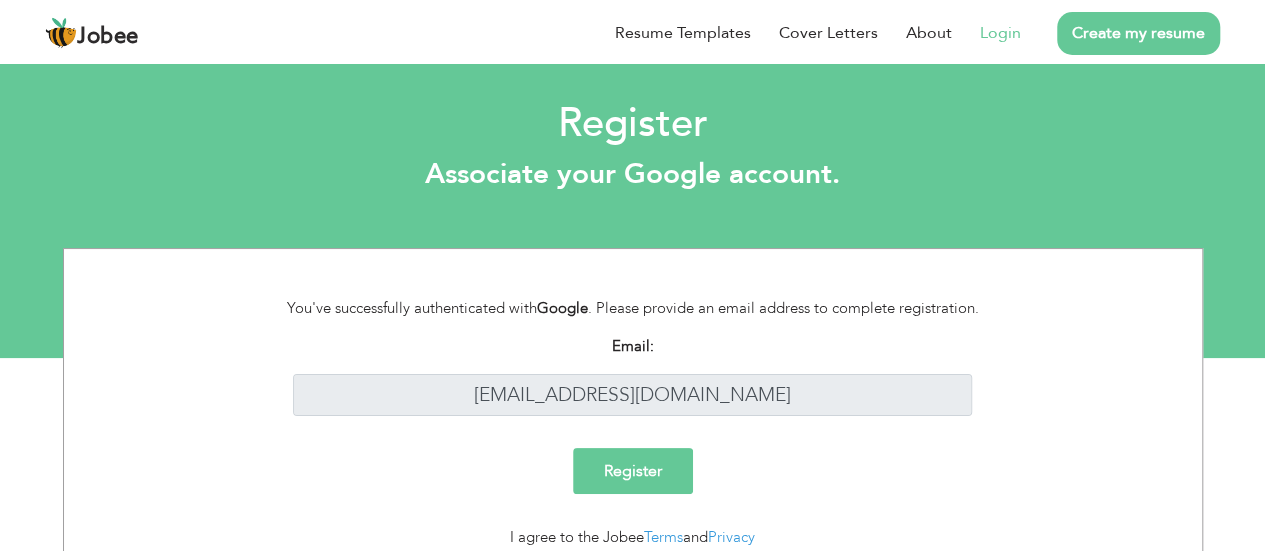 click on "Register" at bounding box center (633, 471) 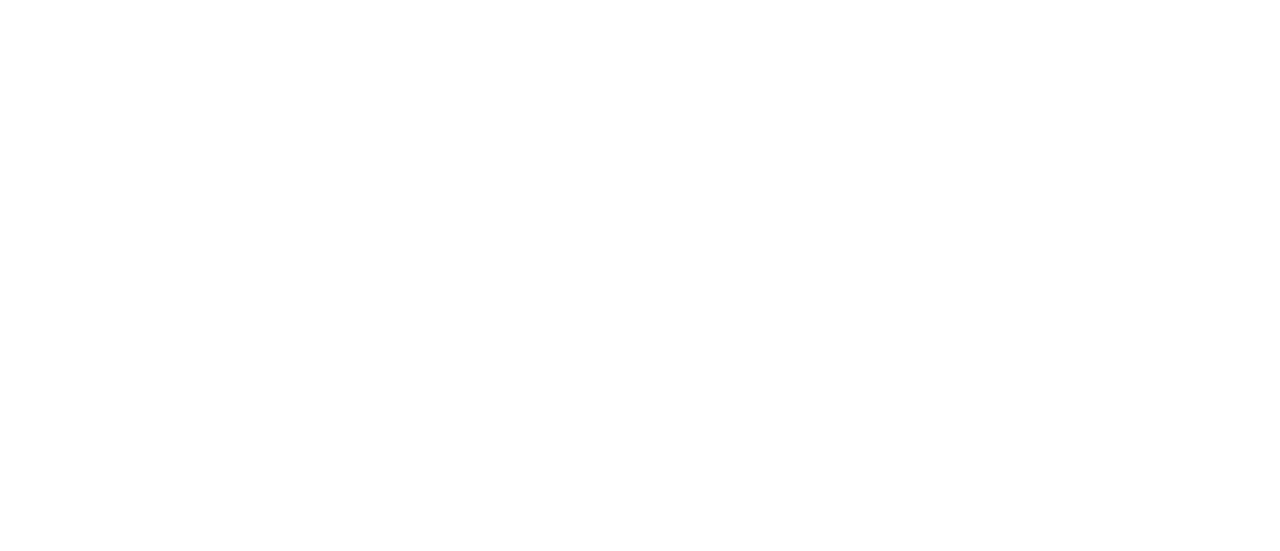 scroll, scrollTop: 0, scrollLeft: 0, axis: both 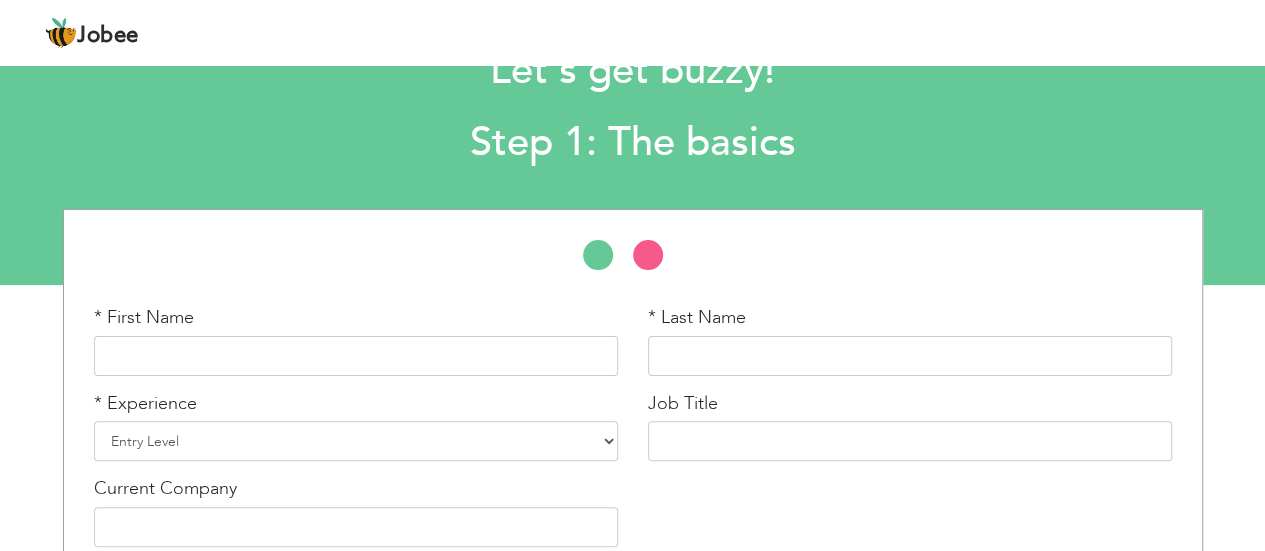 click at bounding box center [658, 260] 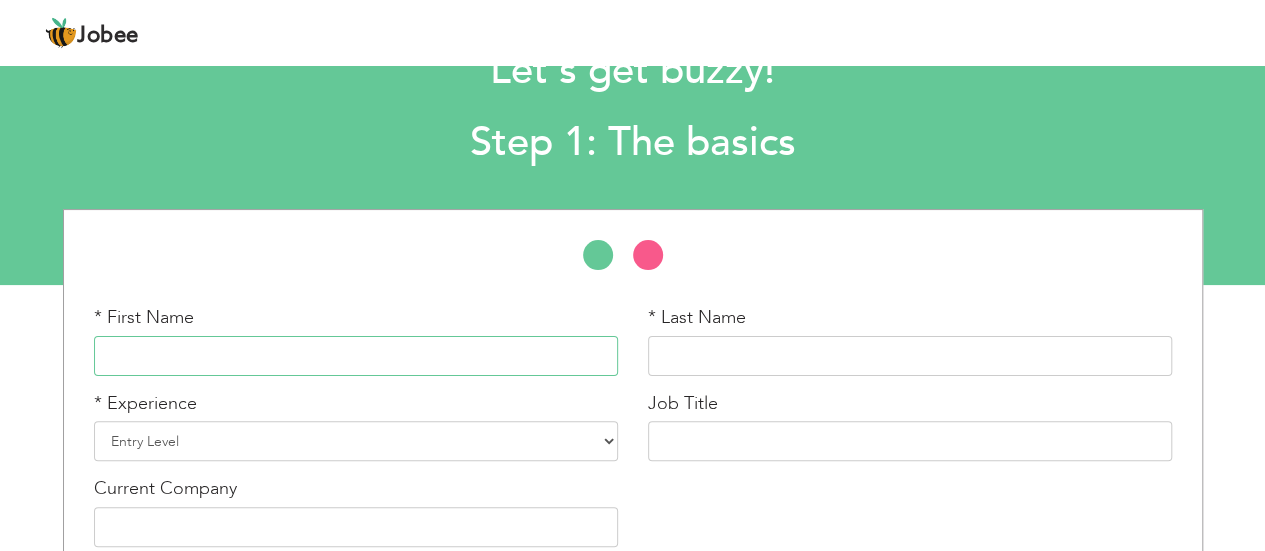 click at bounding box center (356, 356) 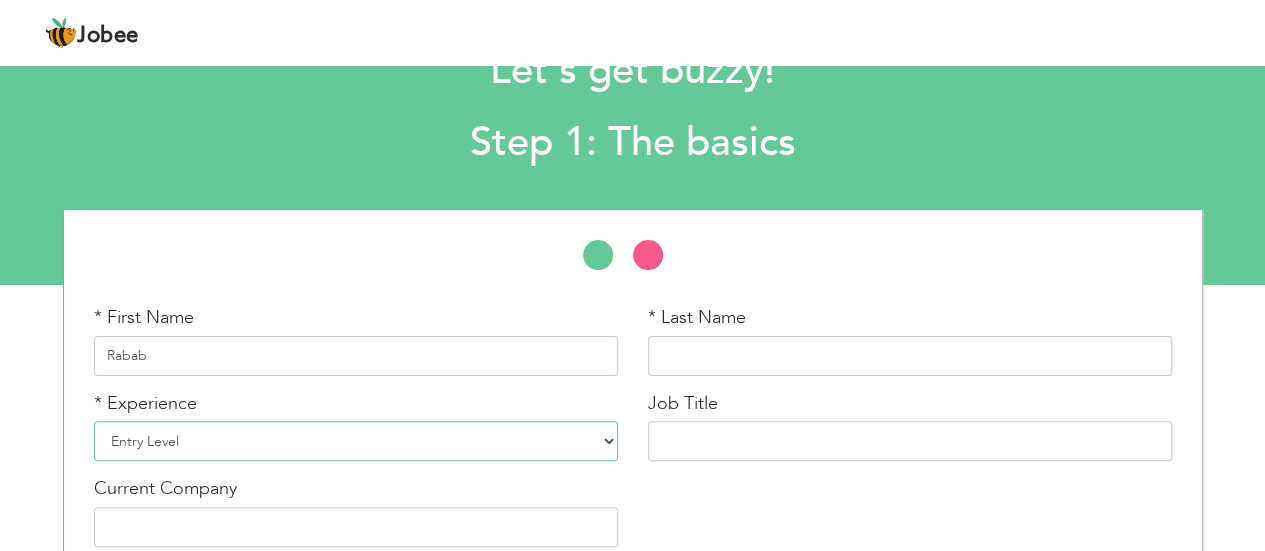 click on "Entry Level
Less than 1 Year
1 Year
2 Years
3 Years
4 Years
5 Years
6 Years
7 Years
8 Years
9 Years
10 Years
11 Years
12 Years
13 Years
14 Years
15 Years
16 Years
17 Years
18 Years
19 Years
20 Years
21 Years
22 Years
23 Years
24 Years
25 Years
26 Years
27 Years
28 Years
29 Years
30 Years
31 Years
32 Years
33 Years
34 Years
35 Years
More than 35 Years" at bounding box center [356, 441] 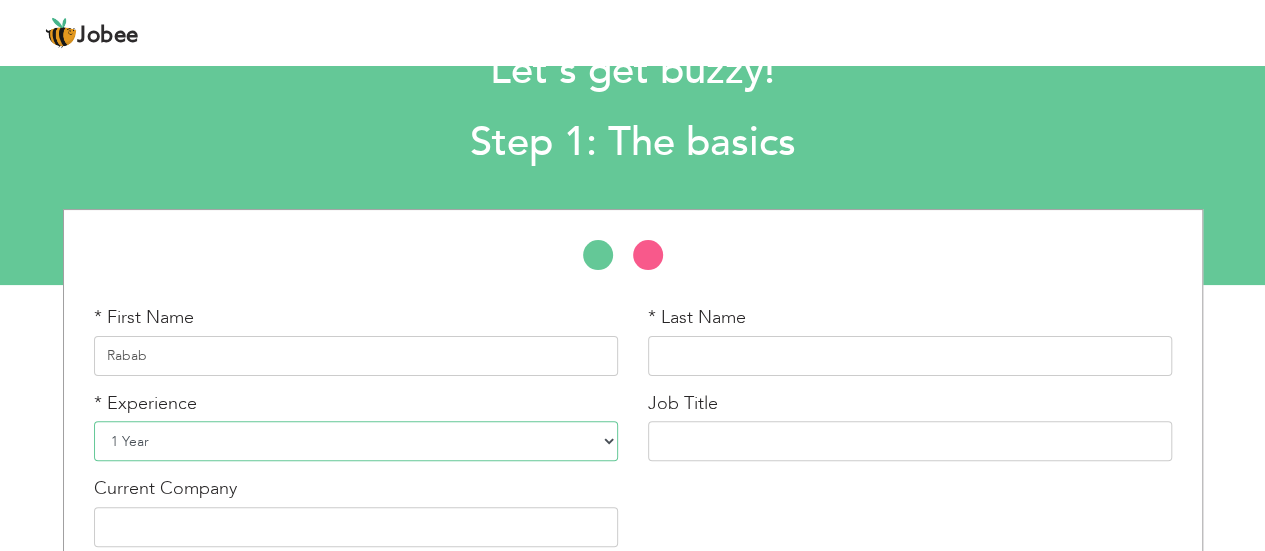 click on "Entry Level
Less than 1 Year
1 Year
2 Years
3 Years
4 Years
5 Years
6 Years
7 Years
8 Years
9 Years
10 Years
11 Years
12 Years
13 Years
14 Years
15 Years
16 Years
17 Years
18 Years
19 Years
20 Years
21 Years
22 Years
23 Years
24 Years
25 Years
26 Years
27 Years
28 Years
29 Years
30 Years
31 Years
32 Years
33 Years
34 Years
35 Years
More than 35 Years" at bounding box center [356, 441] 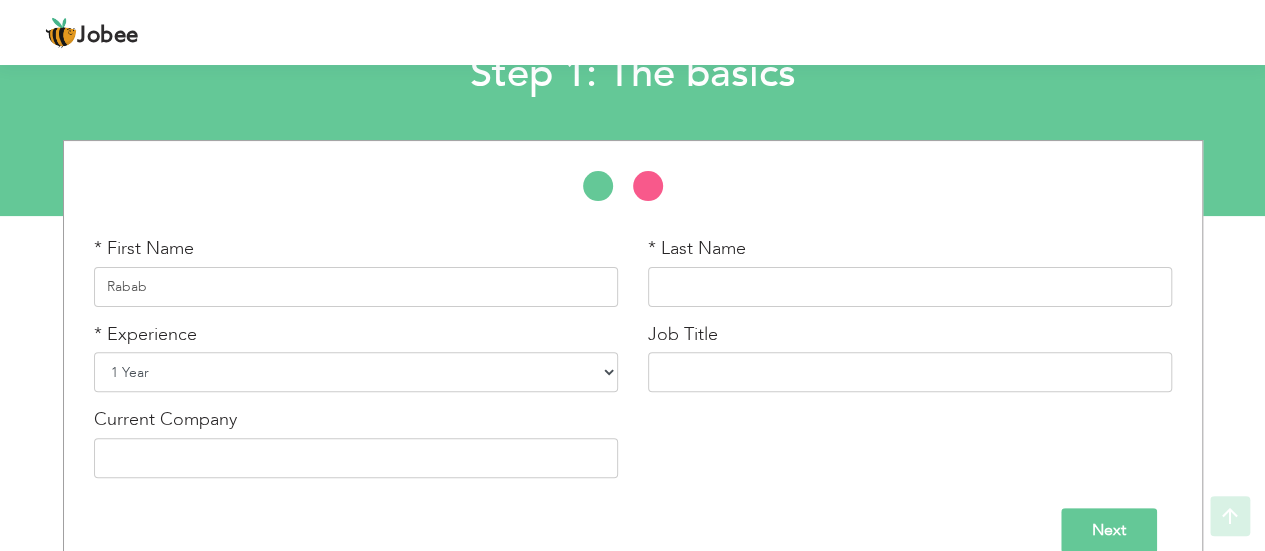 scroll, scrollTop: 173, scrollLeft: 0, axis: vertical 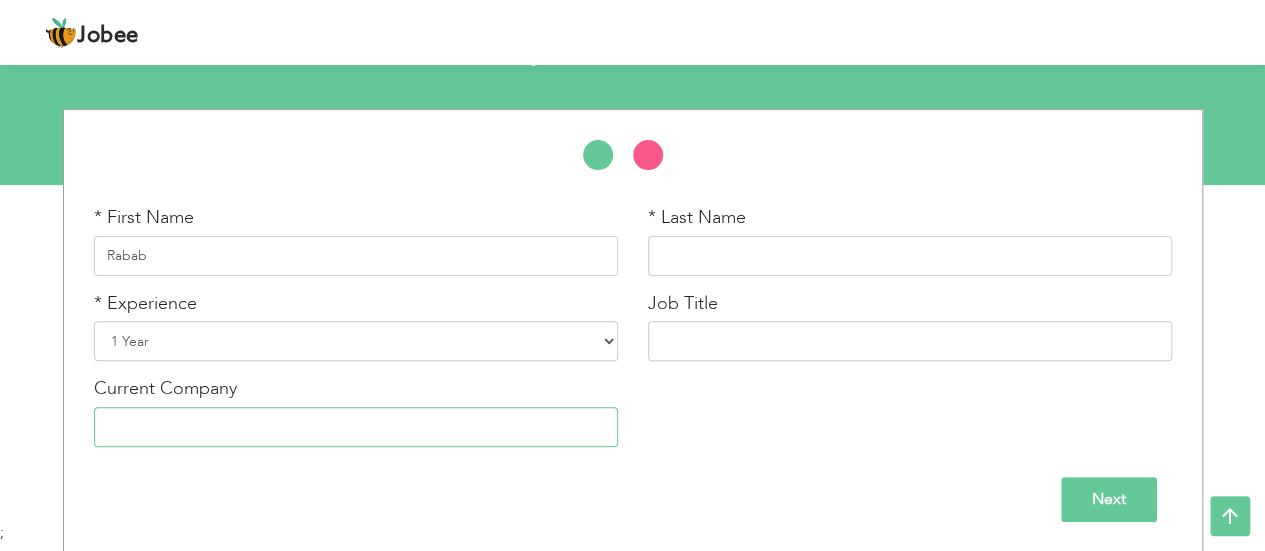 click at bounding box center (356, 427) 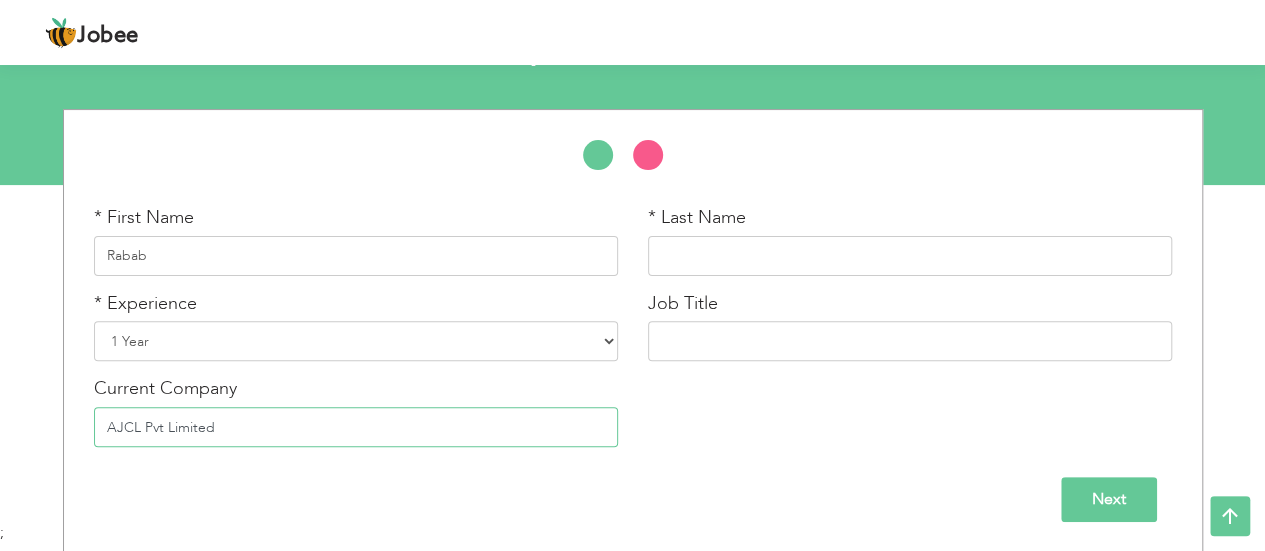 type on "AJCL Pvt Limited" 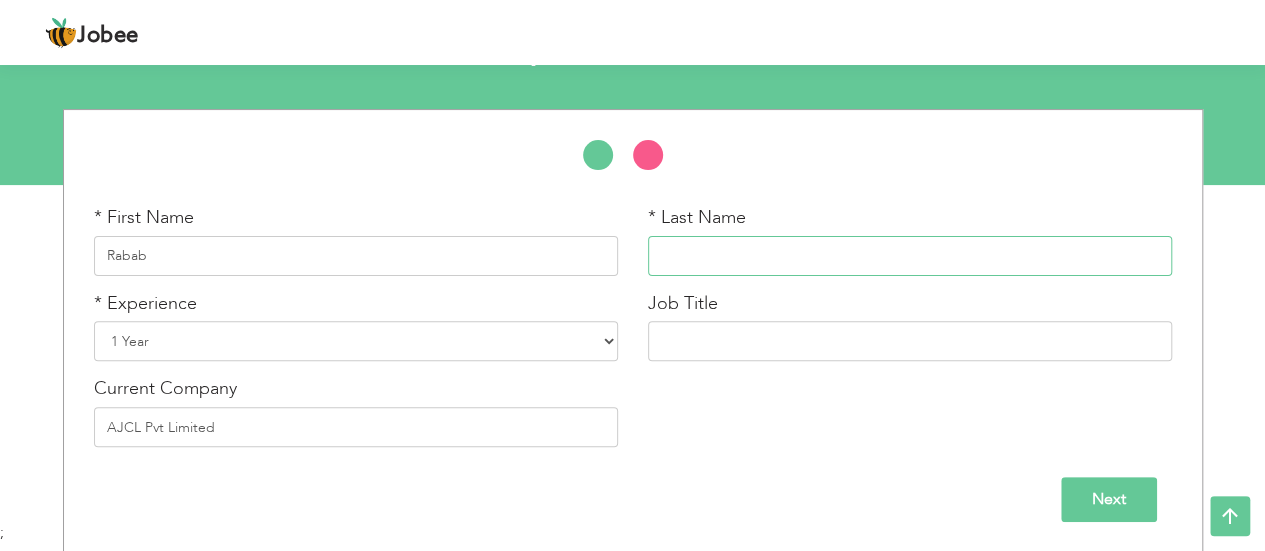 click at bounding box center [910, 256] 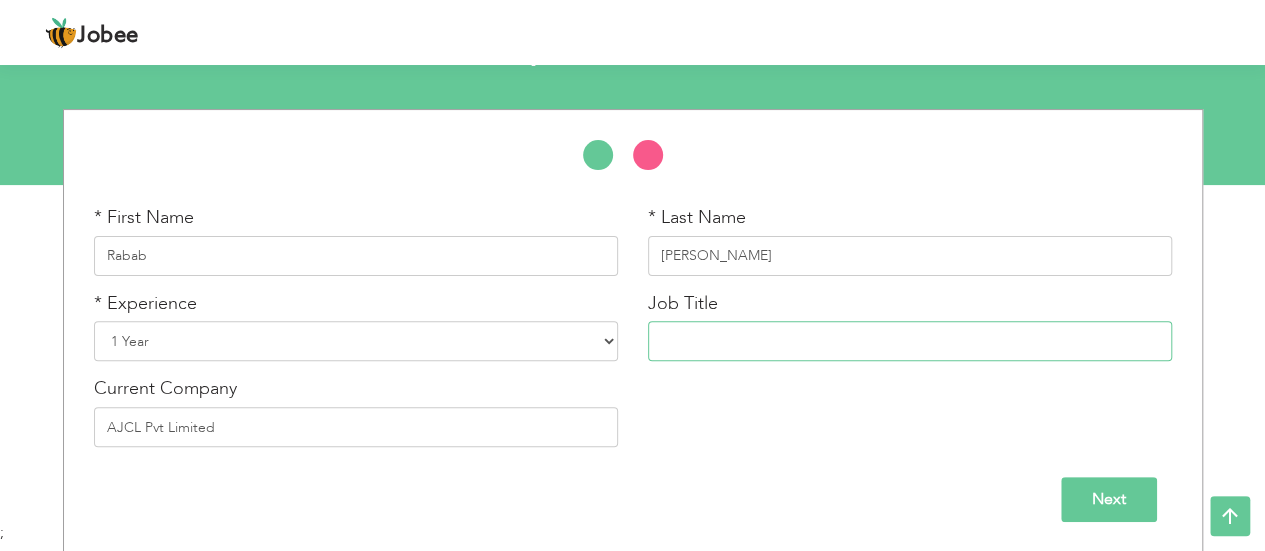 click at bounding box center (910, 341) 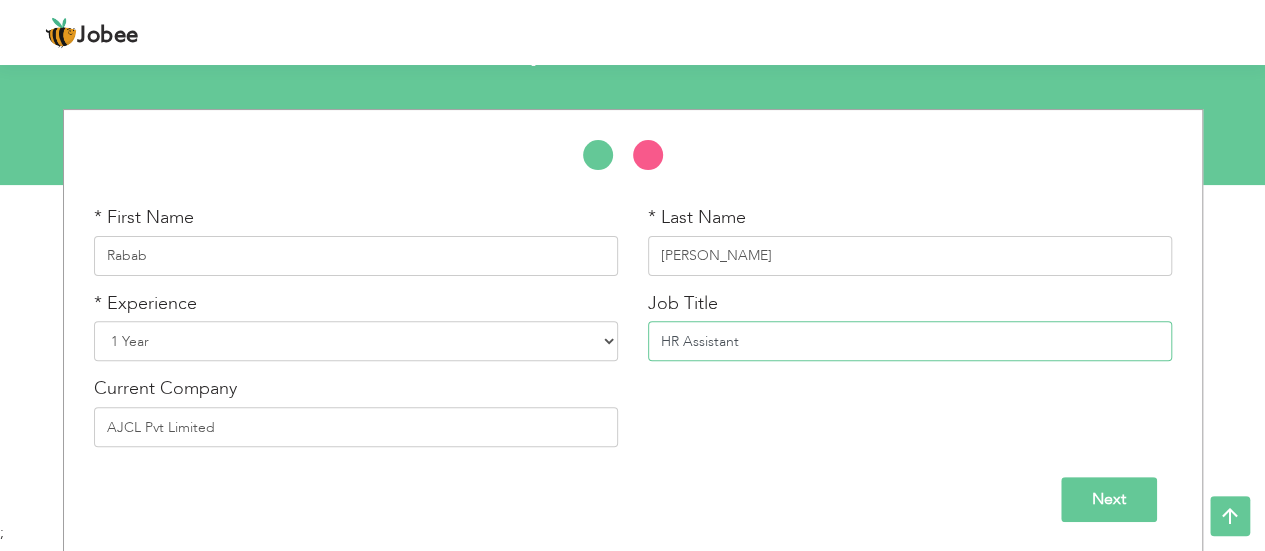 type on "HR Assistant" 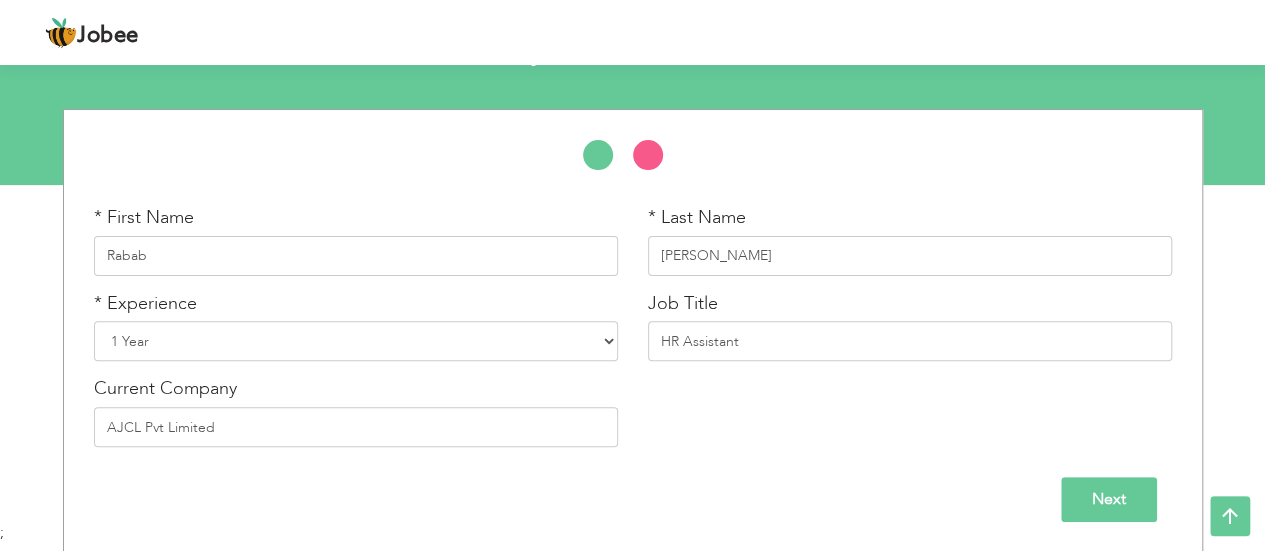 click on "Next" at bounding box center [633, 499] 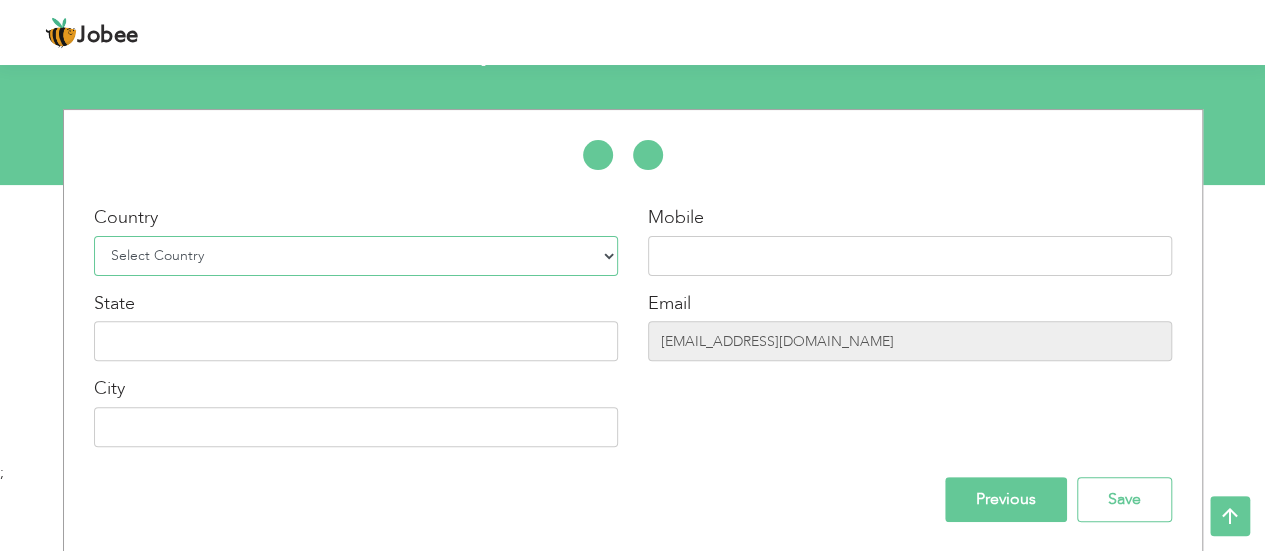 click on "Select Country
Afghanistan
Albania
Algeria
American Samoa
Andorra
Angola
Anguilla
Antarctica
Antigua and Barbuda
Argentina
Armenia
Aruba
Australia
Austria
Azerbaijan
Bahamas
Bahrain
Bangladesh
Barbados
Belarus
Belgium
Belize
Benin
Bermuda
Bhutan
Bolivia
Bosnia-Herzegovina
Botswana
Bouvet Island
Brazil
British Indian Ocean Territory
Brunei Darussalam
Bulgaria
Burkina Faso
Burundi
Cambodia
Cameroon
Canada
Cape Verde
Cayman Islands
Central African Republic
Chad
Chile
China
Christmas Island
Cocos (Keeling) Islands
Colombia
Comoros
Congo
Congo, Dem. Republic
Cook Islands
Costa Rica
Croatia
Cuba
Cyprus
Czech Rep
Denmark
Djibouti
Dominica
Dominican Republic
Ecuador
Egypt
El Salvador
Equatorial Guinea
Eritrea
Estonia
Ethiopia
European Union
Falkland Islands (Malvinas)
Faroe Islands
Fiji
Finland
France
French Guiana
French Southern Territories
Gabon
Gambia
Georgia" at bounding box center [356, 256] 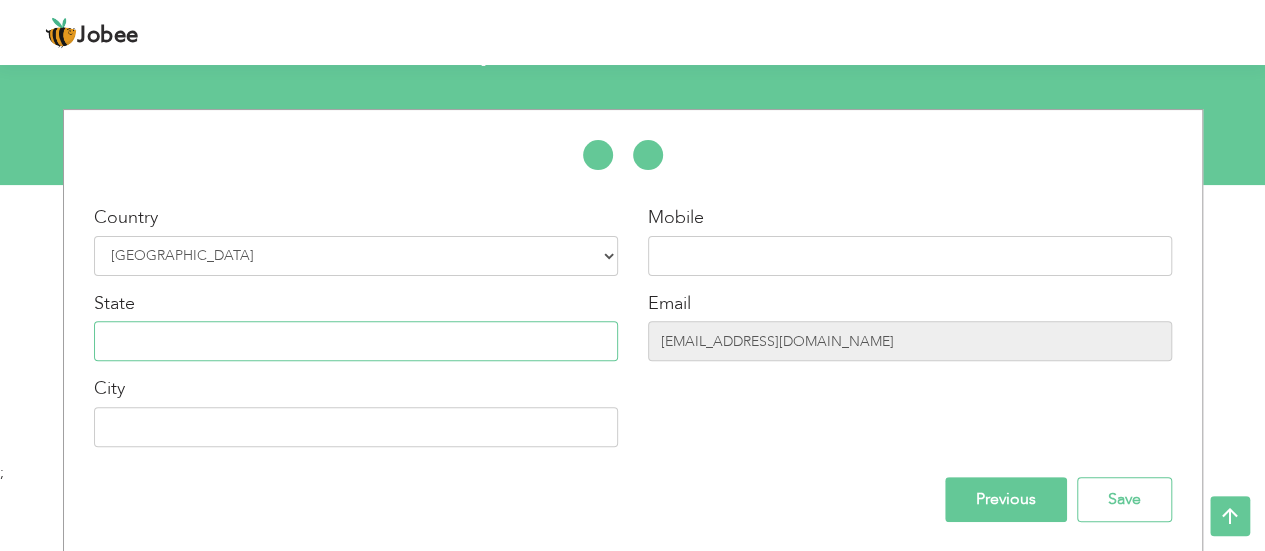click at bounding box center [356, 341] 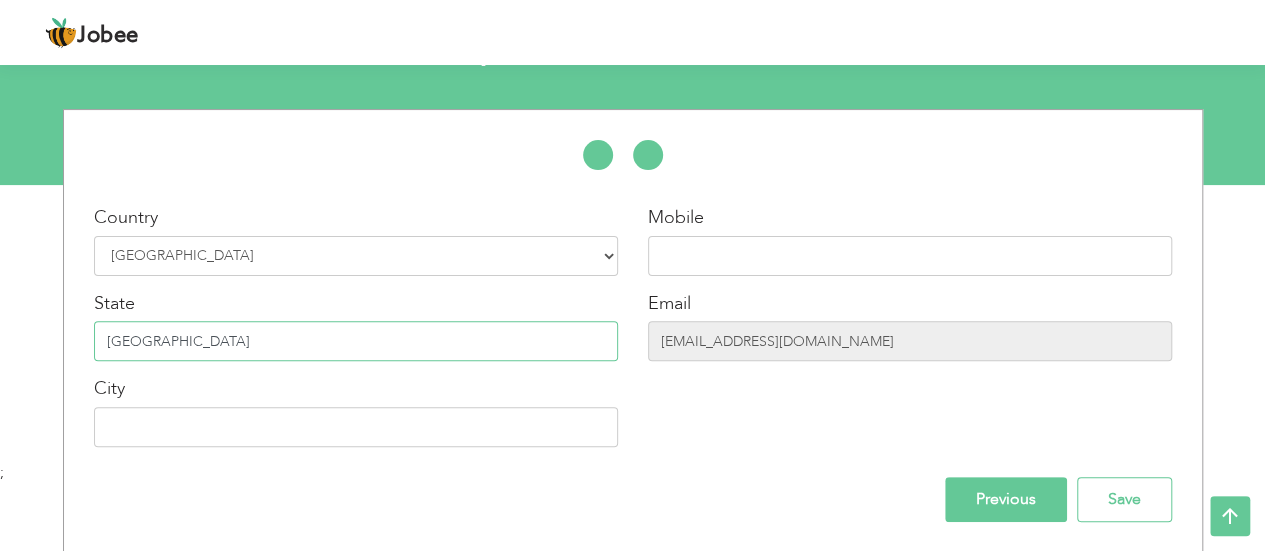 type on "karachi" 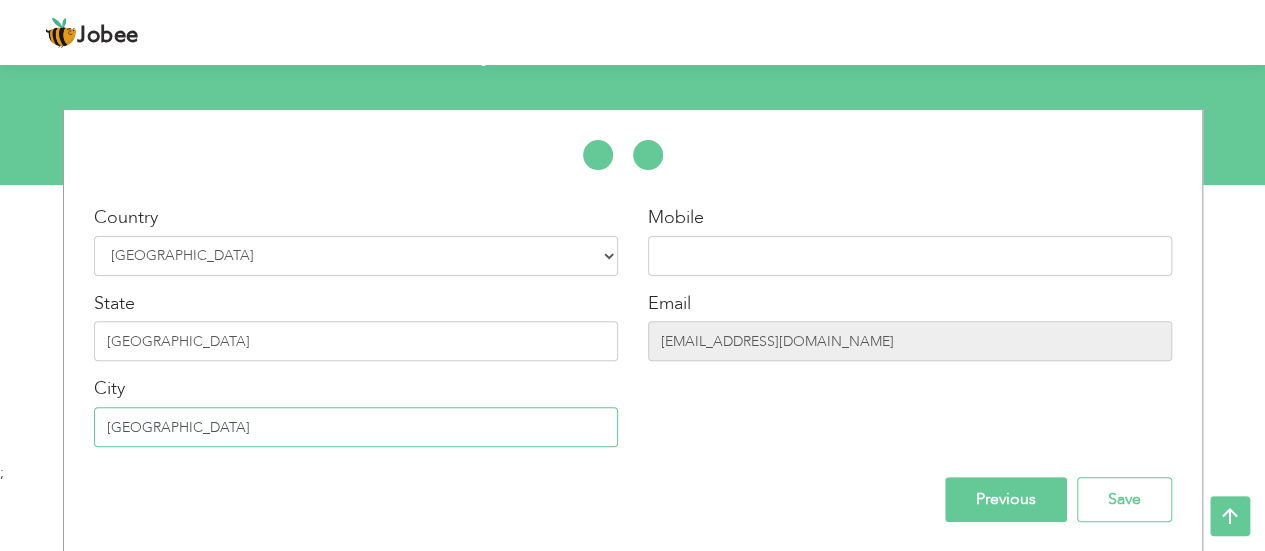 type on "[GEOGRAPHIC_DATA]" 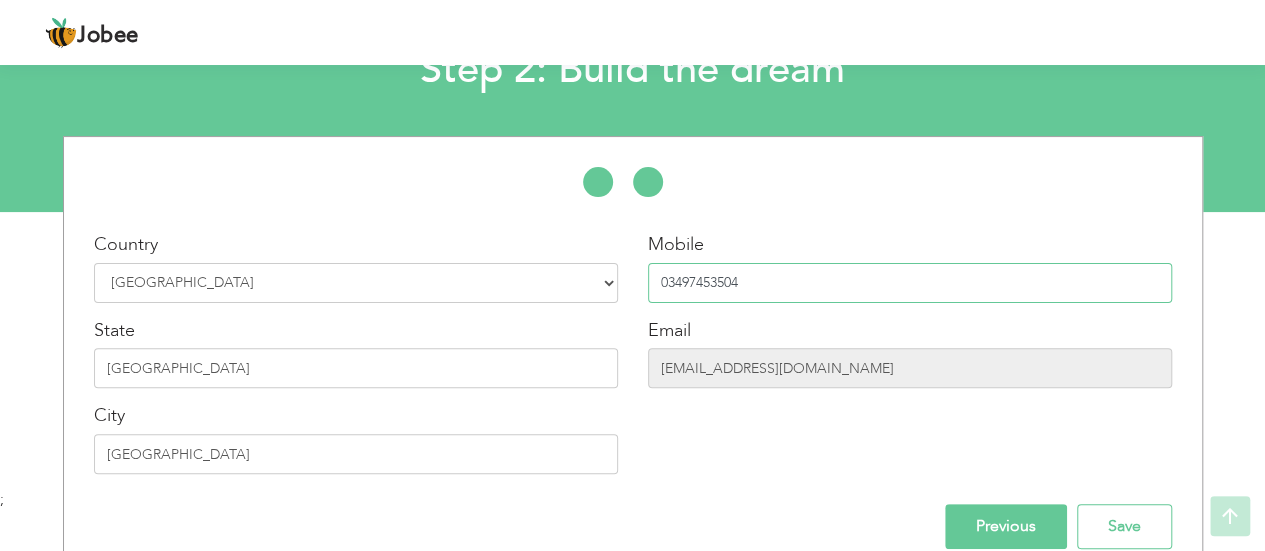 scroll, scrollTop: 173, scrollLeft: 0, axis: vertical 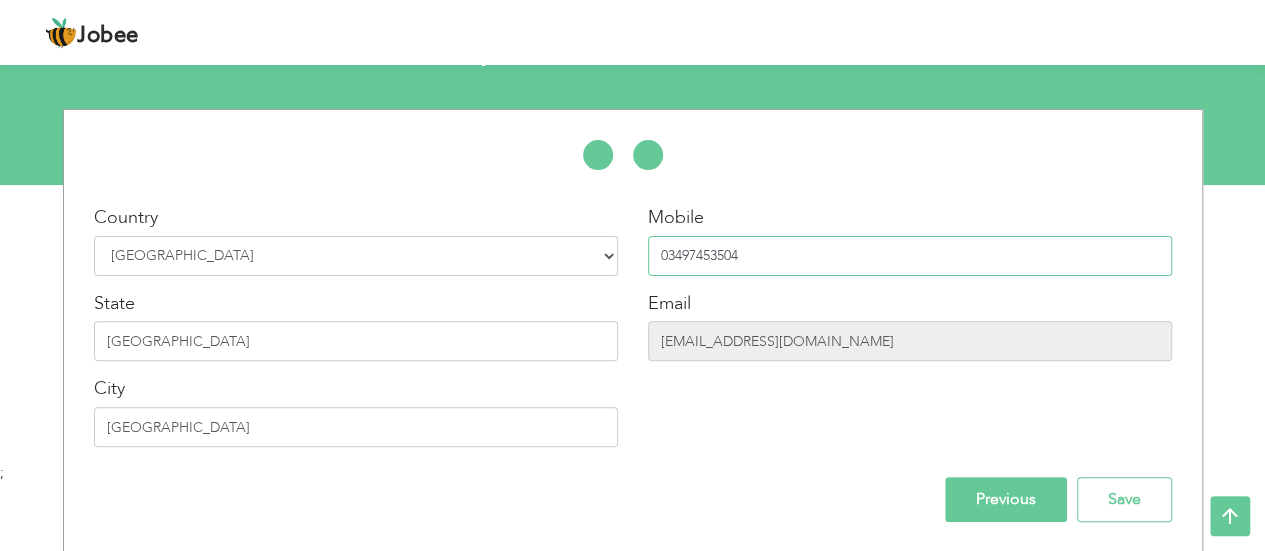 type on "03497453504" 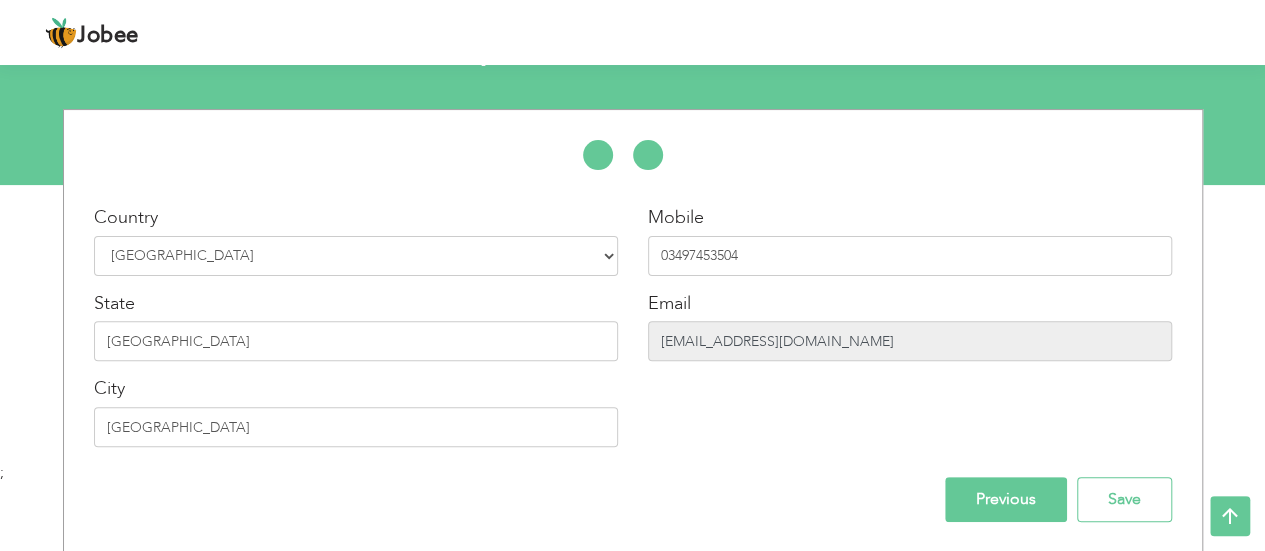 click on "[EMAIL_ADDRESS][DOMAIN_NAME]" at bounding box center (910, 341) 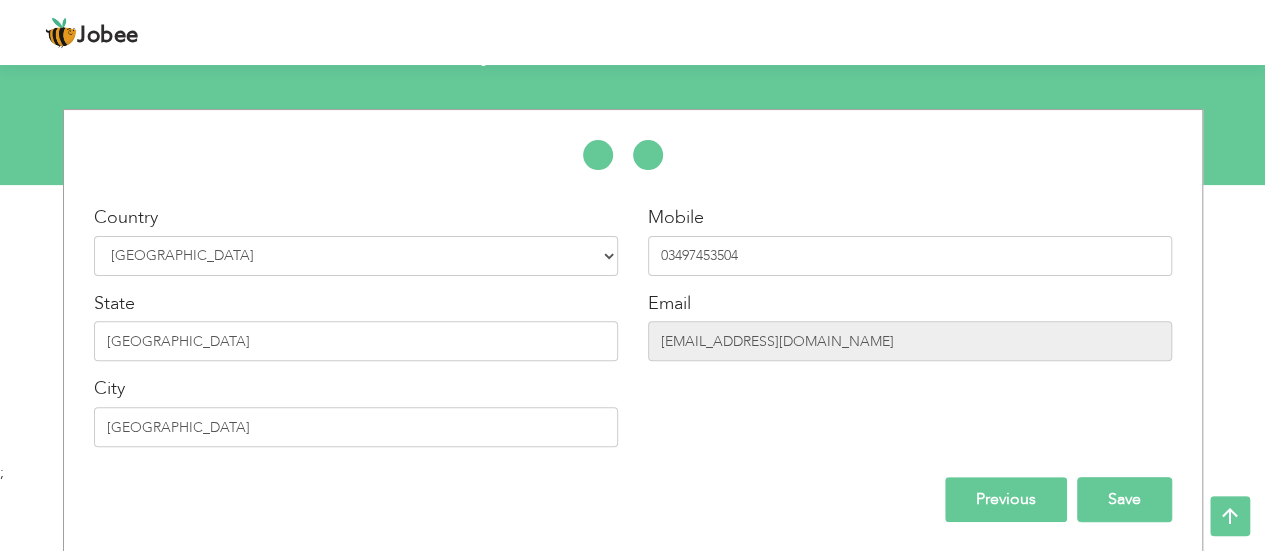 click on "Save" at bounding box center (1124, 499) 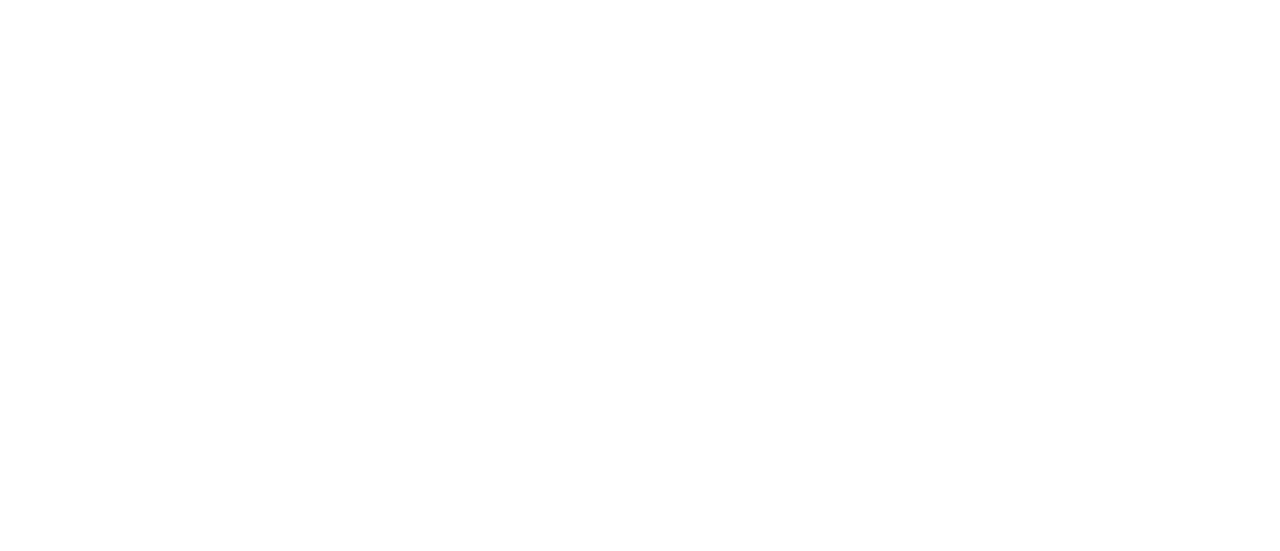 scroll, scrollTop: 0, scrollLeft: 0, axis: both 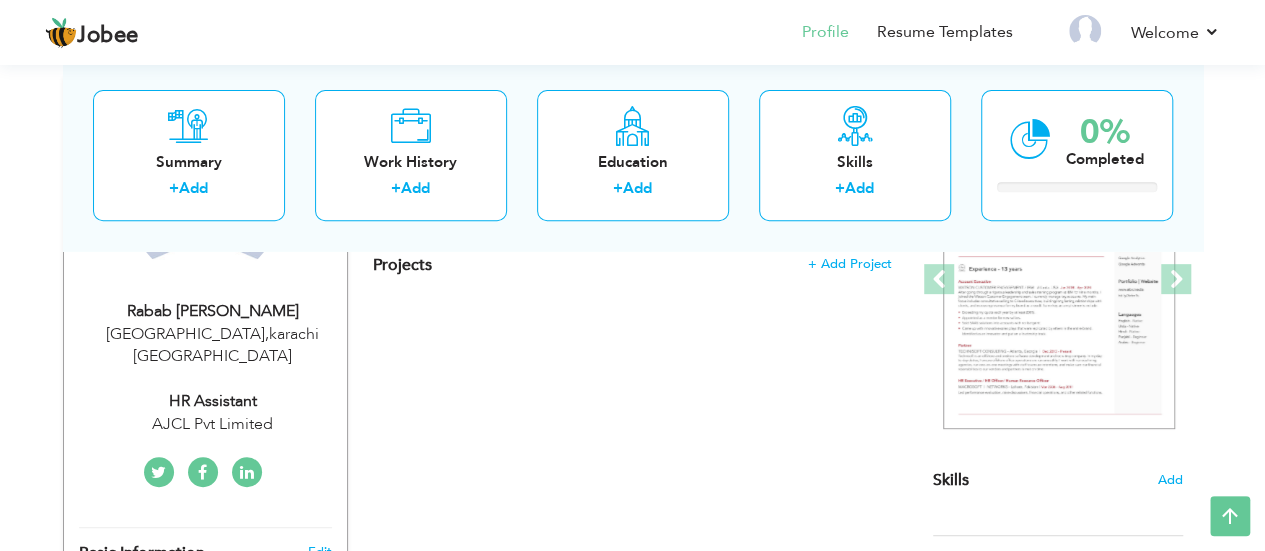 click on "View Resume
Export PDF
Profile
Summary
Public Link
Experience
Education
Awards
Work Histroy
Projects
Certifications
Skills
Preferred Job City" at bounding box center [632, 436] 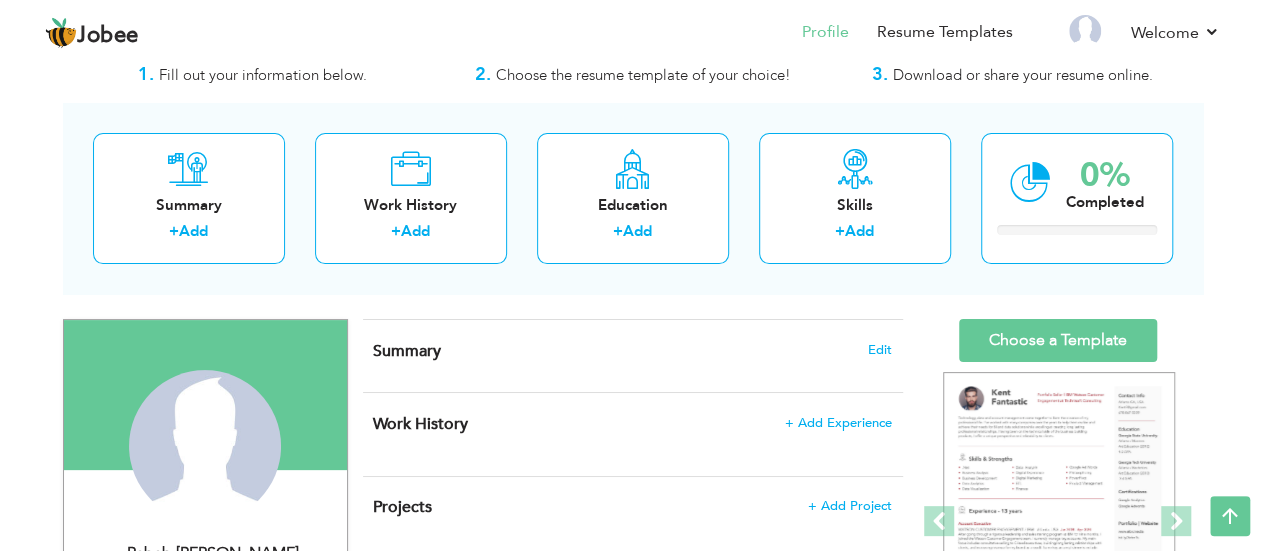 scroll, scrollTop: 50, scrollLeft: 0, axis: vertical 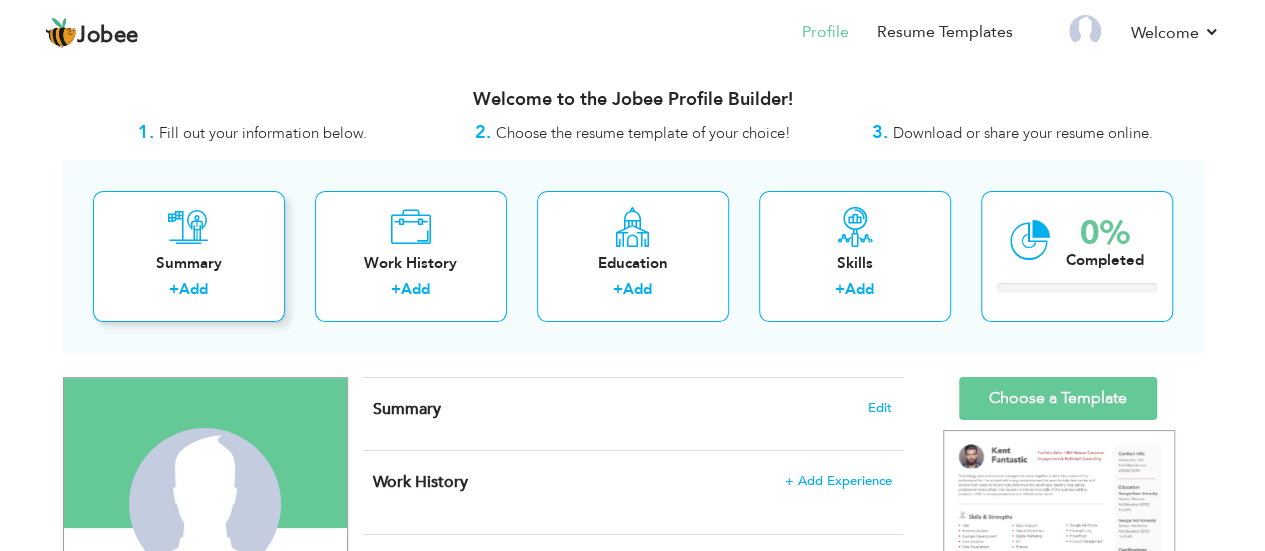 click on "Add" at bounding box center (193, 289) 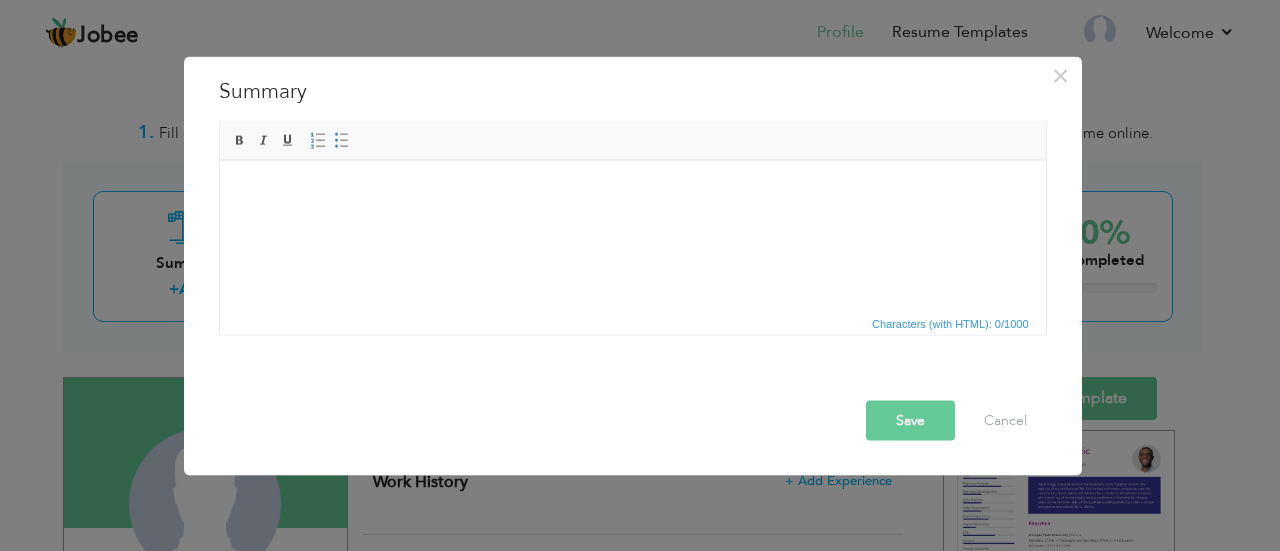 click on "×
Summary
Rich Text Editor, summaryEditor Editor toolbars Basic Styles   Bold   Italic   Underline Paragraph   Insert/Remove Numbered List   Insert/Remove Bulleted List Press ALT 0 for help Characters (with HTML): 0/1000
Save Cancel" at bounding box center [640, 275] 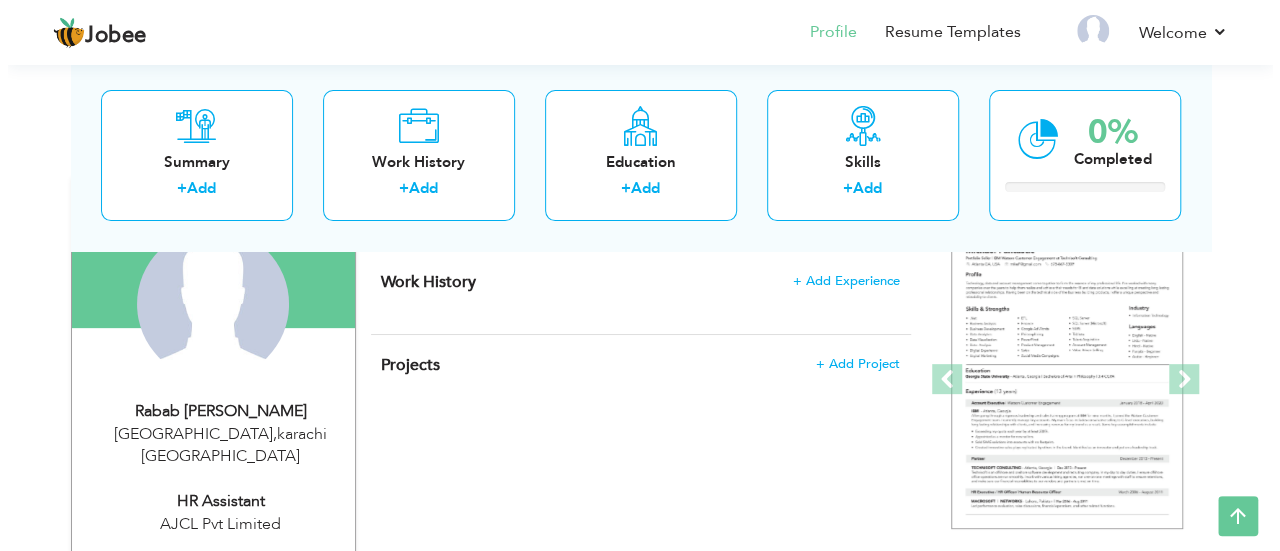 scroll, scrollTop: 100, scrollLeft: 0, axis: vertical 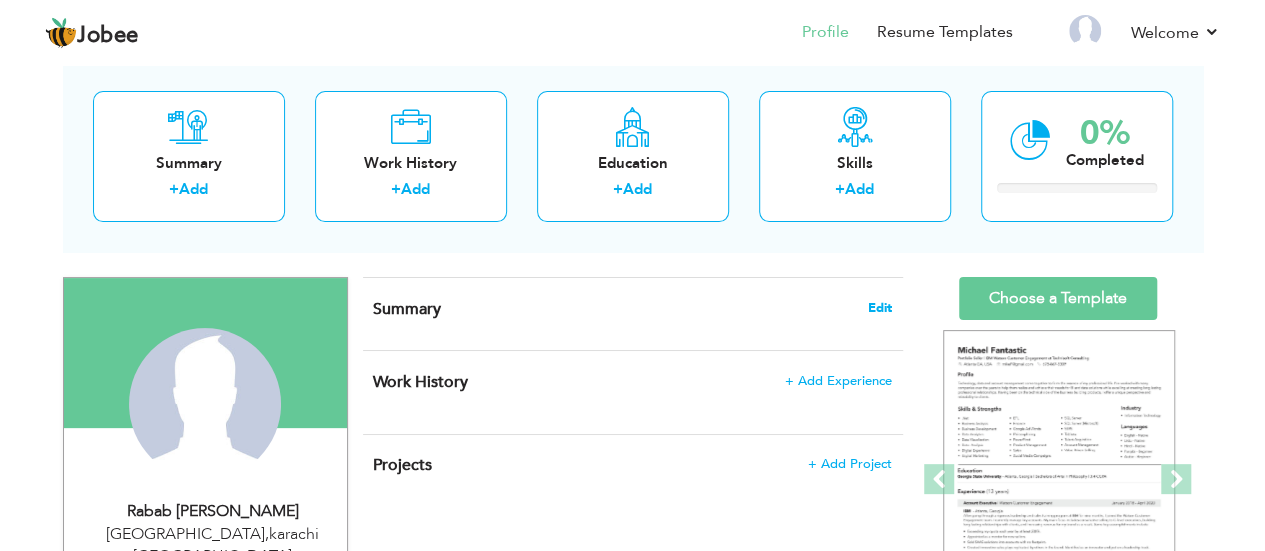 click on "Edit" at bounding box center (880, 308) 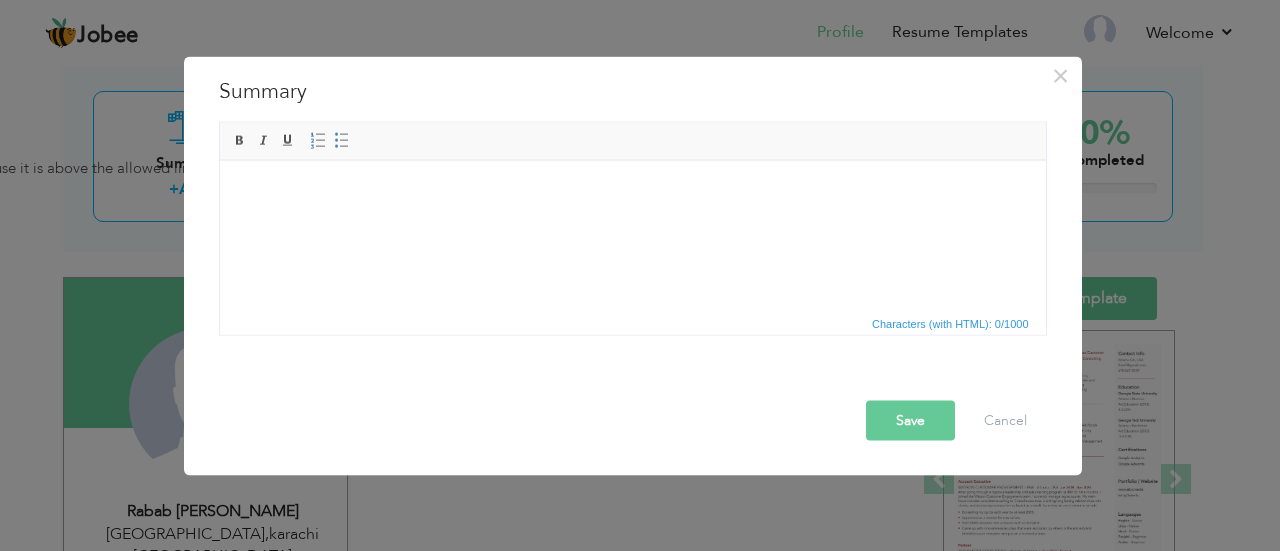 click at bounding box center [632, 190] 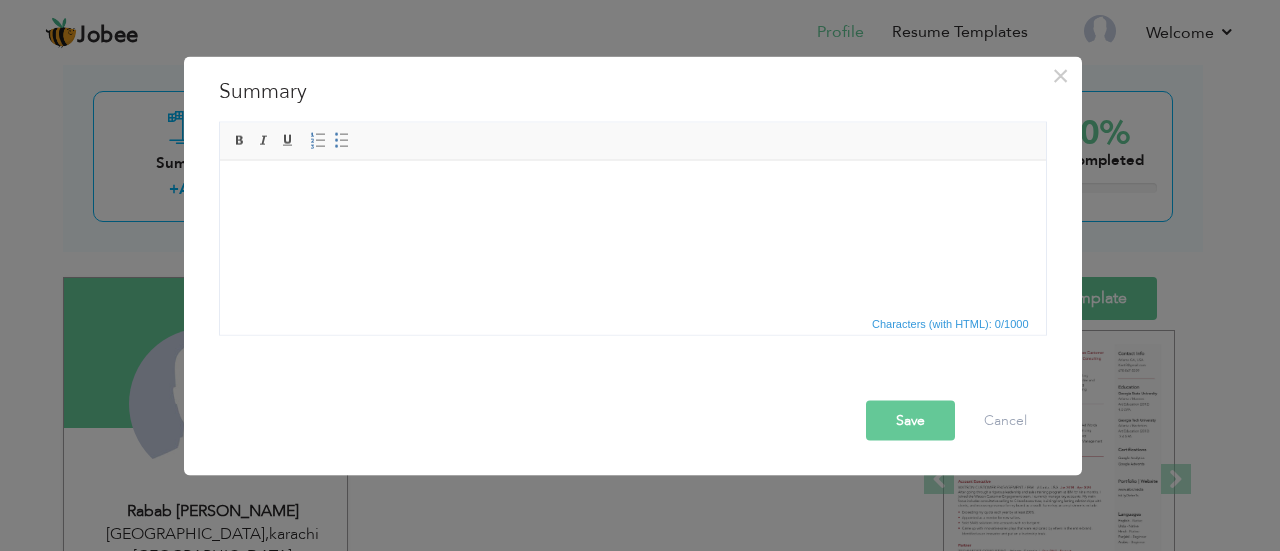 click at bounding box center [632, 190] 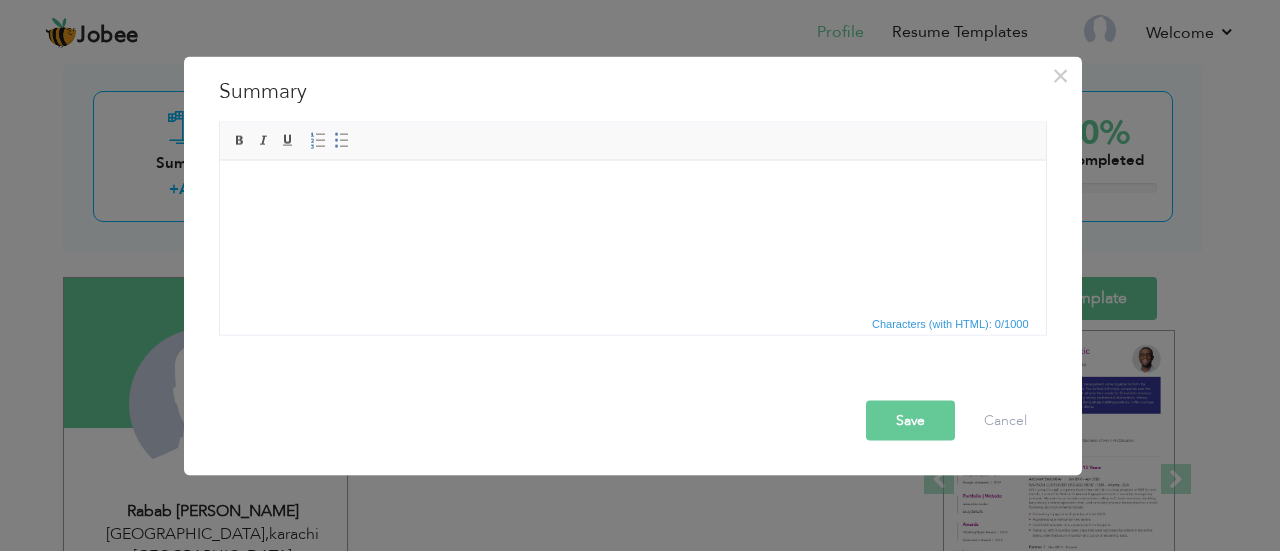paste 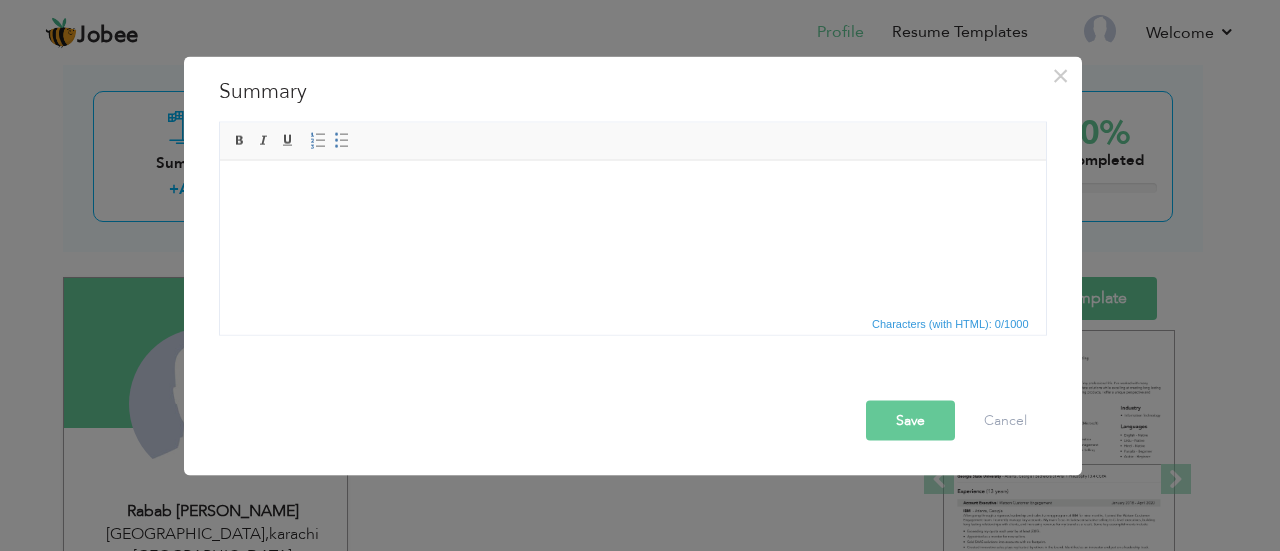 click at bounding box center [632, 190] 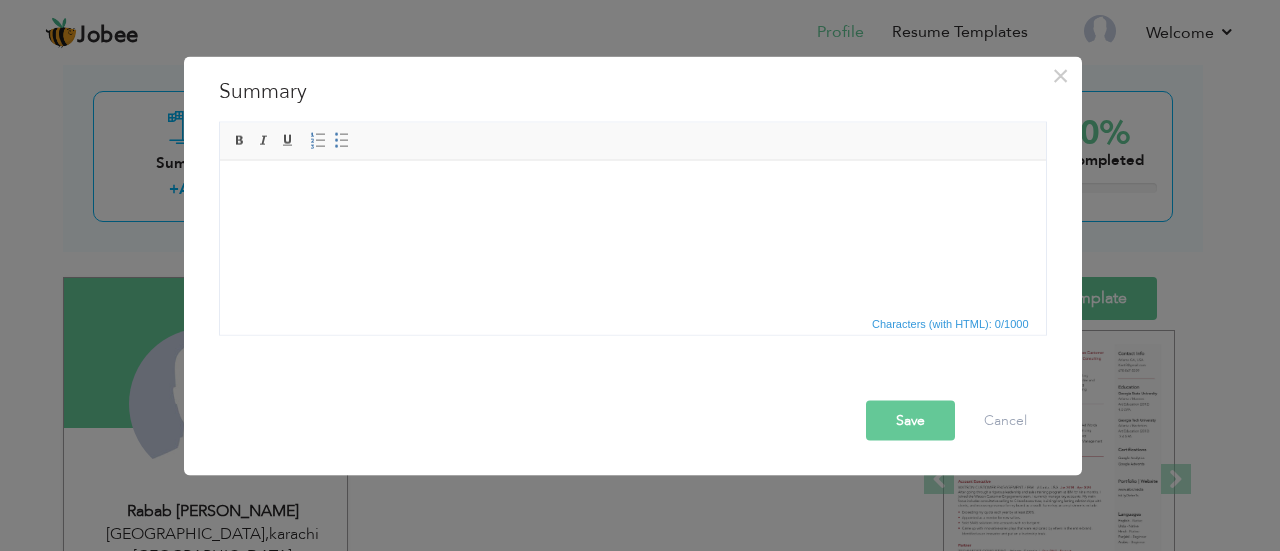 scroll, scrollTop: 0, scrollLeft: 0, axis: both 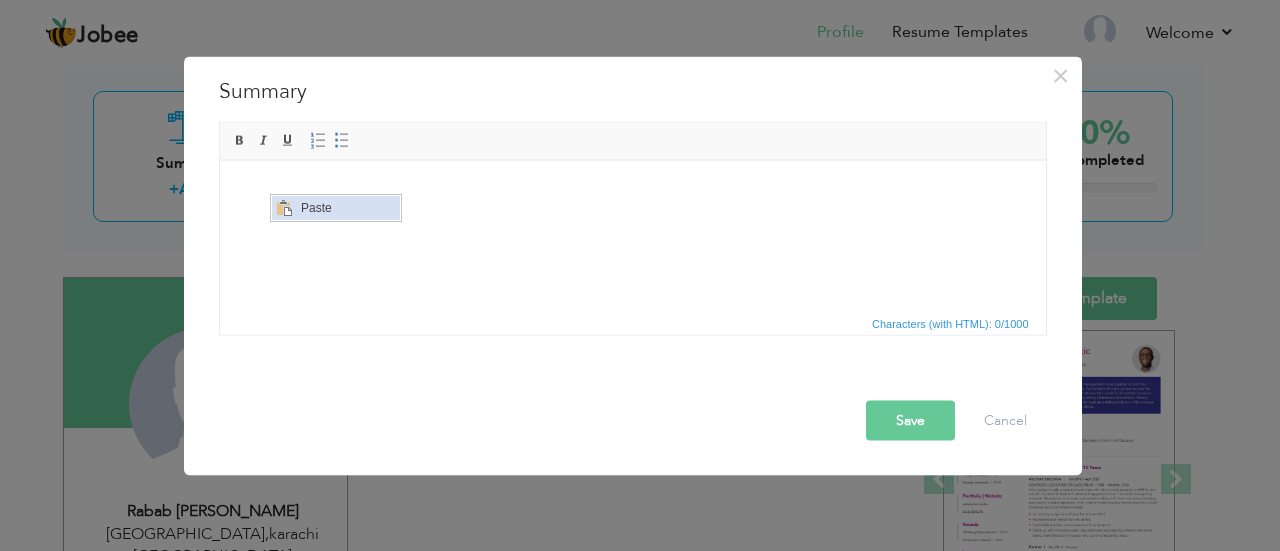 click on "Paste" at bounding box center [335, 208] 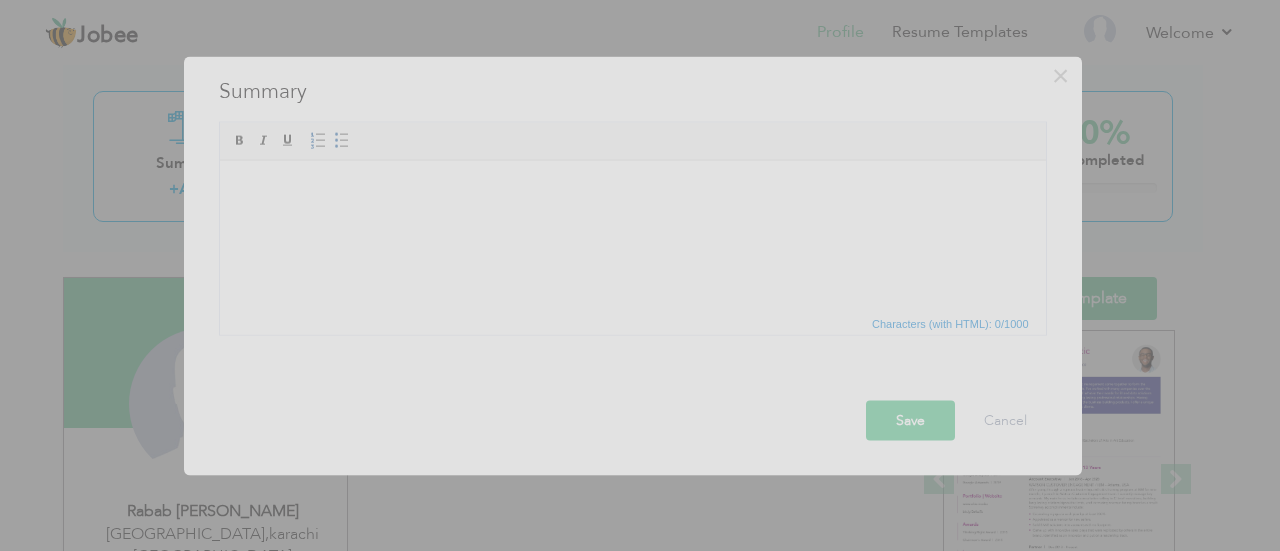 click at bounding box center (640, 275) 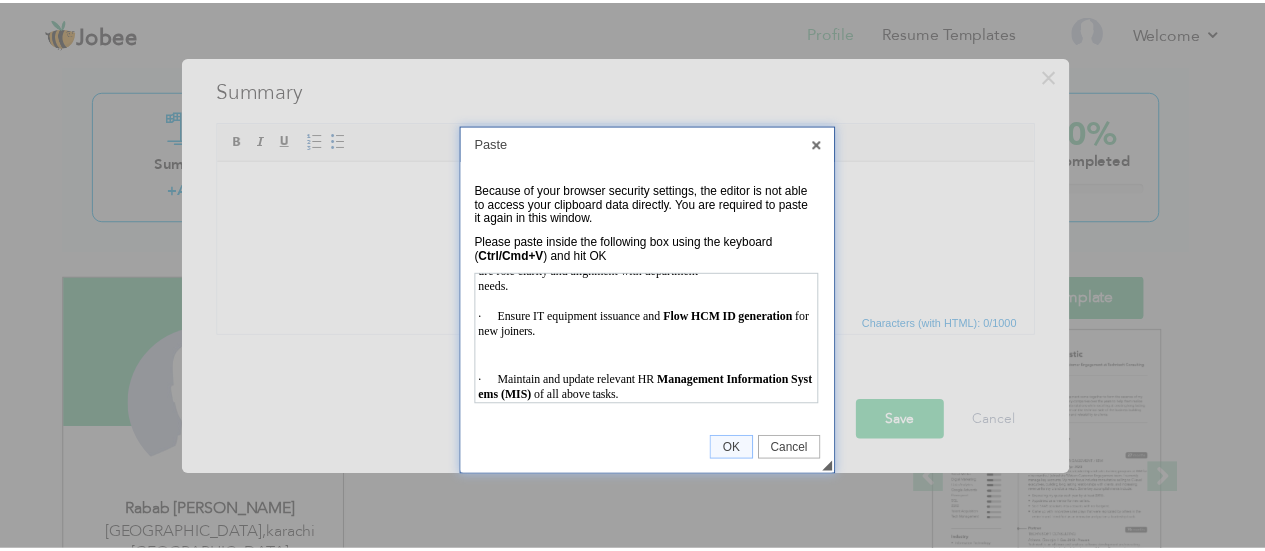 scroll, scrollTop: 0, scrollLeft: 0, axis: both 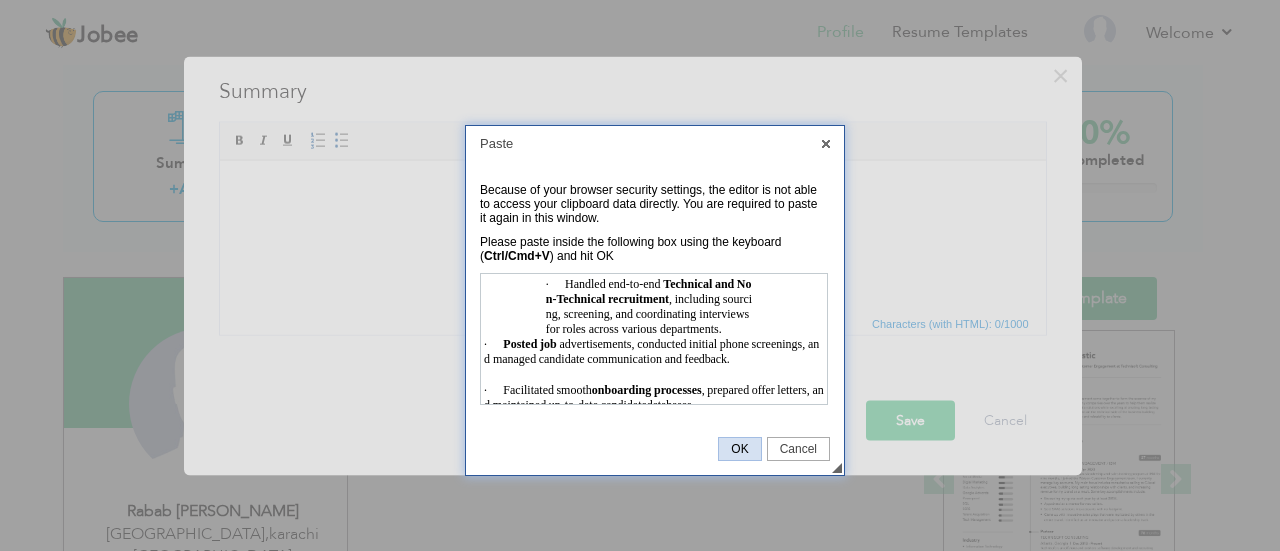click on "OK" at bounding box center [739, 449] 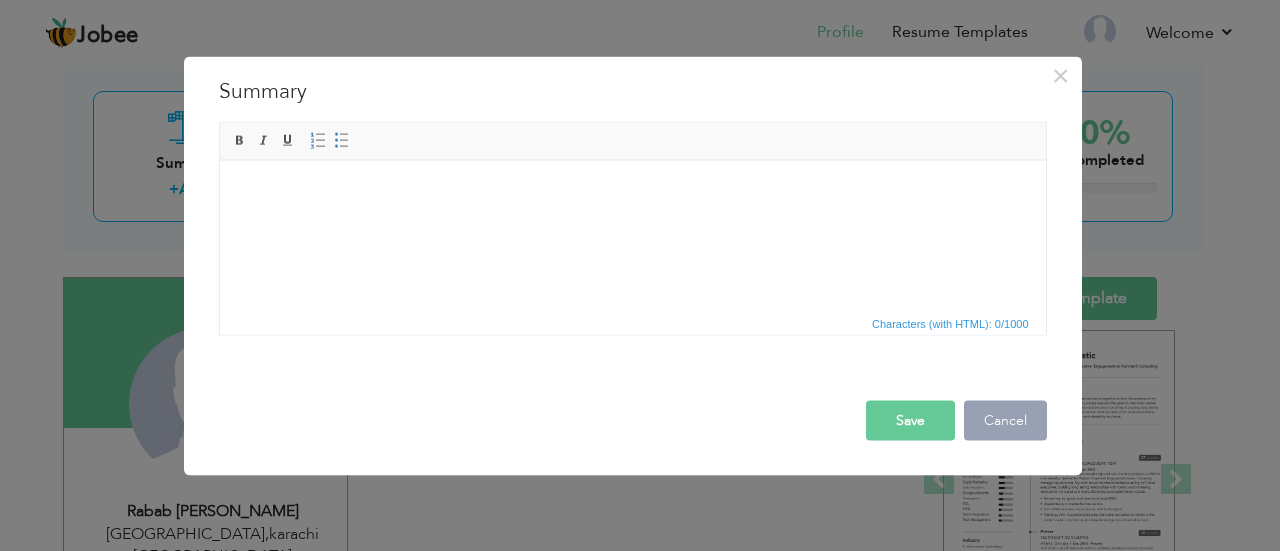 click on "Cancel" at bounding box center (1005, 420) 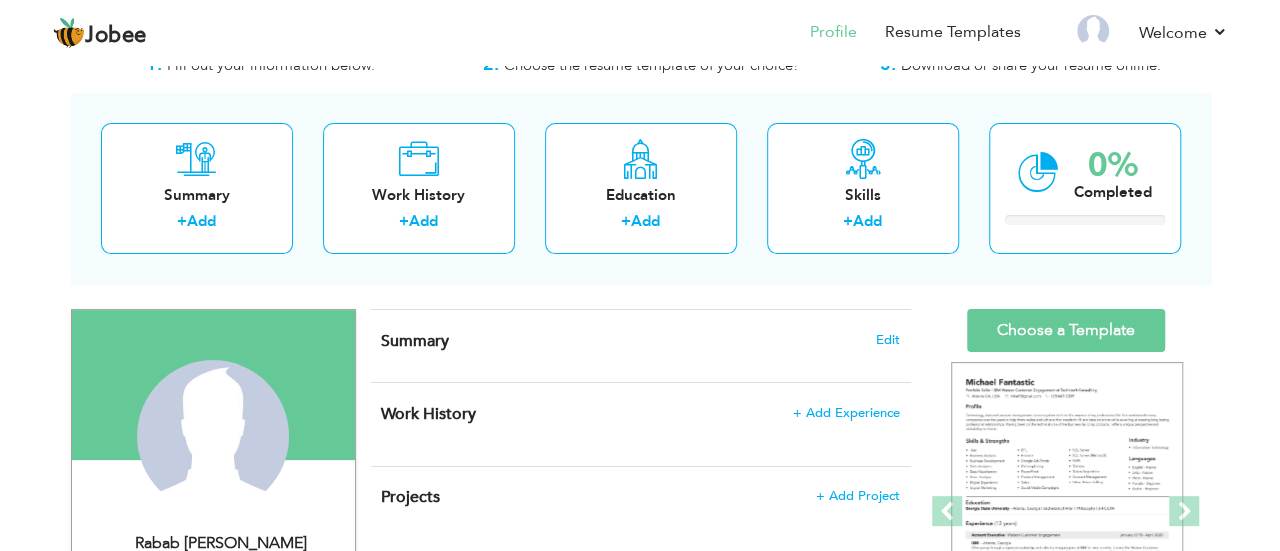 scroll, scrollTop: 100, scrollLeft: 0, axis: vertical 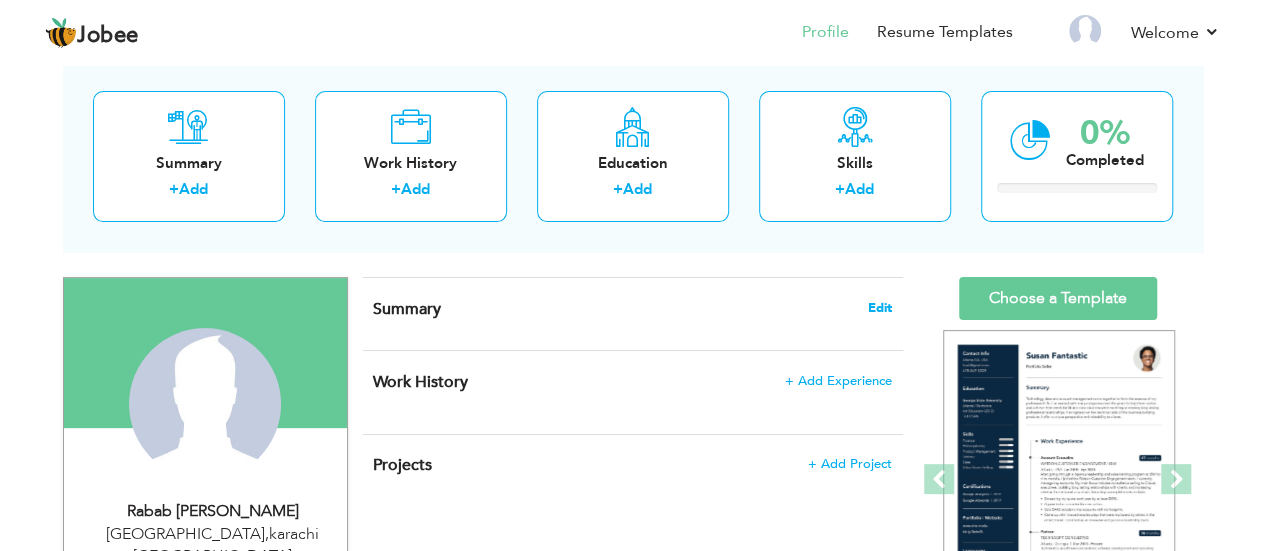 click on "Edit" at bounding box center (880, 308) 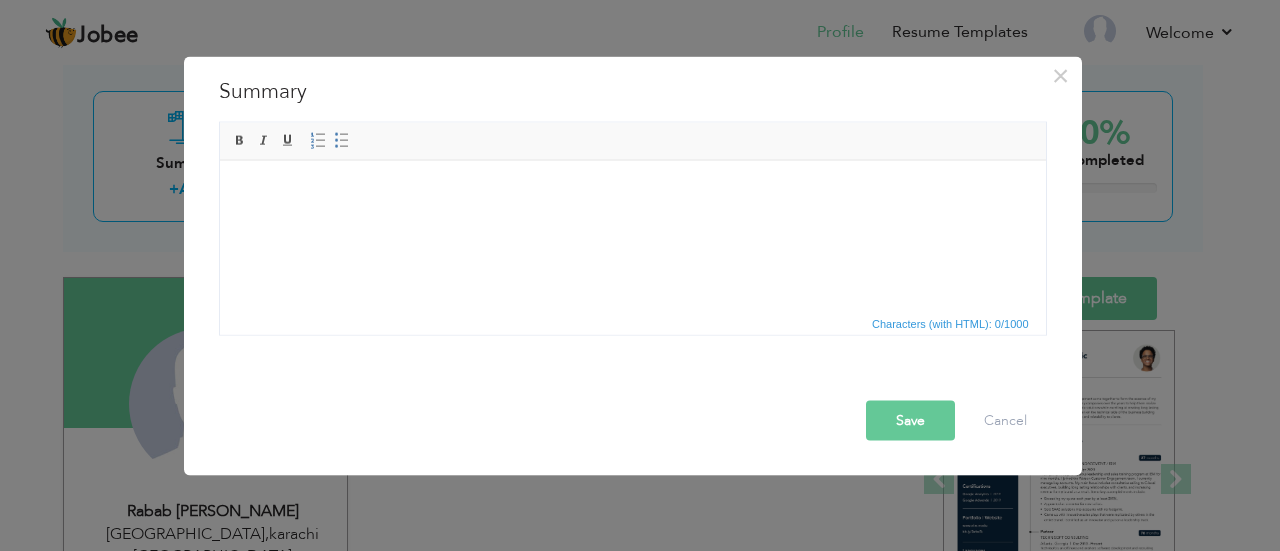type 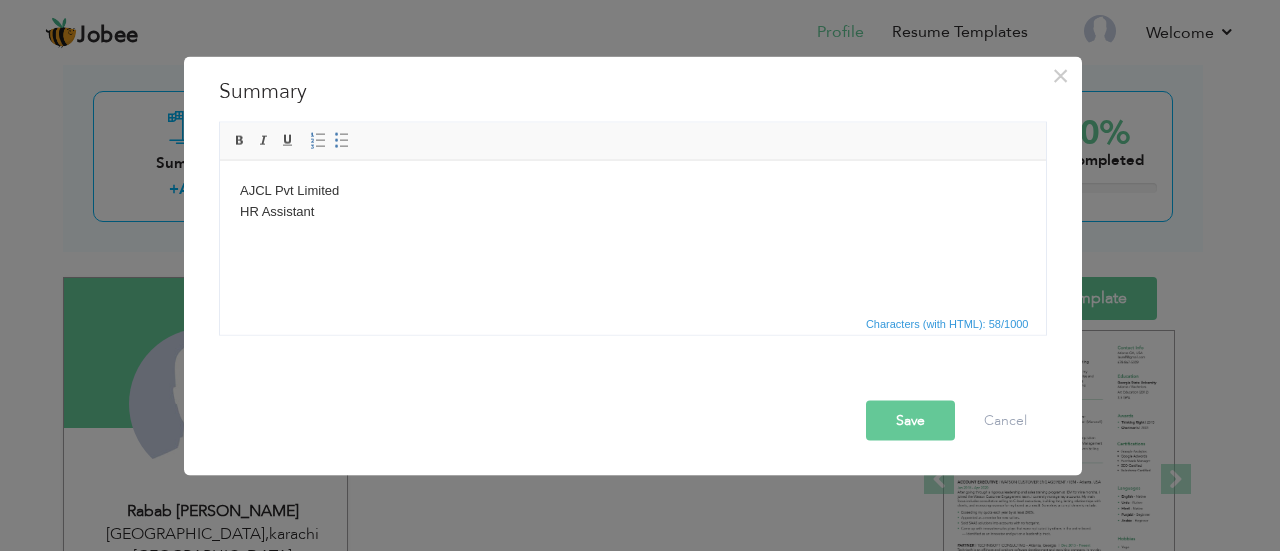 click on "AJCL Pvt Limited  HR Assistant  ​​​​​​​" at bounding box center (632, 211) 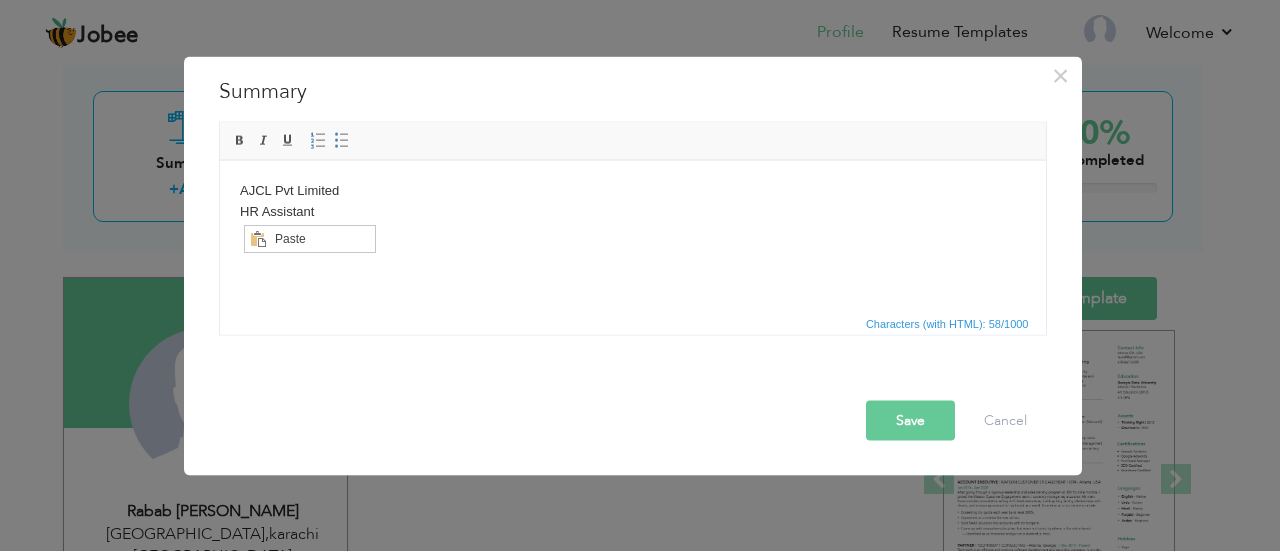 click on "AJCL Pvt Limited  HR Assistant" at bounding box center (632, 211) 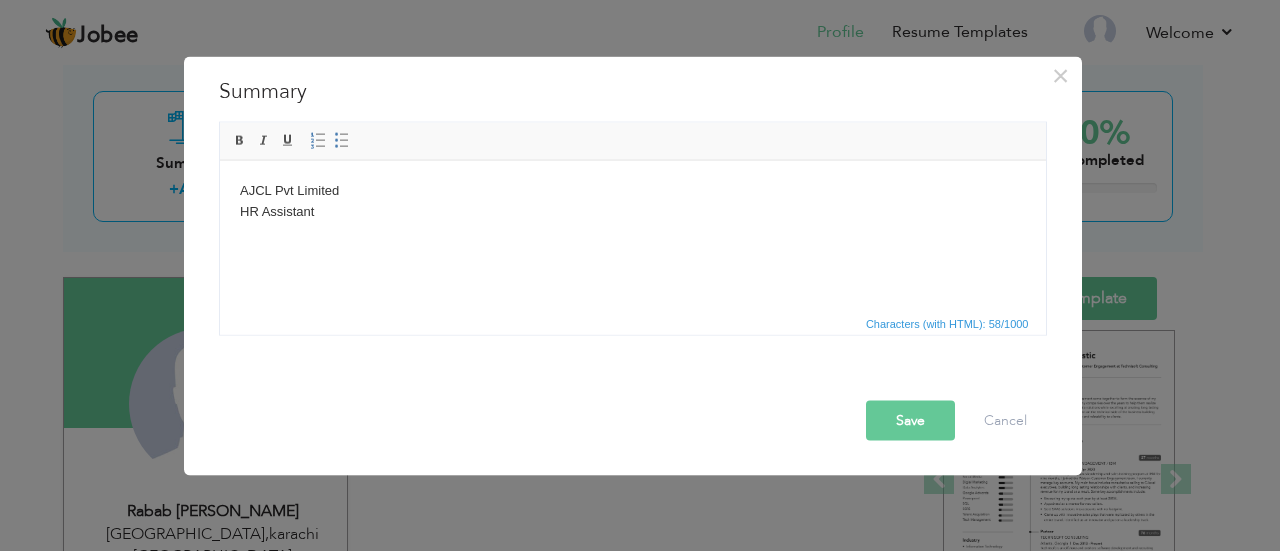 drag, startPoint x: 293, startPoint y: 247, endPoint x: 244, endPoint y: 219, distance: 56.435802 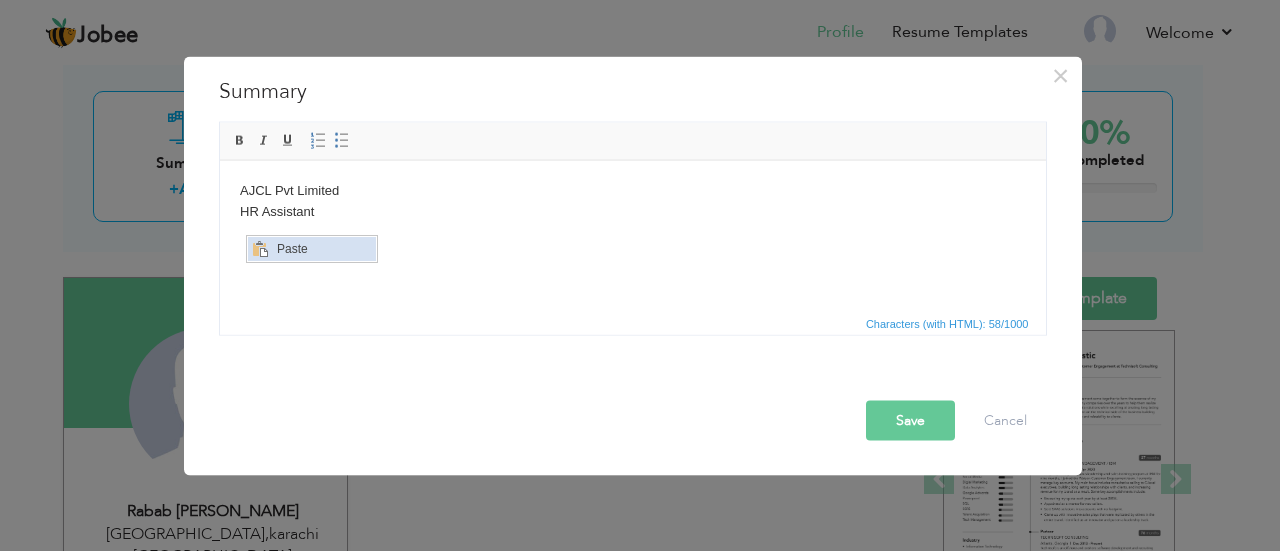 click on "Paste" at bounding box center (323, 249) 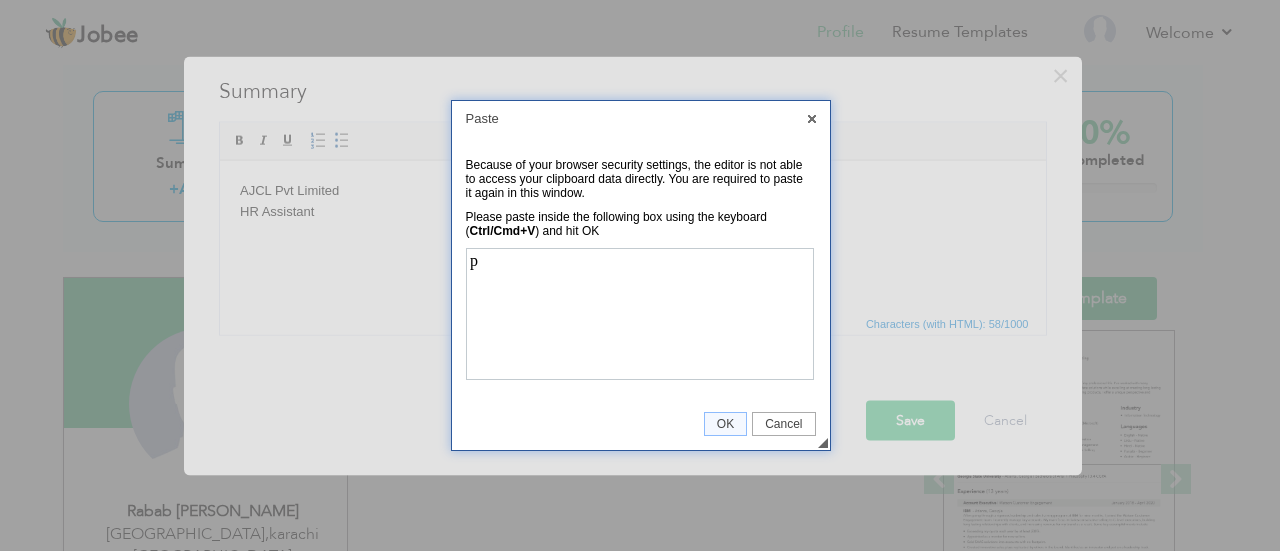 scroll, scrollTop: 0, scrollLeft: 0, axis: both 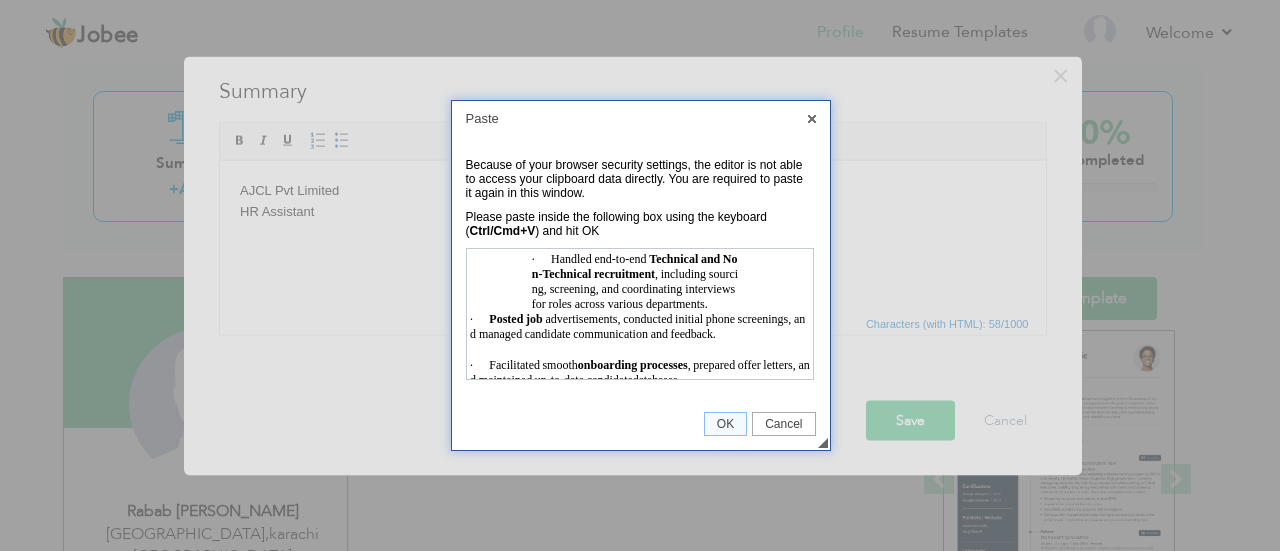 click on "Handled   end-to-end   Technical   and   Non-Technical   recruitment ,   including   sourcing,   screening,   and   coordinating
interviews   for   roles across various departments." at bounding box center (633, 280) 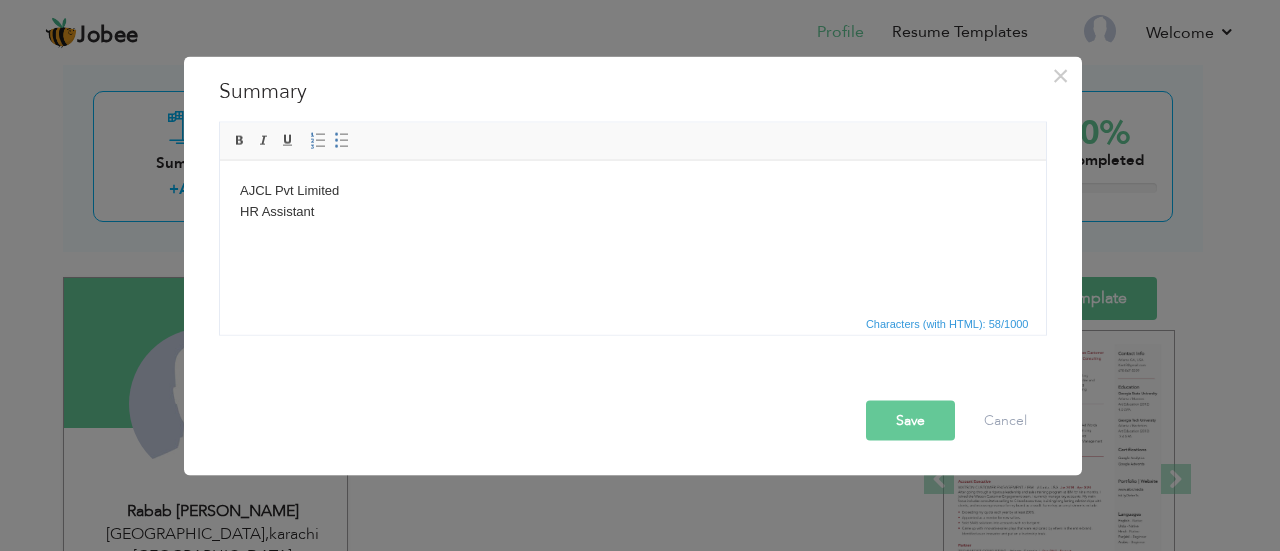 click on "Save" at bounding box center (910, 420) 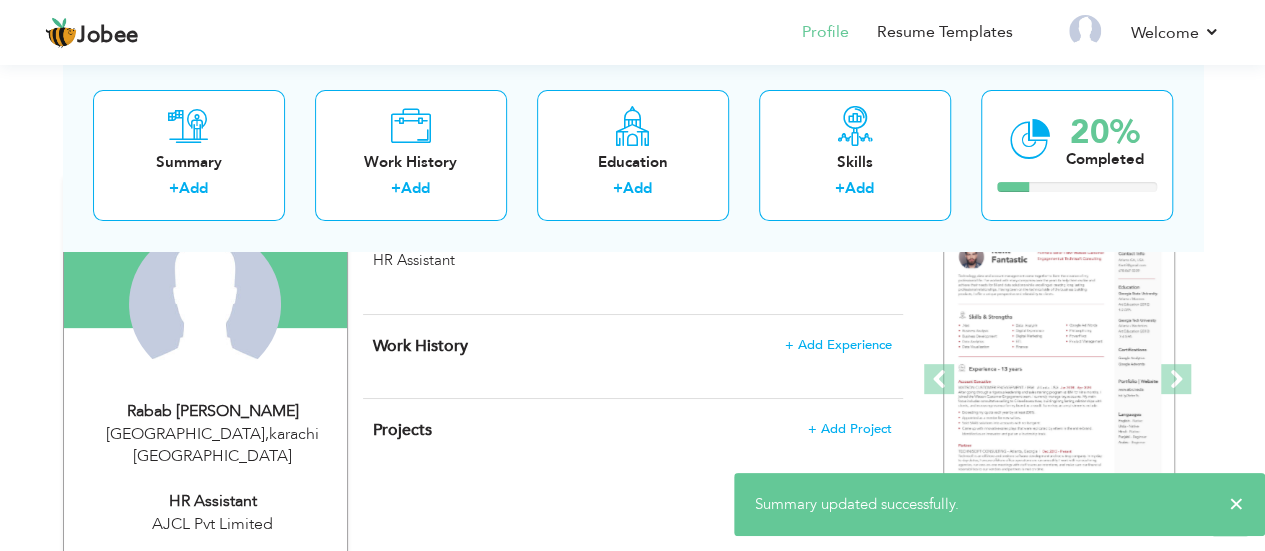 scroll, scrollTop: 100, scrollLeft: 0, axis: vertical 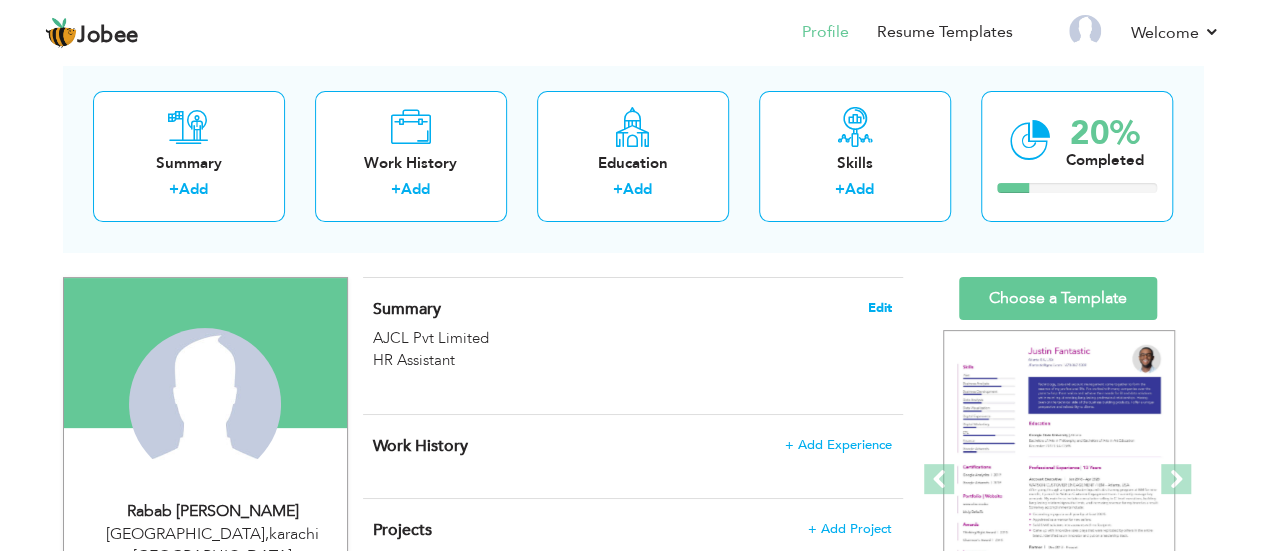 click on "Edit" at bounding box center [880, 308] 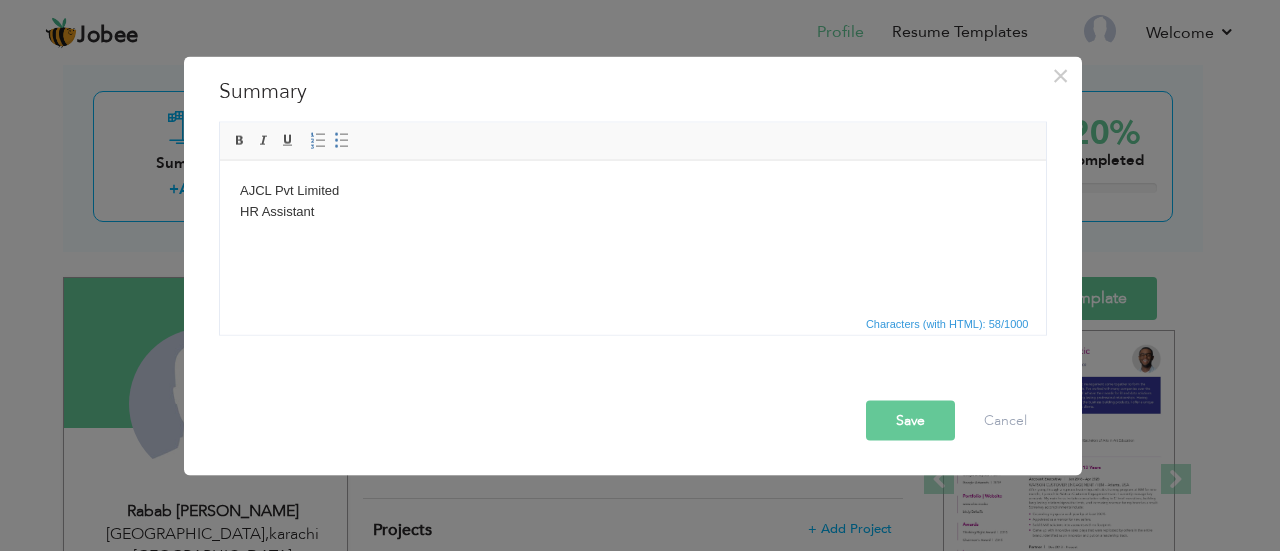 click on "AJCL Pvt Limited  HR Assistant" at bounding box center (632, 211) 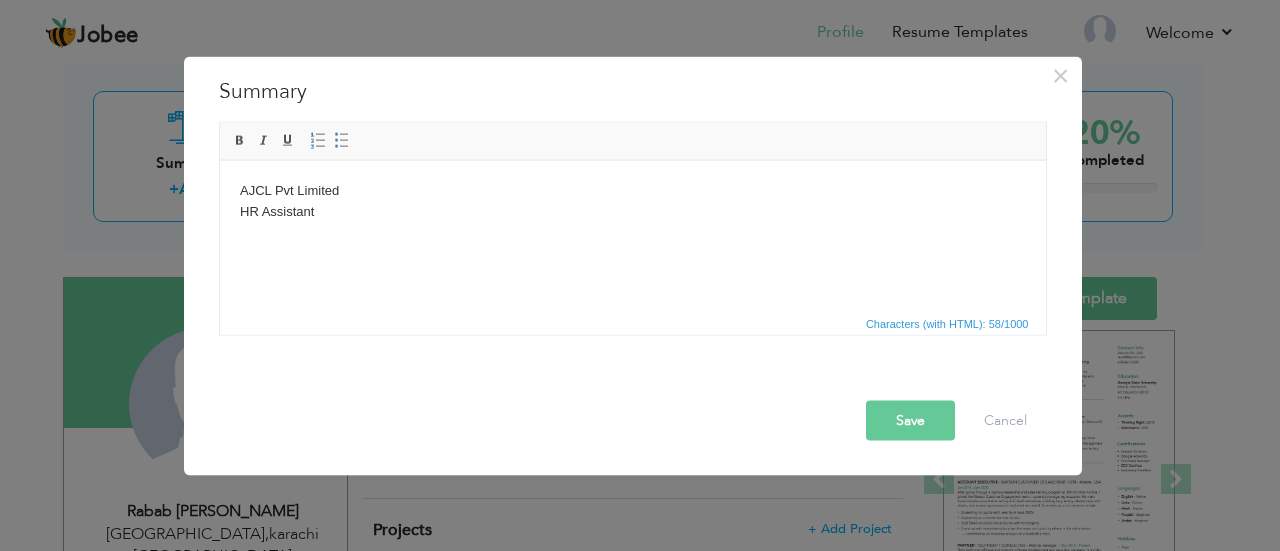drag, startPoint x: 244, startPoint y: 233, endPoint x: 219, endPoint y: 160, distance: 77.16217 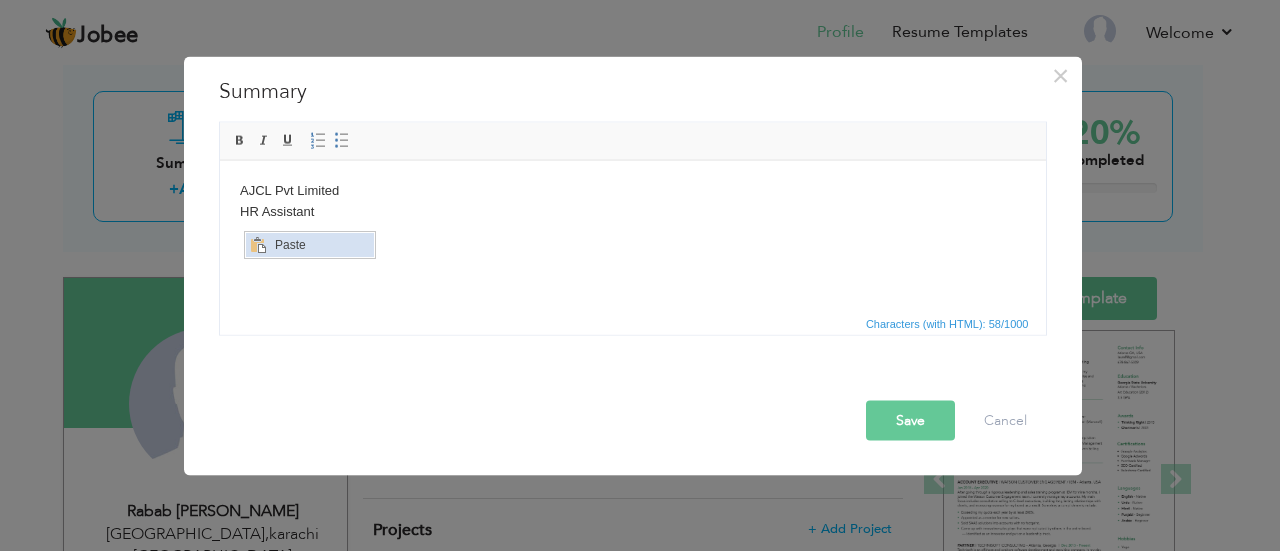click on "Paste" at bounding box center [321, 245] 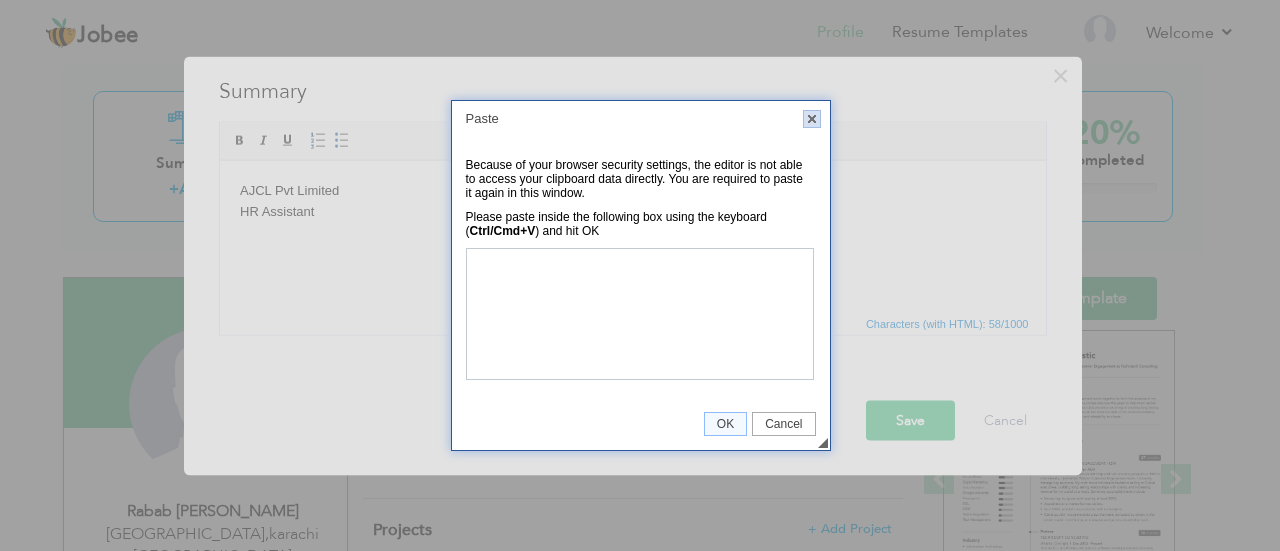 click on "X" at bounding box center (812, 119) 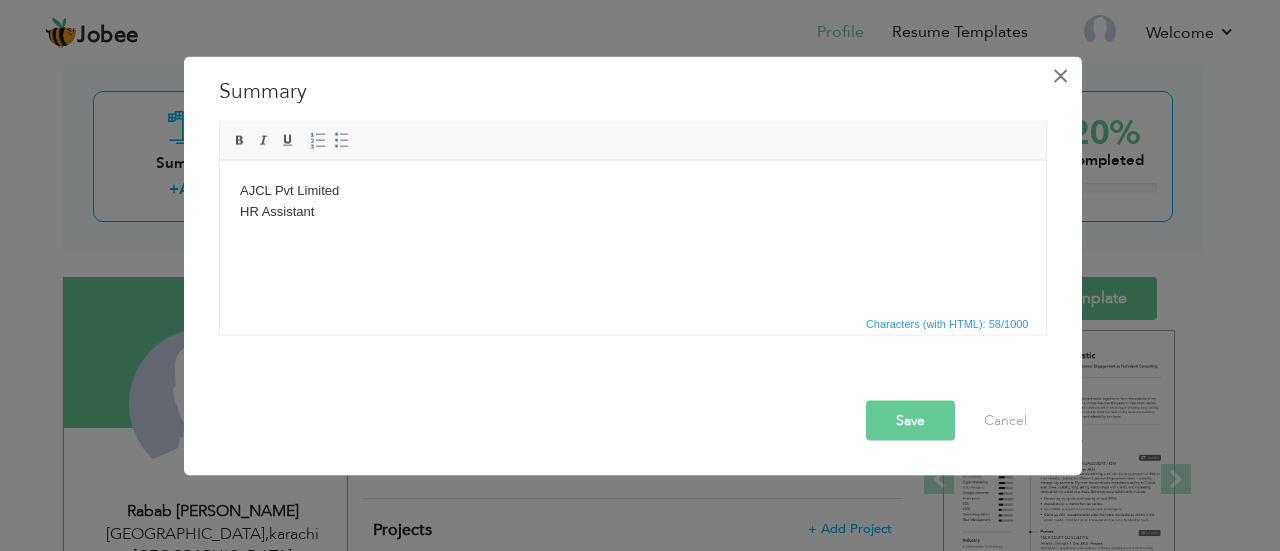 click on "×" at bounding box center (1060, 75) 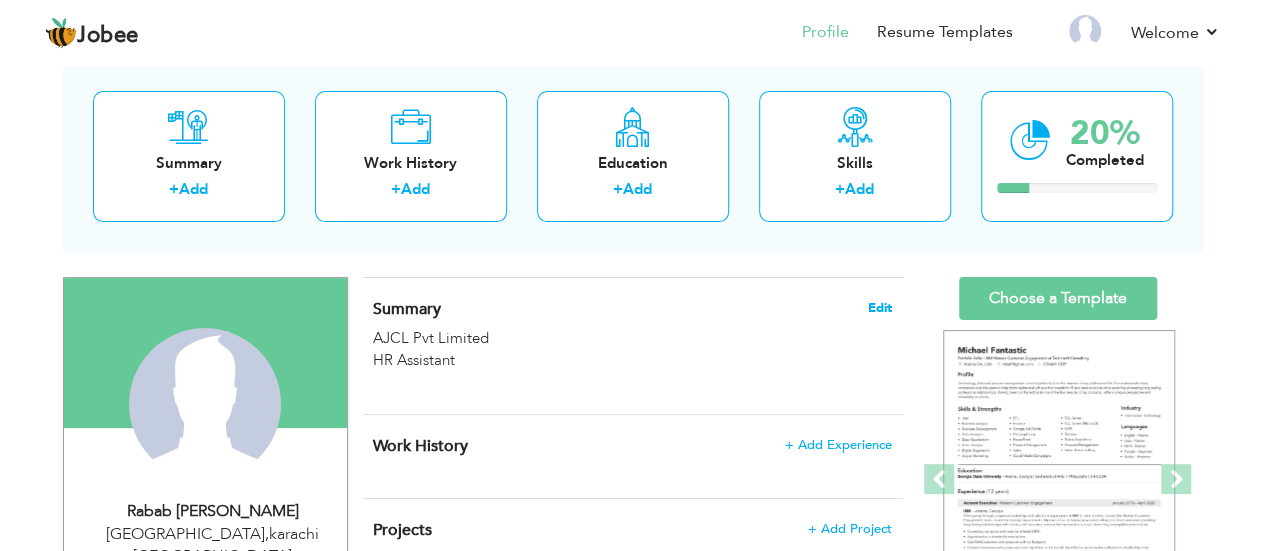 click on "Edit" at bounding box center (880, 308) 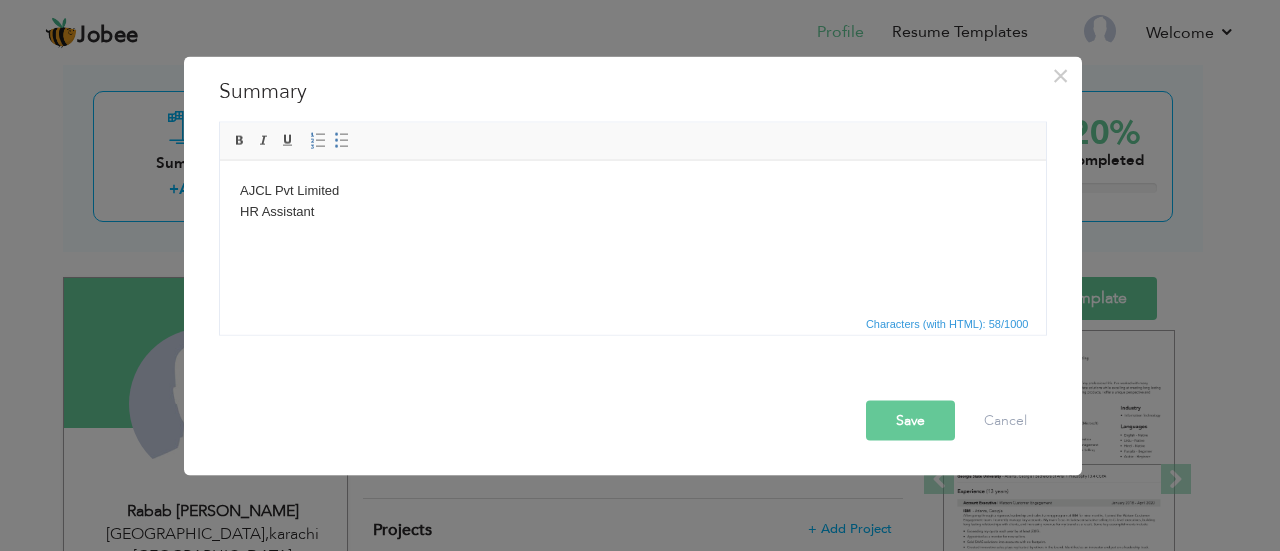 drag, startPoint x: 388, startPoint y: 196, endPoint x: 171, endPoint y: 194, distance: 217.00922 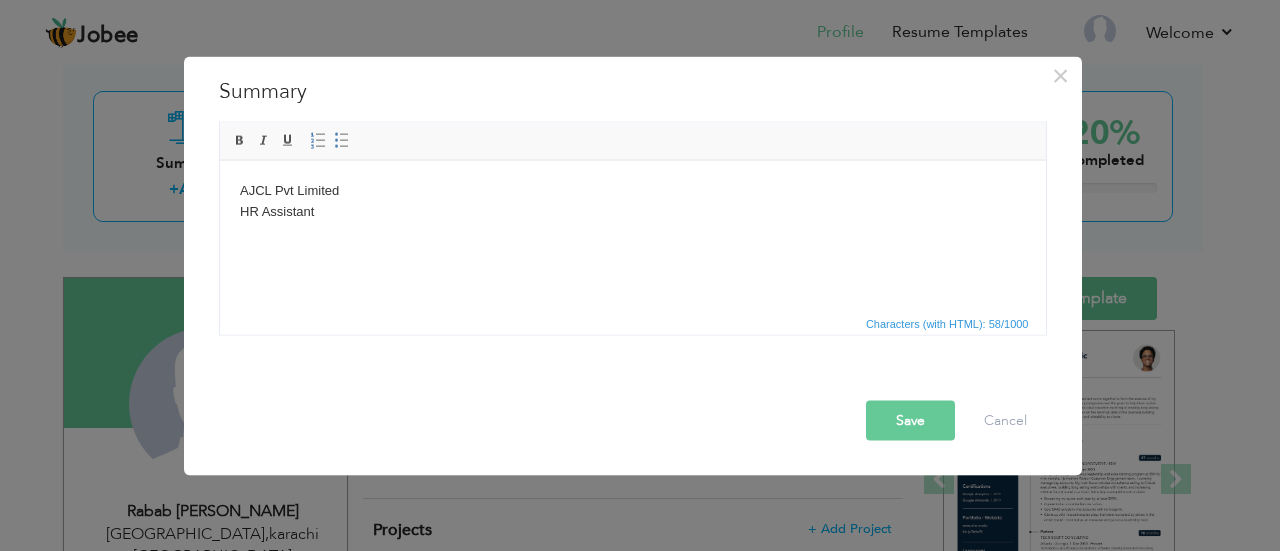type 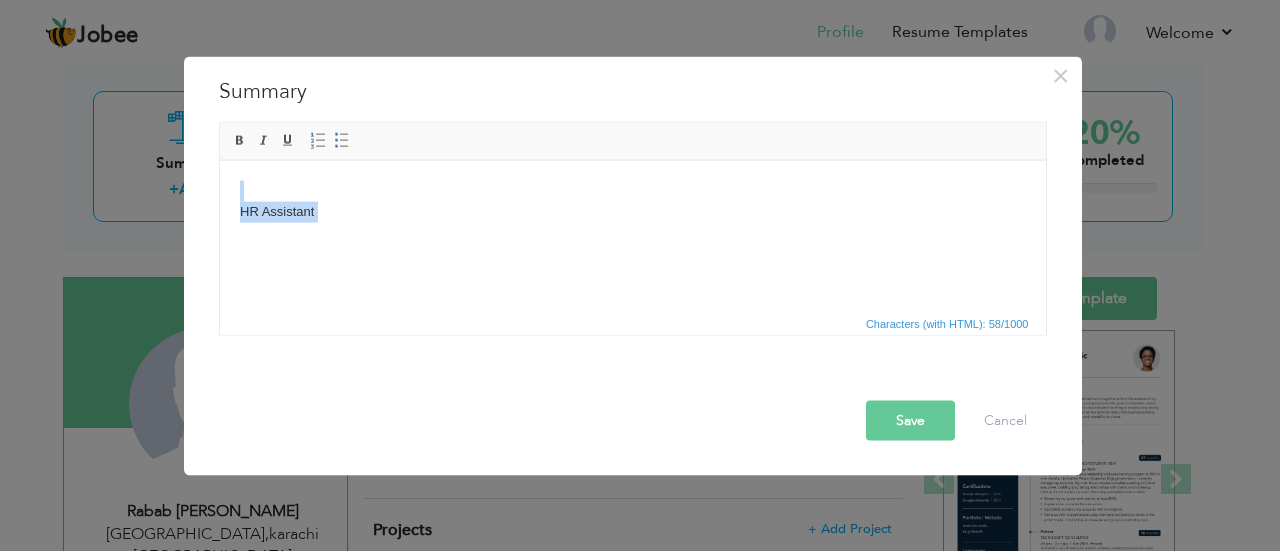 drag, startPoint x: 319, startPoint y: 193, endPoint x: 246, endPoint y: 237, distance: 85.23497 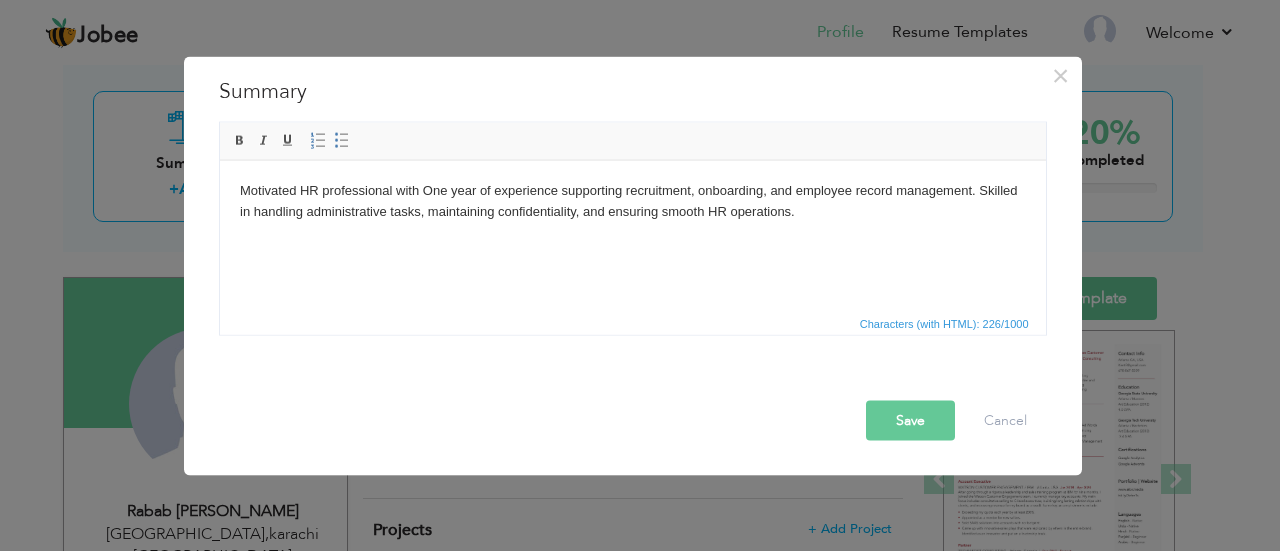 click on "Save" at bounding box center [910, 420] 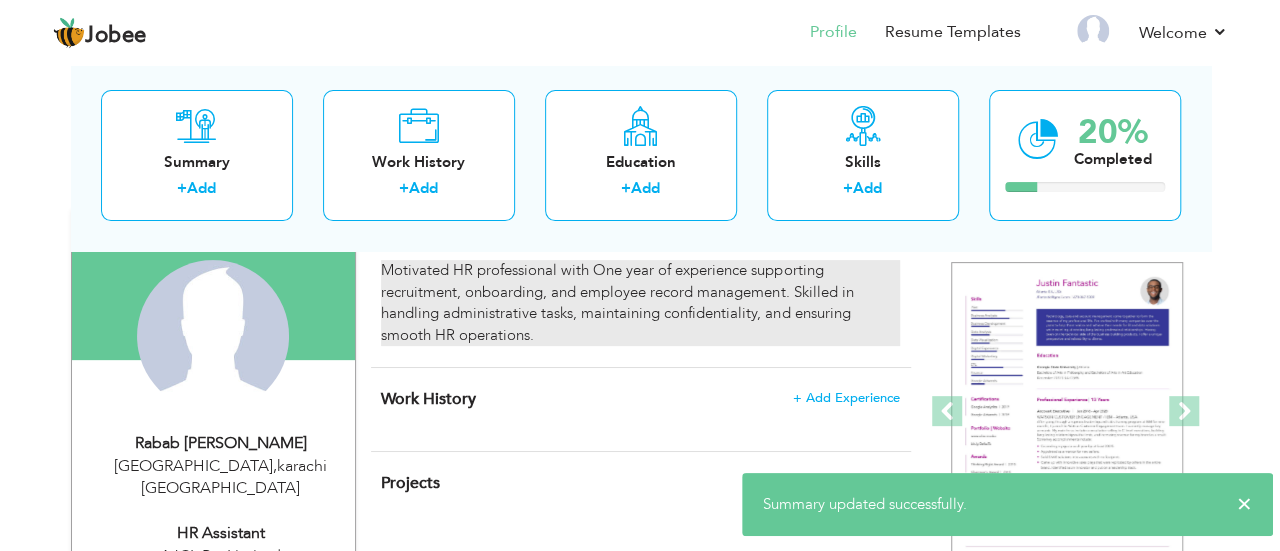 scroll, scrollTop: 200, scrollLeft: 0, axis: vertical 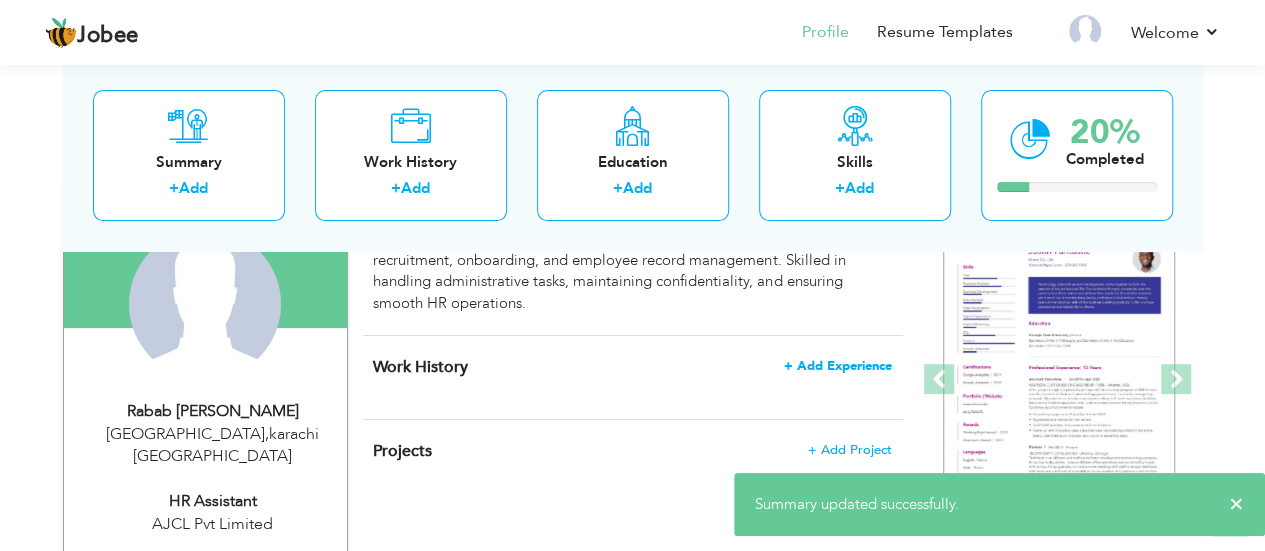 click on "+ Add Experience" at bounding box center [838, 366] 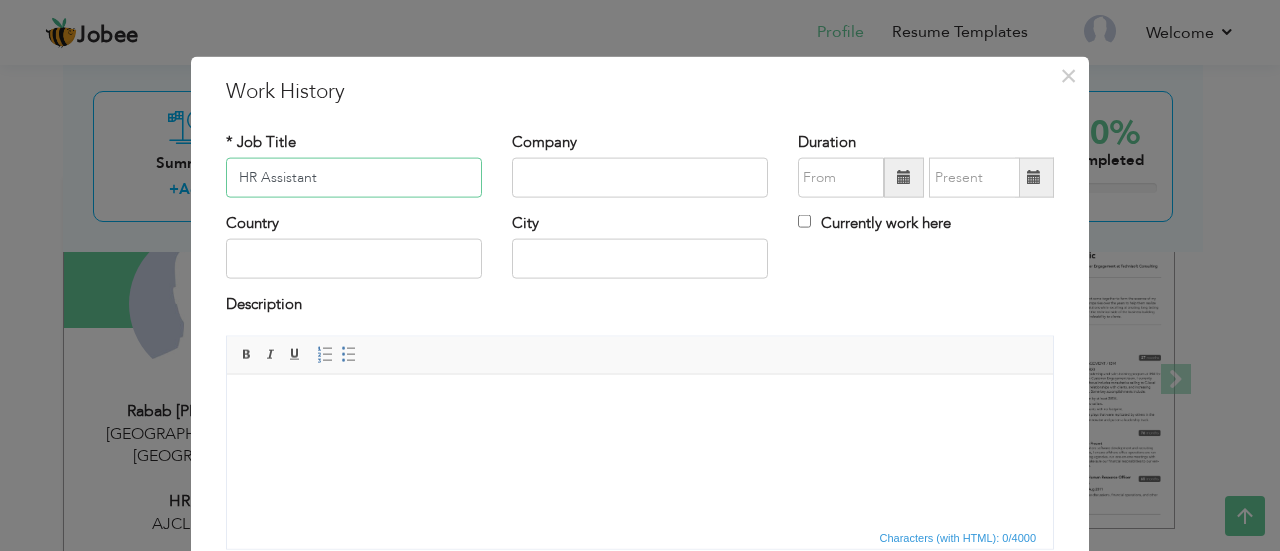 type on "HR Assistant" 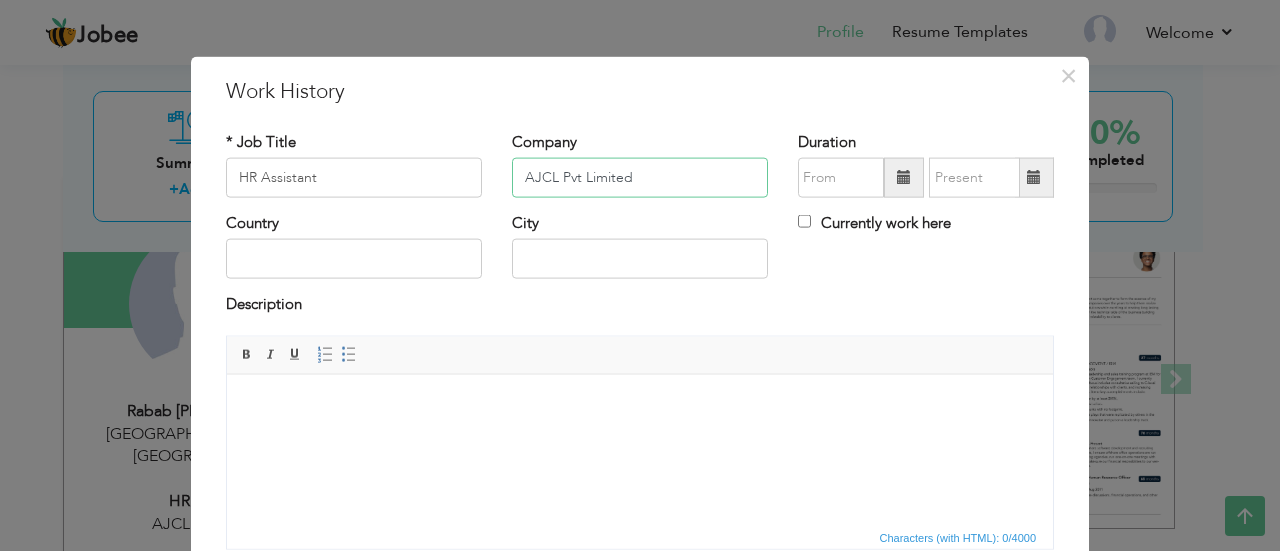 type on "AJCL Pvt Limited" 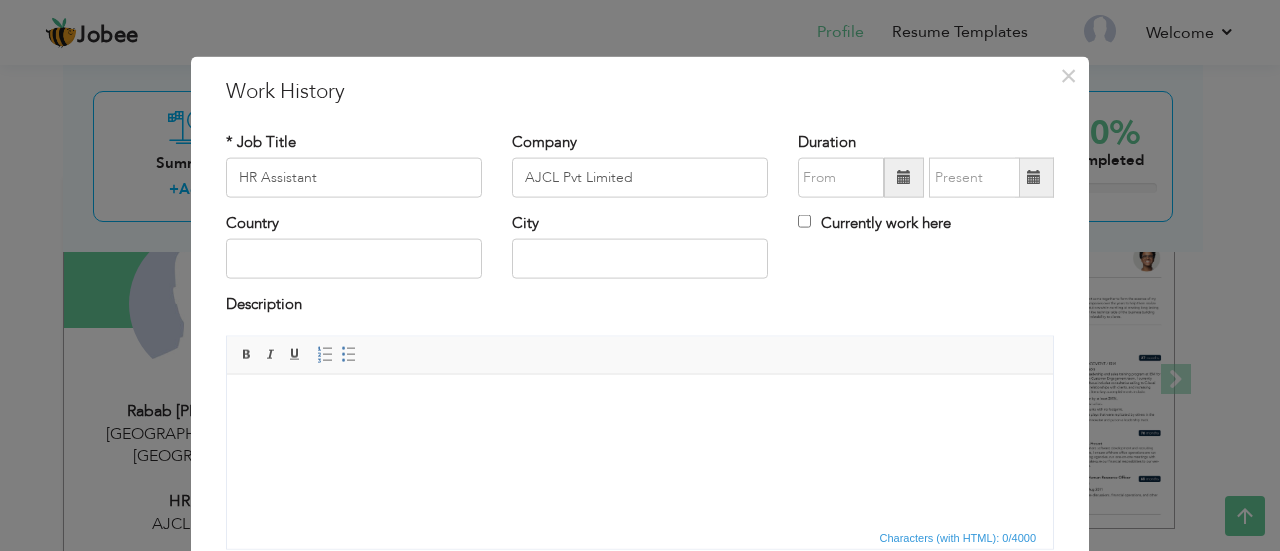 click at bounding box center [904, 177] 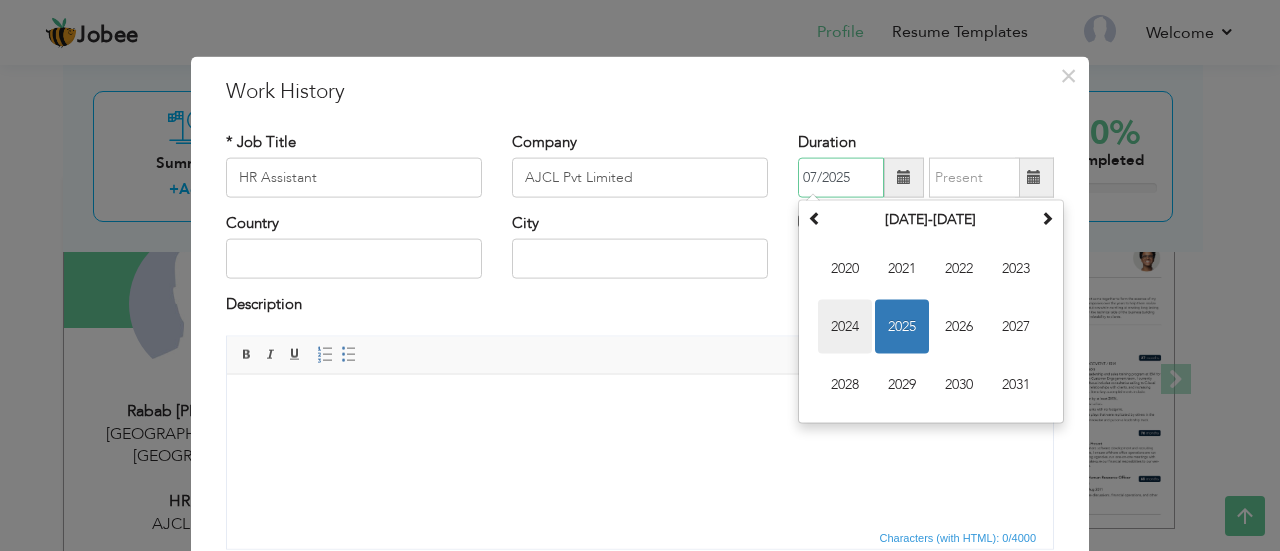 click on "2024" at bounding box center [845, 327] 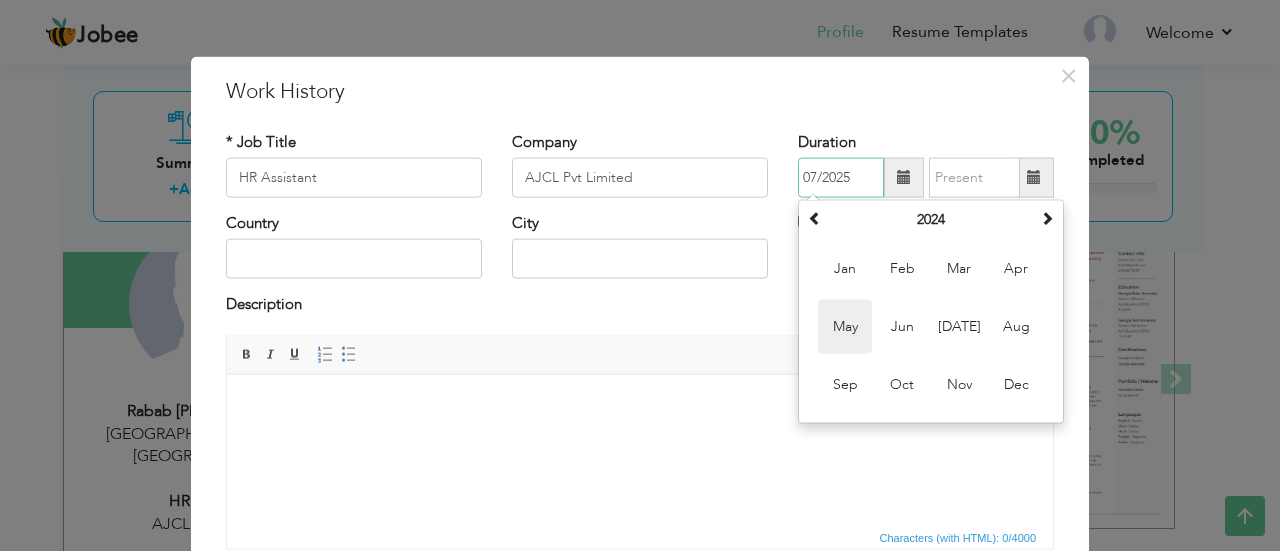 click on "May" at bounding box center [845, 327] 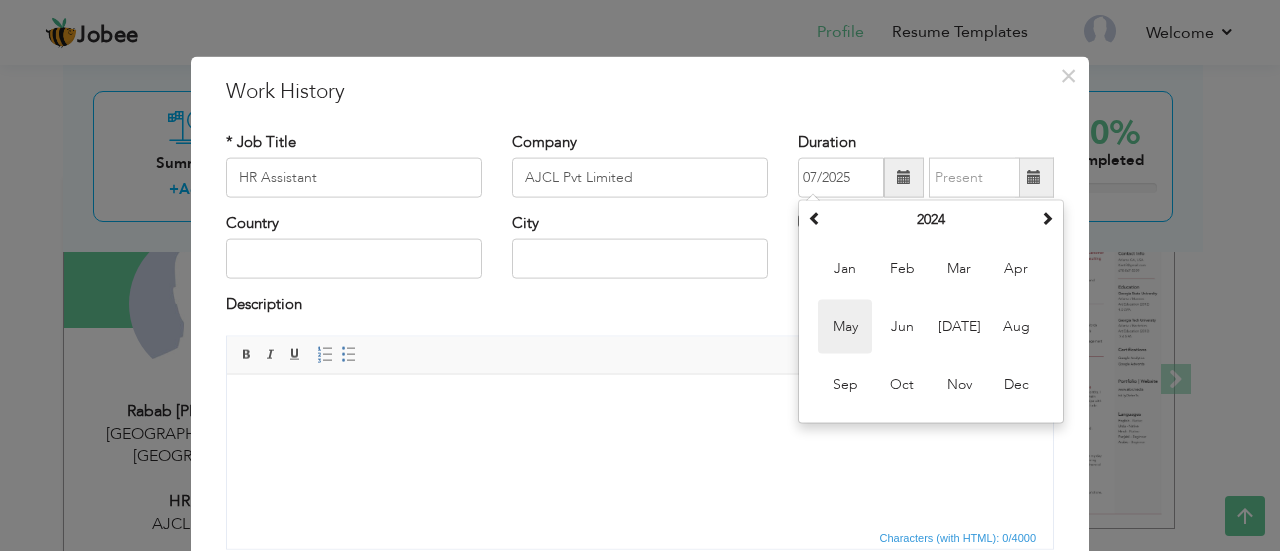type on "05/2024" 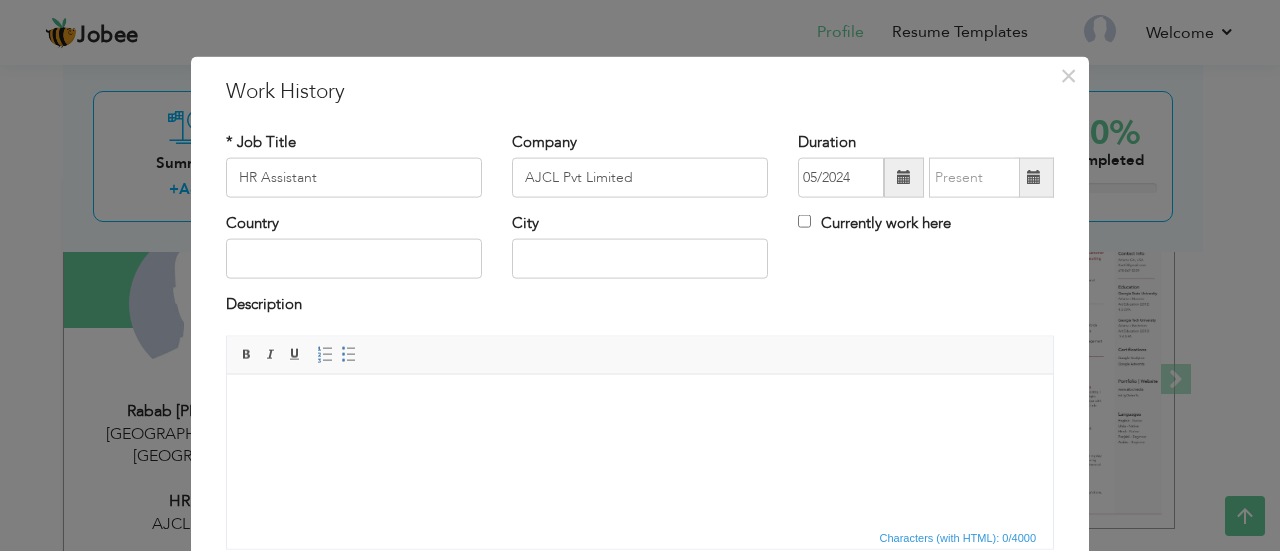 click at bounding box center (904, 178) 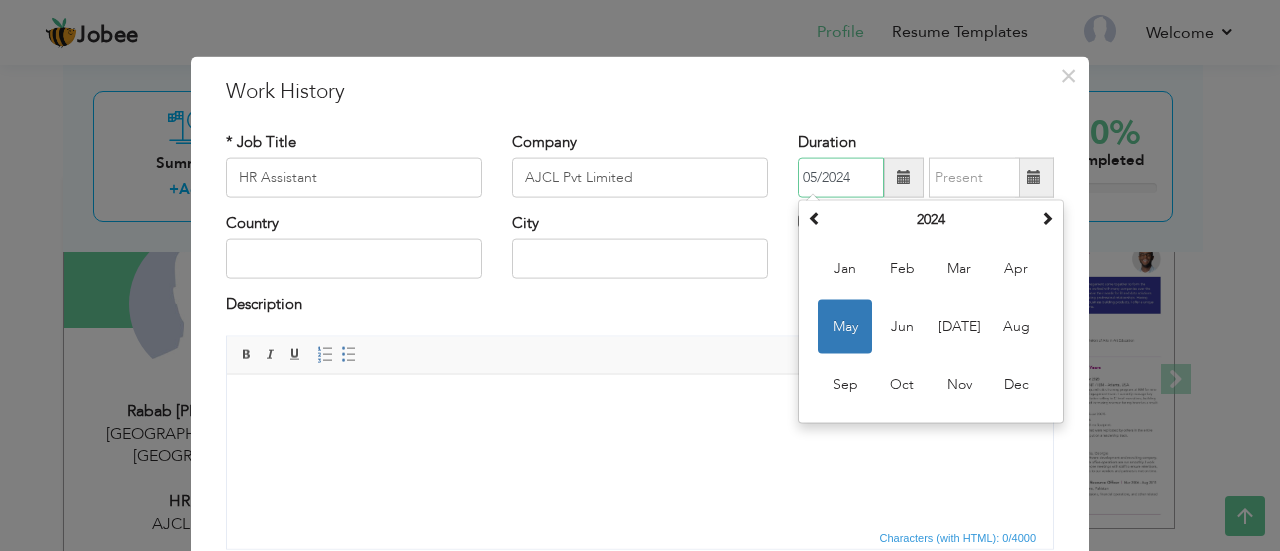 click on "May" at bounding box center (845, 327) 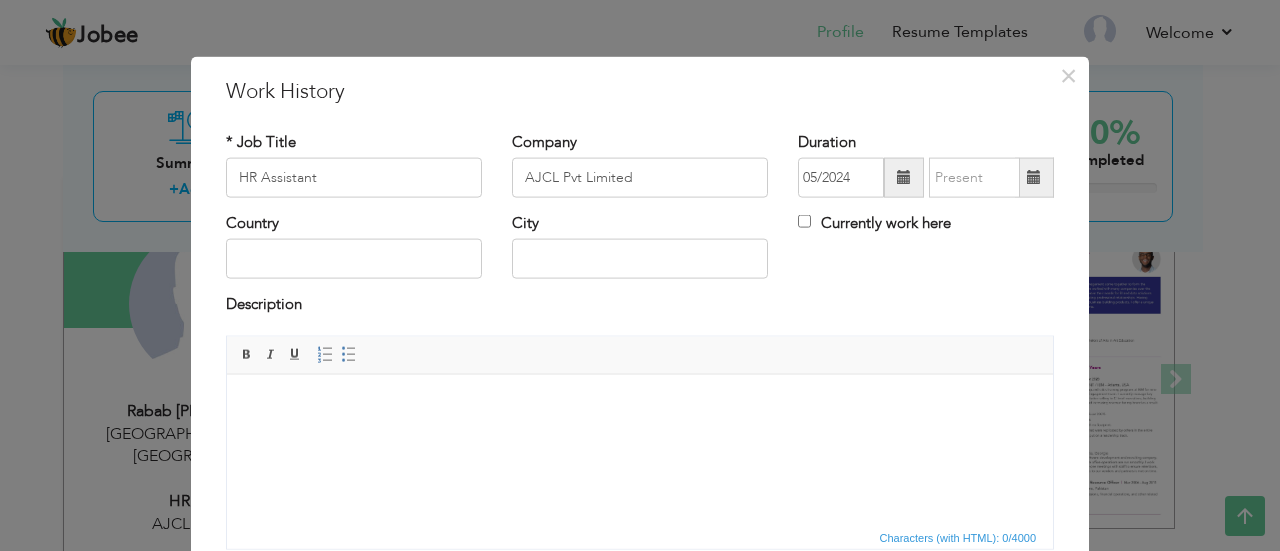 click at bounding box center (1034, 178) 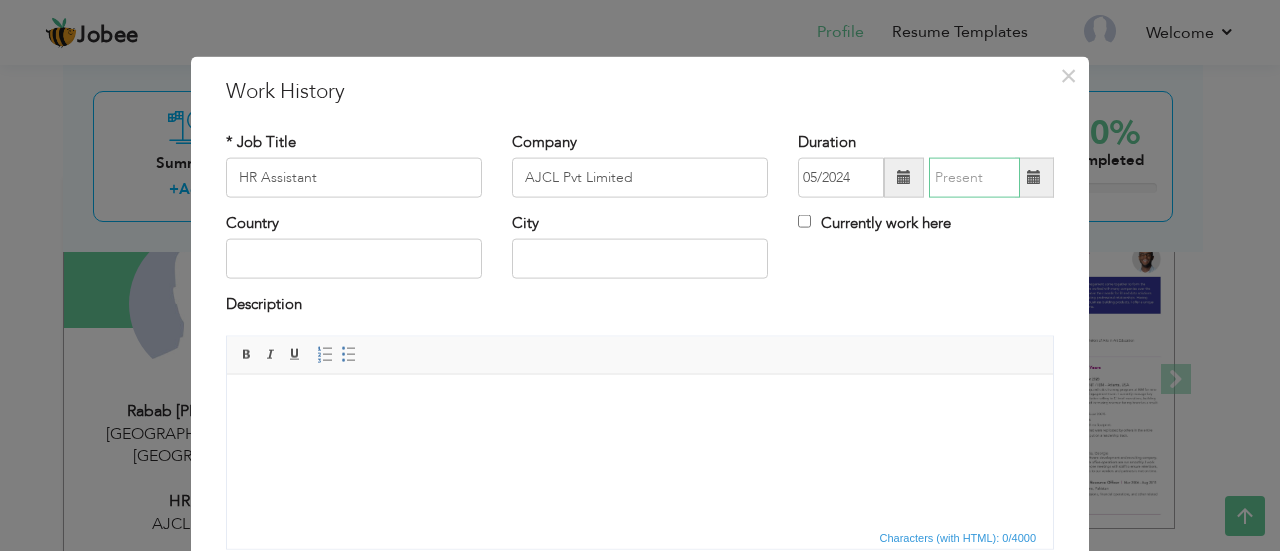 type on "07/2025" 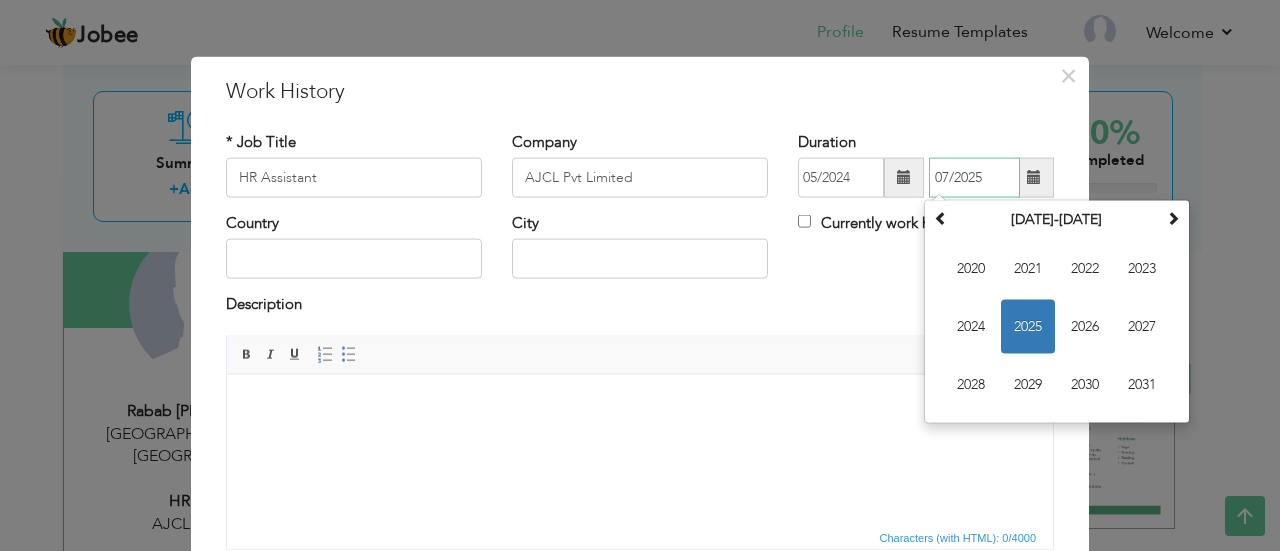 click on "2025" at bounding box center (1028, 327) 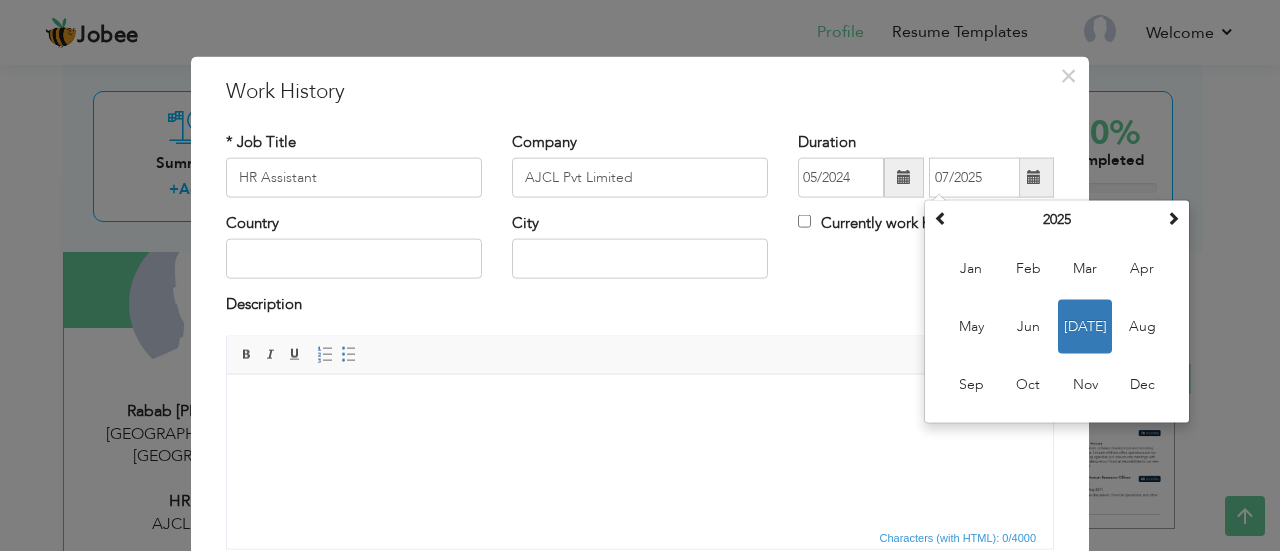 click on "Country
City
Currently work here" at bounding box center (640, 253) 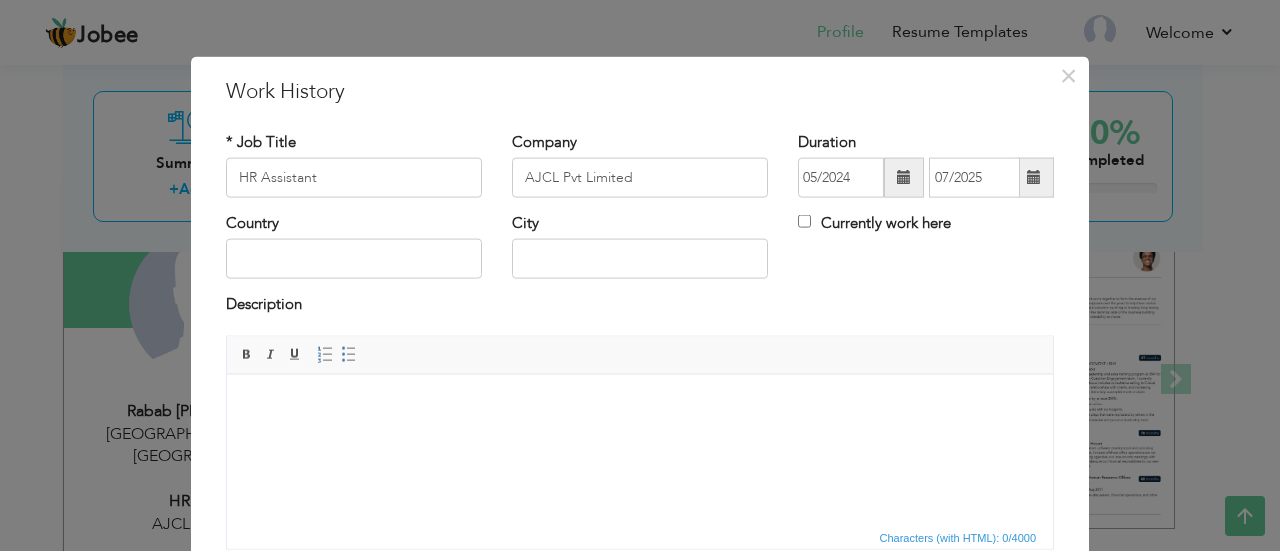 click on "Currently work here" at bounding box center (874, 223) 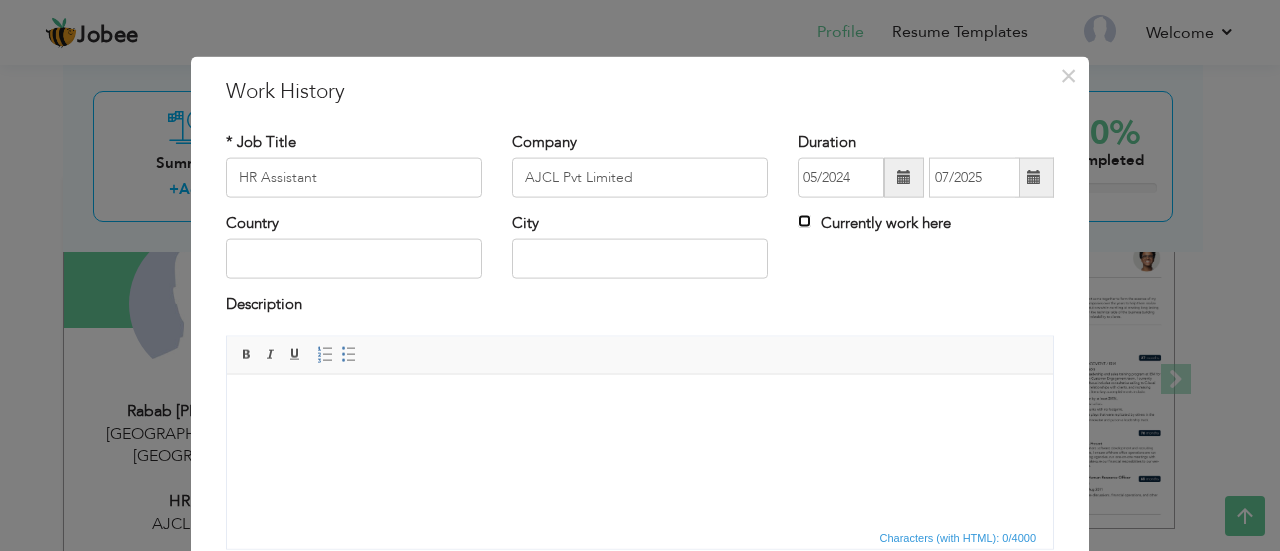 click on "Currently work here" at bounding box center [804, 221] 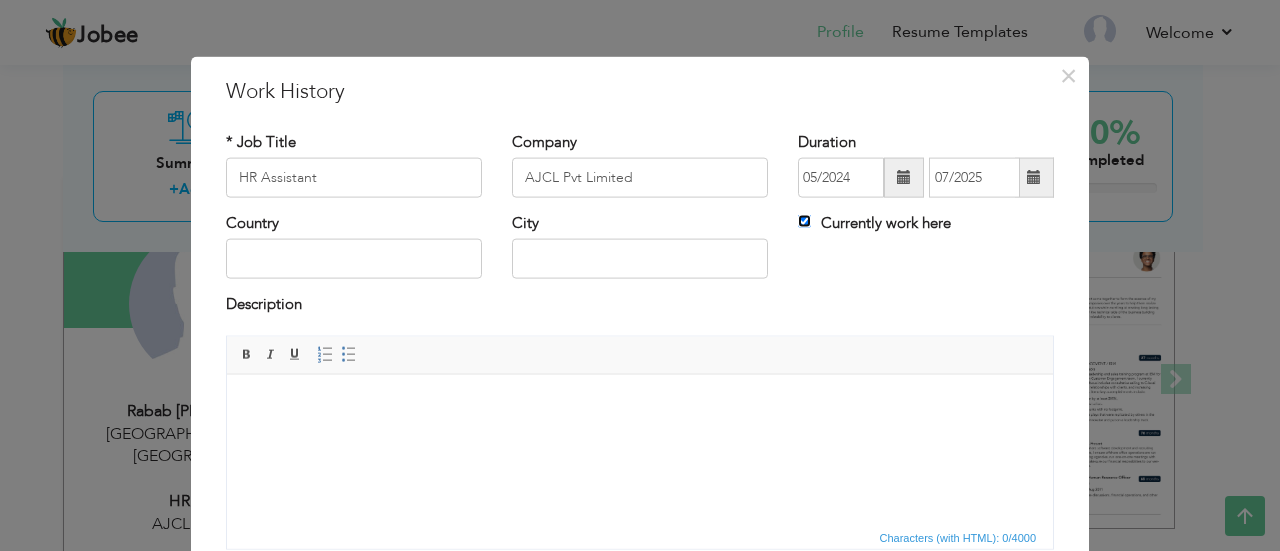 type 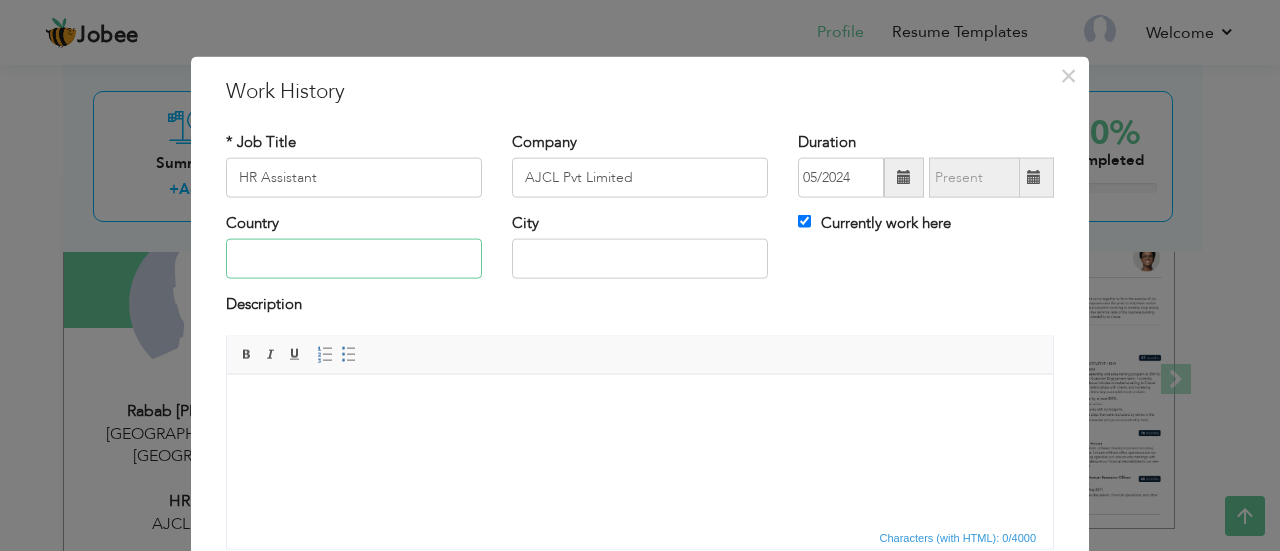 click at bounding box center [354, 259] 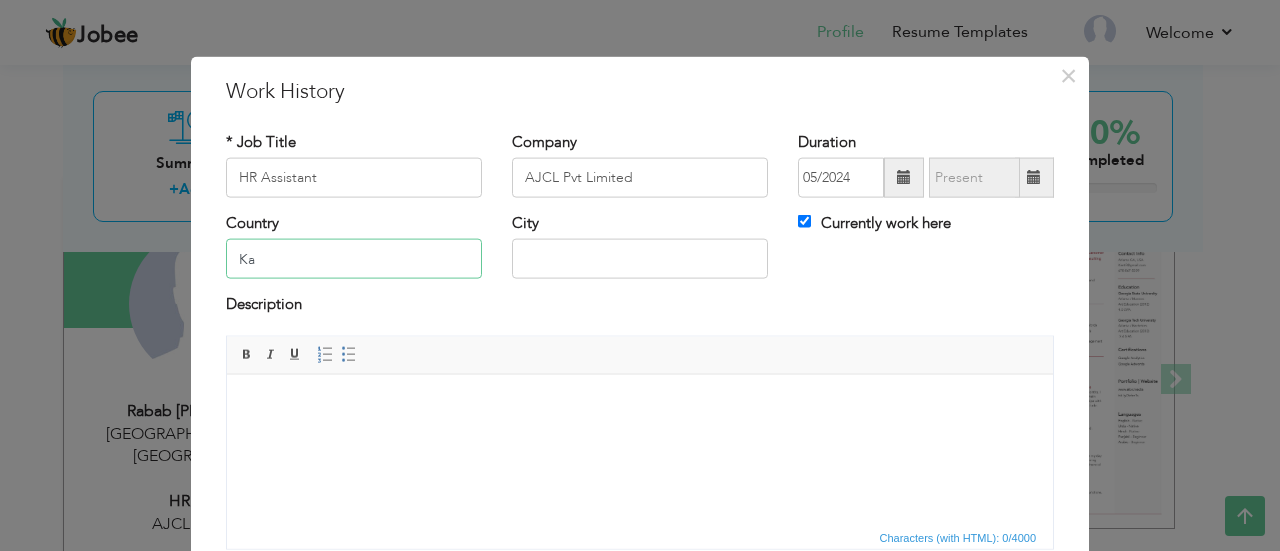 type on "K" 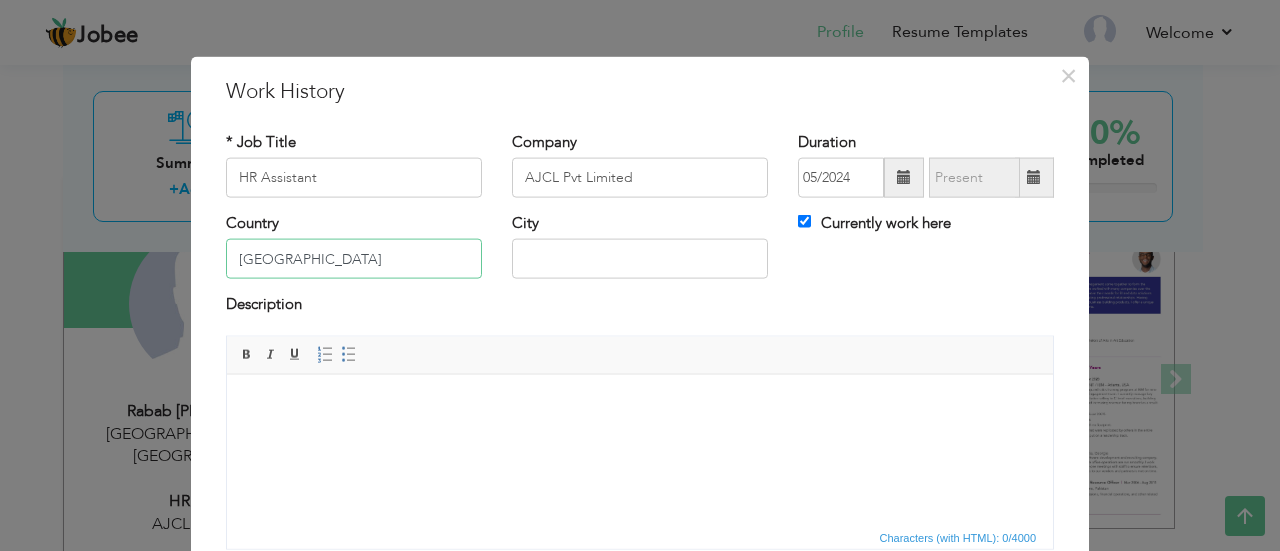 type on "[GEOGRAPHIC_DATA]" 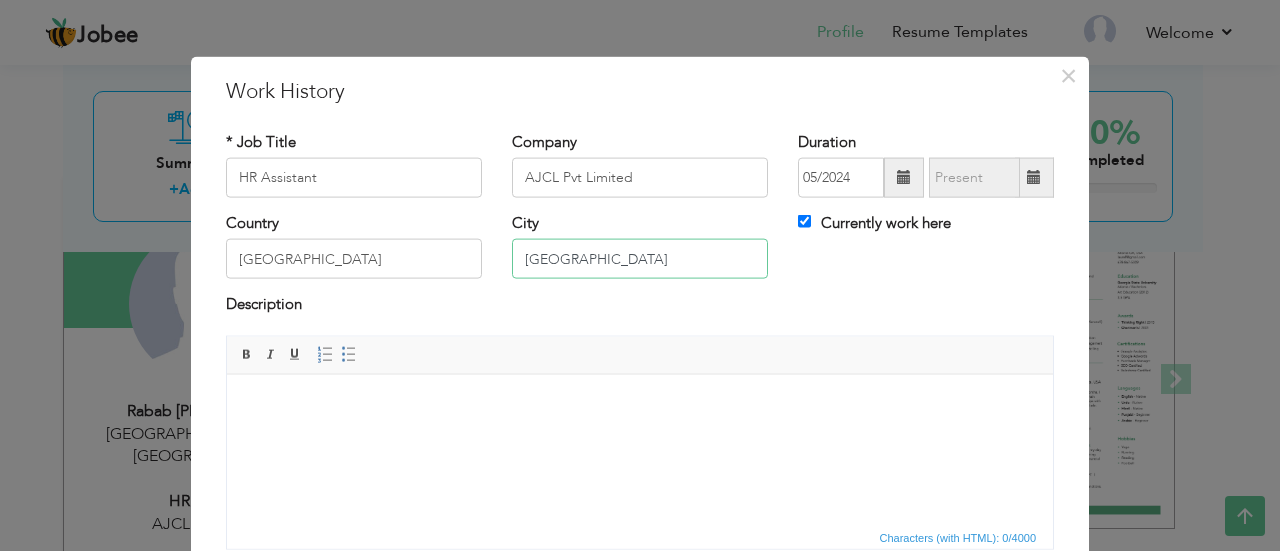 type on "[GEOGRAPHIC_DATA]" 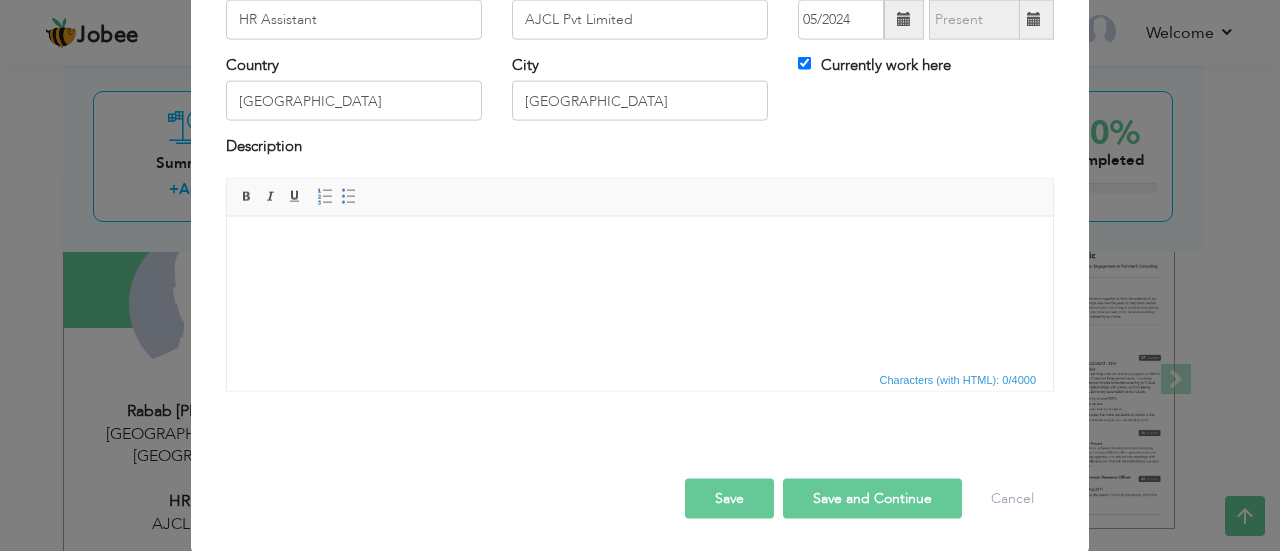 scroll, scrollTop: 158, scrollLeft: 0, axis: vertical 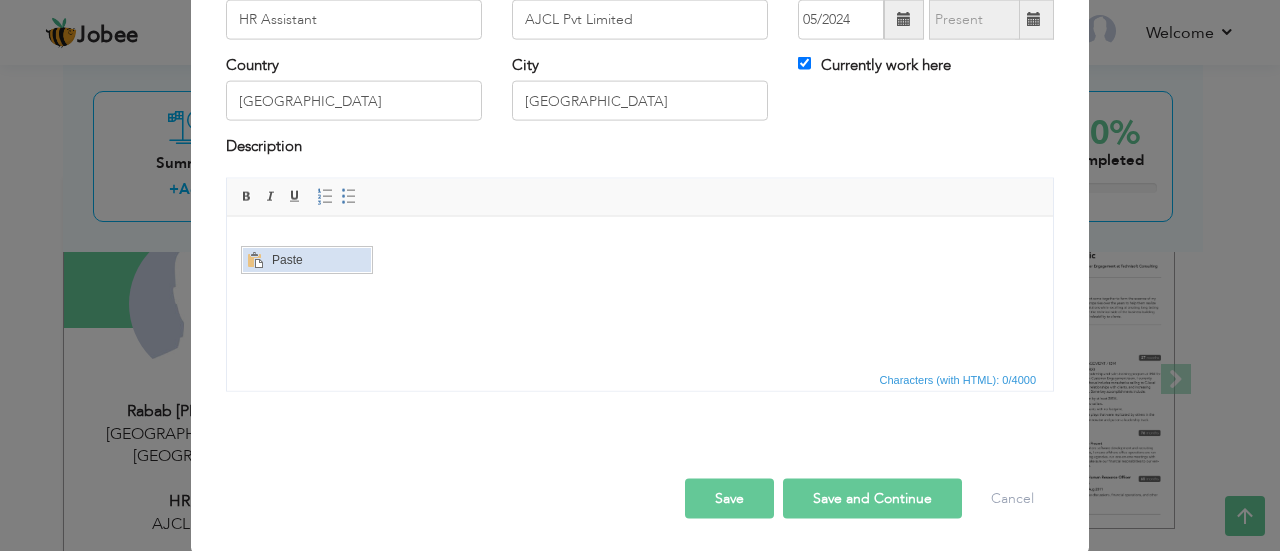 click on "Paste" at bounding box center [318, 260] 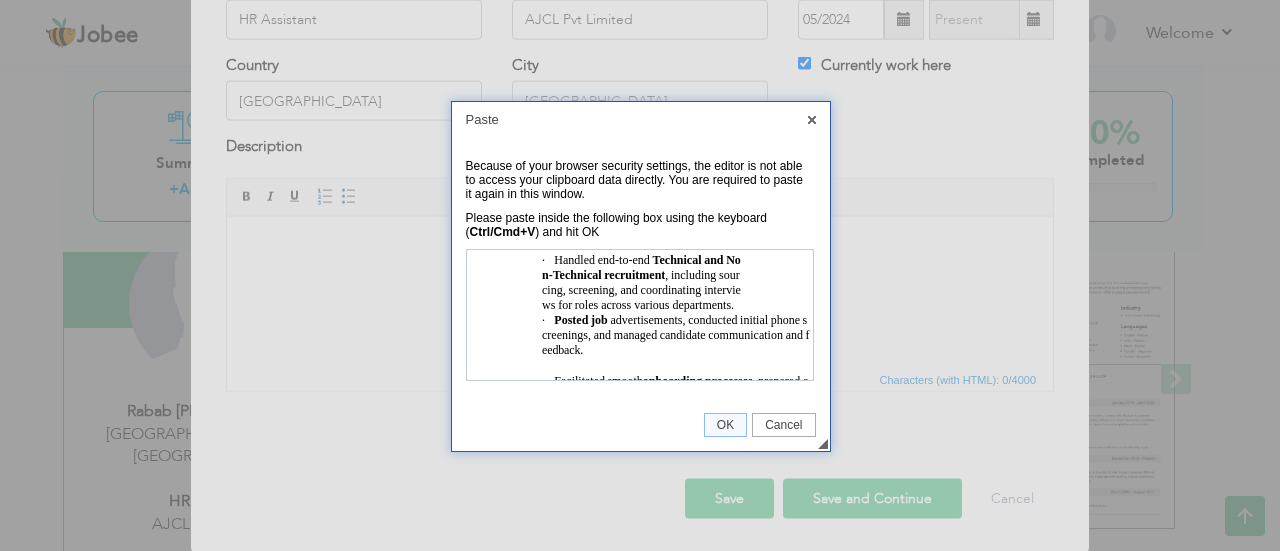 scroll, scrollTop: 0, scrollLeft: 0, axis: both 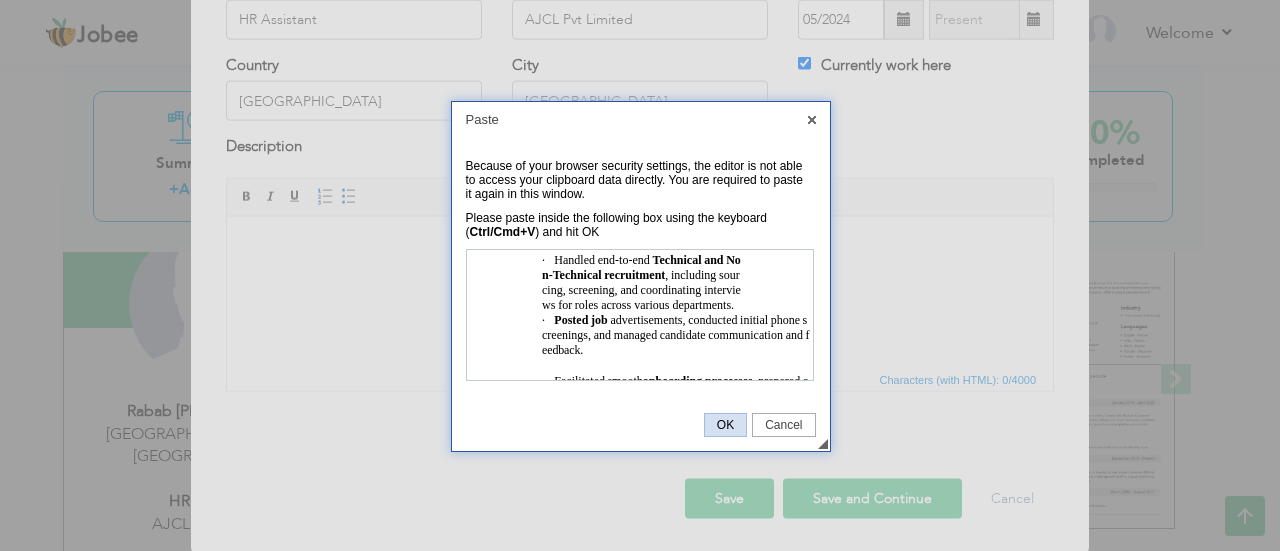 click on "OK" at bounding box center [725, 425] 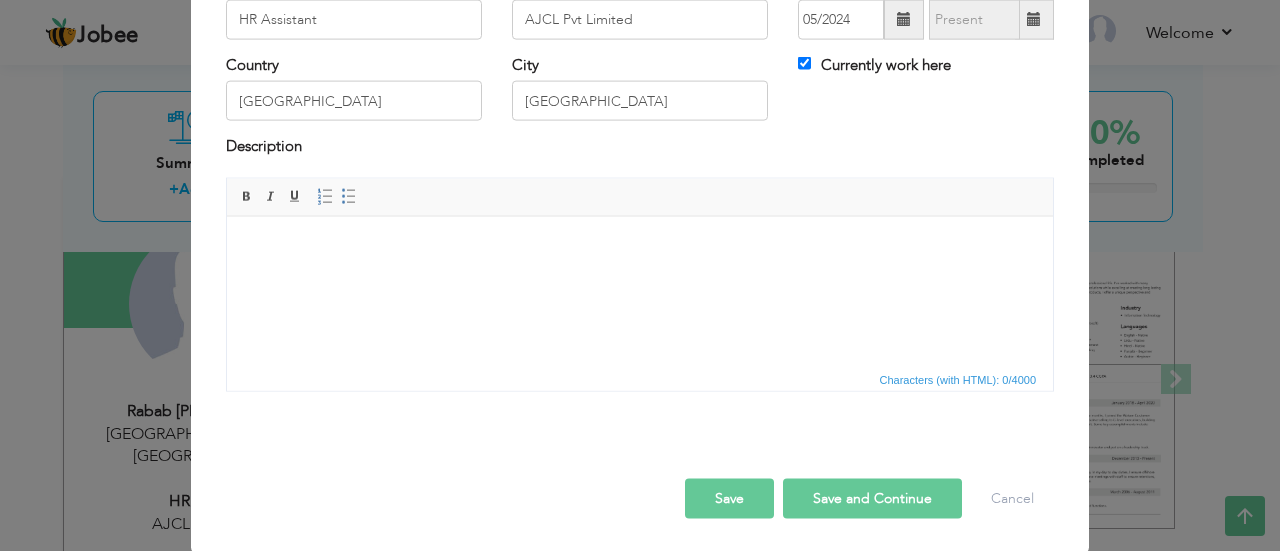click at bounding box center [640, 246] 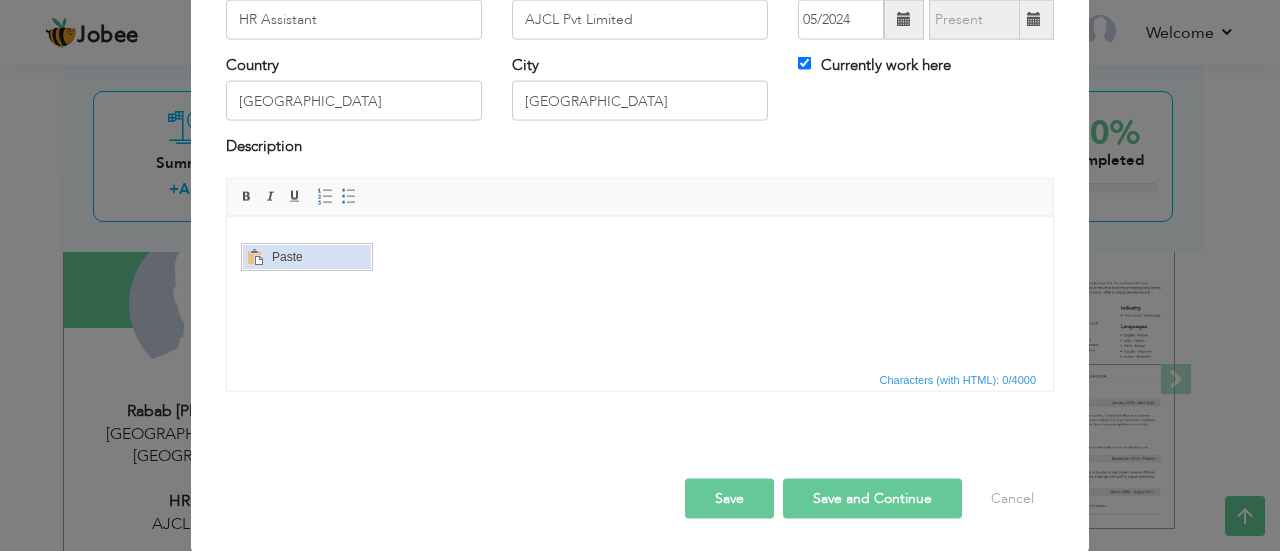 click on "Paste" at bounding box center [318, 257] 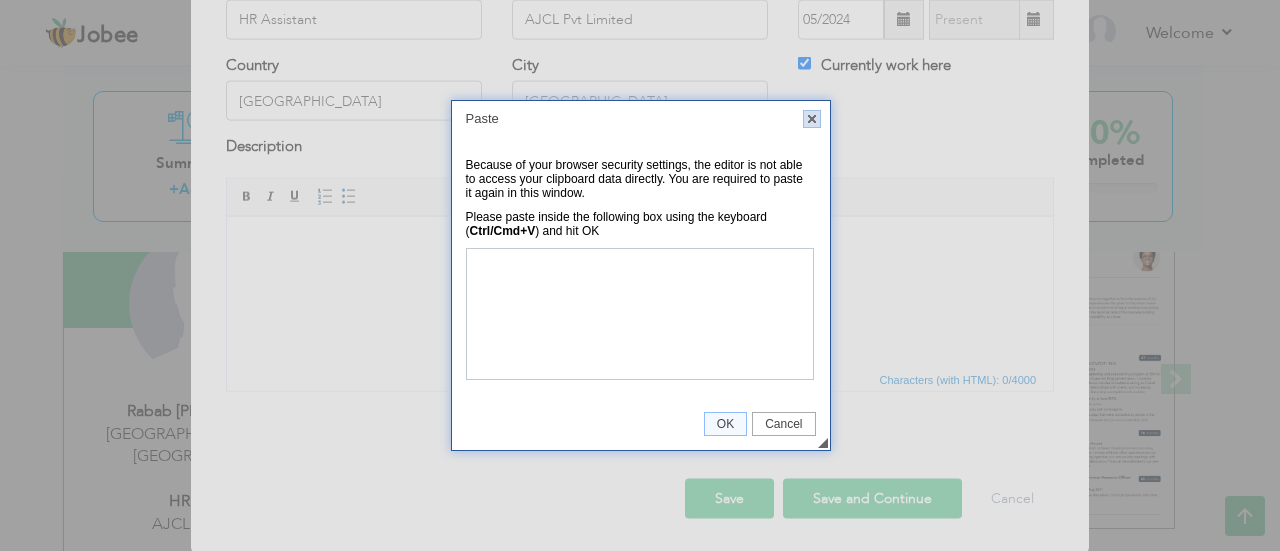 click on "X" at bounding box center [812, 119] 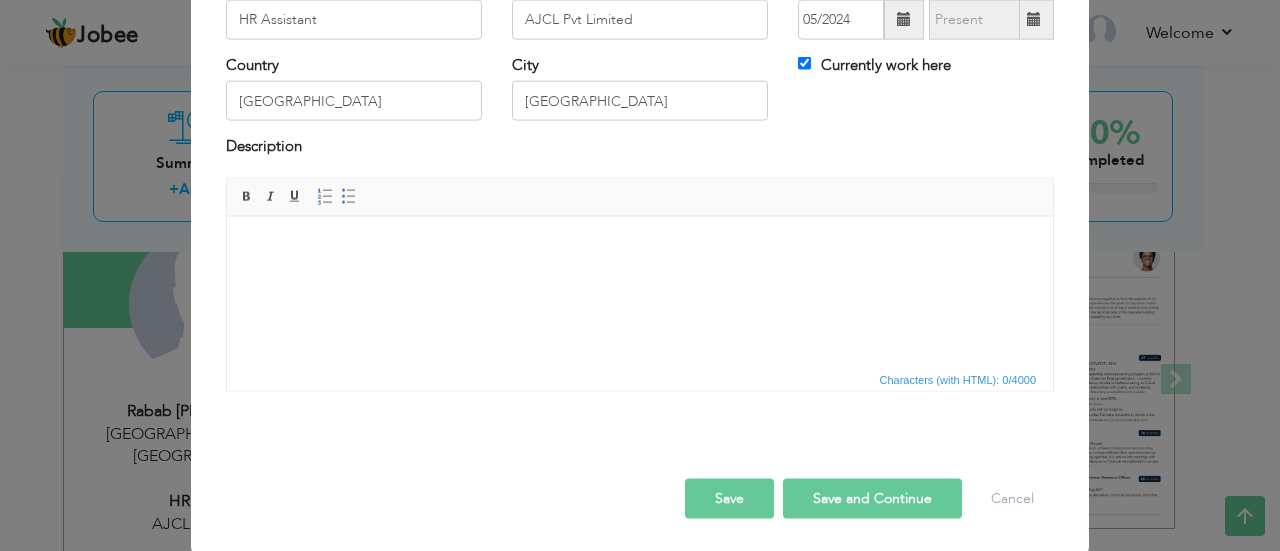 click at bounding box center [640, 246] 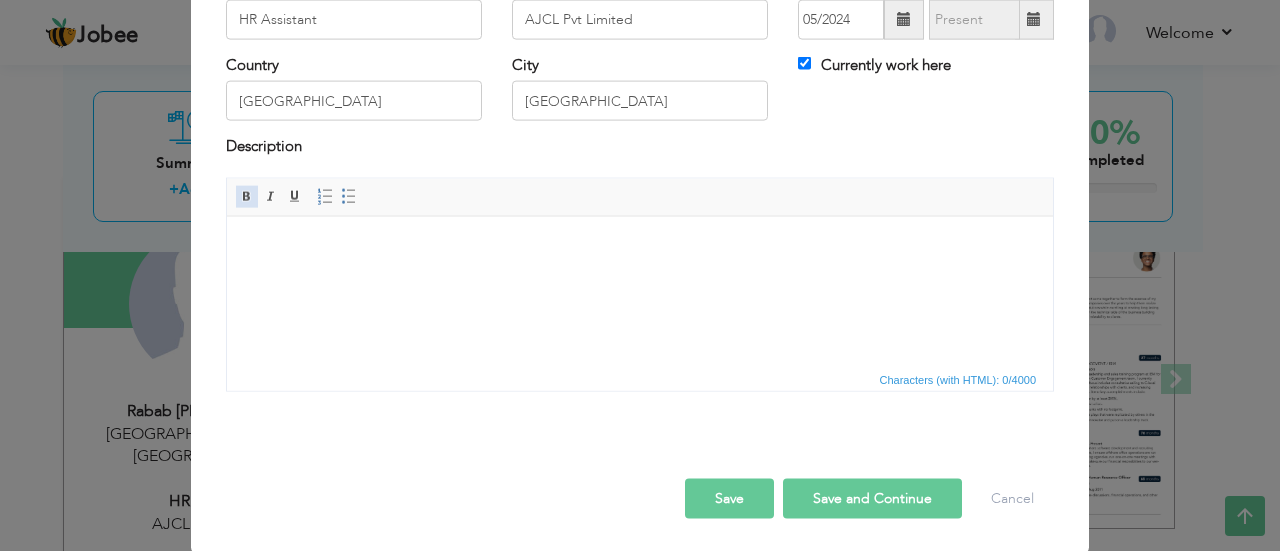 click at bounding box center [247, 196] 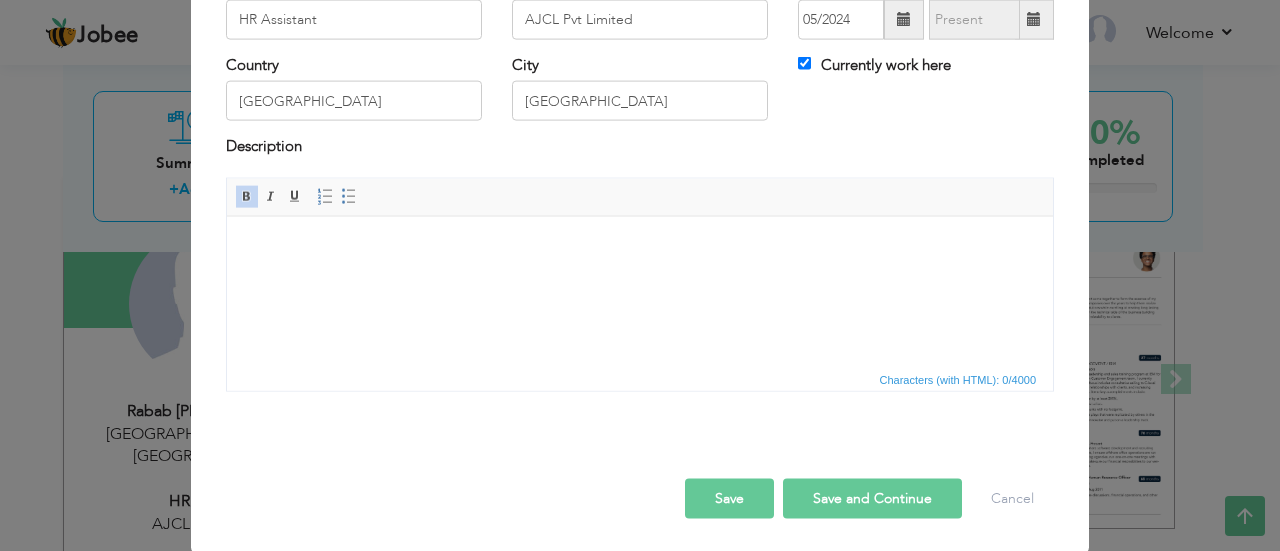 click at bounding box center (640, 246) 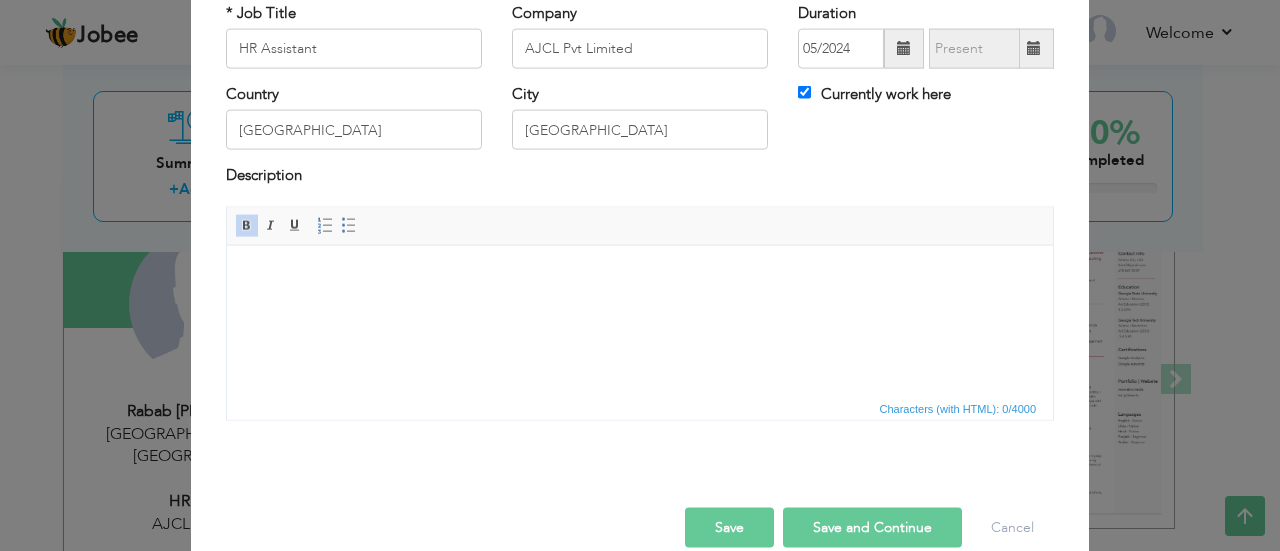 scroll, scrollTop: 158, scrollLeft: 0, axis: vertical 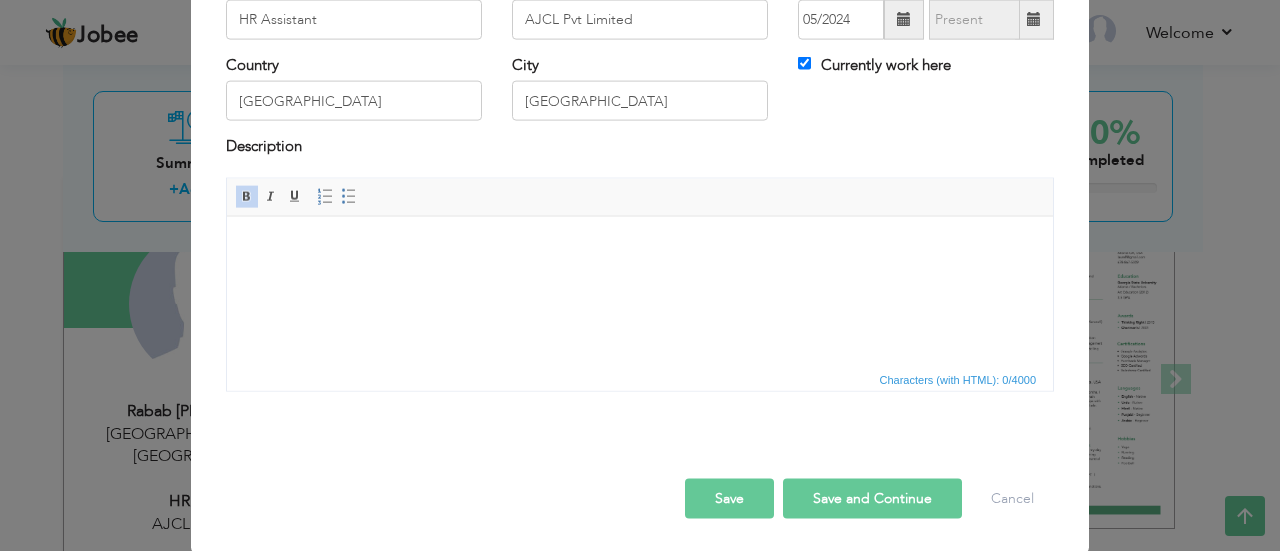 click on "Save and Continue" at bounding box center (872, 498) 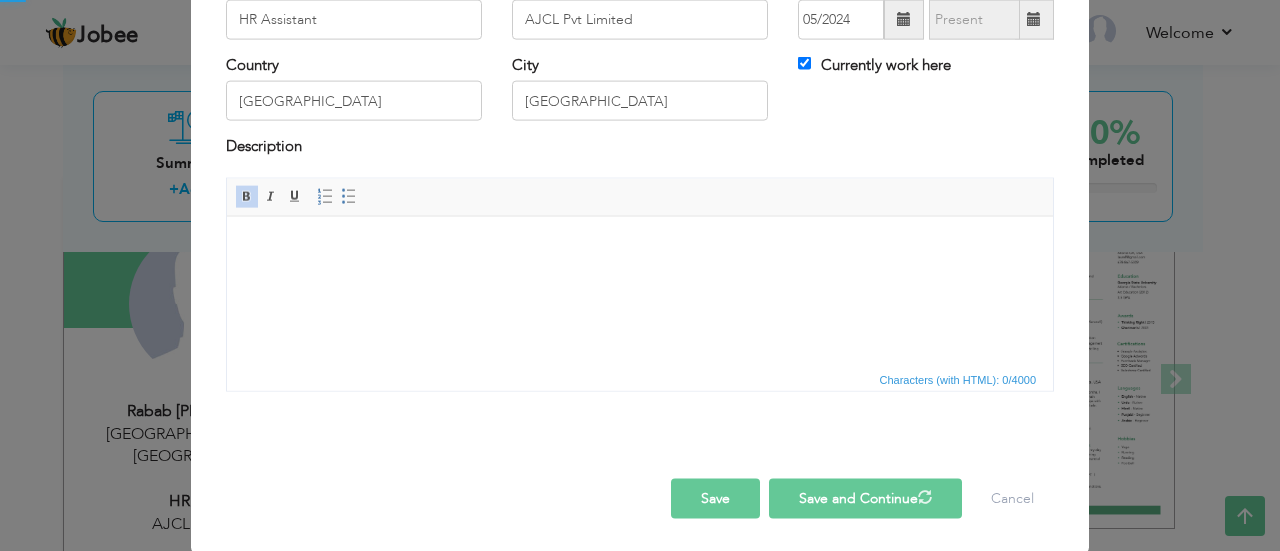 type 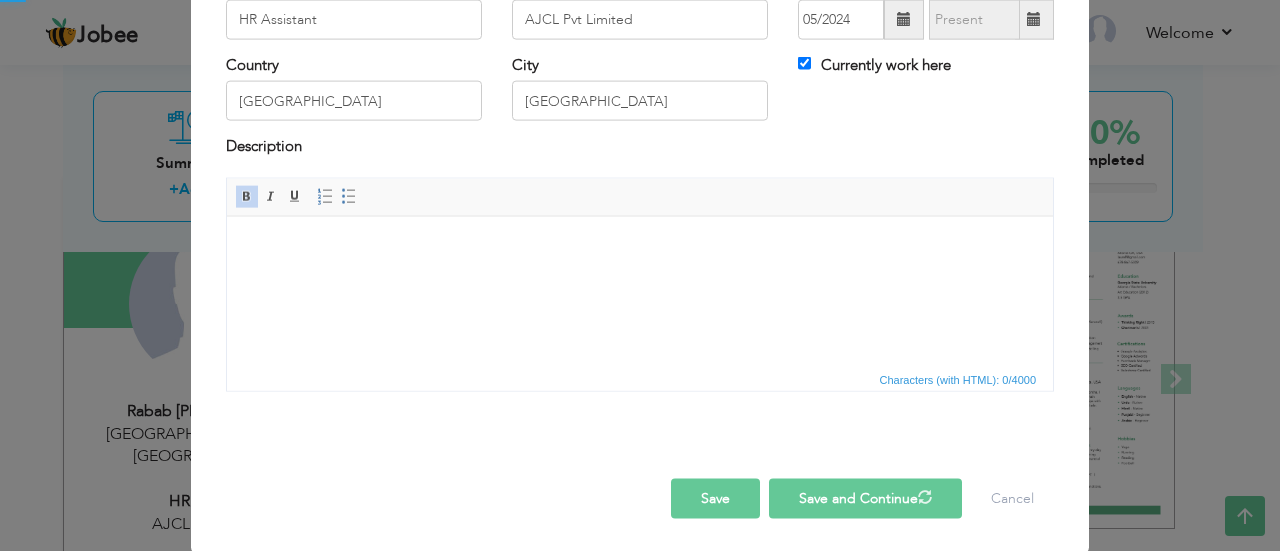 type 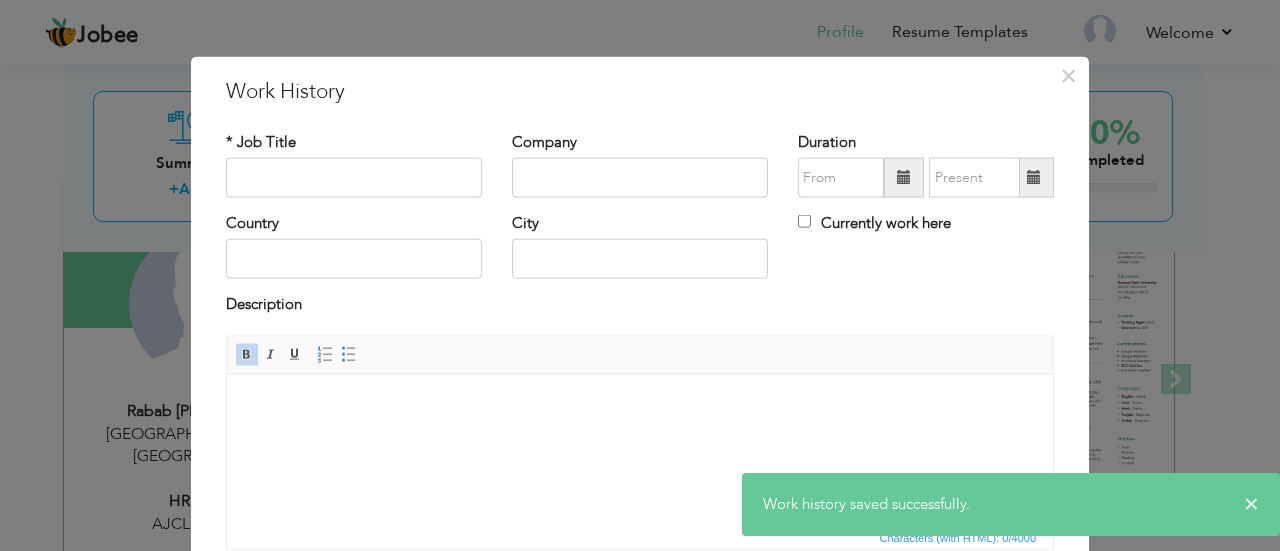 scroll, scrollTop: 158, scrollLeft: 0, axis: vertical 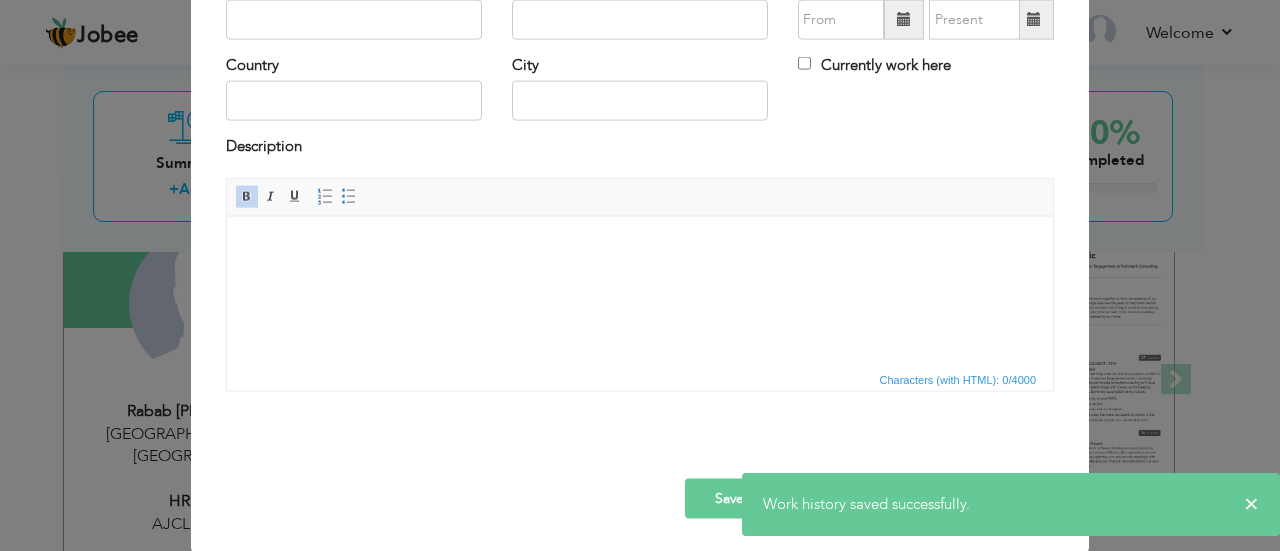 click on "Save" at bounding box center [729, 498] 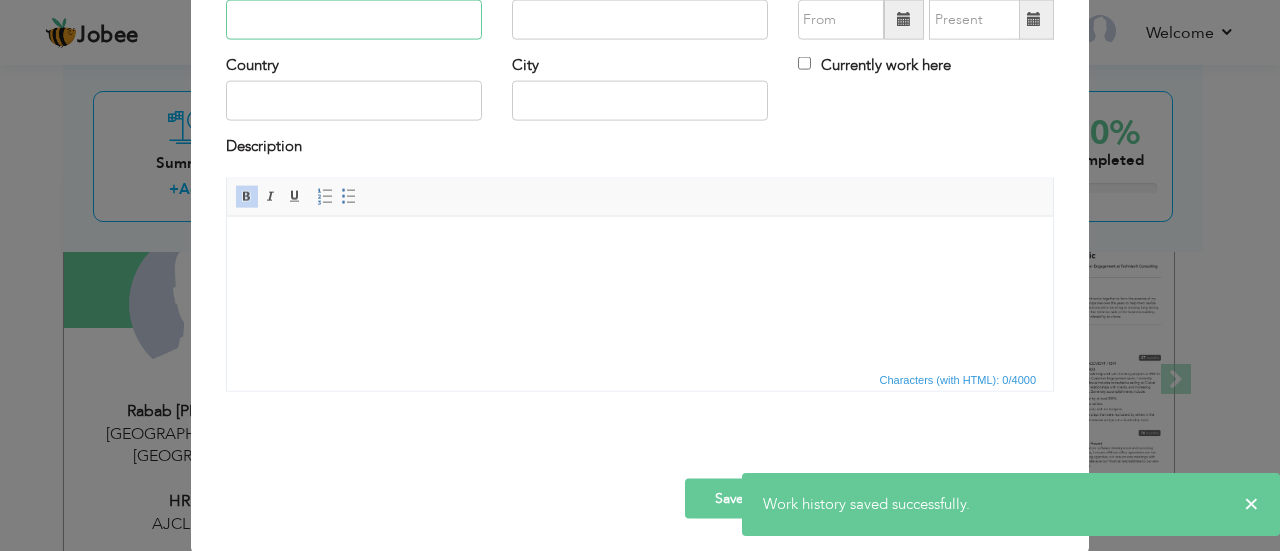 scroll, scrollTop: 157, scrollLeft: 0, axis: vertical 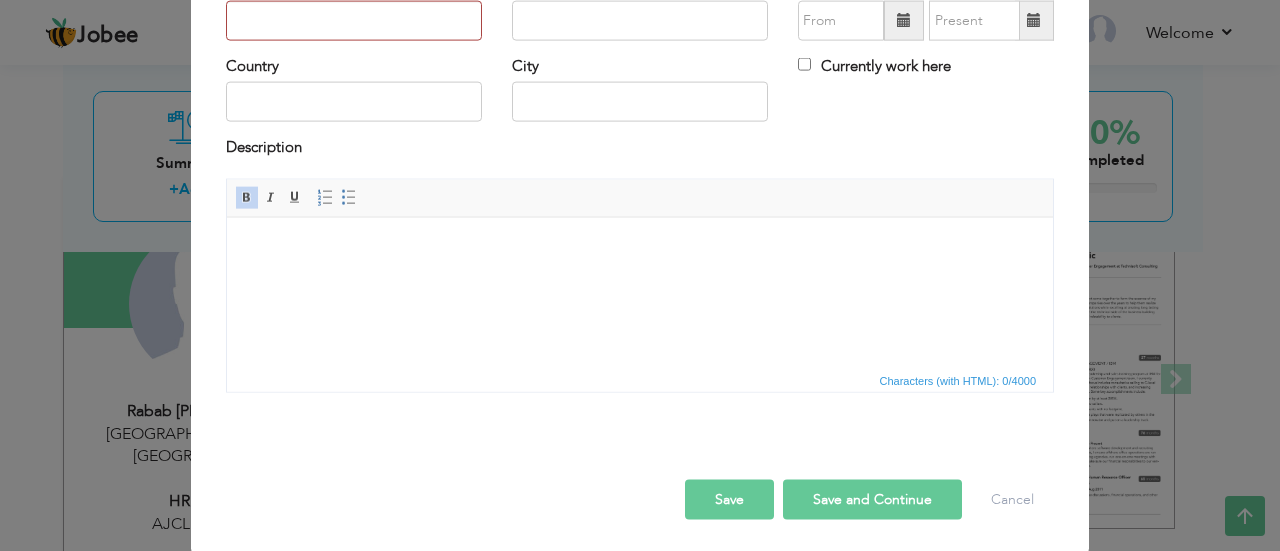 click on "Save" at bounding box center (729, 499) 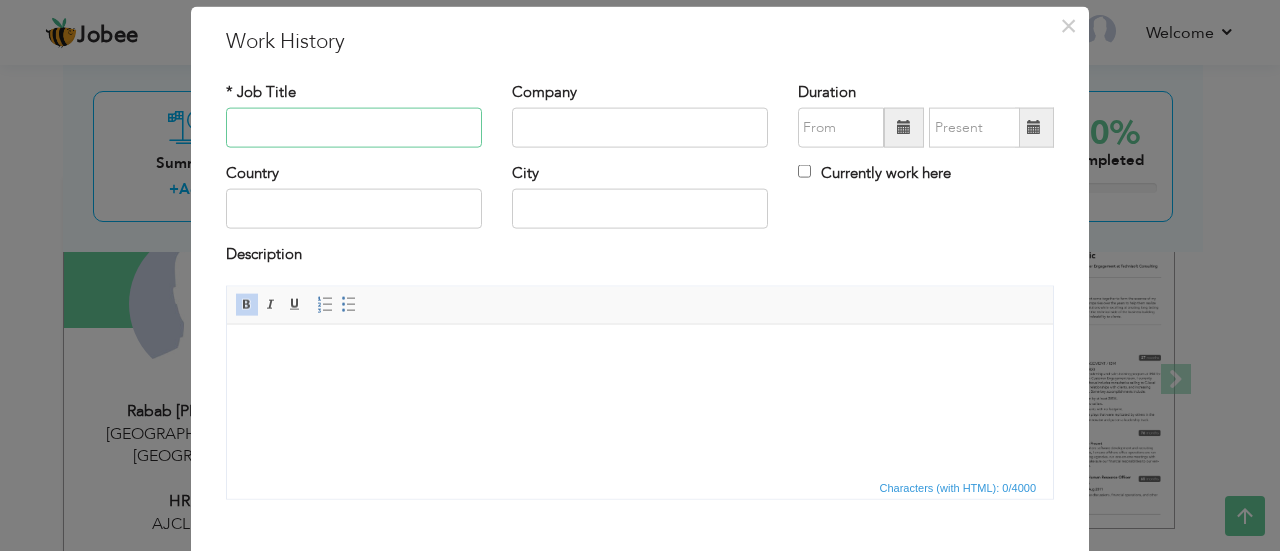 scroll, scrollTop: 0, scrollLeft: 0, axis: both 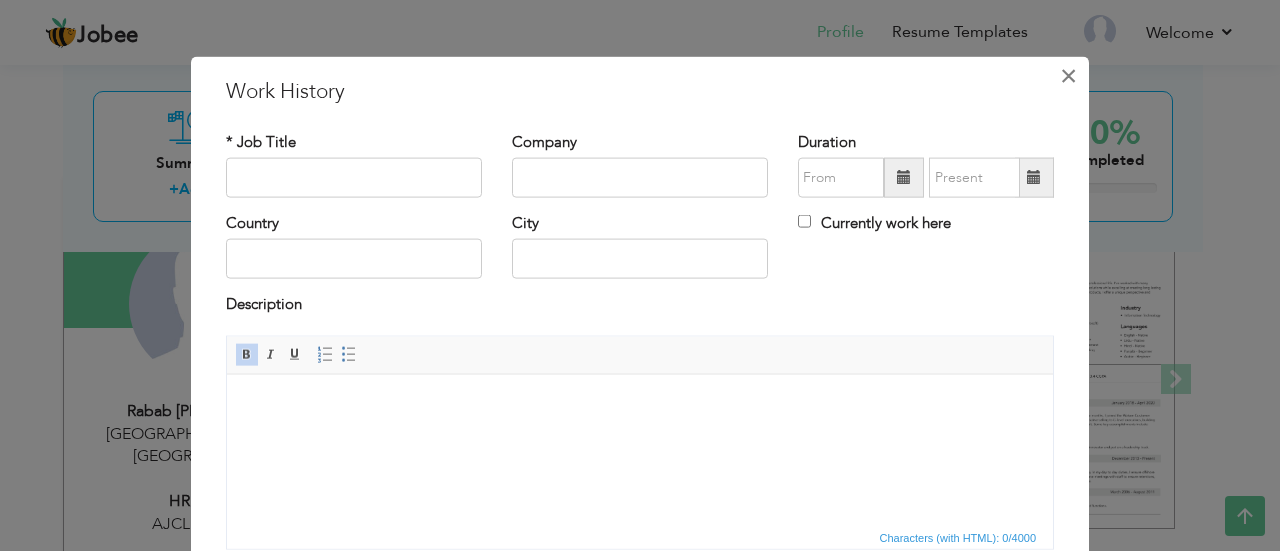 click on "×" at bounding box center [1068, 75] 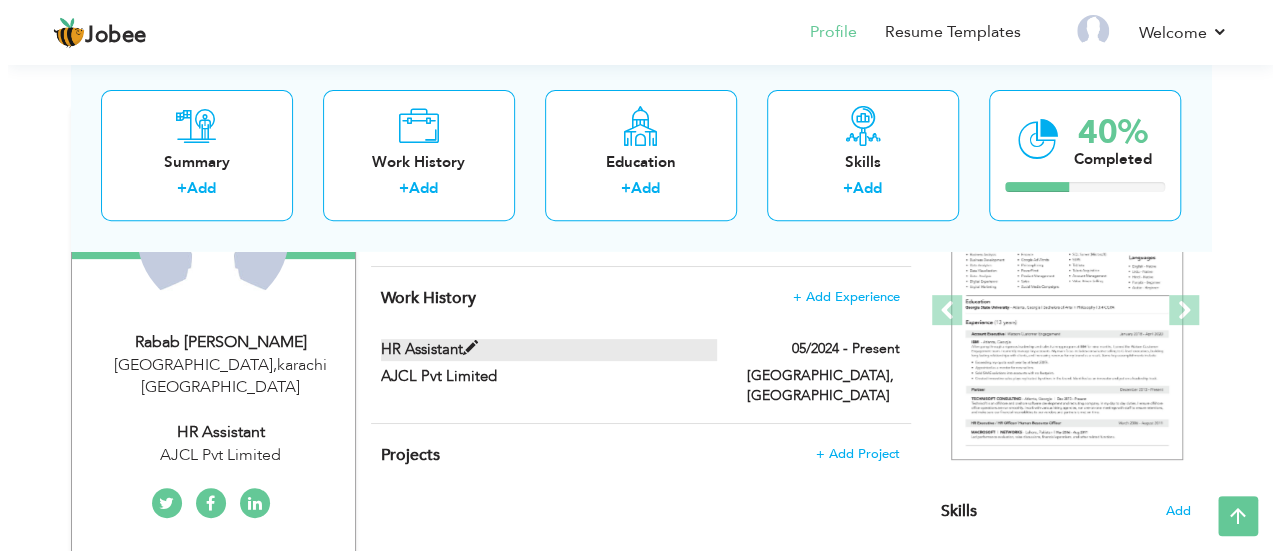 scroll, scrollTop: 300, scrollLeft: 0, axis: vertical 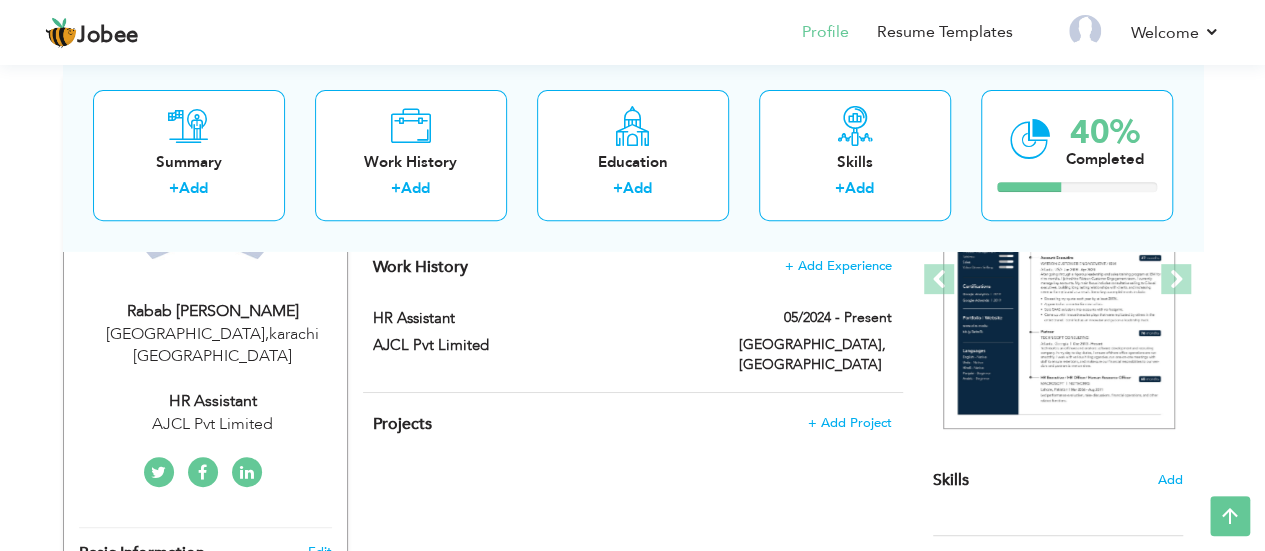 click on "Work History
+ Add Experience" at bounding box center [632, 267] 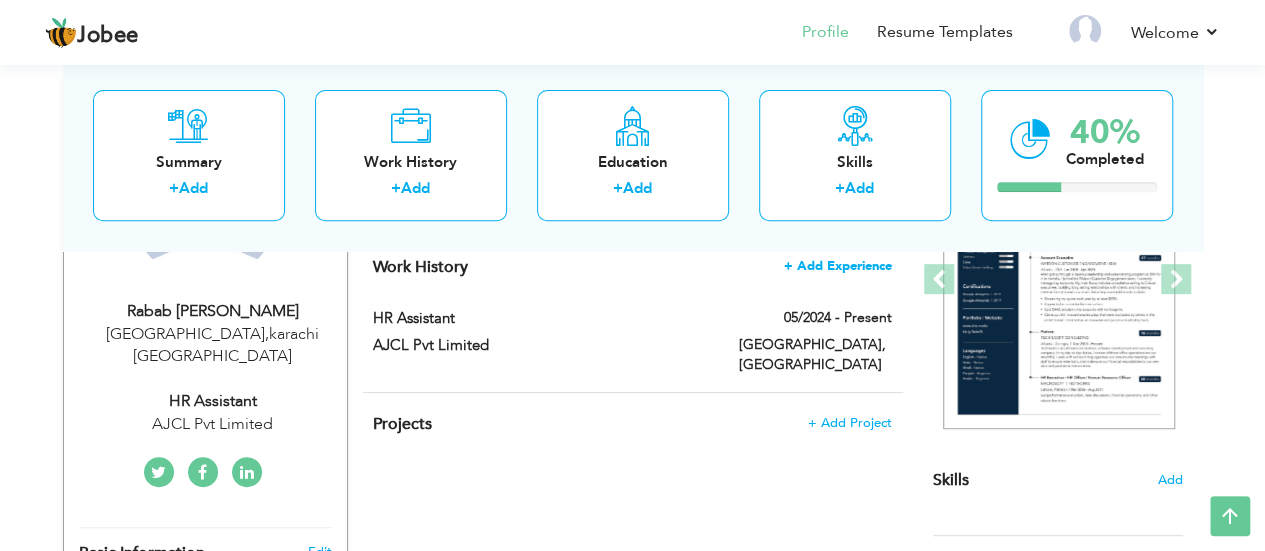 click on "+ Add Experience" at bounding box center [838, 266] 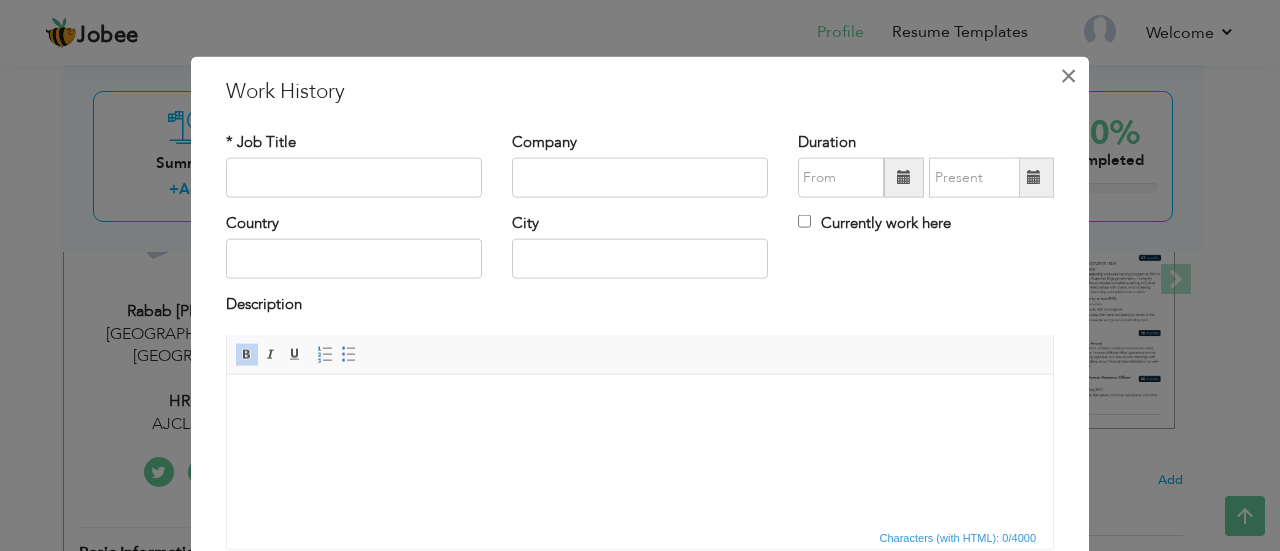 click on "×" at bounding box center (1068, 75) 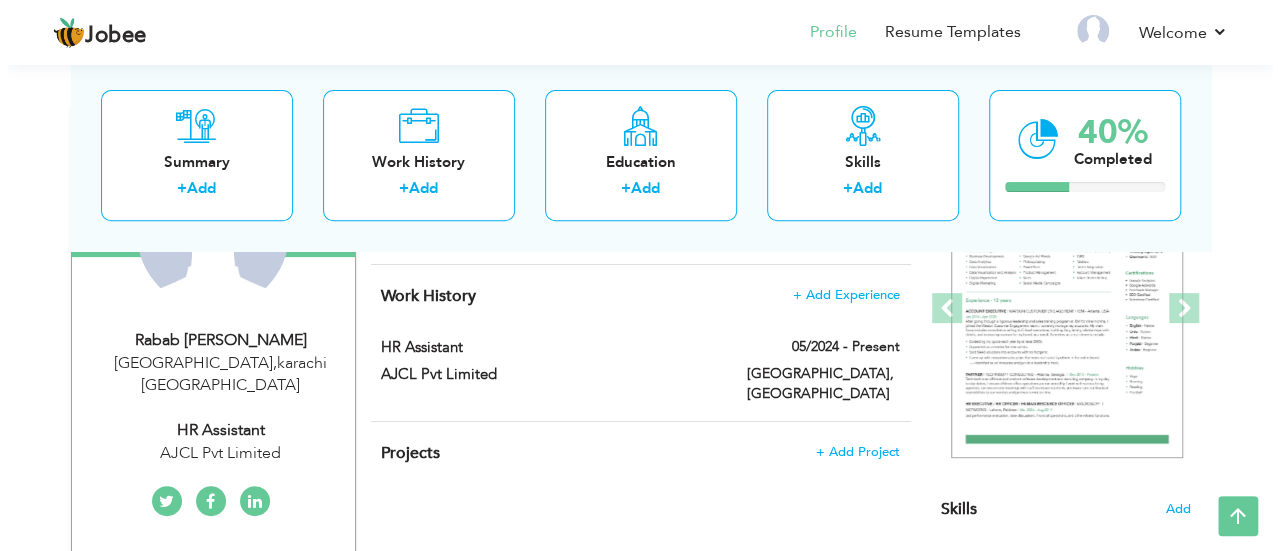 scroll, scrollTop: 200, scrollLeft: 0, axis: vertical 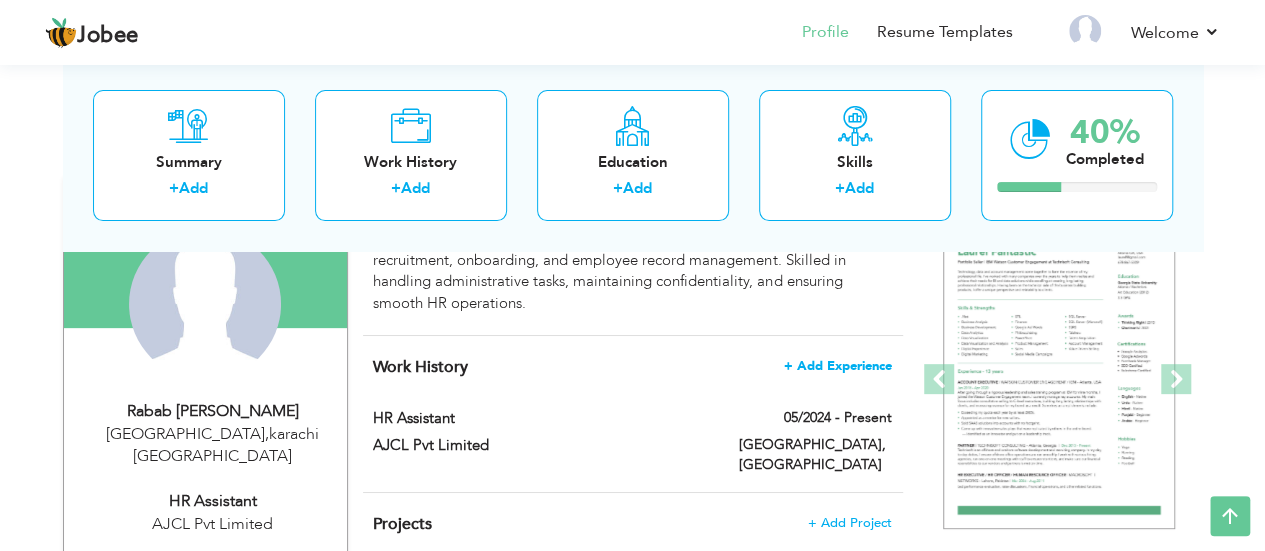click on "+ Add Experience" at bounding box center (838, 366) 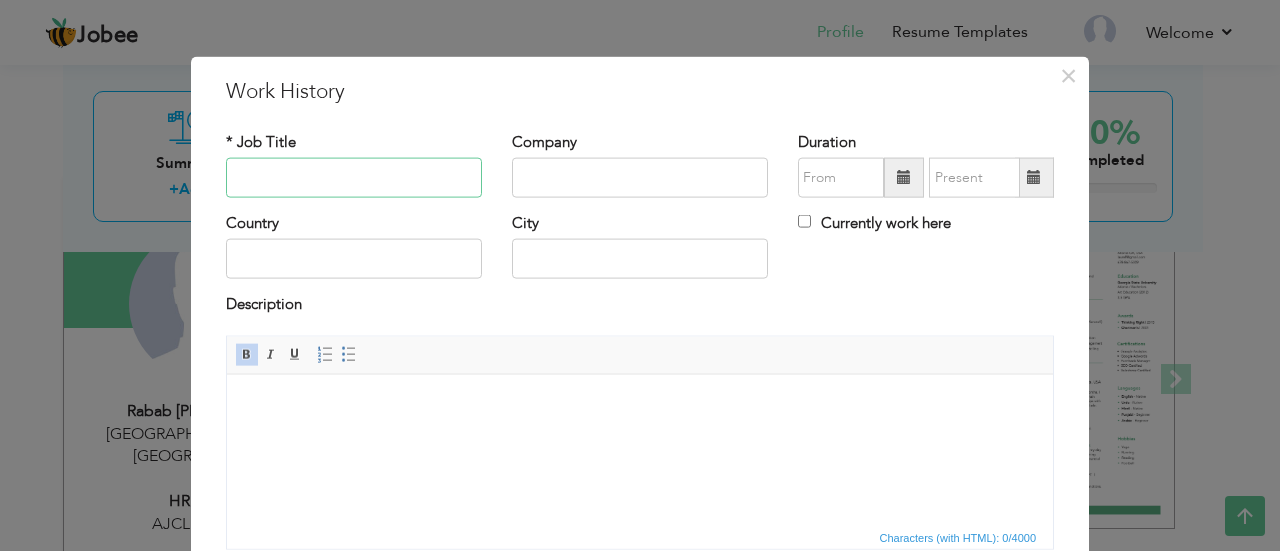 type on "H" 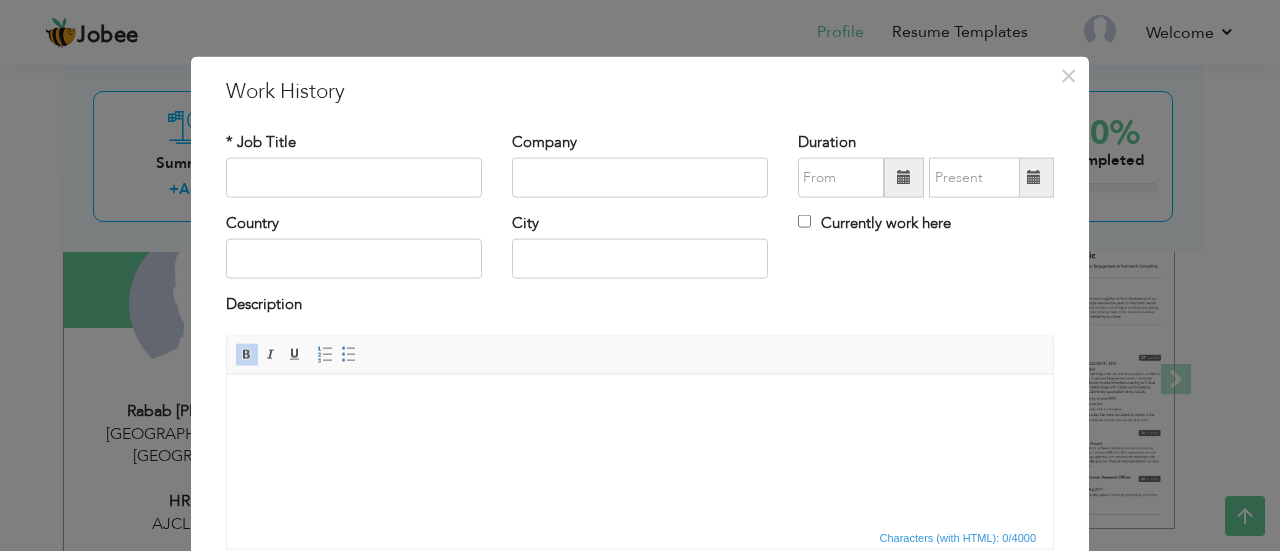 click on "×
Work History
* Job Title
Company
Duration Currently work here Country" at bounding box center (640, 275) 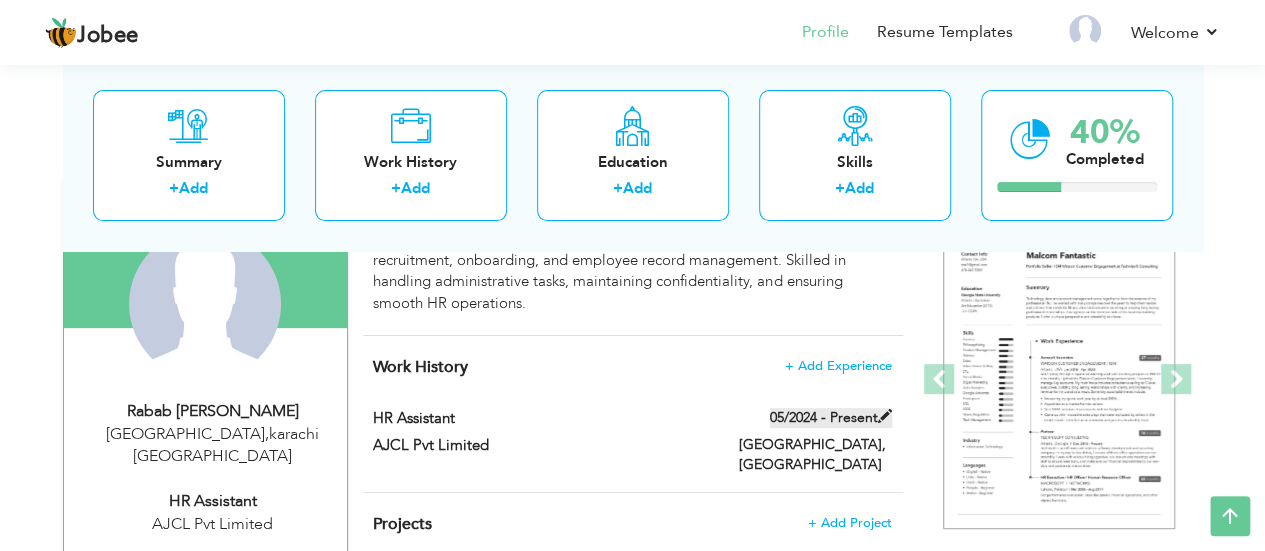 click at bounding box center [885, 416] 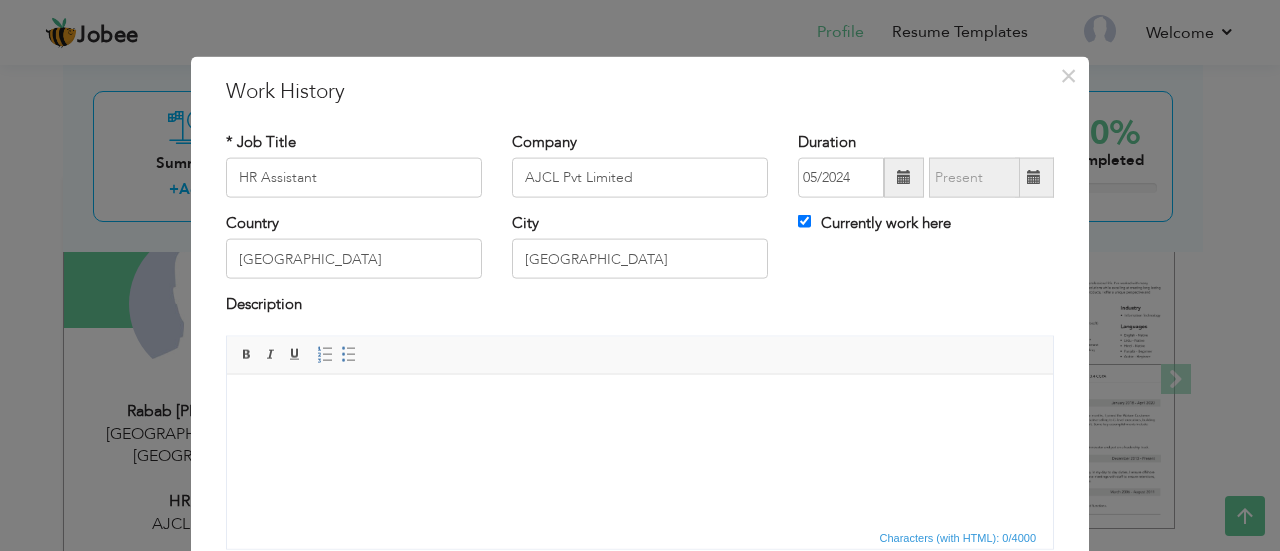 click at bounding box center [640, 404] 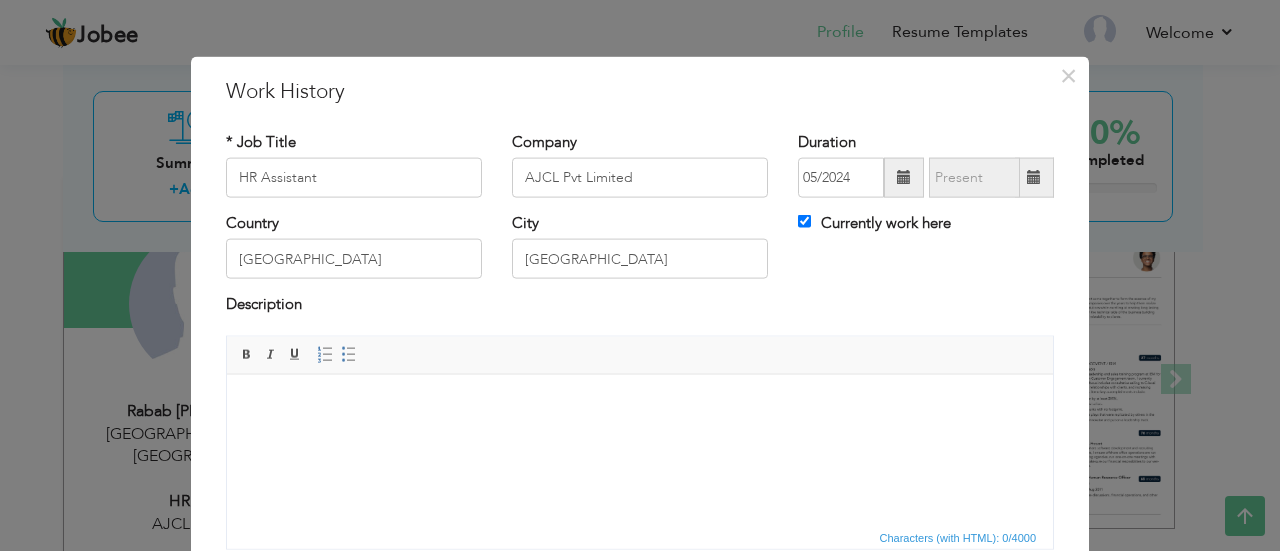 click at bounding box center (640, 404) 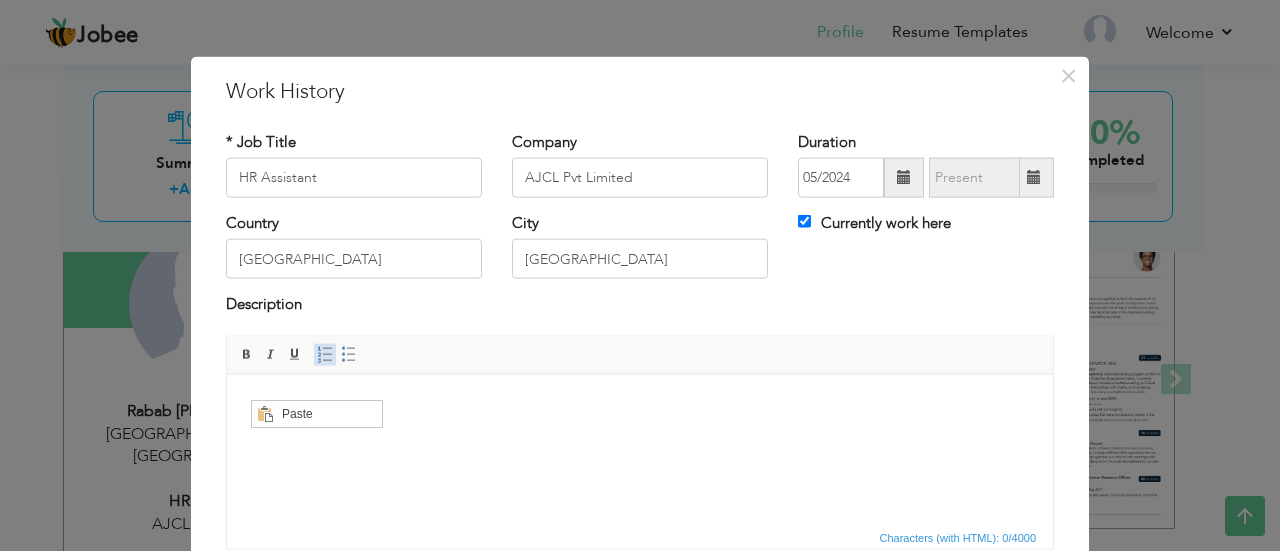 click on "Insert/Remove Numbered List" at bounding box center (325, 354) 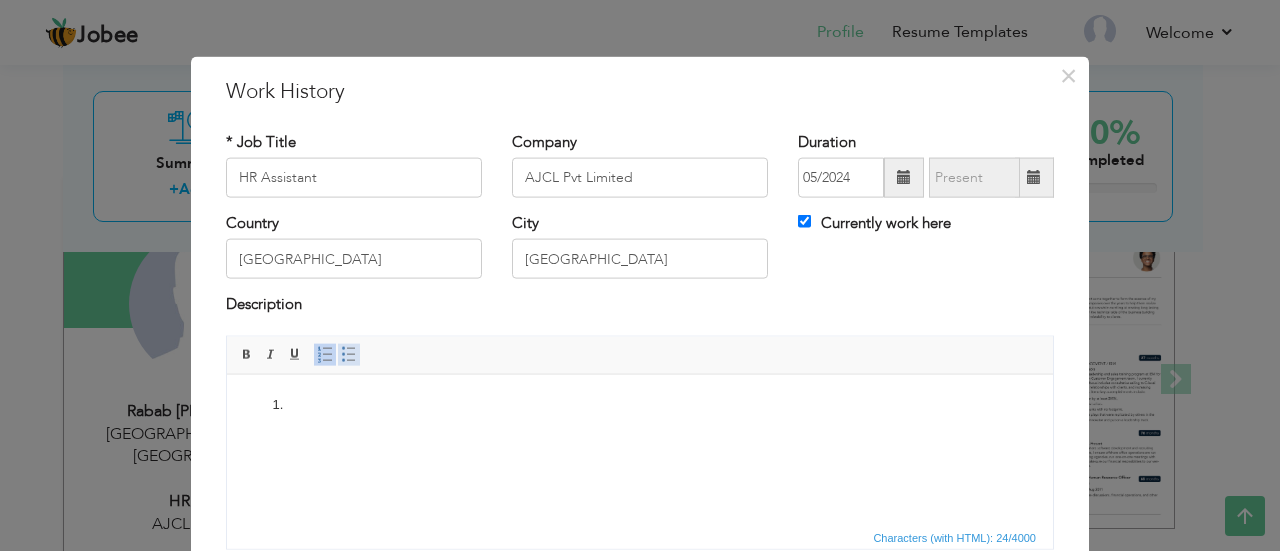 click at bounding box center (349, 354) 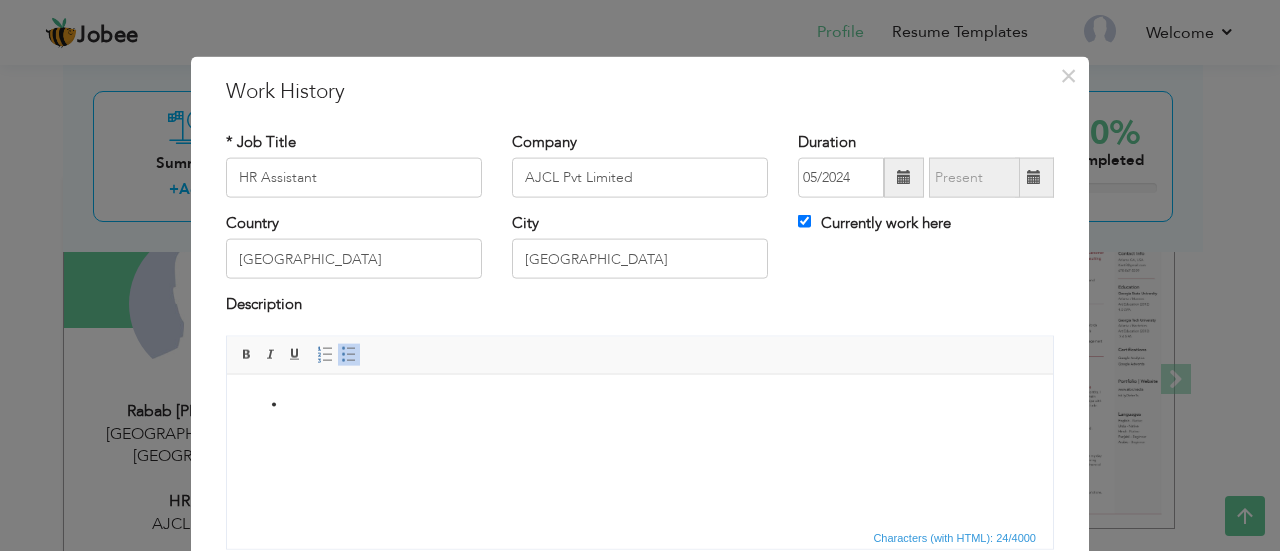 type 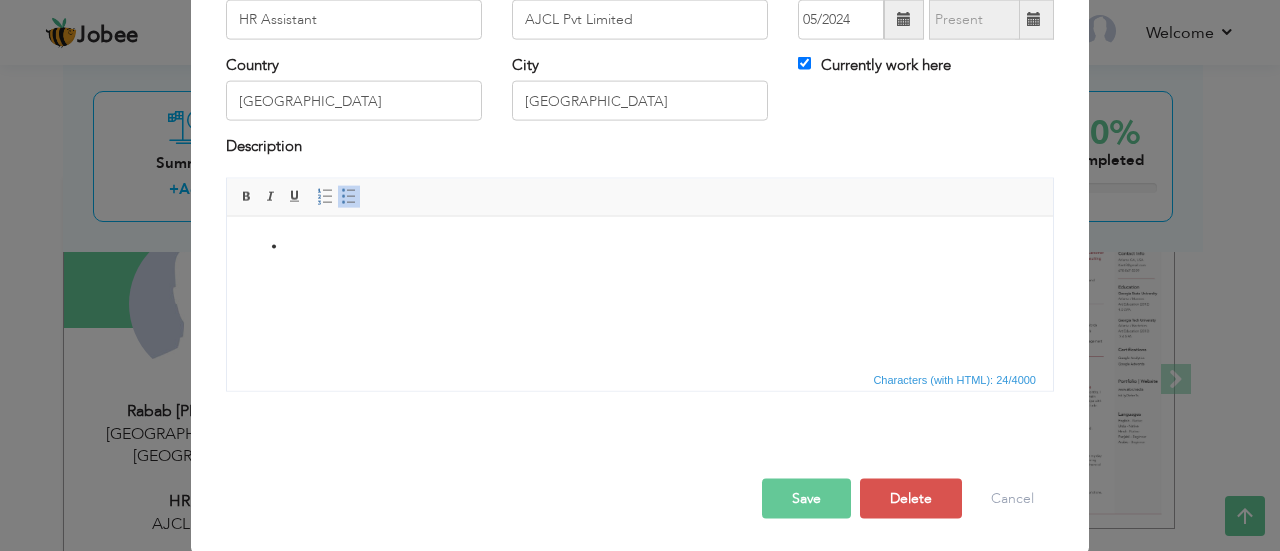 click on "Description" at bounding box center [640, 149] 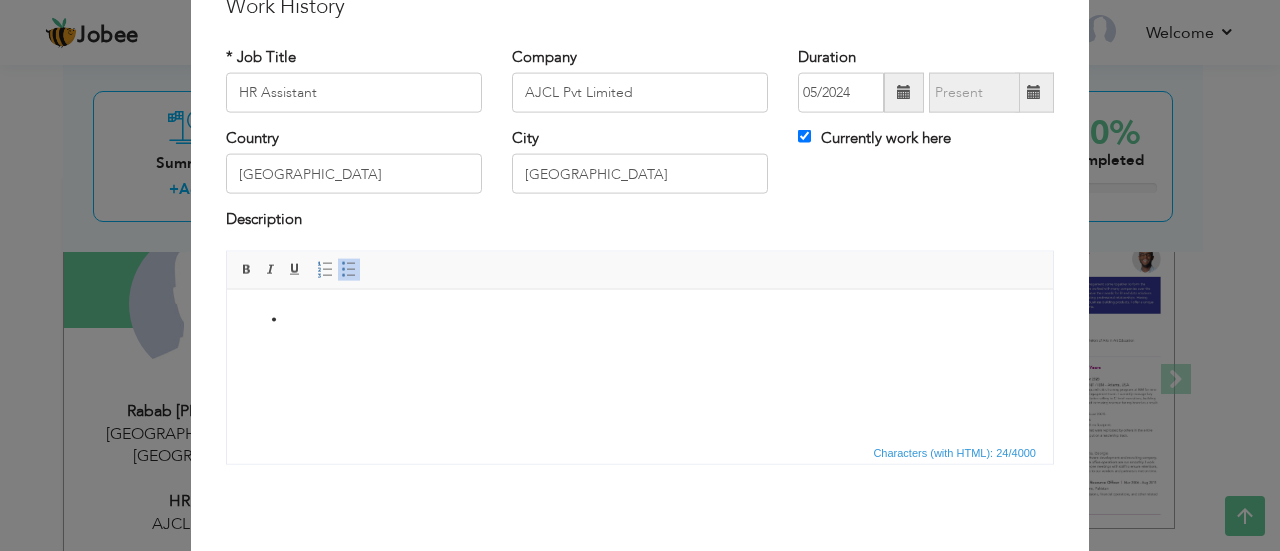 scroll, scrollTop: 58, scrollLeft: 0, axis: vertical 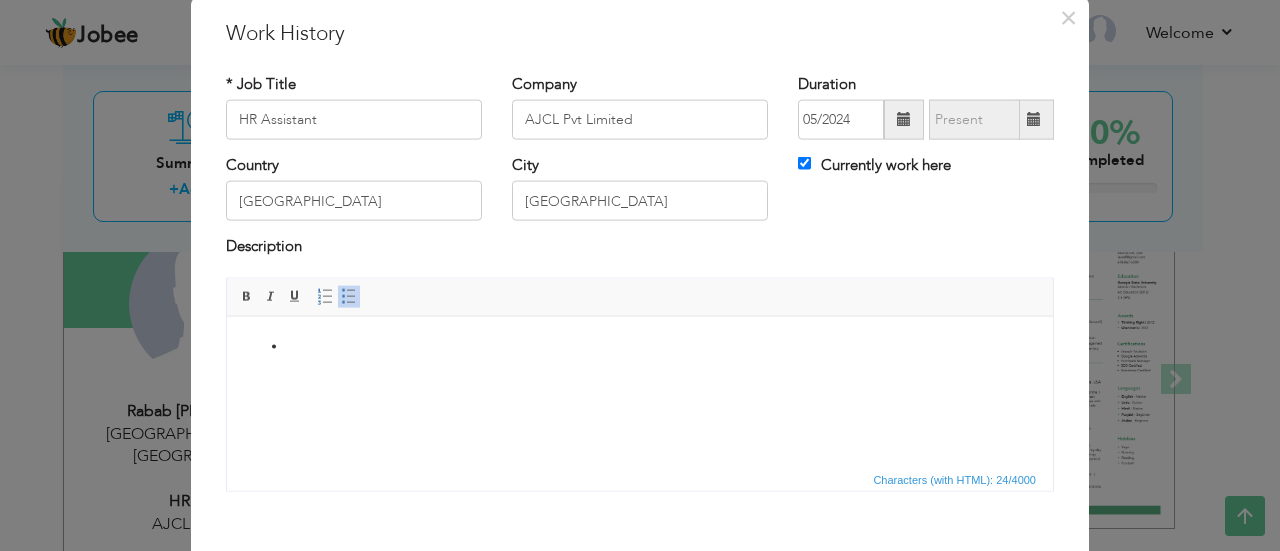 click at bounding box center [640, 346] 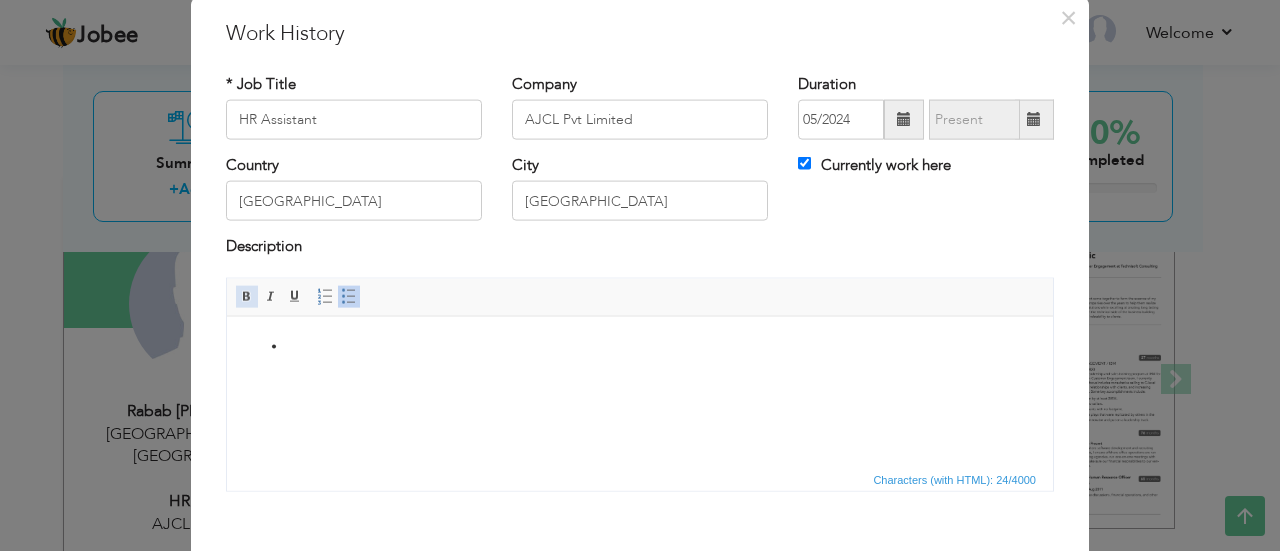click at bounding box center [247, 296] 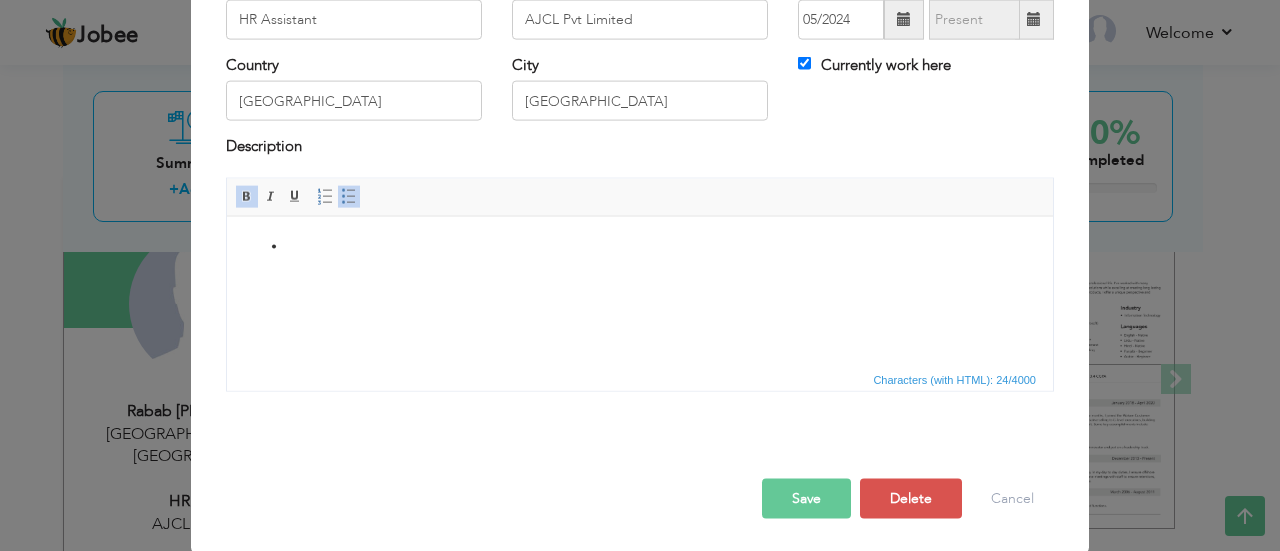 scroll, scrollTop: 58, scrollLeft: 0, axis: vertical 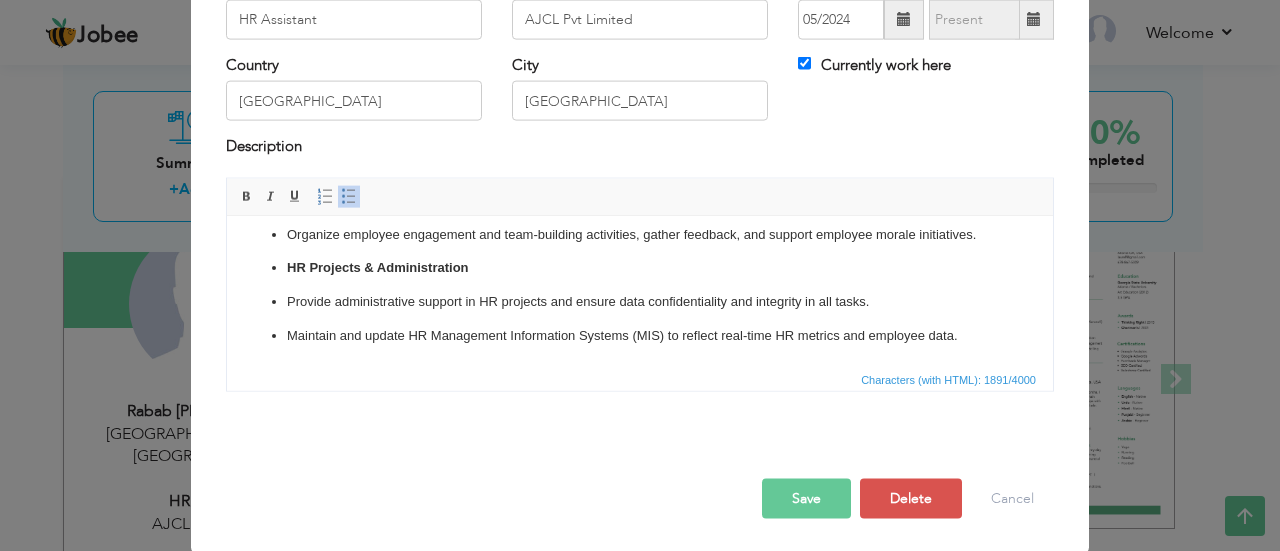click on "Save" at bounding box center (806, 498) 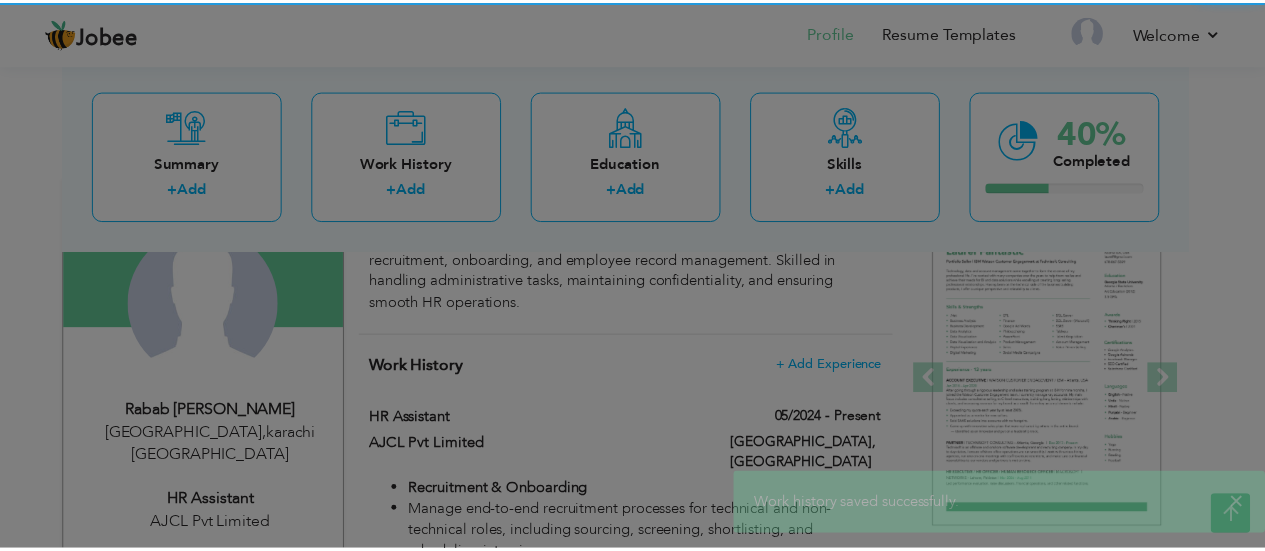 scroll, scrollTop: 0, scrollLeft: 0, axis: both 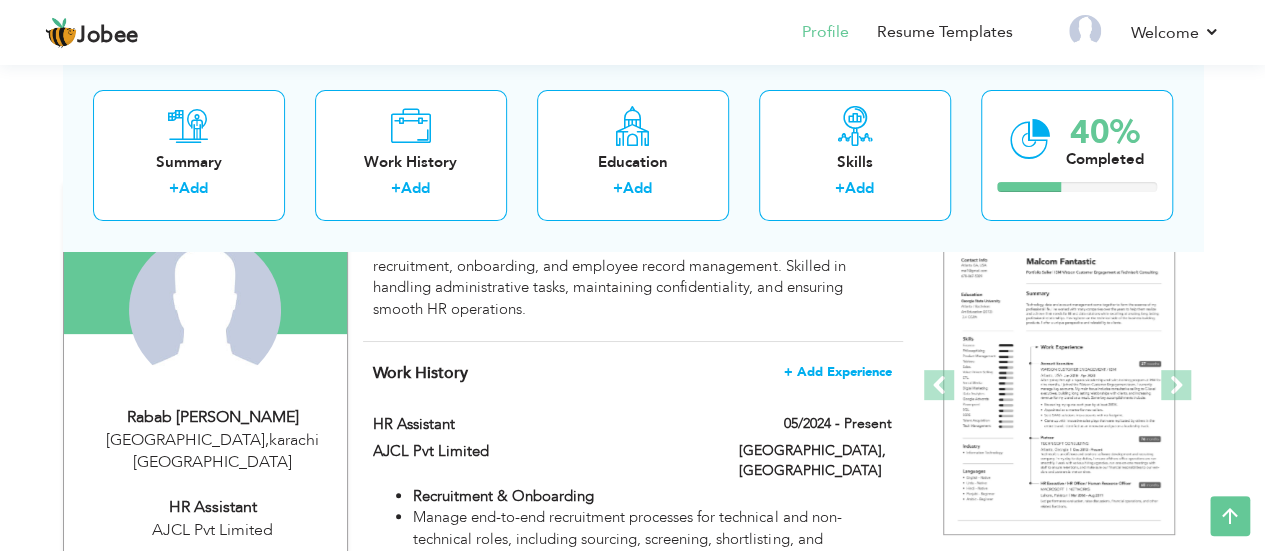 click on "+ Add Experience" at bounding box center [838, 372] 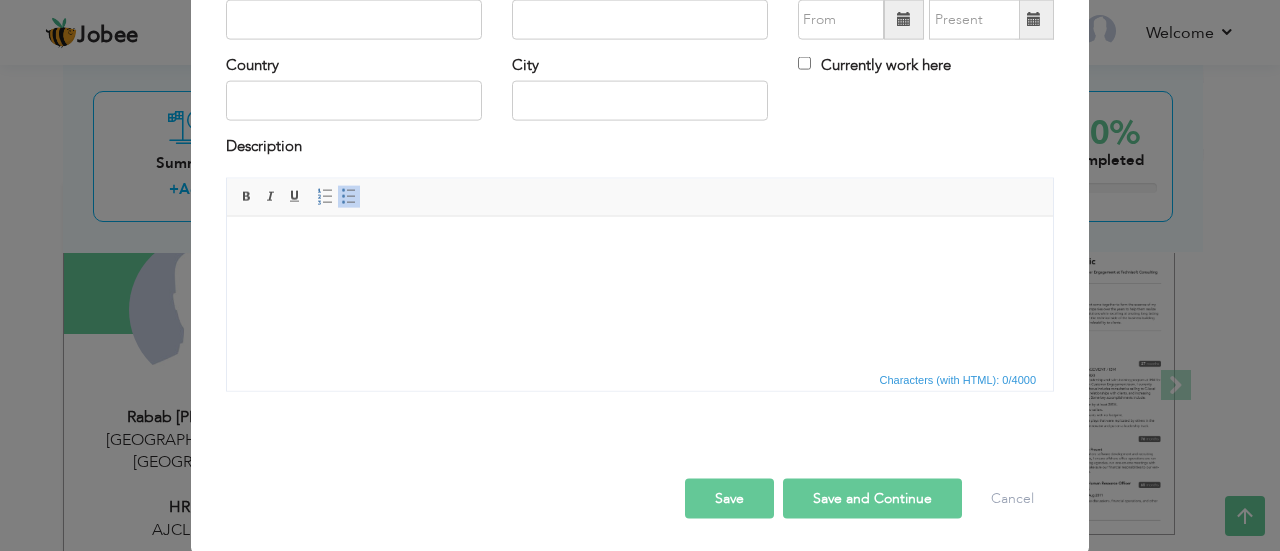 scroll, scrollTop: 0, scrollLeft: 0, axis: both 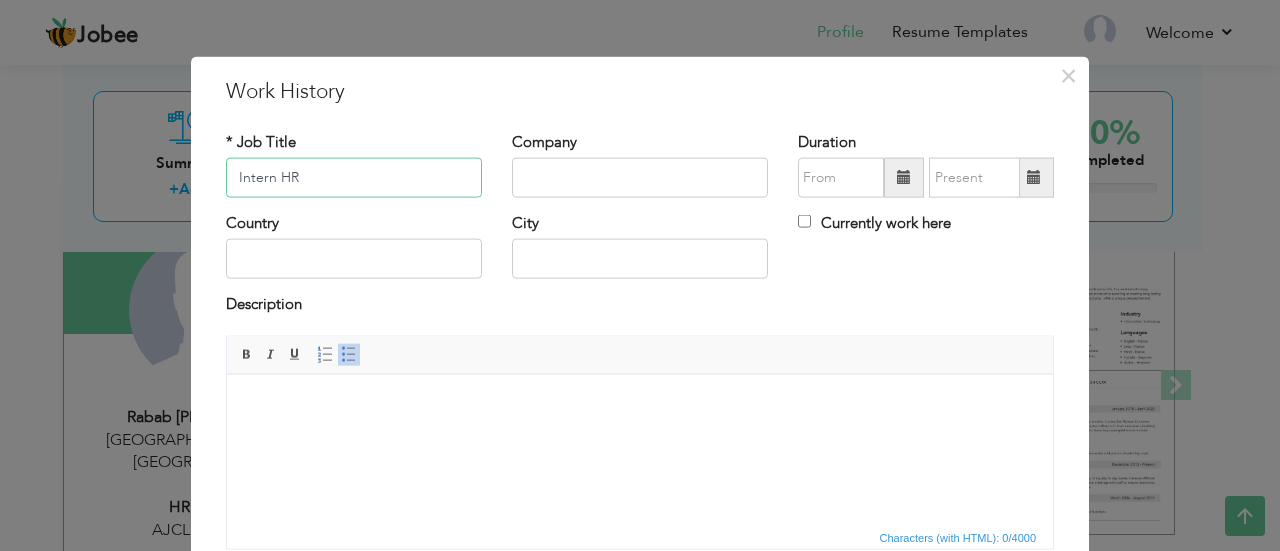 type on "Intern HR" 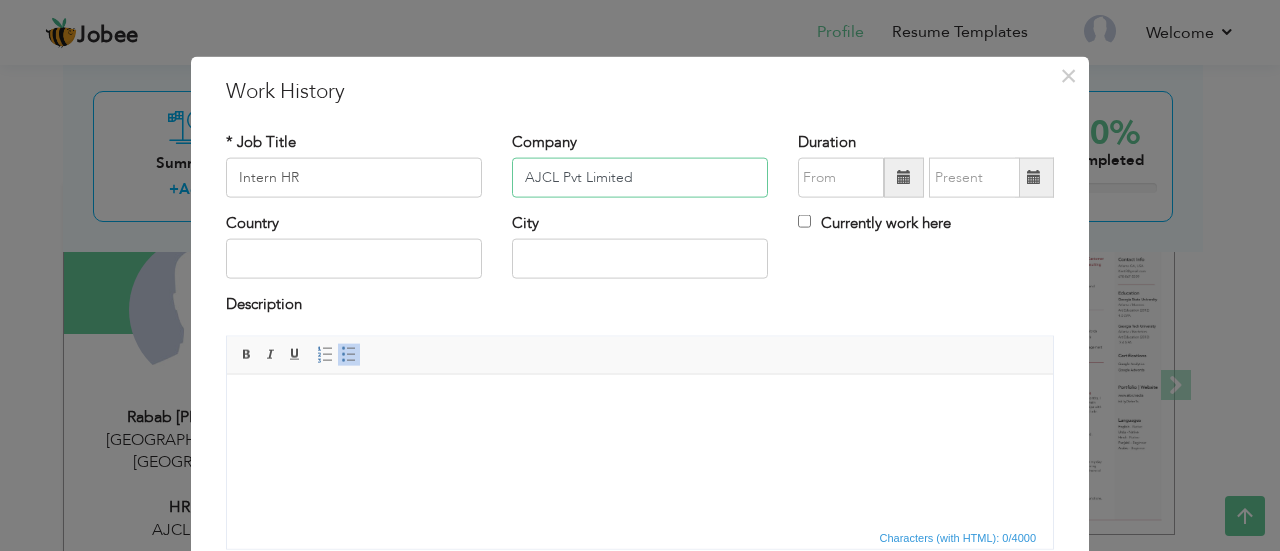 type on "AJCL Pvt Limited" 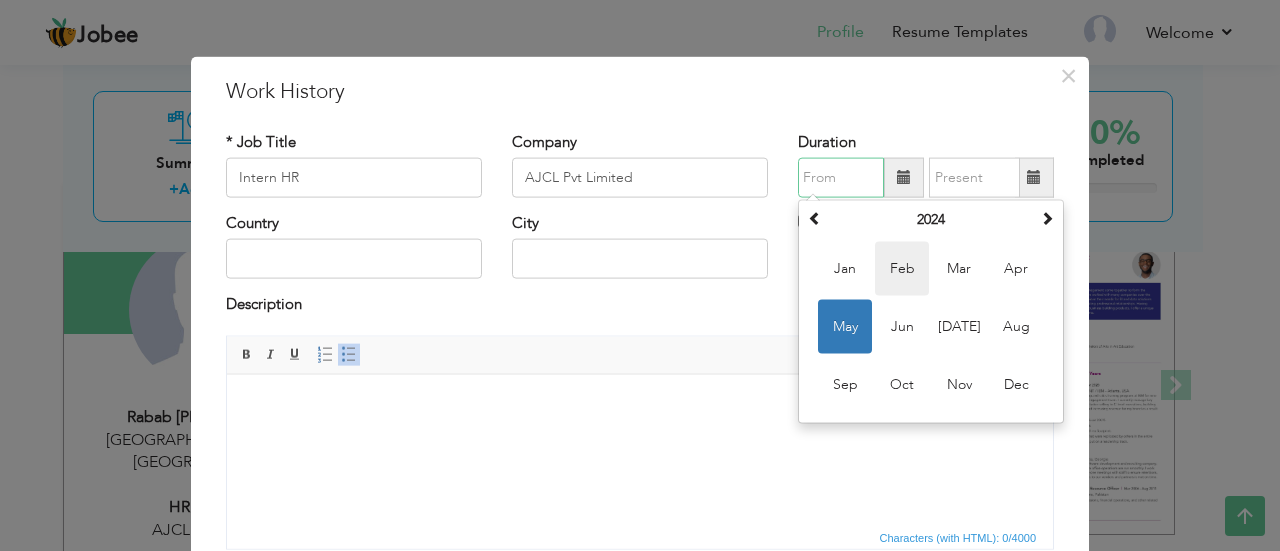 click on "Feb" at bounding box center (902, 269) 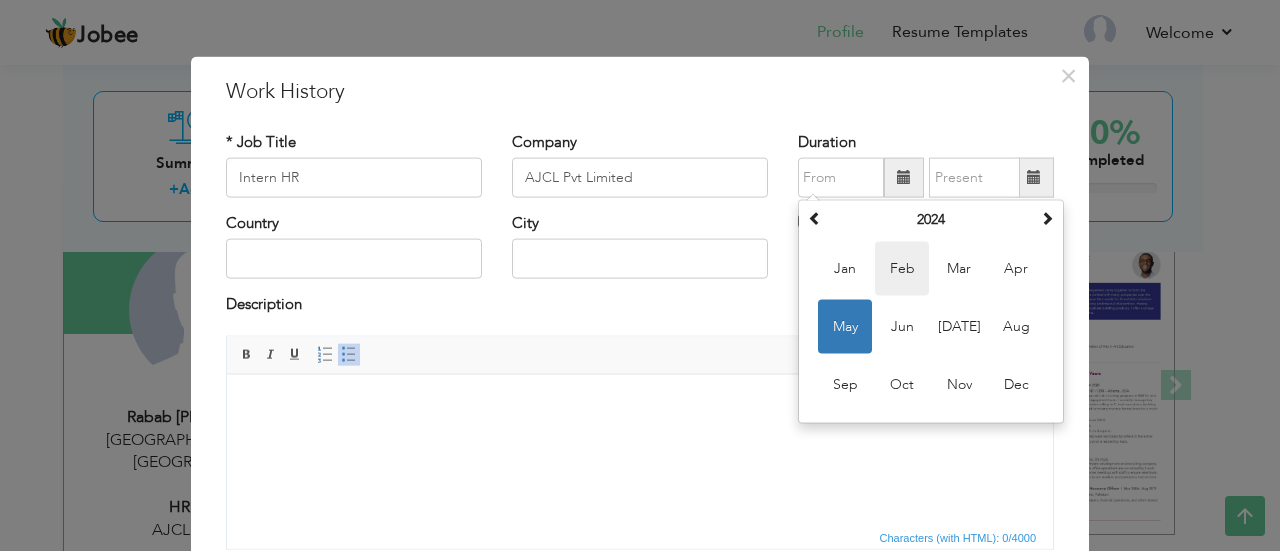 type on "02/2024" 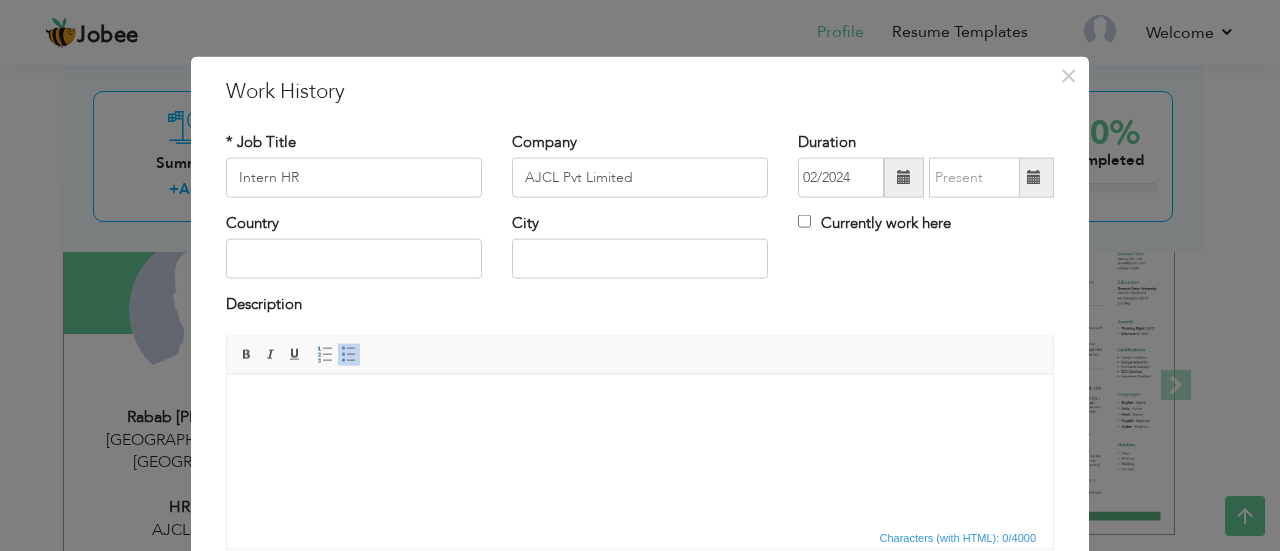 click at bounding box center (1034, 178) 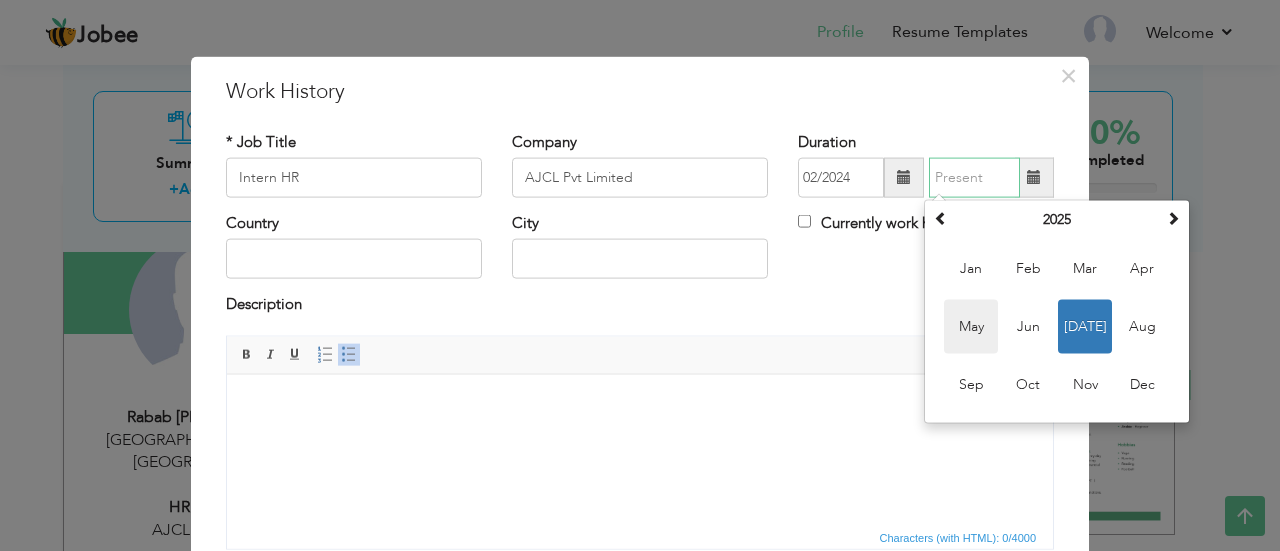 click on "May" at bounding box center (971, 327) 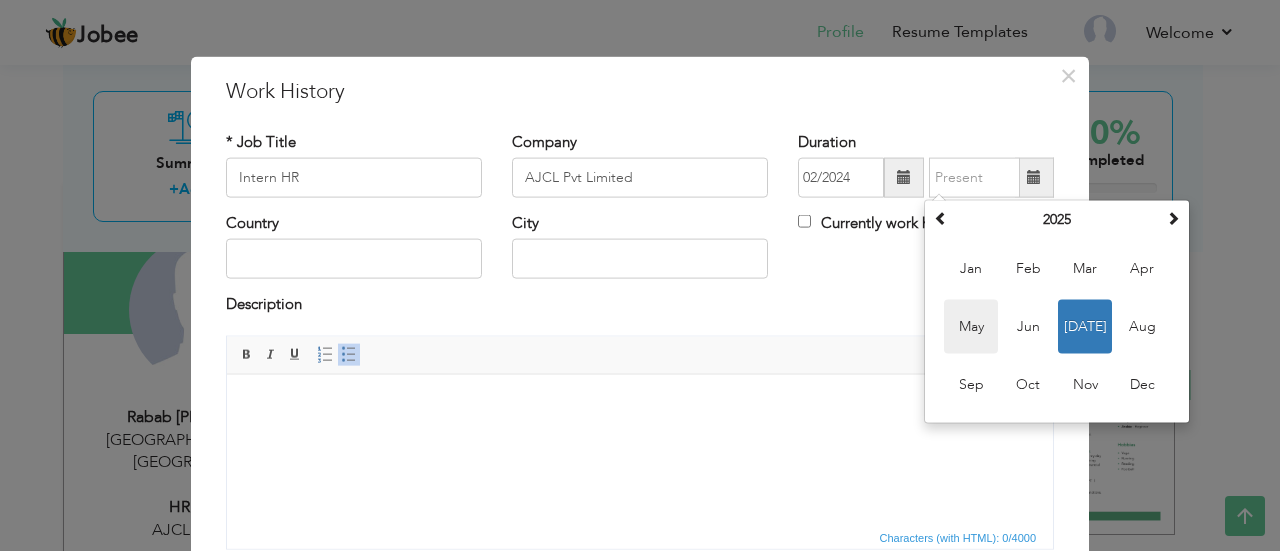 type on "05/2025" 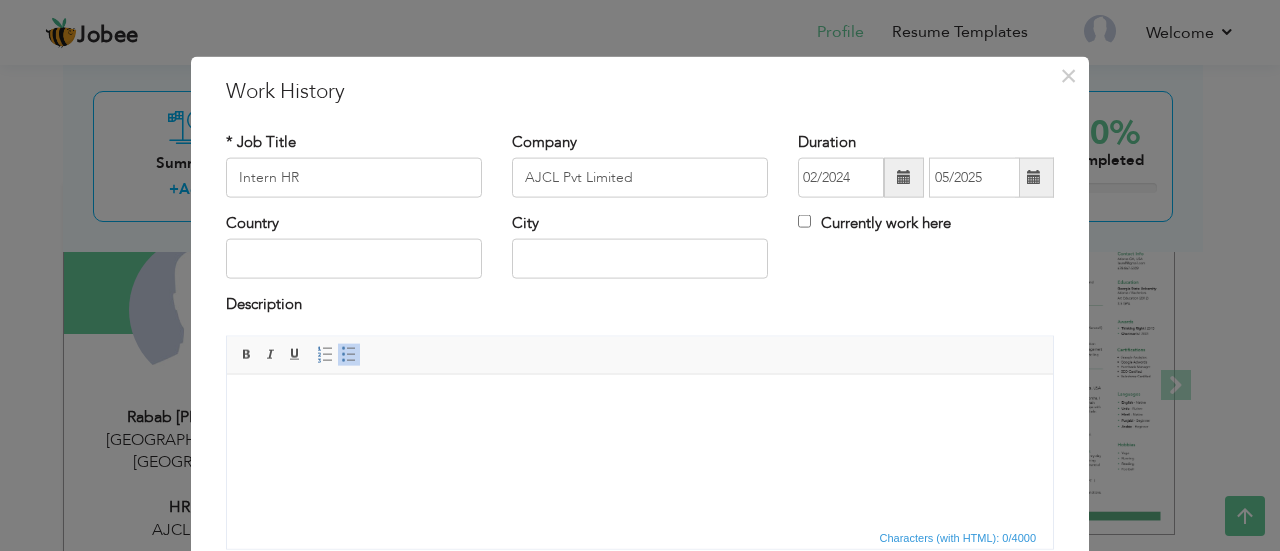 click on "Country
City
Currently work here" at bounding box center (640, 253) 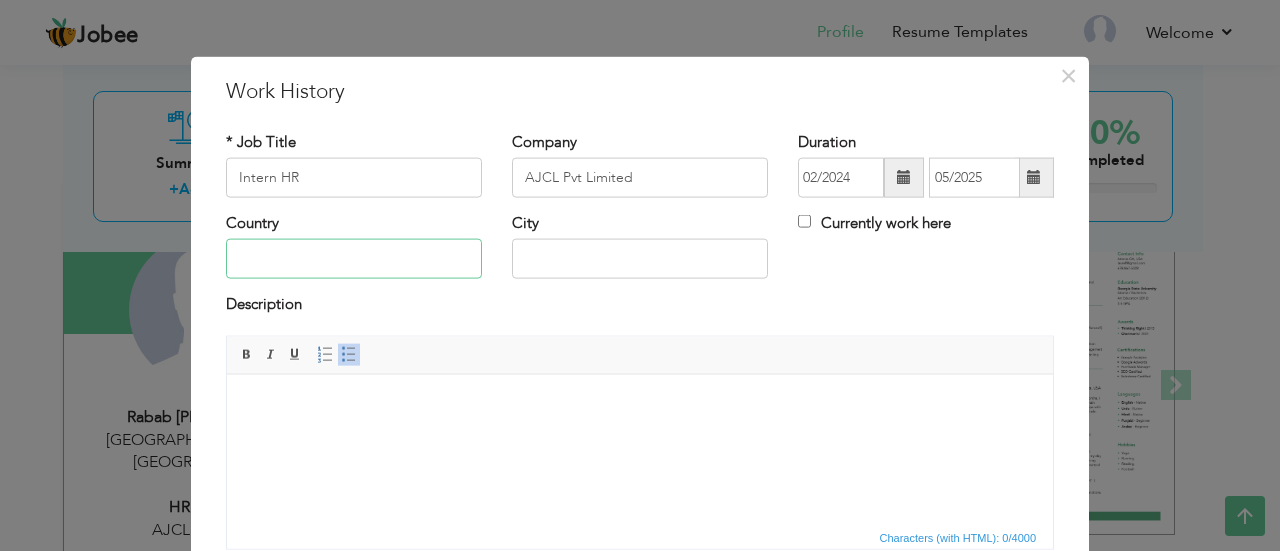 click at bounding box center (354, 259) 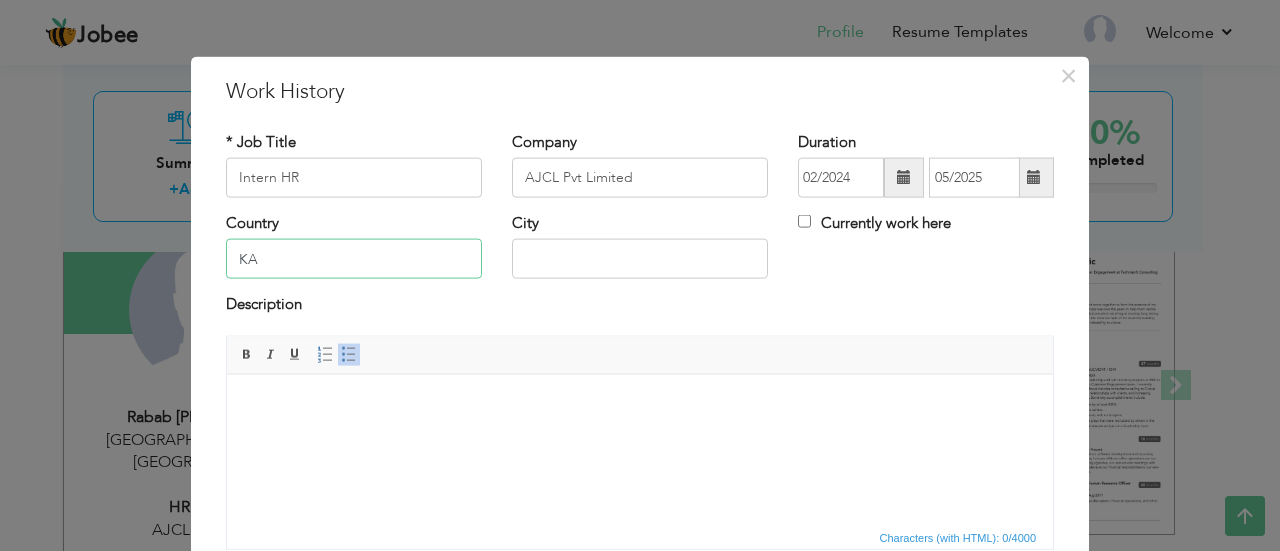 type on "K" 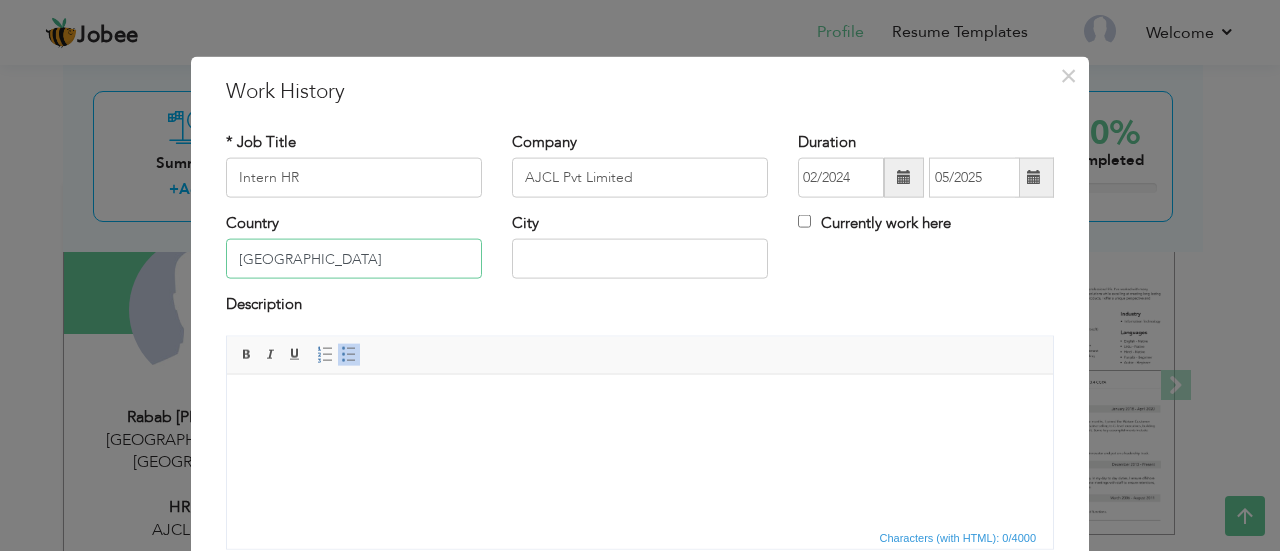 type on "[GEOGRAPHIC_DATA]" 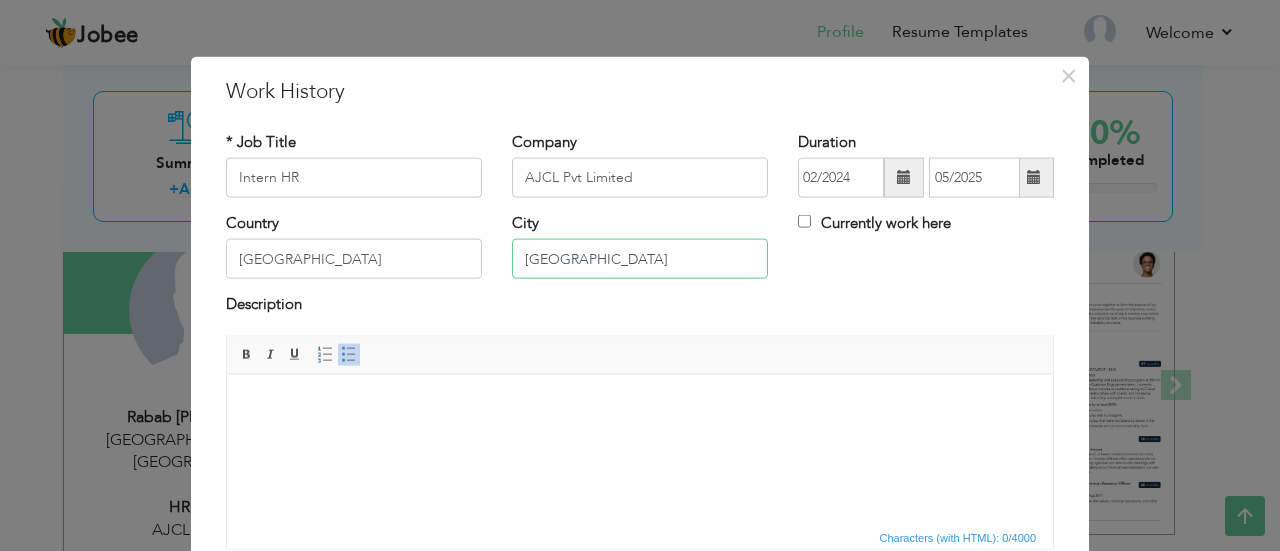 type on "[GEOGRAPHIC_DATA]" 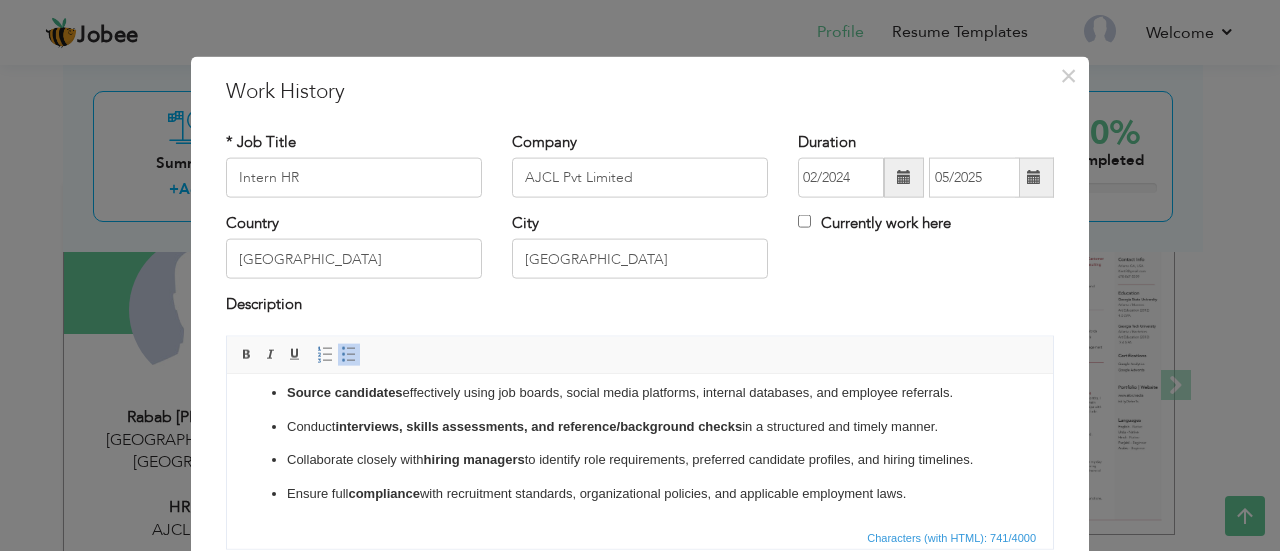scroll, scrollTop: 66, scrollLeft: 0, axis: vertical 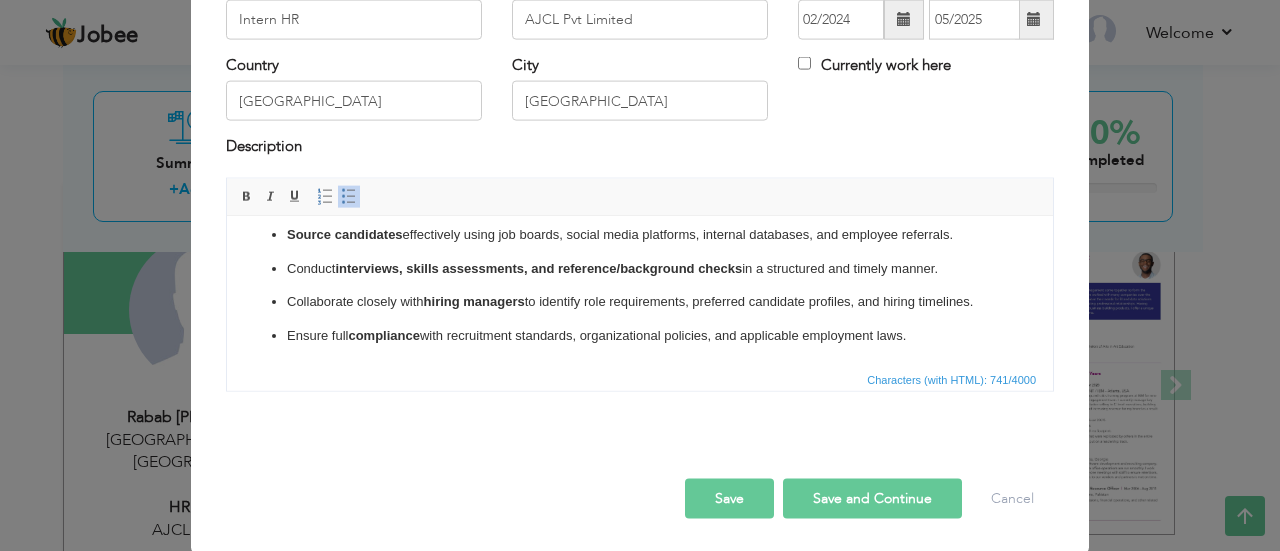 click on "Save" at bounding box center (729, 498) 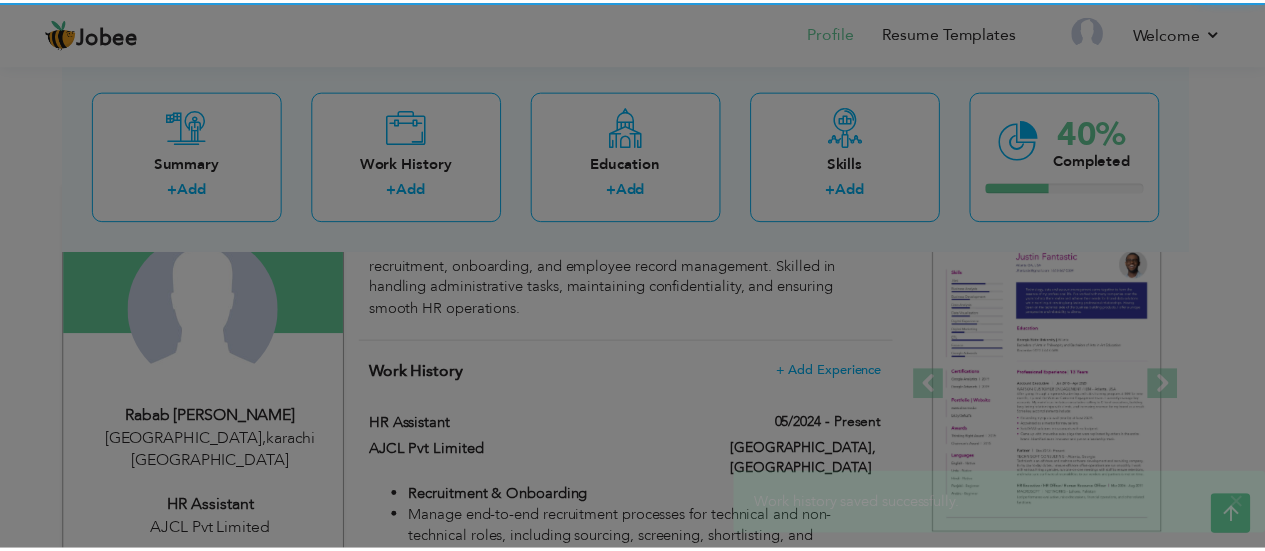 scroll, scrollTop: 0, scrollLeft: 0, axis: both 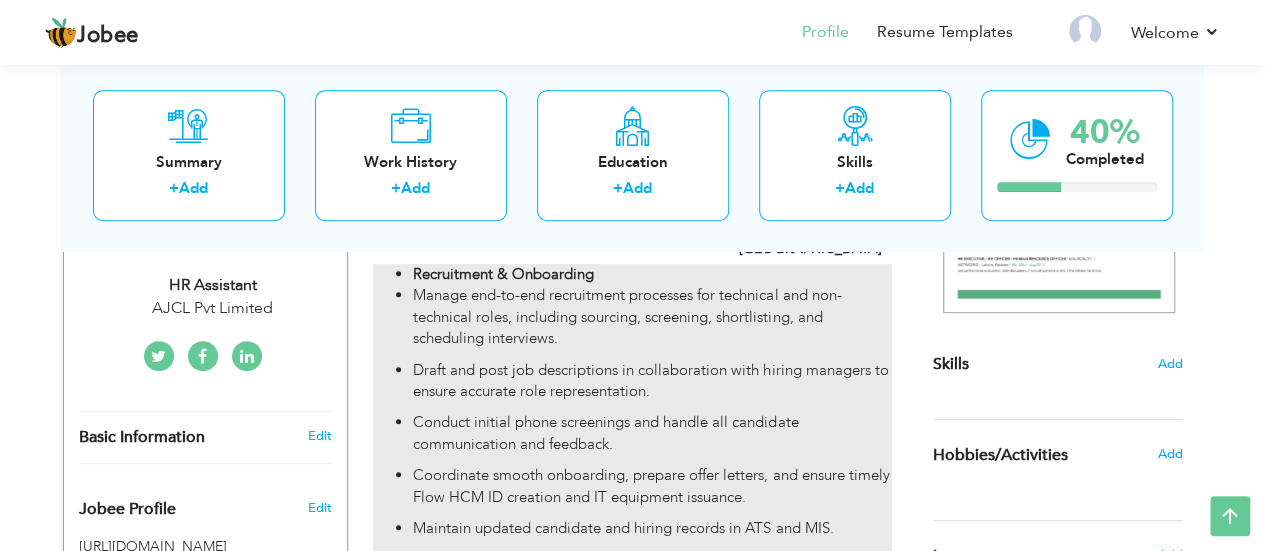 click on "Draft and post job descriptions in collaboration with hiring managers to ensure accurate role representation." at bounding box center [652, 381] 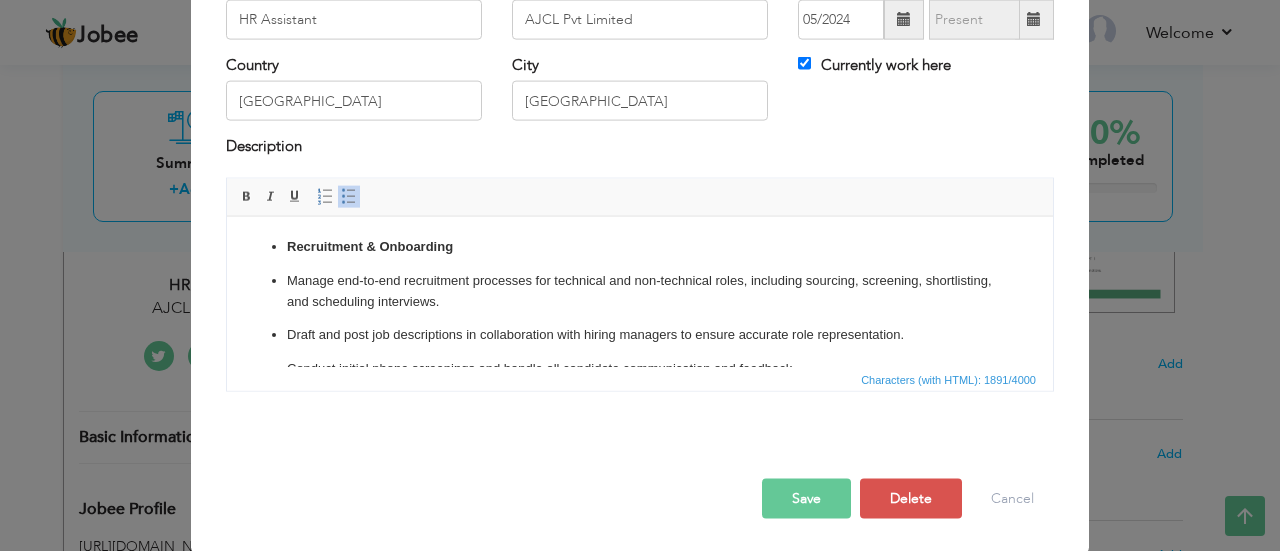 scroll, scrollTop: 0, scrollLeft: 0, axis: both 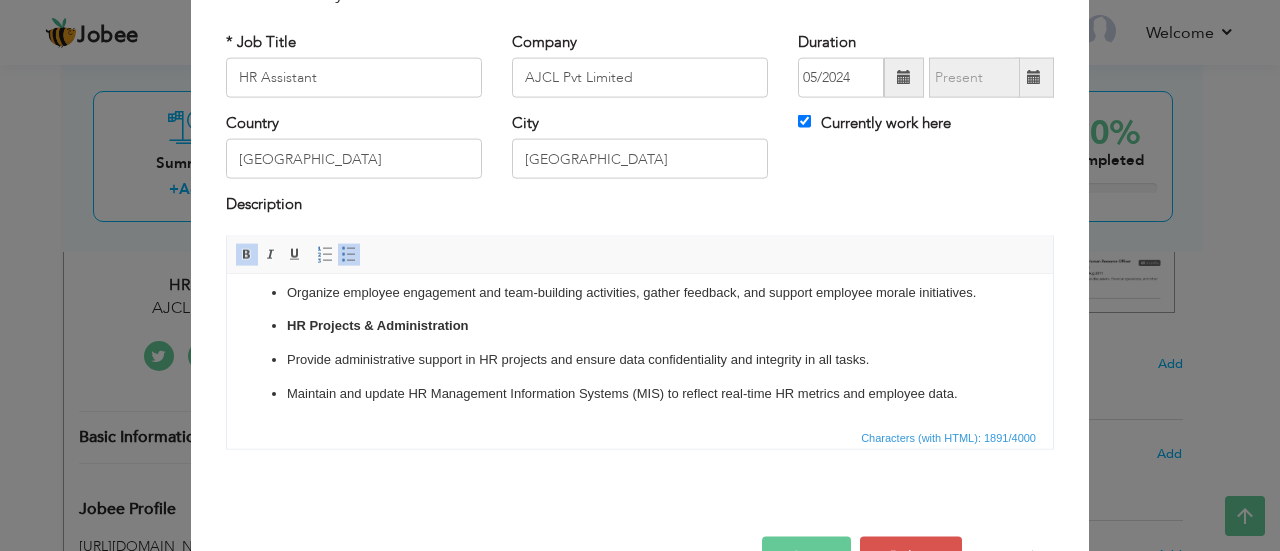 drag, startPoint x: 980, startPoint y: 375, endPoint x: 980, endPoint y: 388, distance: 13 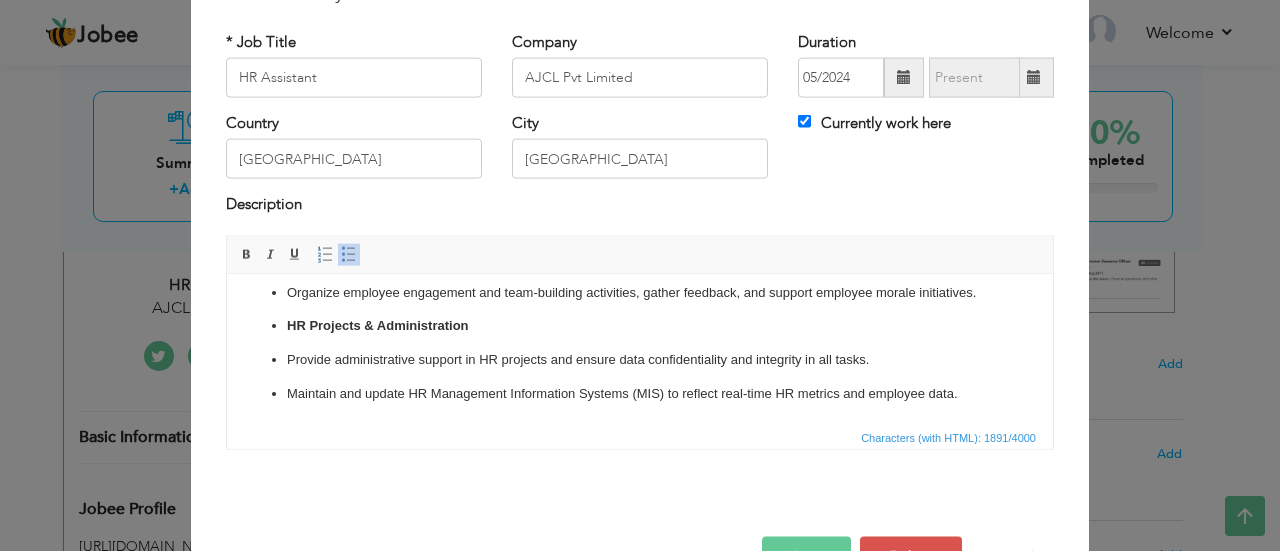 click on "Recruitment & Onboarding Manage end-to-end recruitment processes for technical and non-technical roles, including sourcing, screening, shortlisting, and scheduling interviews. Draft and post job descriptions in collaboration with hiring managers to ensure accurate role representation. Conduct initial phone screenings and handle all candidate communication and feedback. Coordinate smooth onboarding, prepare offer letters, and ensure timely Flow HCM ID creation and IT equipment issuance. Maintain updated candidate and hiring records in ATS and MIS. HR Operations Support day-to-day HR activities including attendance tracking, leave management, HR letters, policy implementation, and grievance resolution. Maintain accurate employee records (physical and digital) in compliance with internal standards and legal requirements. Track employee probation periods and confirmation statuses; prepare and issue confirmation letters. Assist in background verification and documentation completion for new hires." at bounding box center [640, 75] 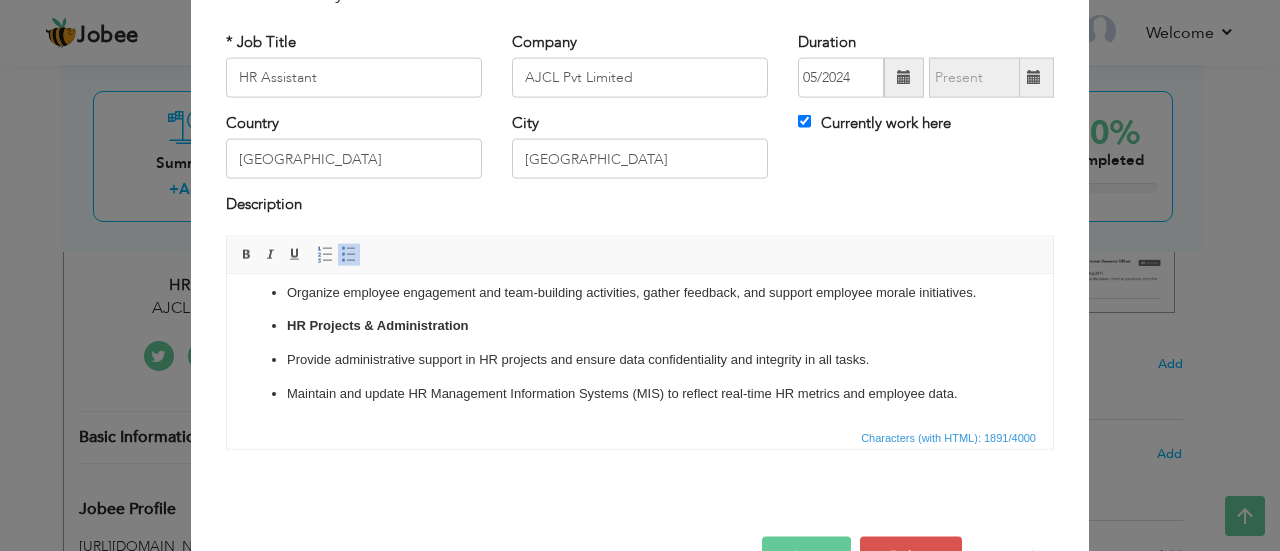 click on "Maintain and update HR Management Information Systems (MIS) to reflect real-time HR metrics and employee data." at bounding box center (640, 393) 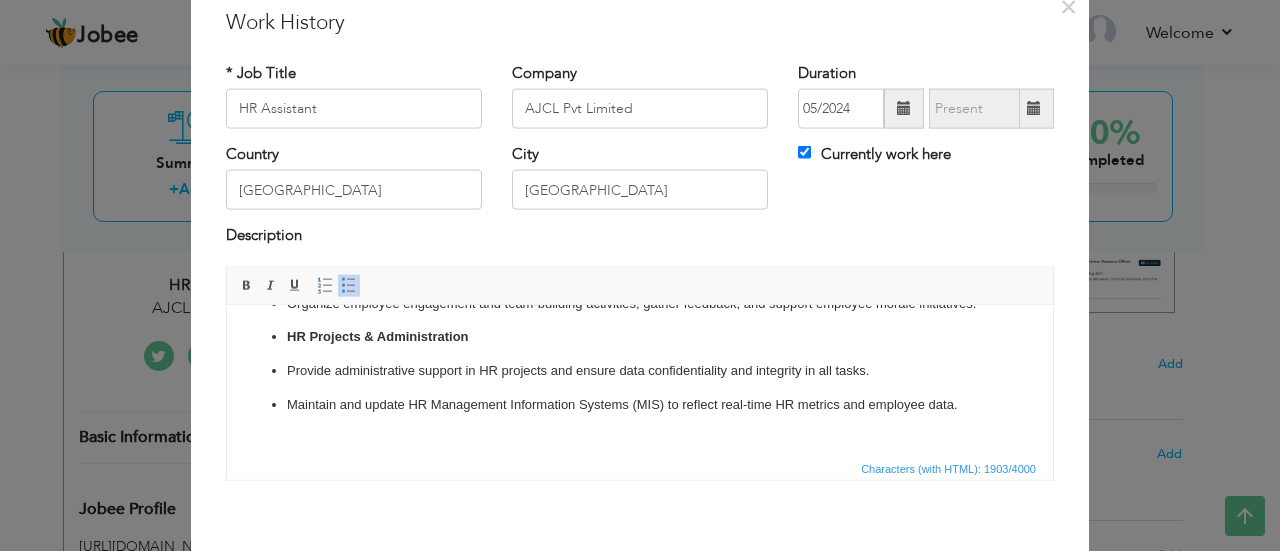 scroll, scrollTop: 100, scrollLeft: 0, axis: vertical 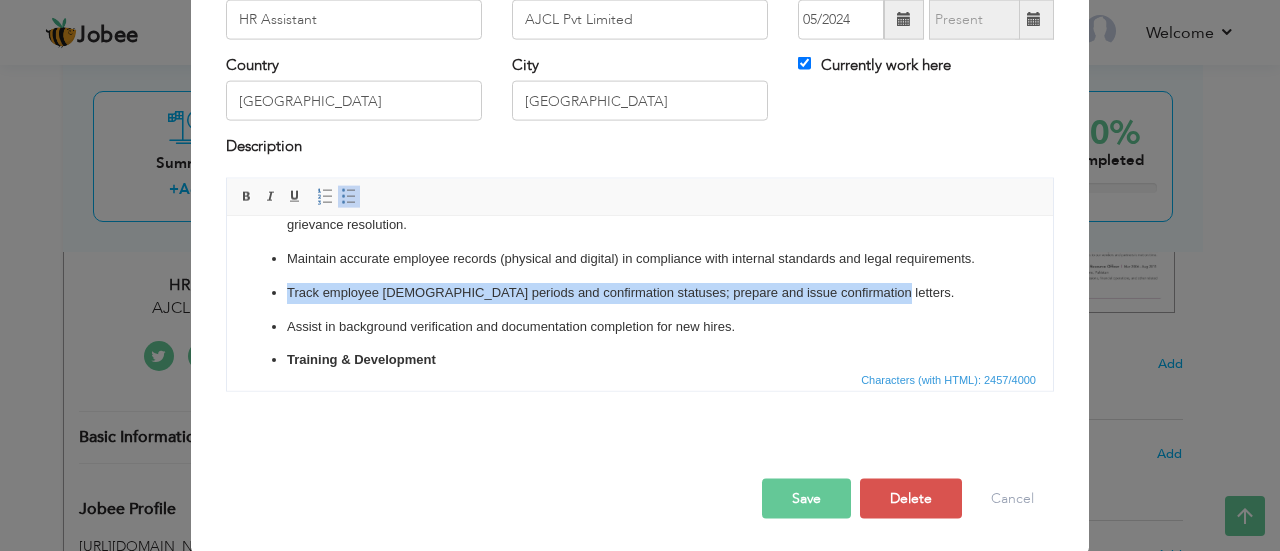 drag, startPoint x: 865, startPoint y: 316, endPoint x: 423, endPoint y: 499, distance: 478.38583 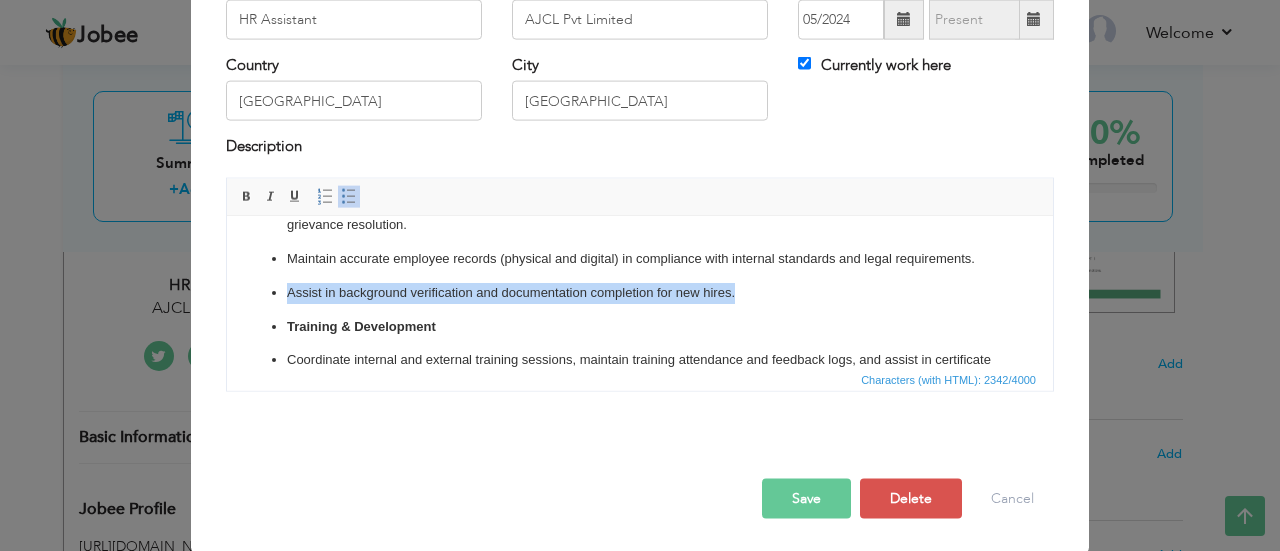 drag, startPoint x: 753, startPoint y: 308, endPoint x: 246, endPoint y: 314, distance: 507.0355 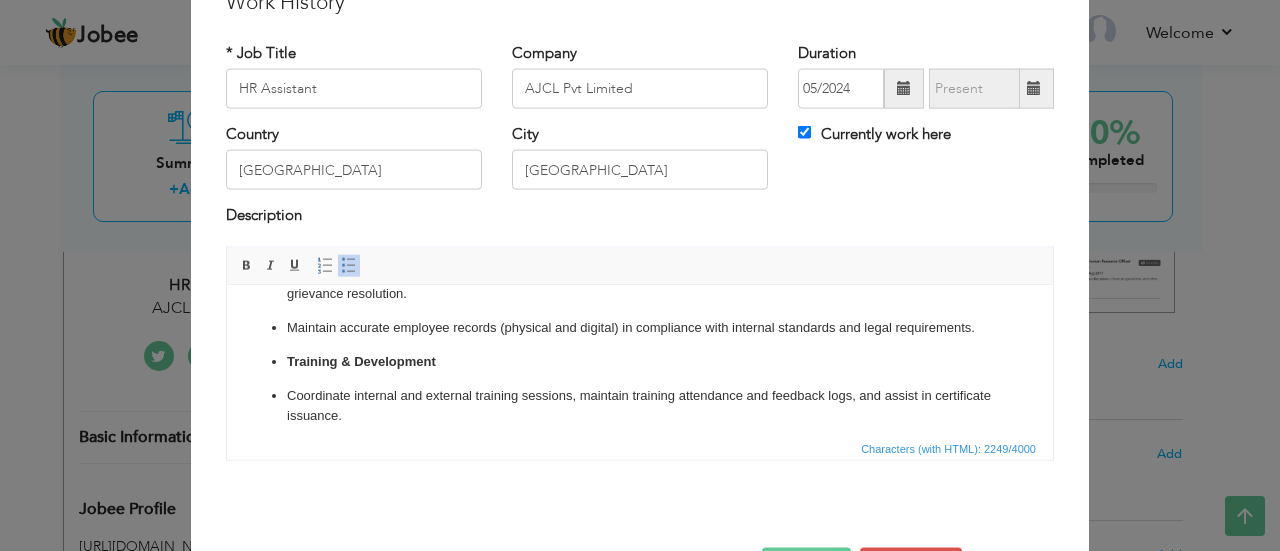 scroll, scrollTop: 58, scrollLeft: 0, axis: vertical 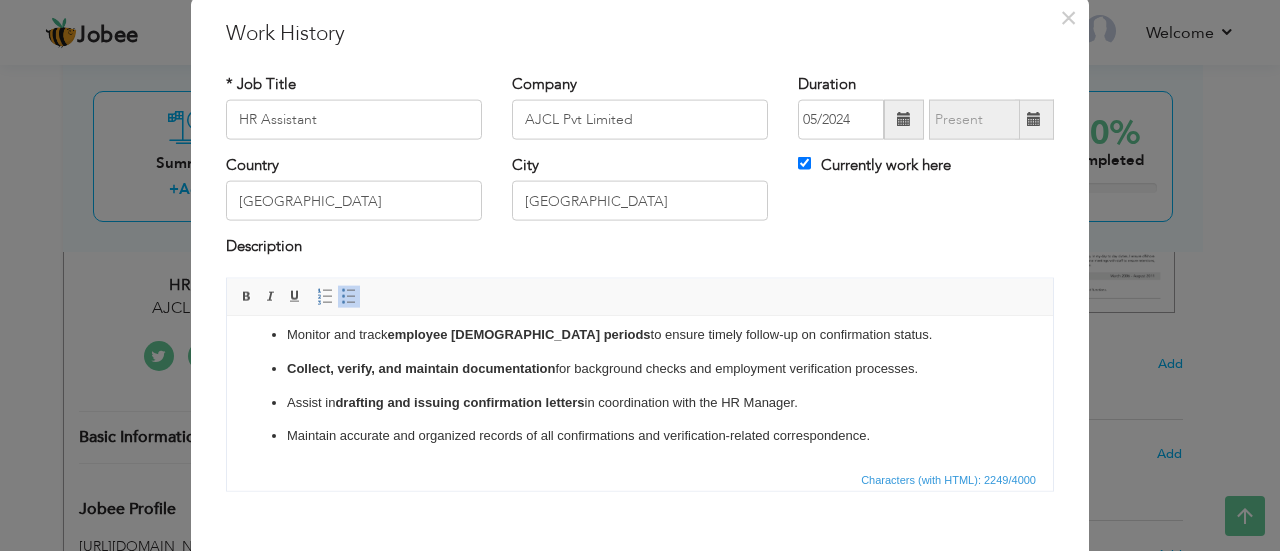 click on "Maintain accurate and organized records of all confirmations and verification-related correspondence." at bounding box center (640, 435) 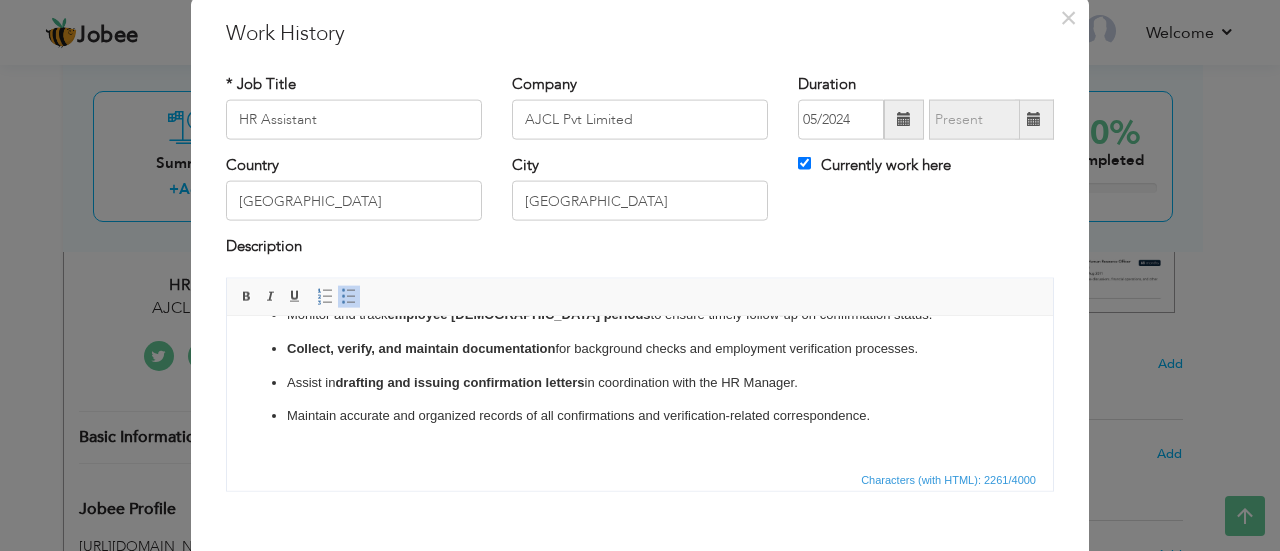 scroll, scrollTop: 675, scrollLeft: 0, axis: vertical 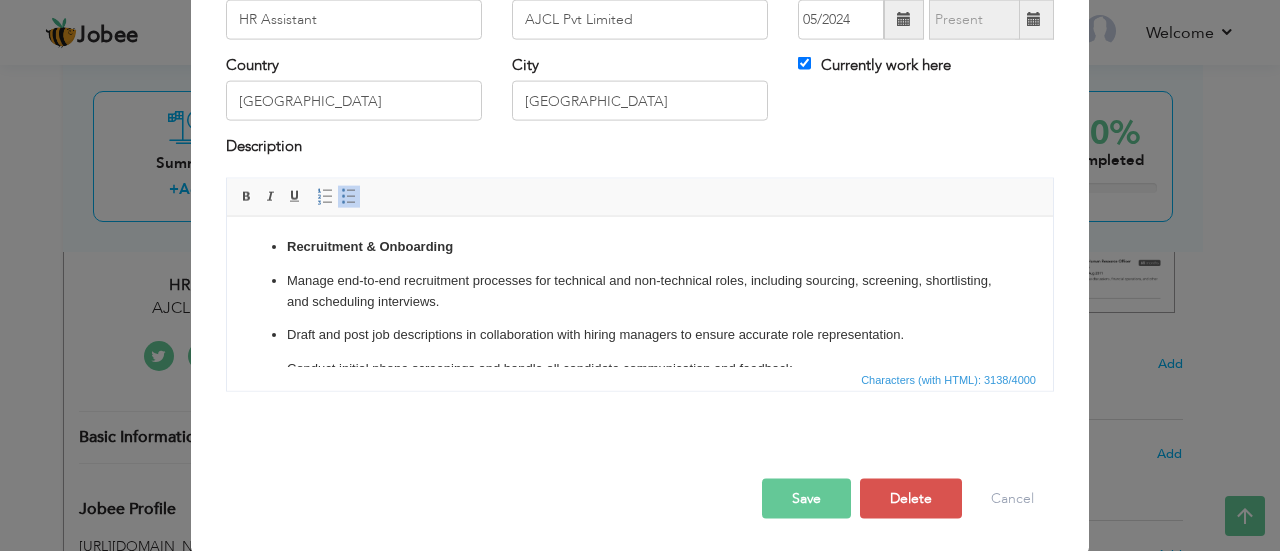 click on "Save" at bounding box center (806, 498) 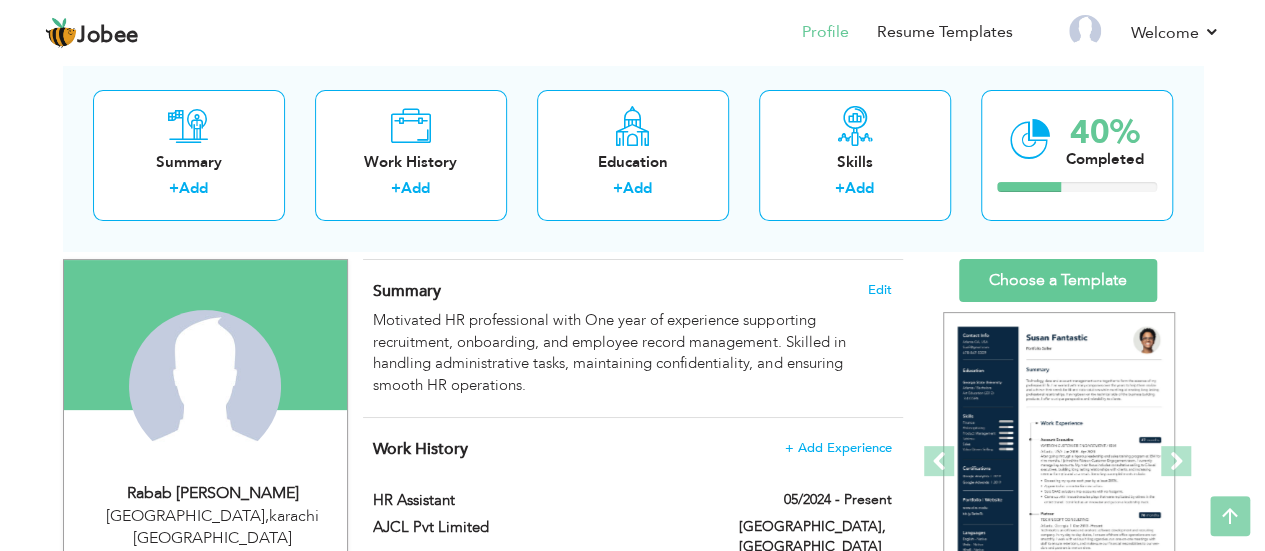 scroll, scrollTop: 62, scrollLeft: 0, axis: vertical 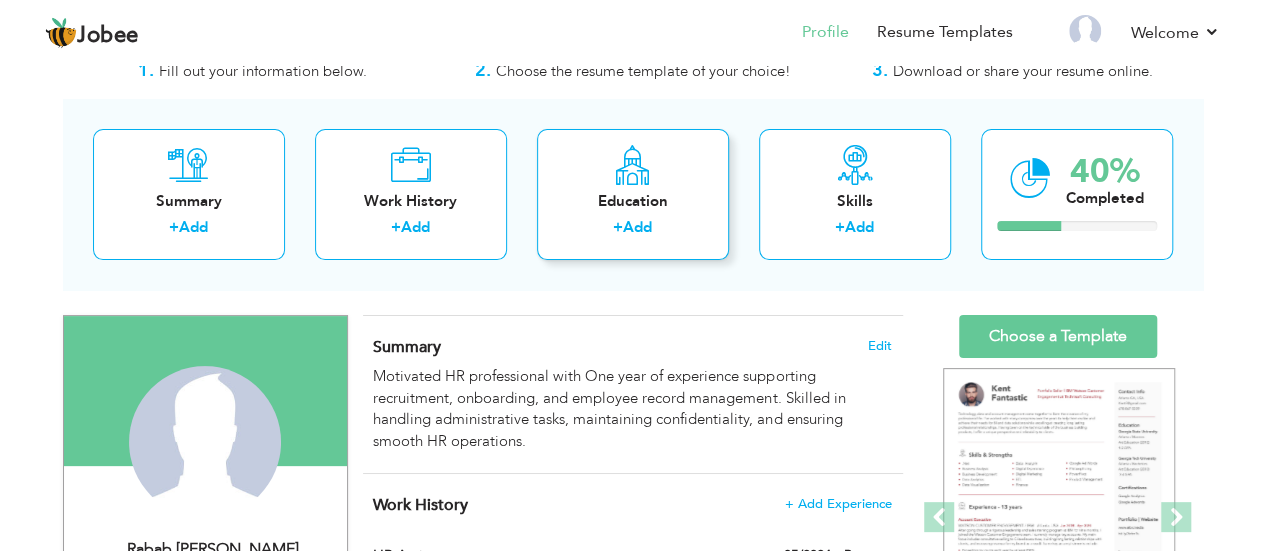 click on "Add" at bounding box center (637, 227) 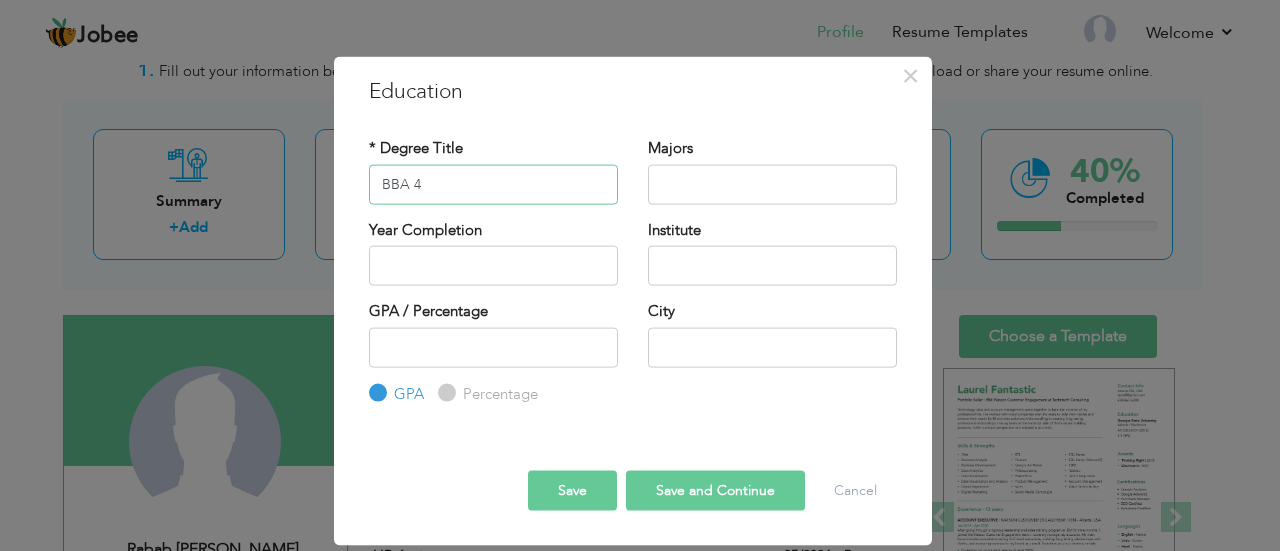 type on "BBA 4" 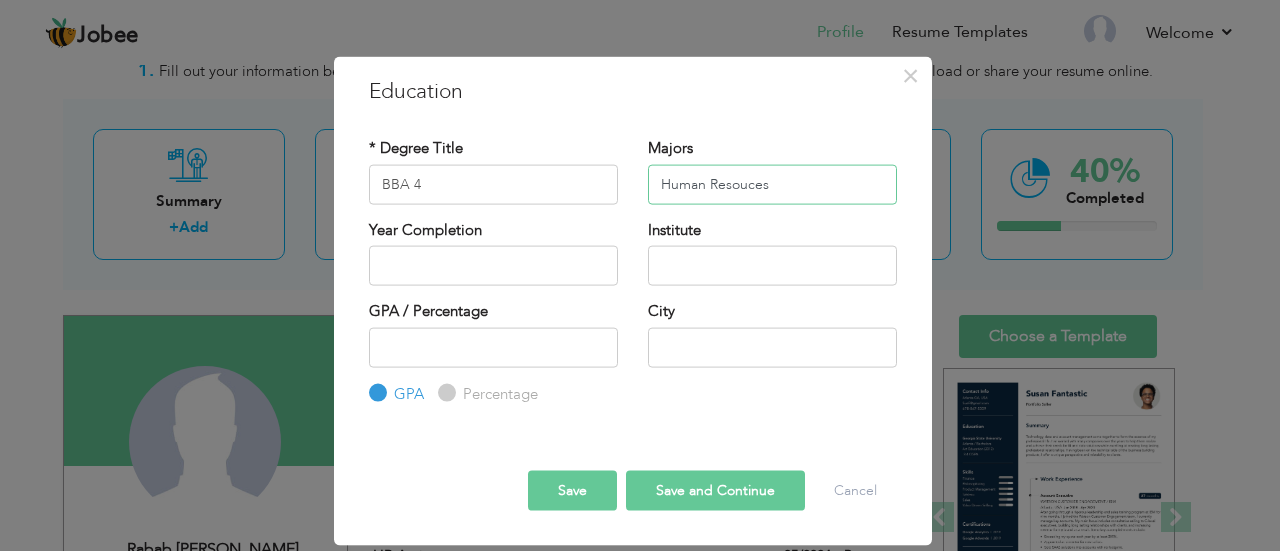 type on "Human Resouces" 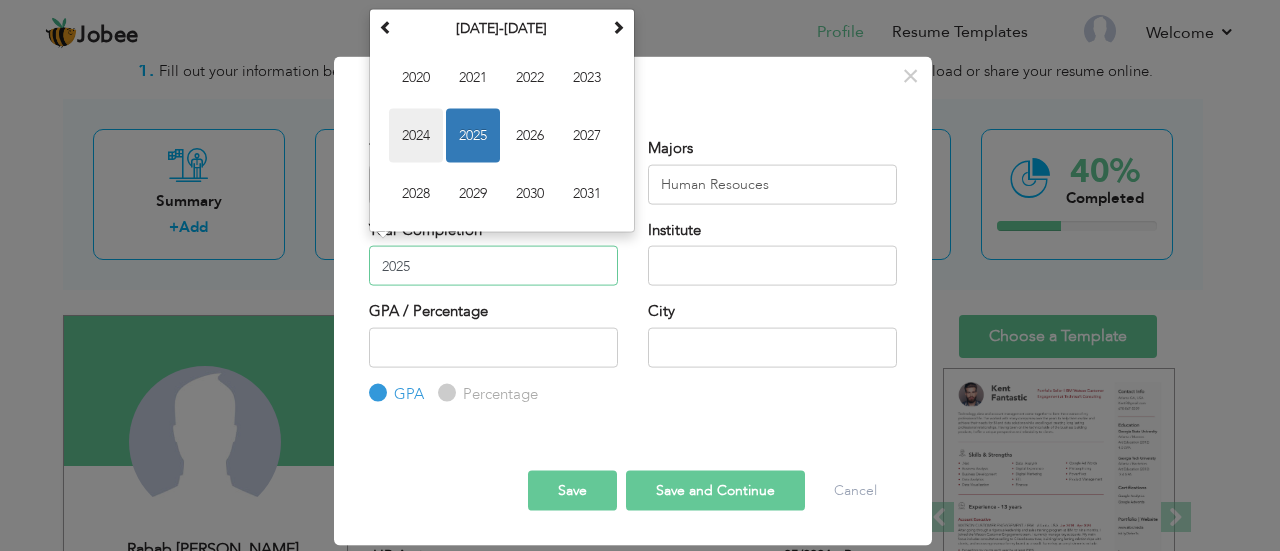 click on "2024" at bounding box center [416, 135] 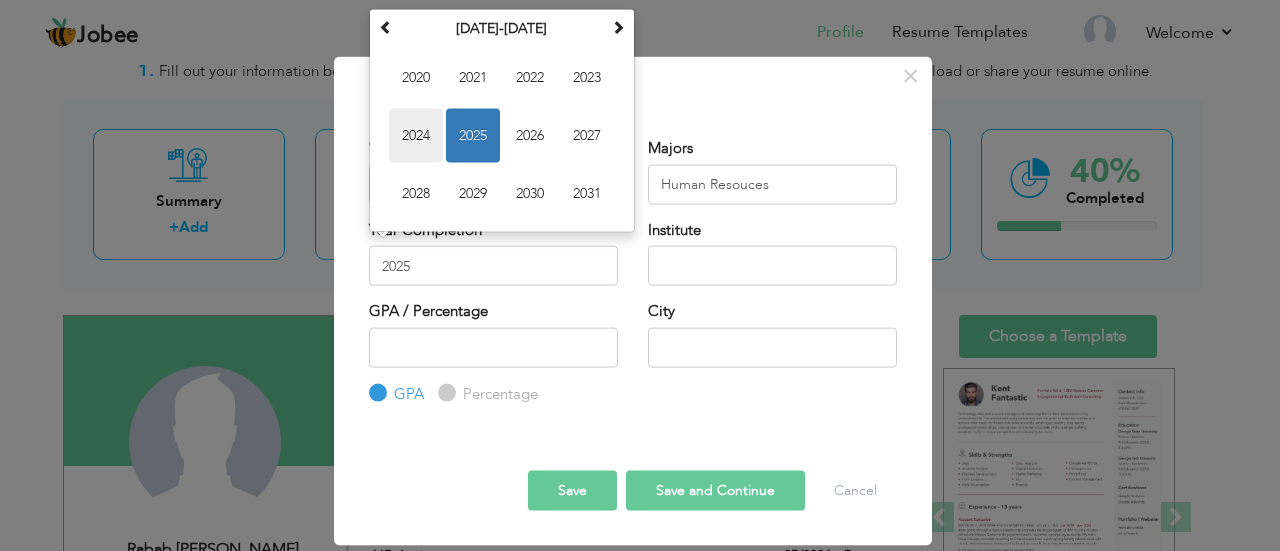 type on "2024" 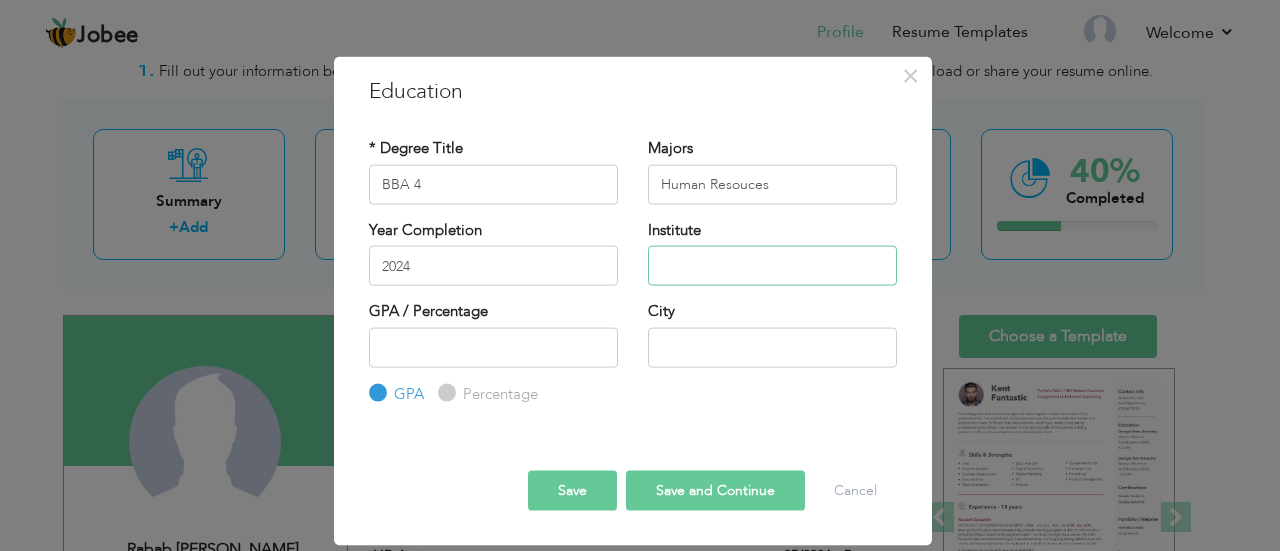 click at bounding box center [772, 266] 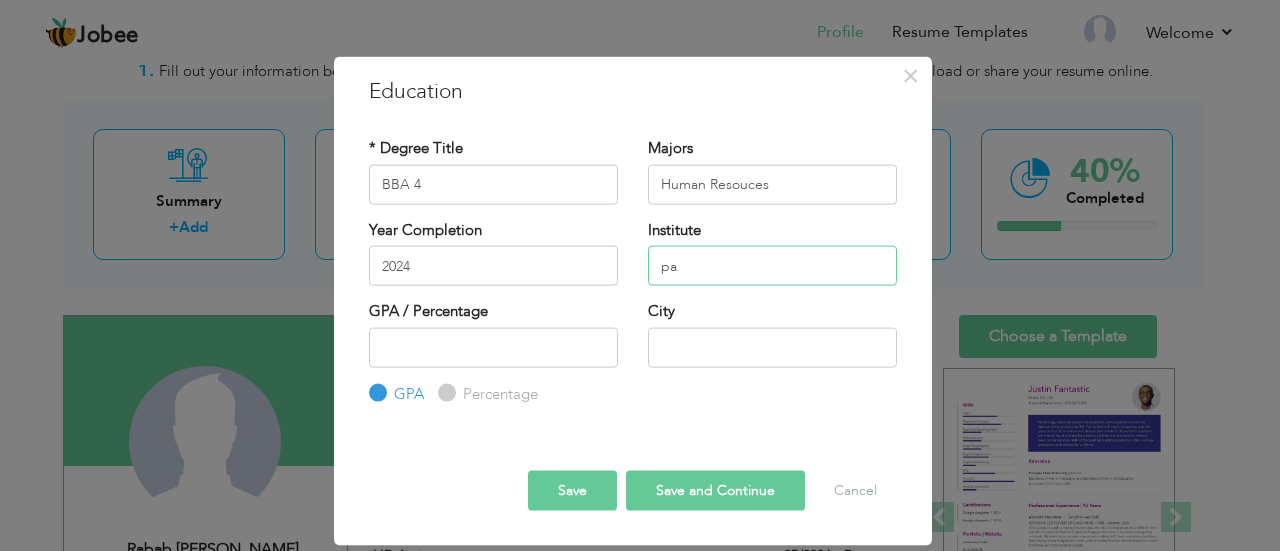 type on "p" 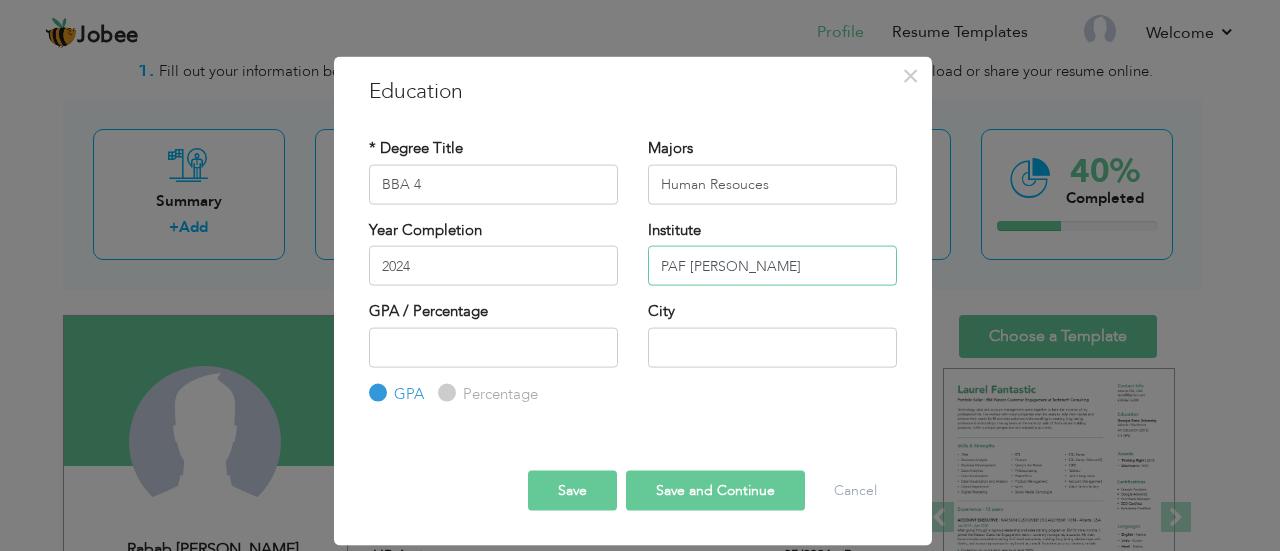 type on "PAF Kiet" 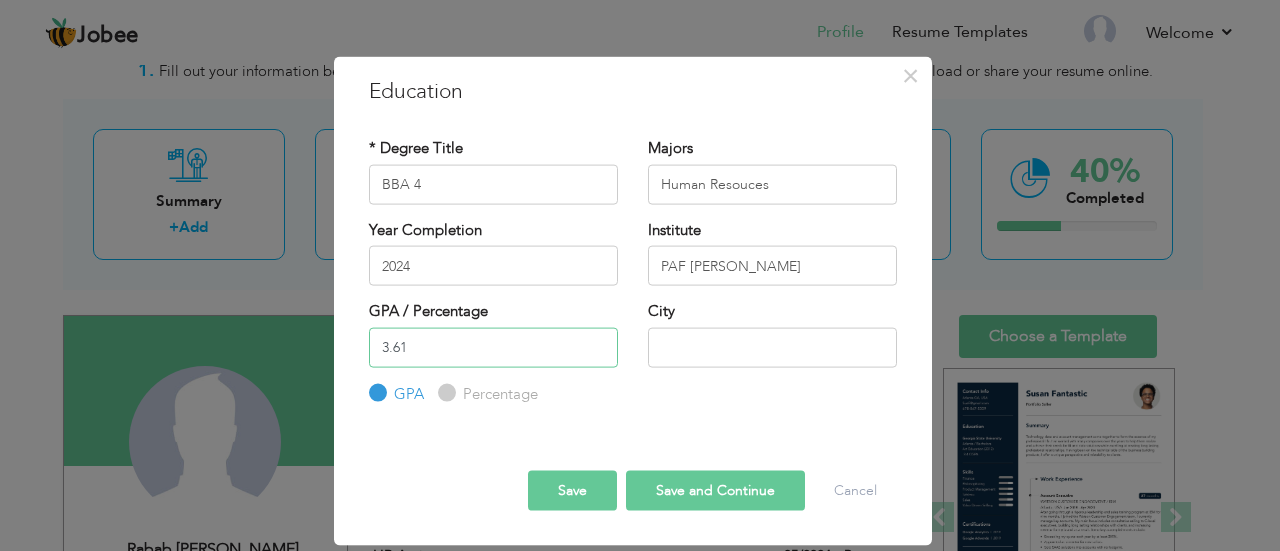 type on "3.61" 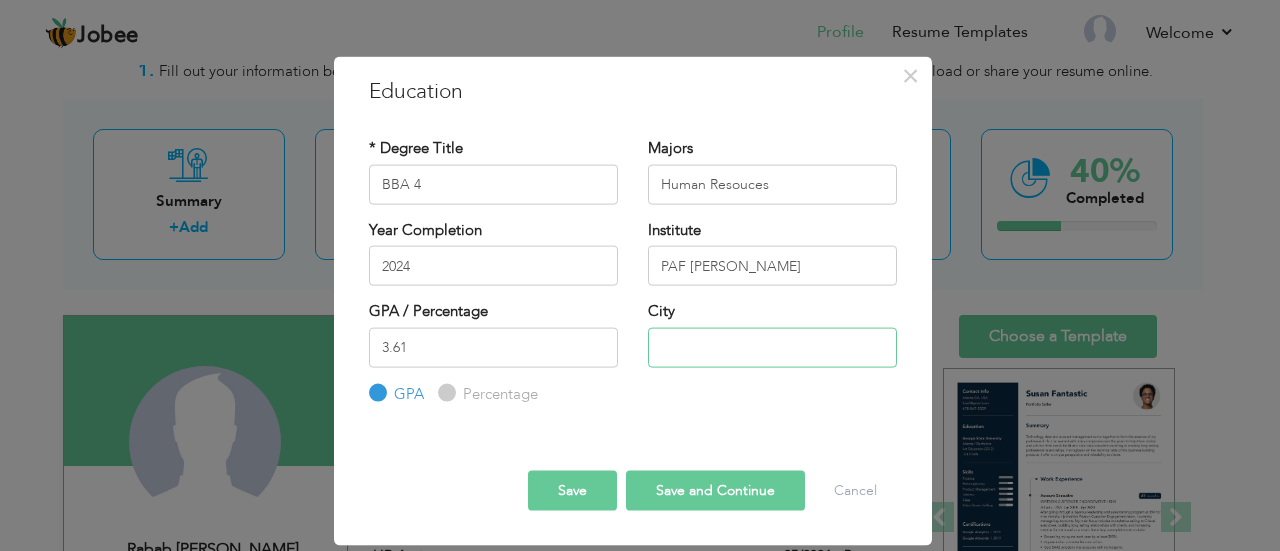 click at bounding box center (772, 347) 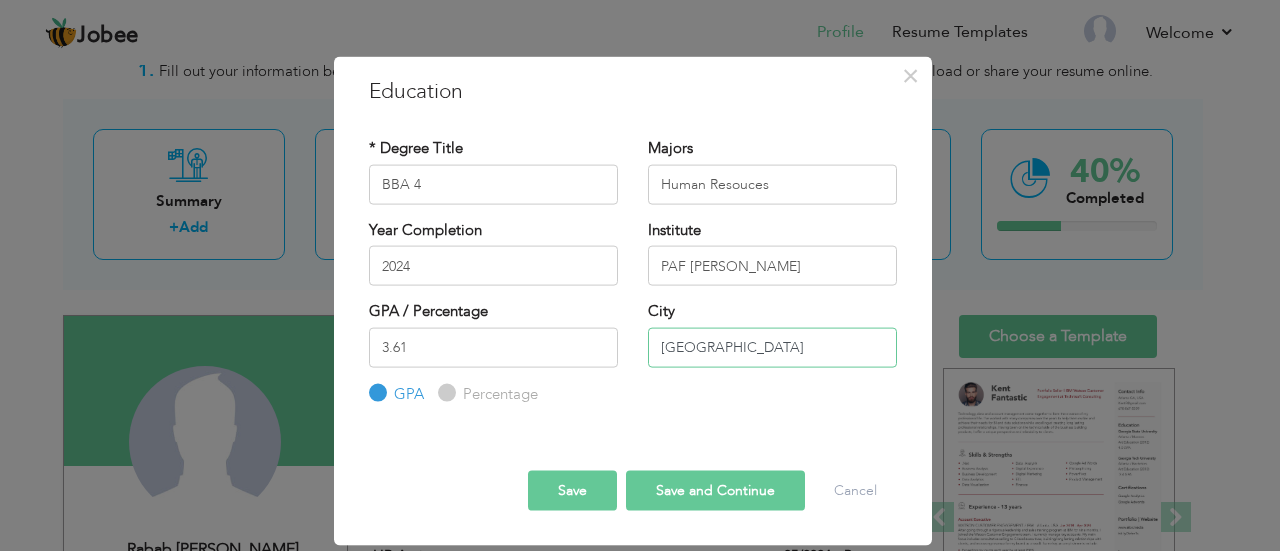 type on "[GEOGRAPHIC_DATA]" 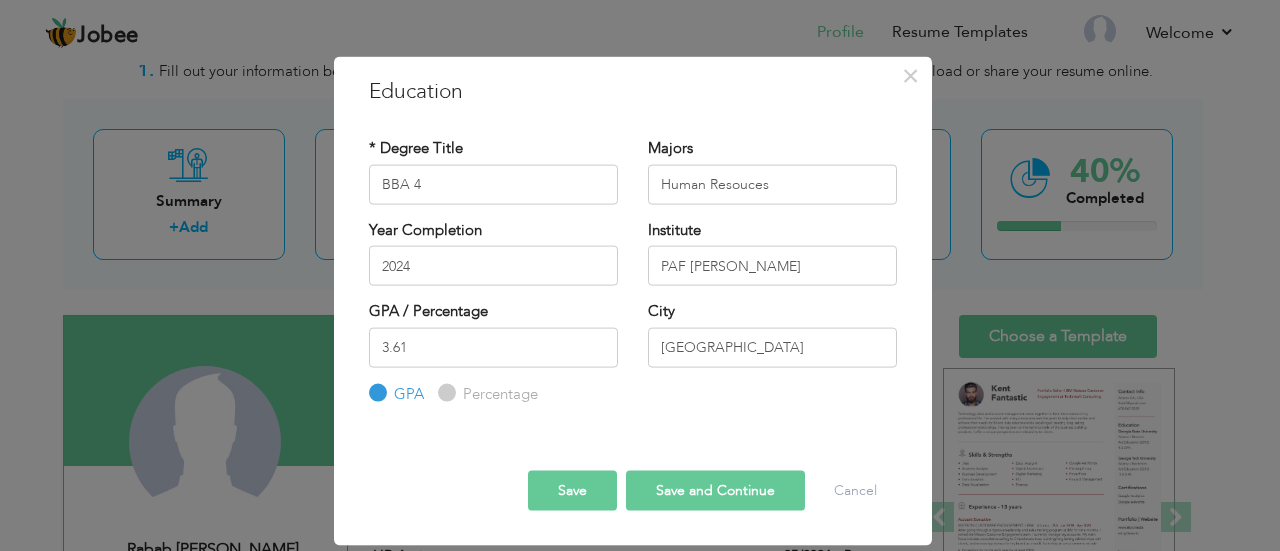 click on "Save" at bounding box center [572, 491] 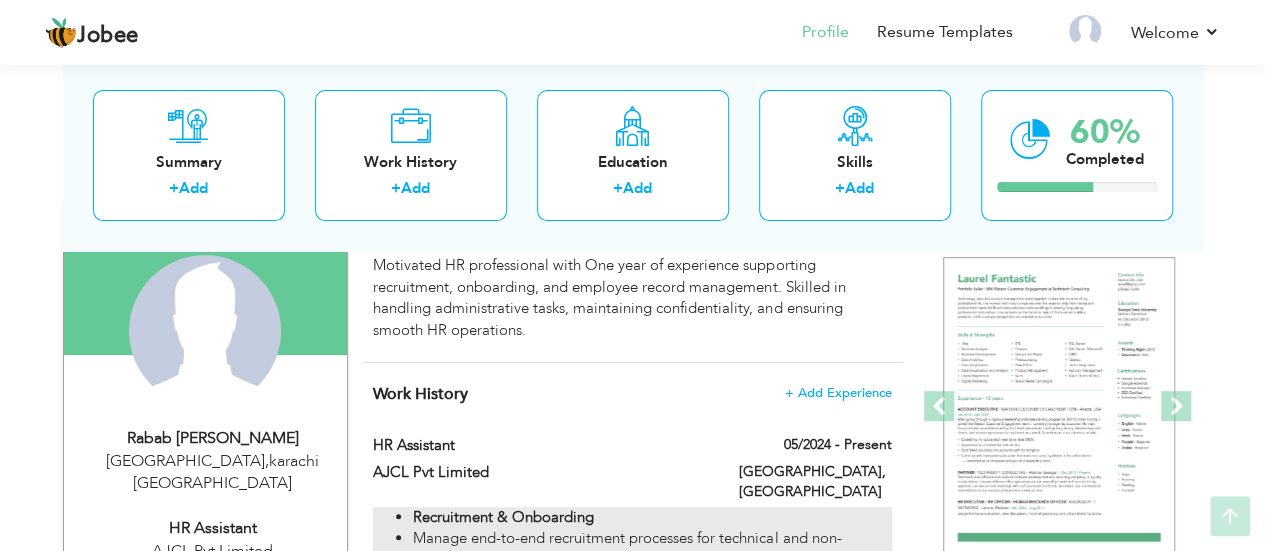 scroll, scrollTop: 200, scrollLeft: 0, axis: vertical 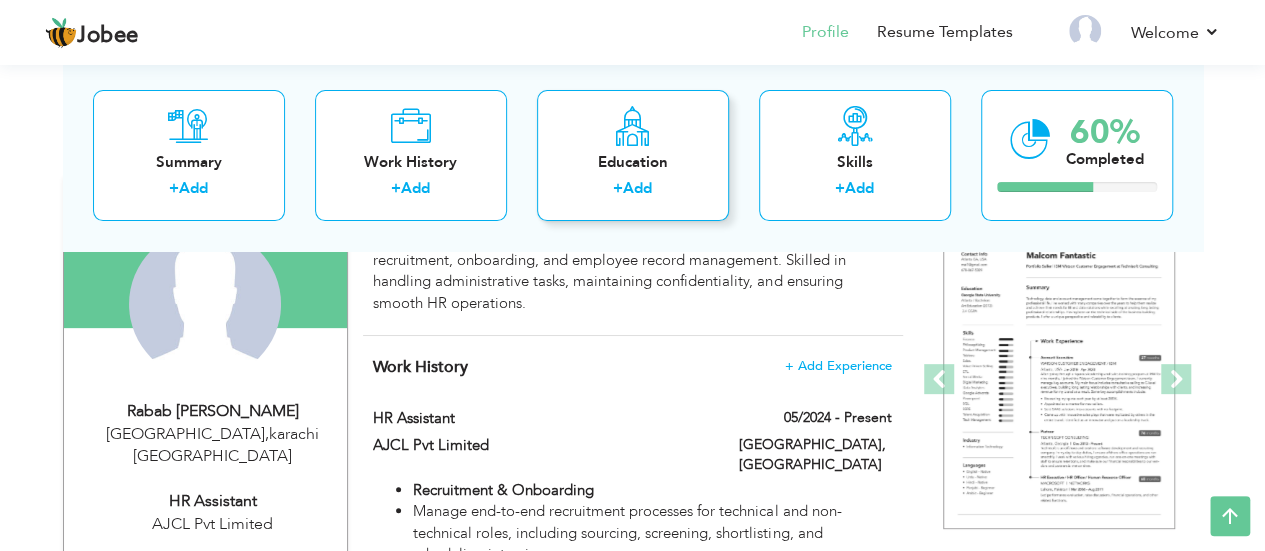 click on "+" at bounding box center (618, 189) 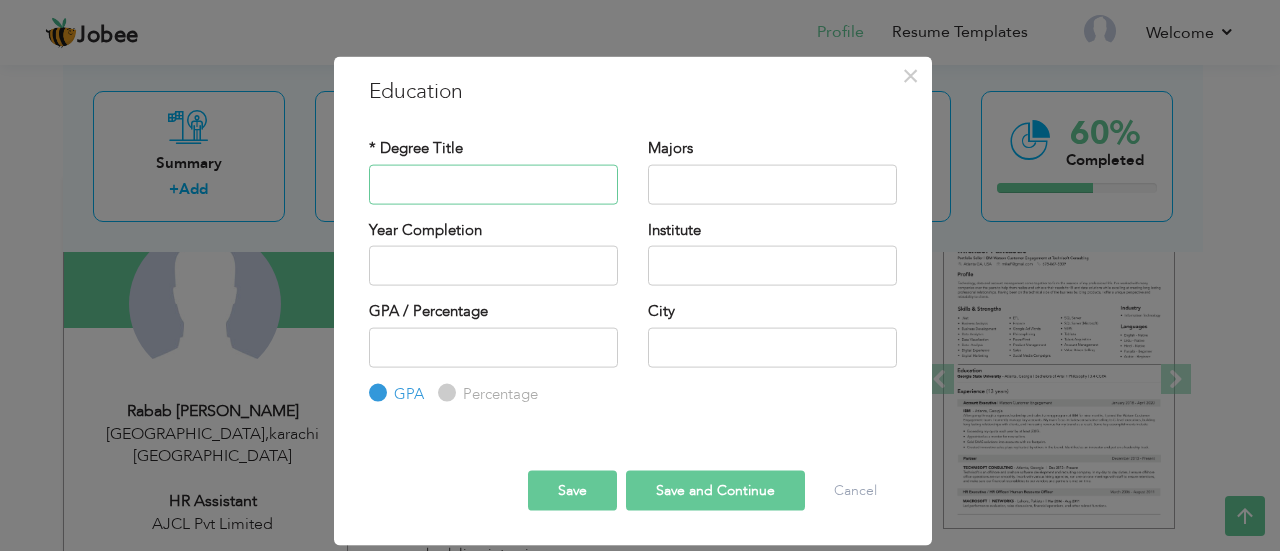 paste on "Intermediate" 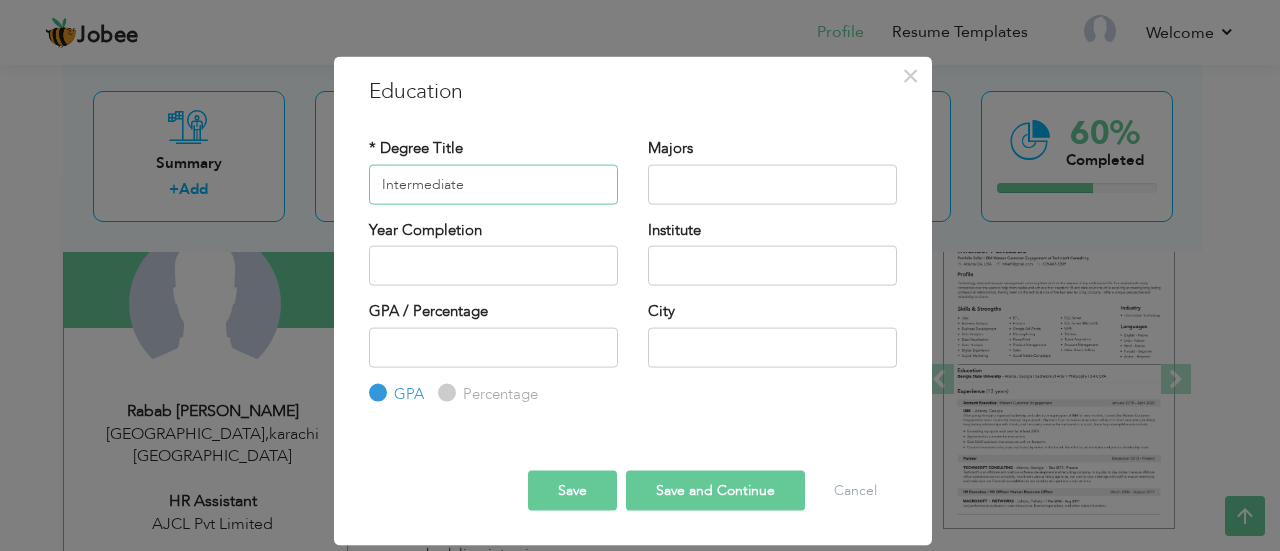 type on "Intermediate" 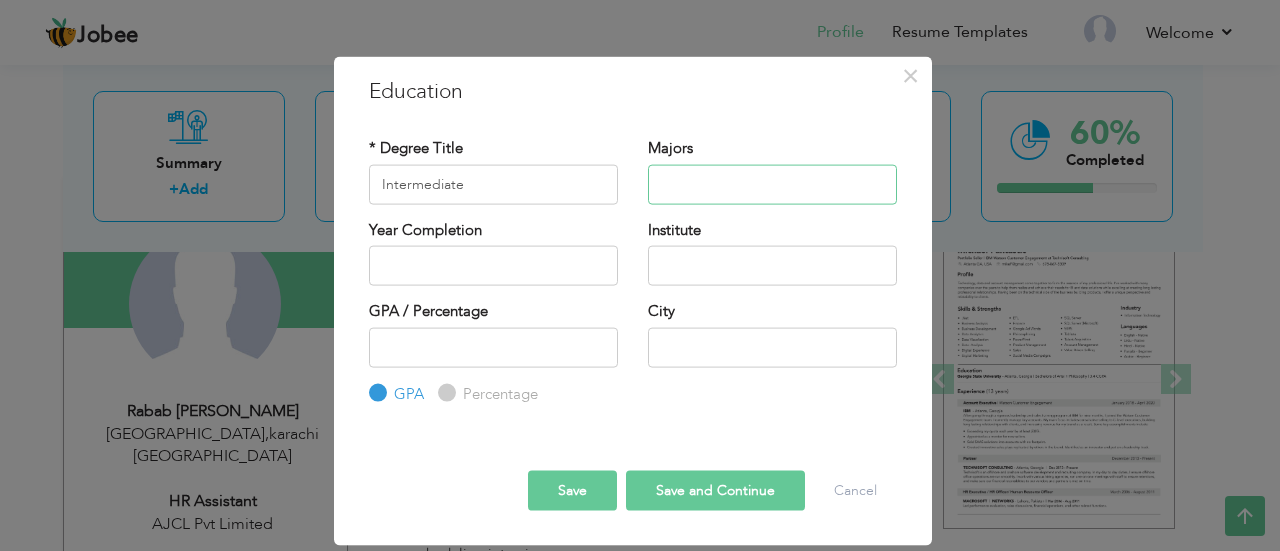 click at bounding box center [772, 184] 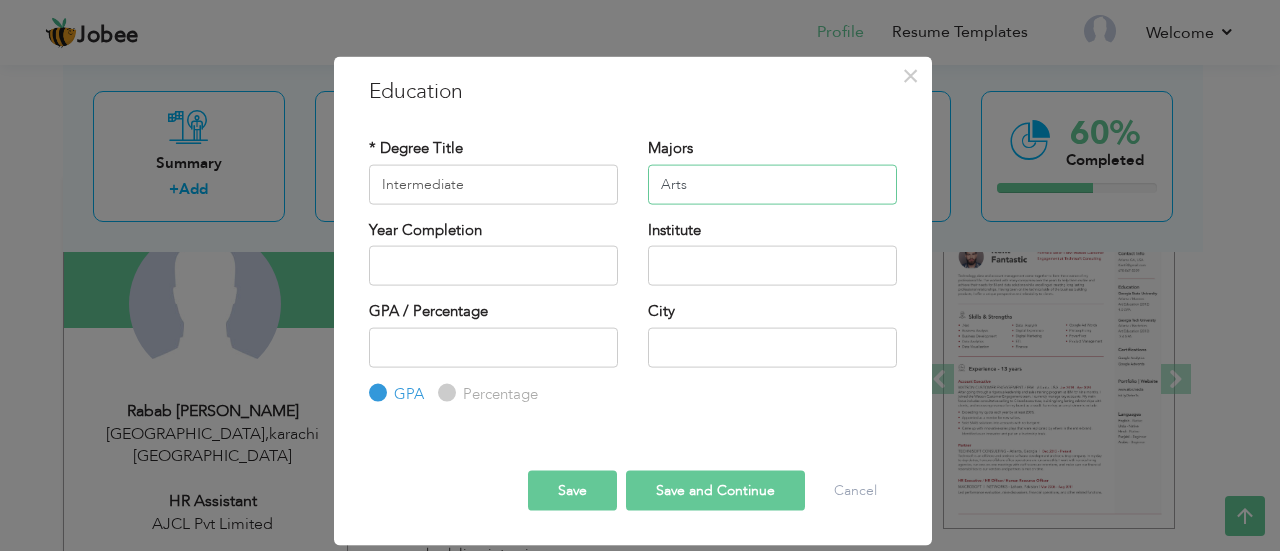 type on "Arts" 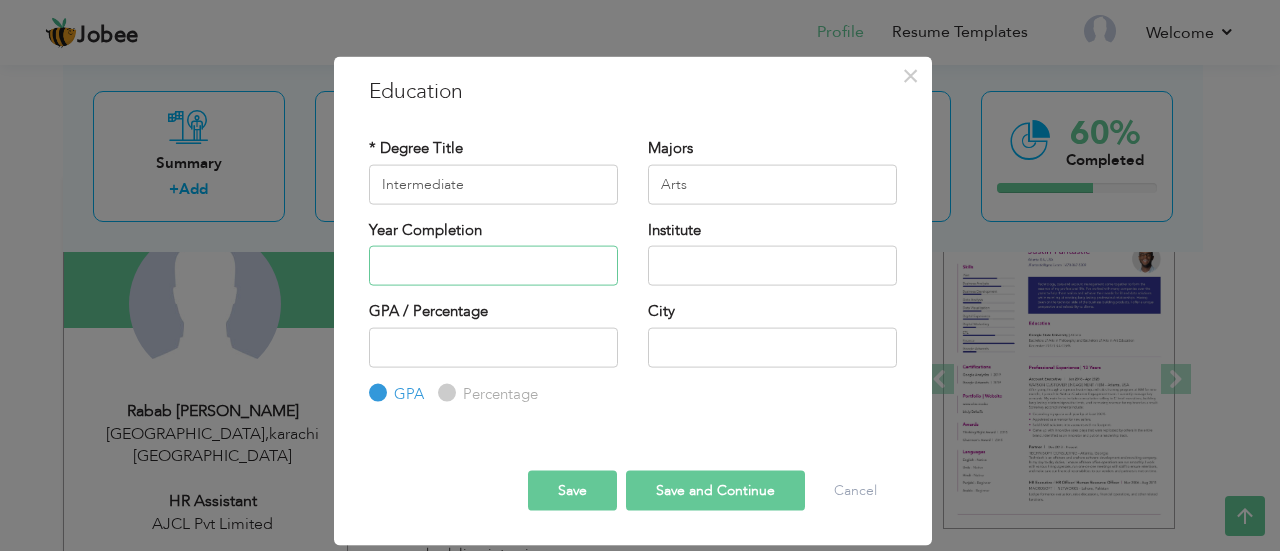 click at bounding box center [493, 266] 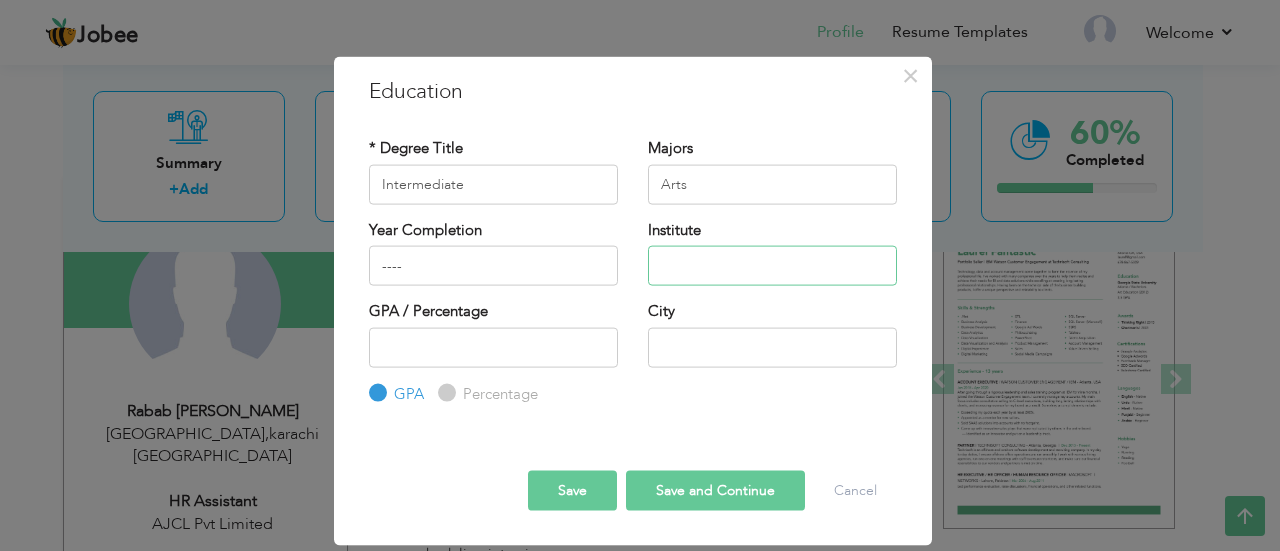 type on "2024" 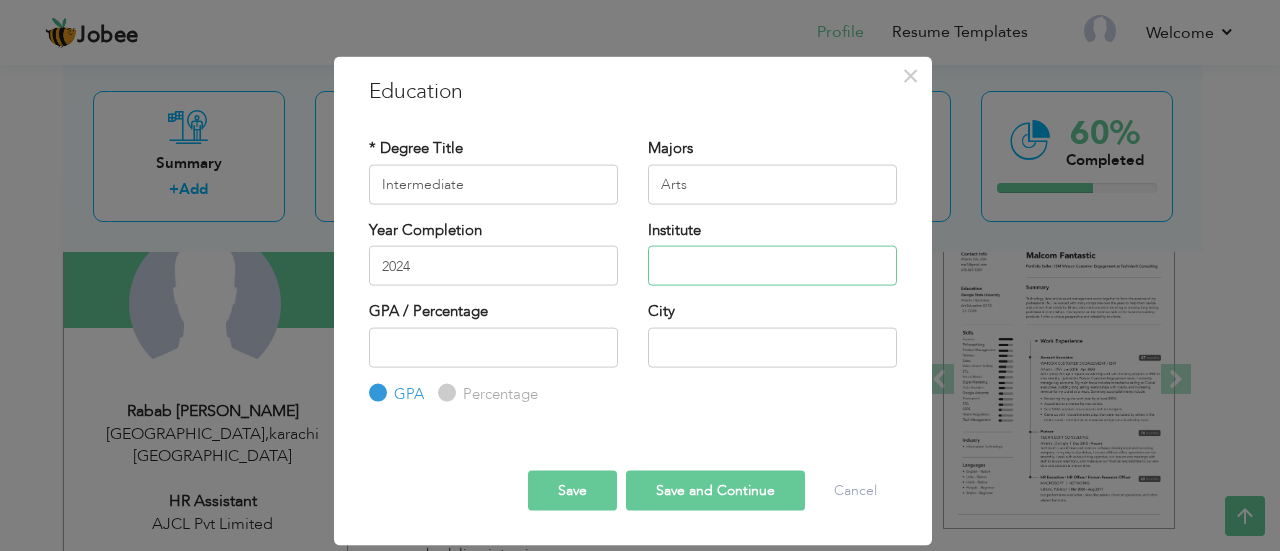 paste on "DHACCHS COLLEGE Intermediate" 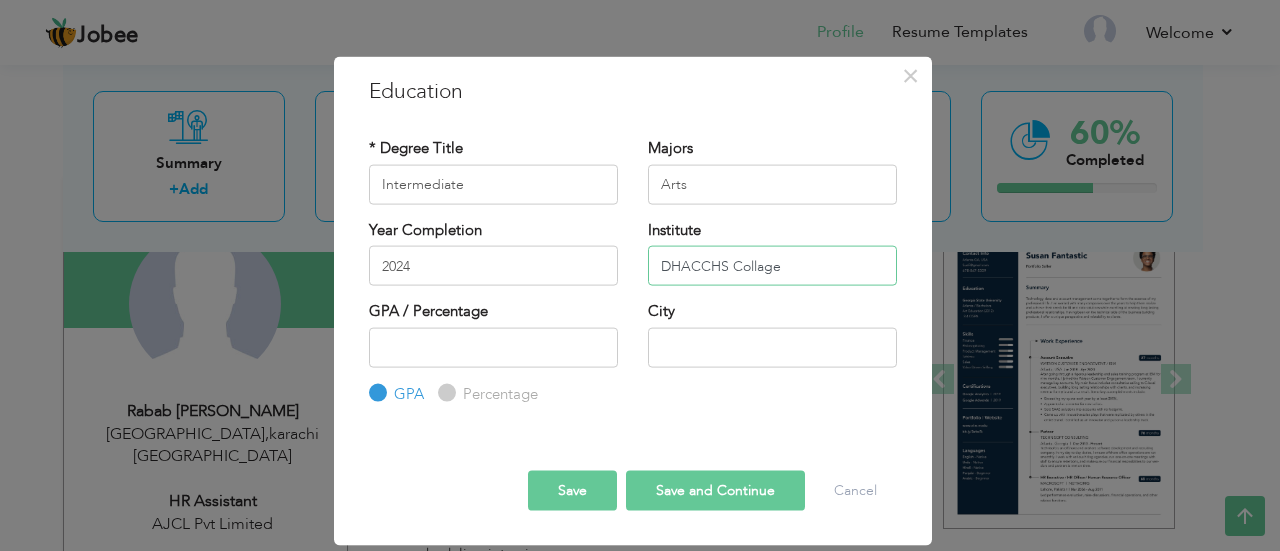 click on "DHACCHS Collage" at bounding box center [772, 266] 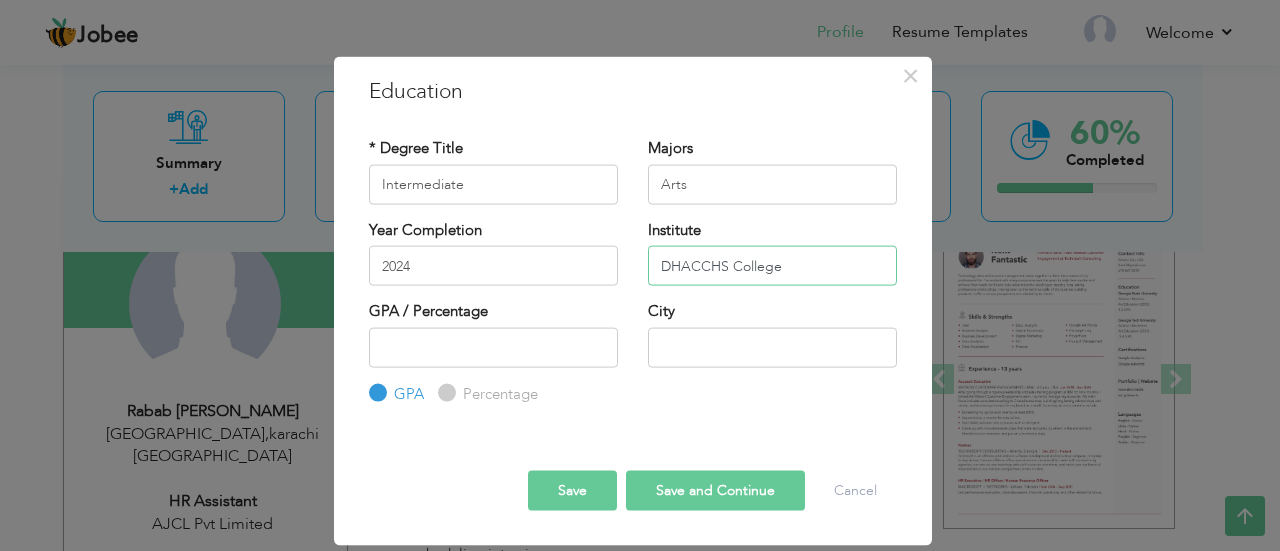 type on "DHACCHS College" 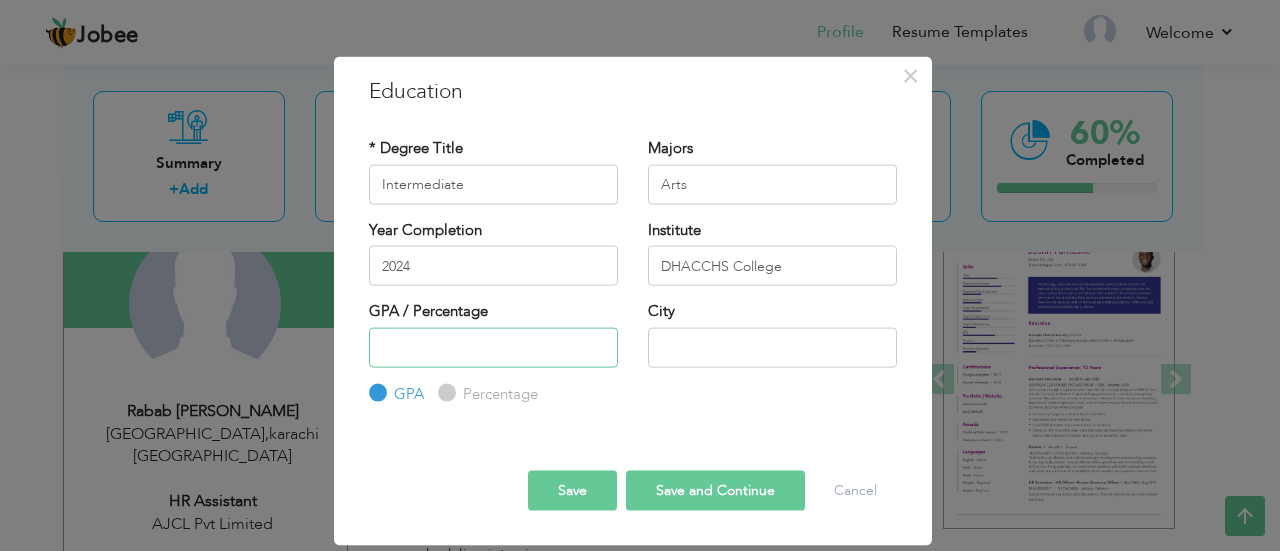 click at bounding box center [493, 347] 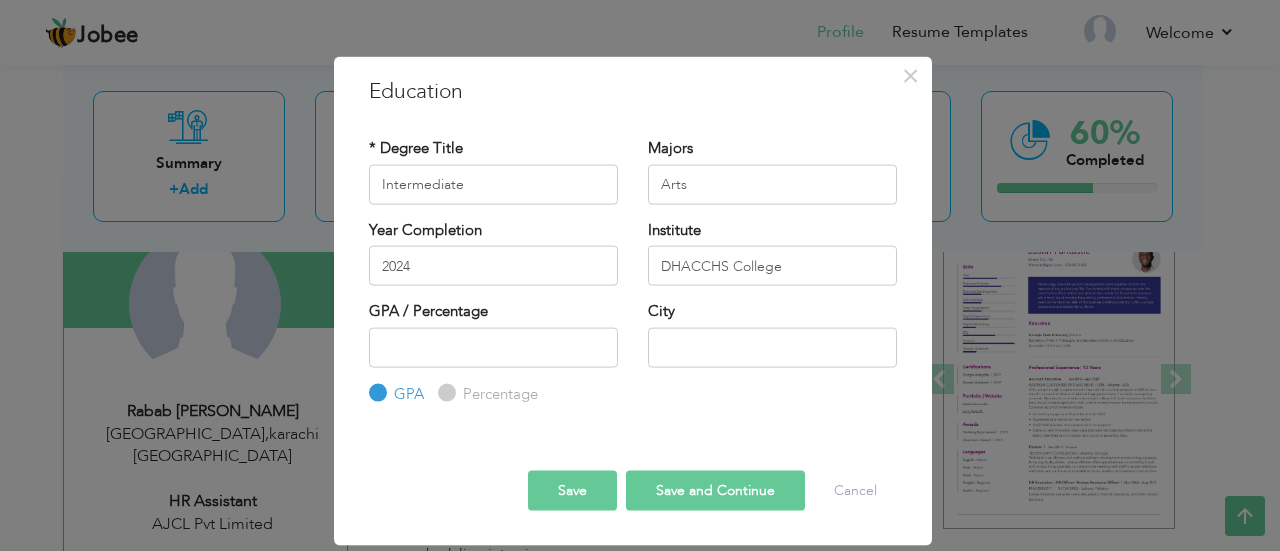 click on "Percentage" at bounding box center [444, 393] 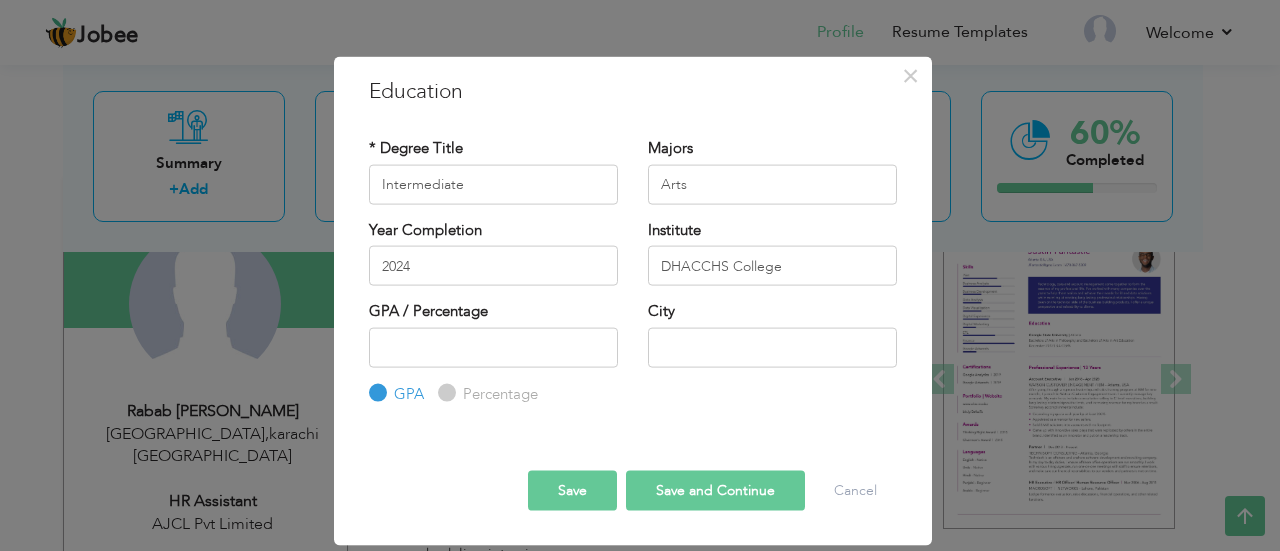 radio on "true" 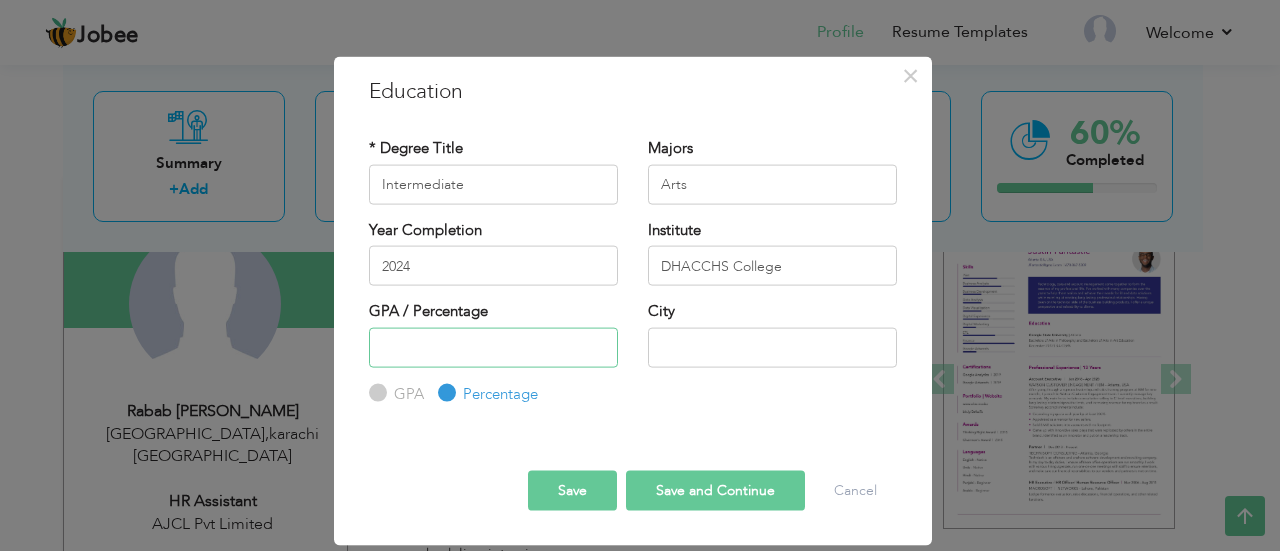 click at bounding box center (493, 347) 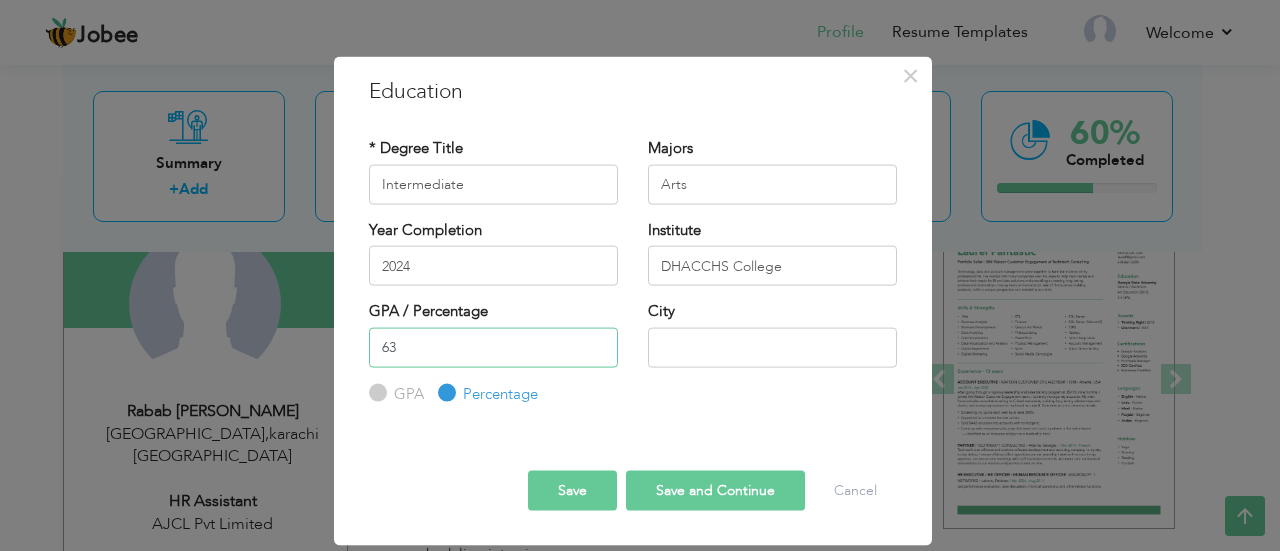 type on "63" 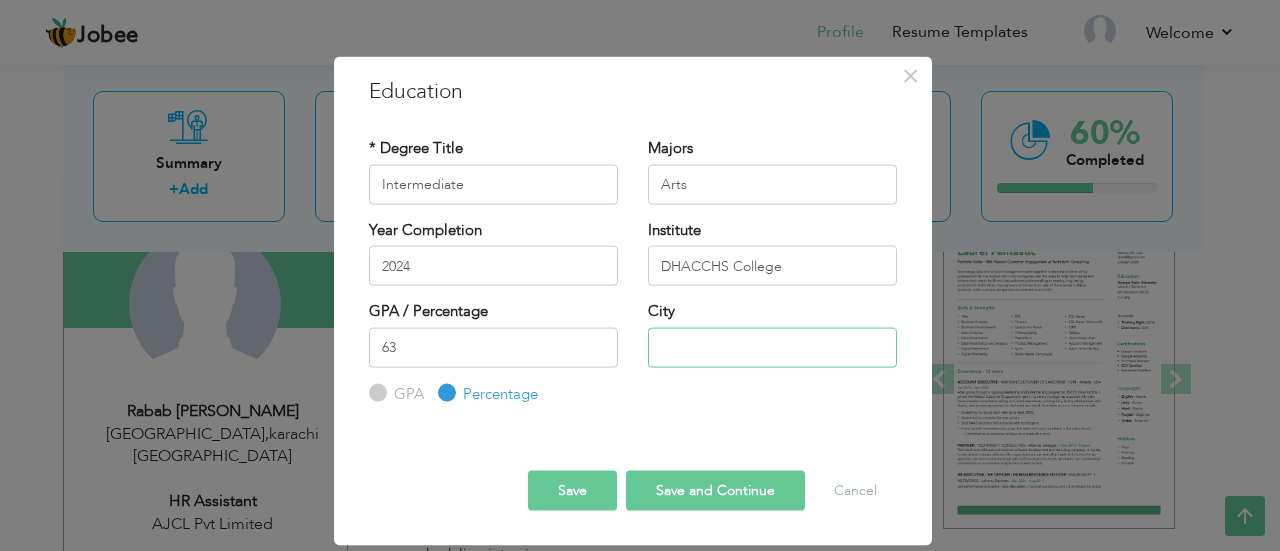 click at bounding box center (772, 347) 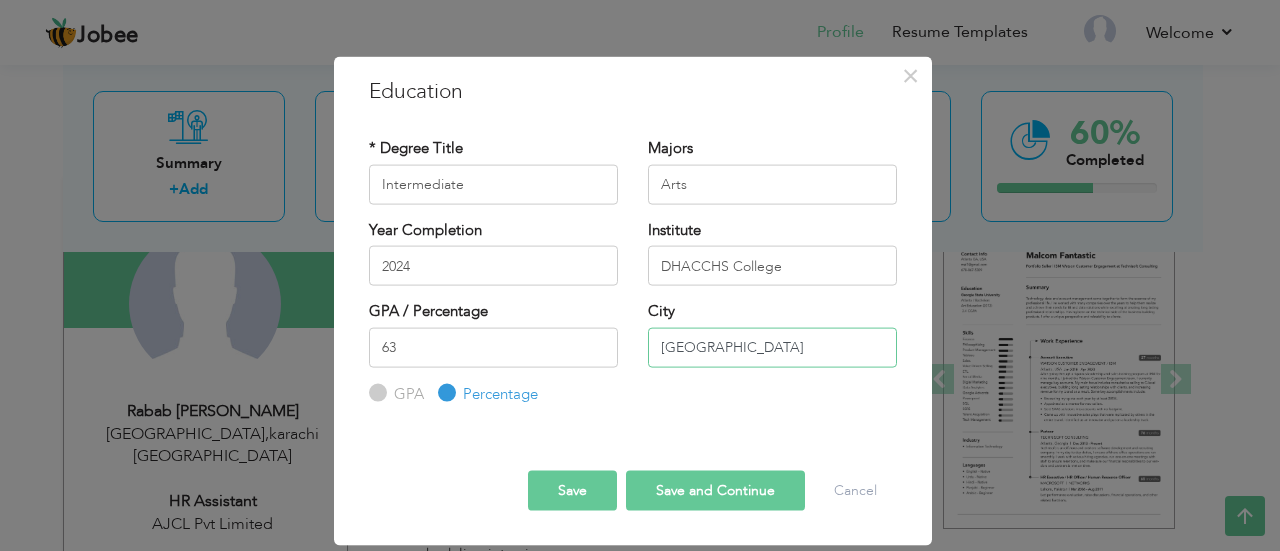 type on "[GEOGRAPHIC_DATA]" 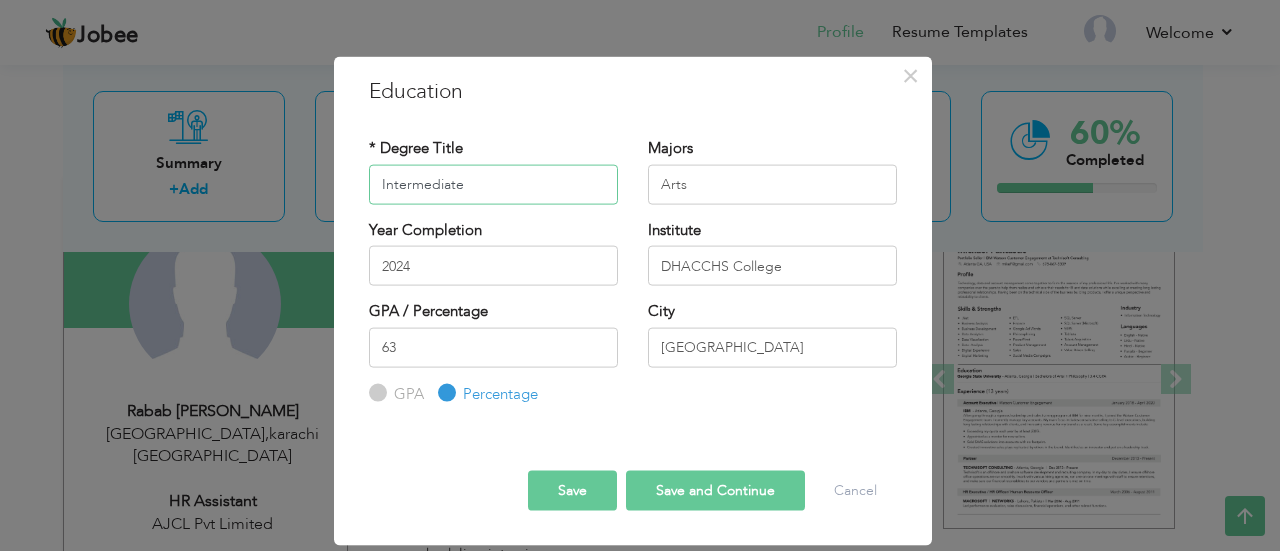 click on "Intermediate" at bounding box center (493, 184) 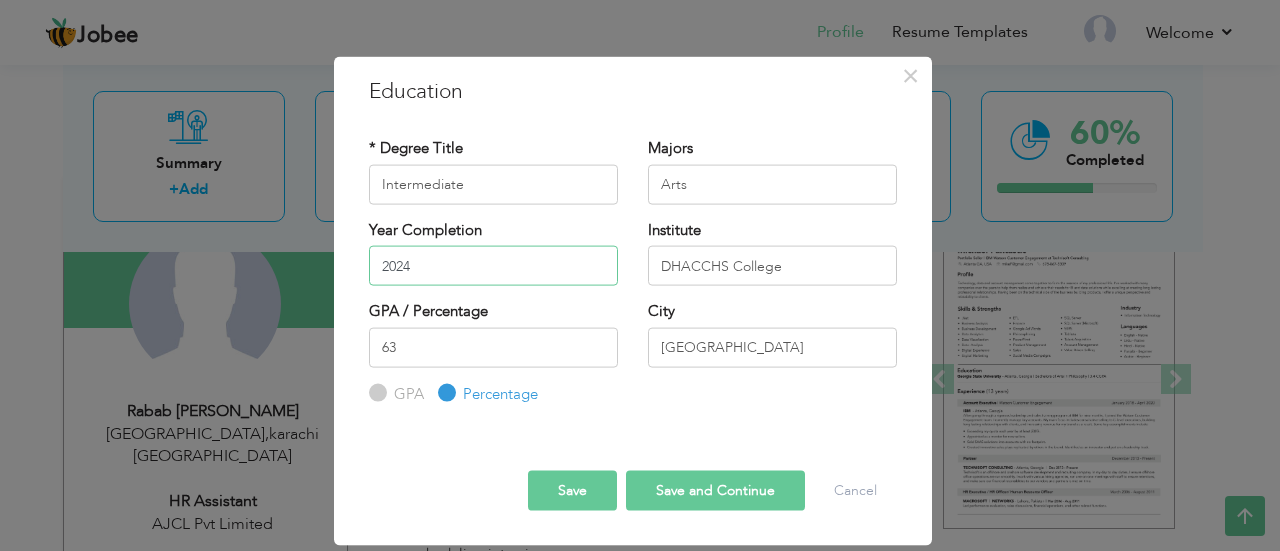 click on "2024" at bounding box center [493, 266] 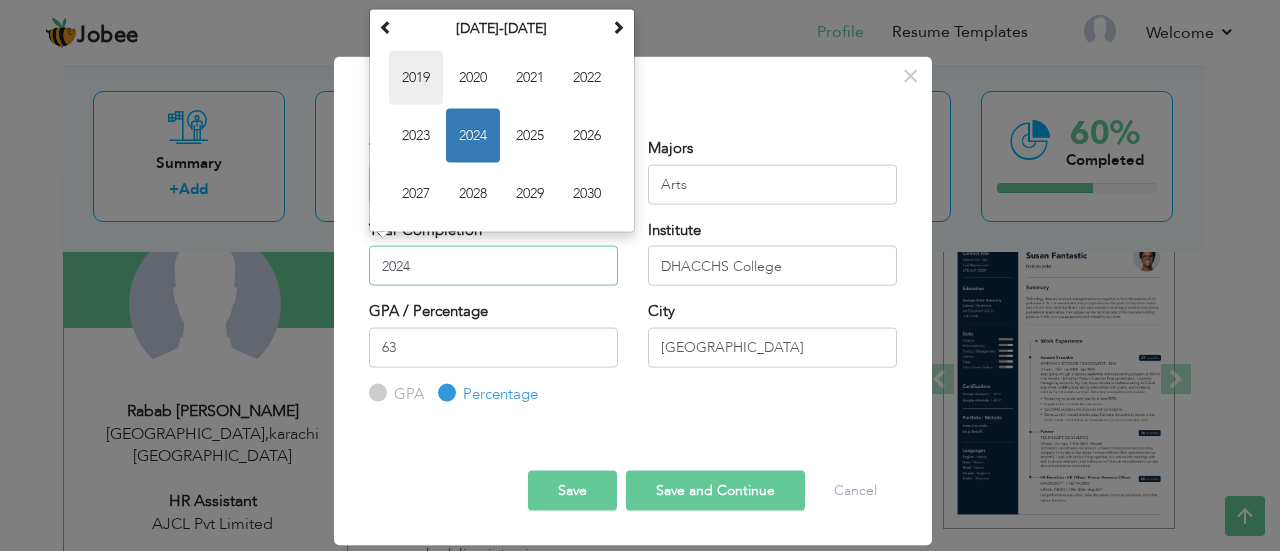 click on "2019" at bounding box center (416, 77) 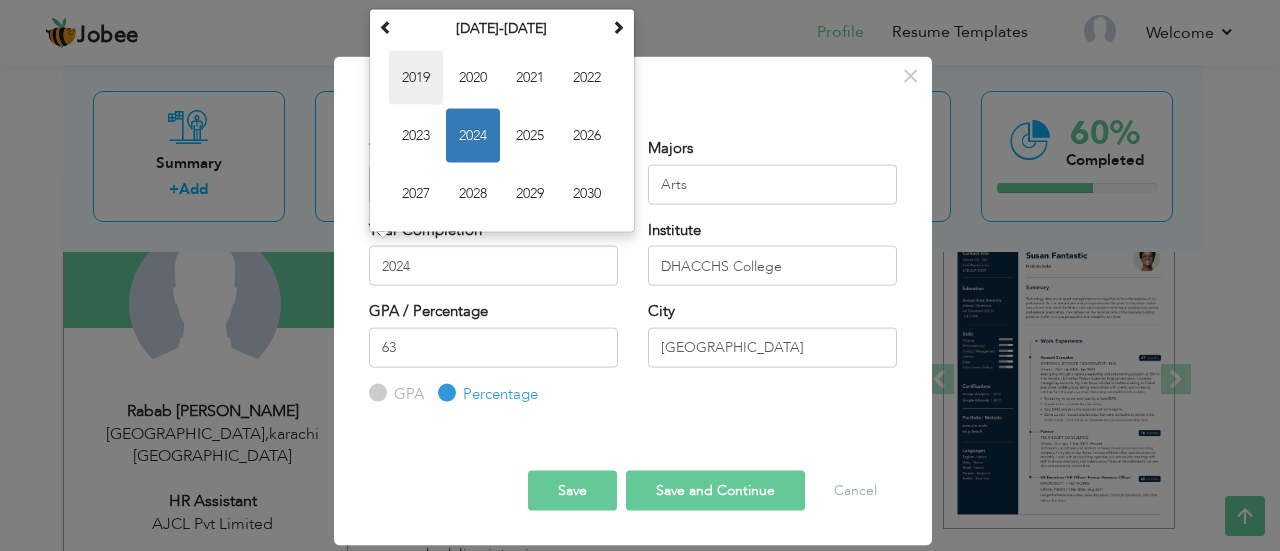 type on "2019" 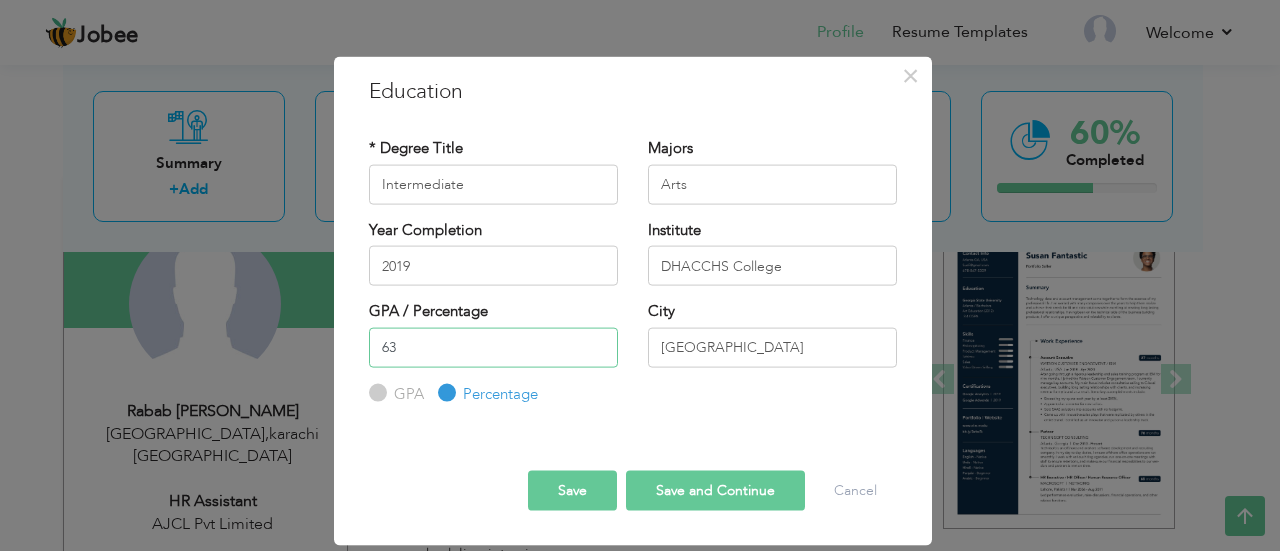 click on "63" at bounding box center (493, 347) 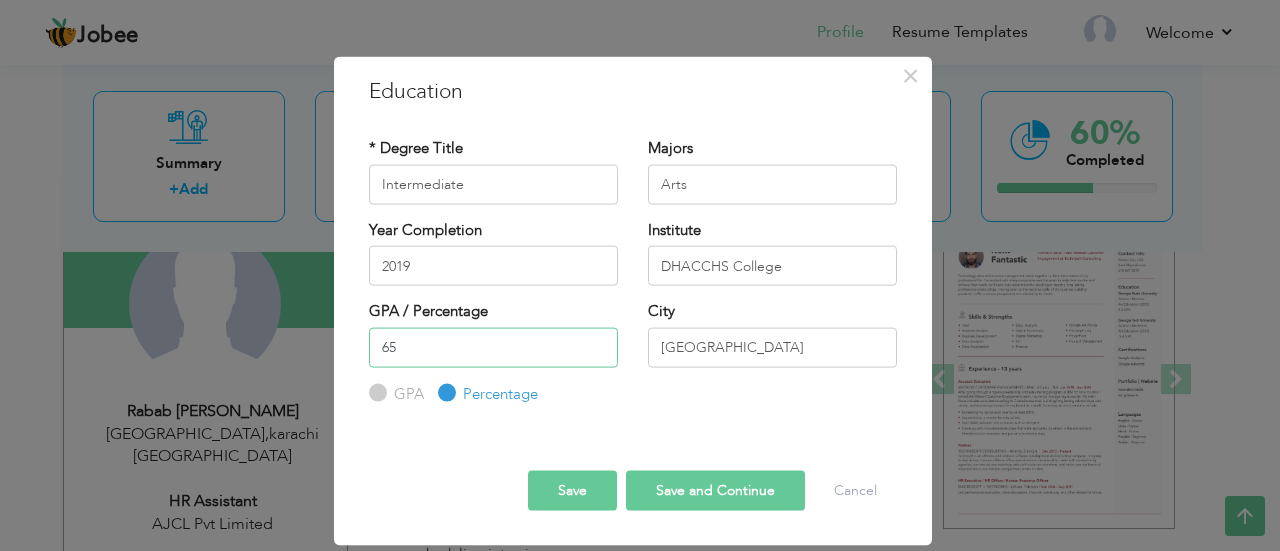 type on "65" 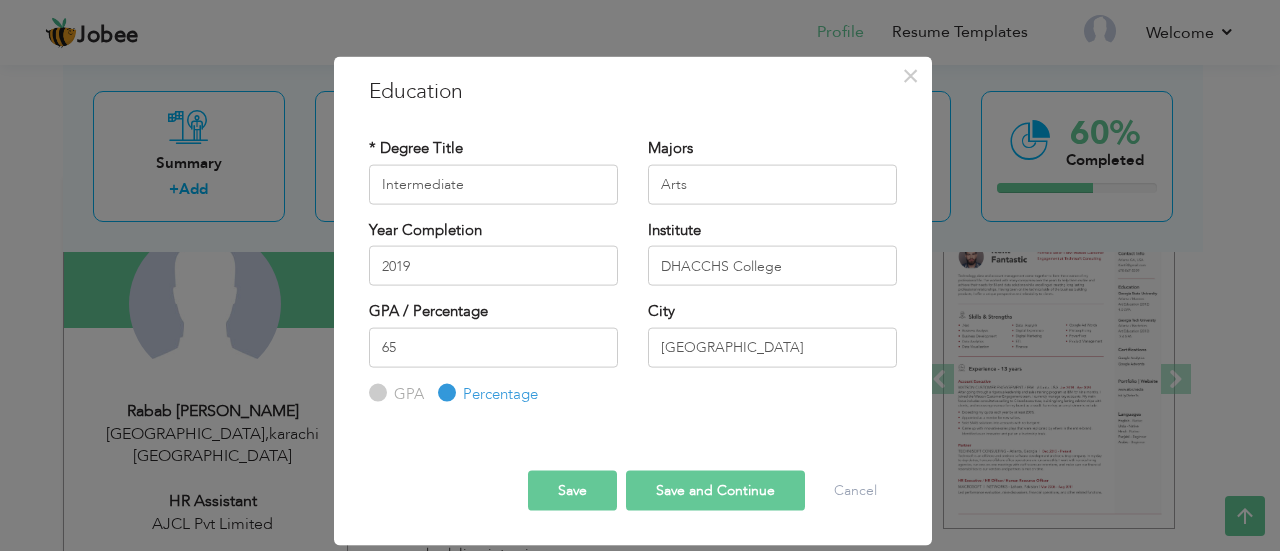 click on "Save" at bounding box center (572, 491) 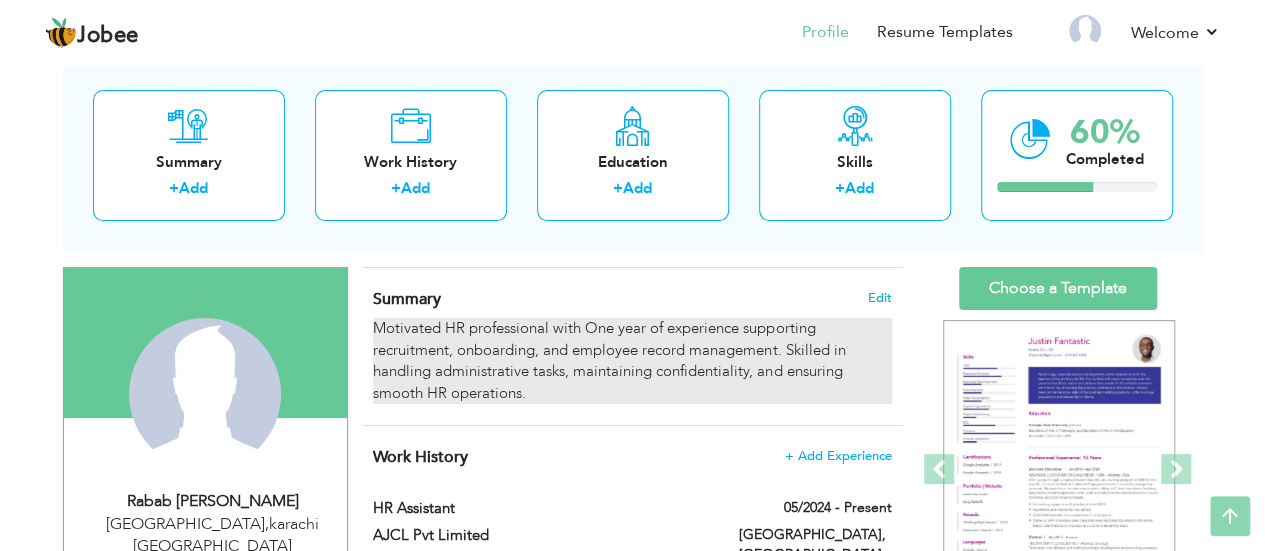 scroll, scrollTop: 0, scrollLeft: 0, axis: both 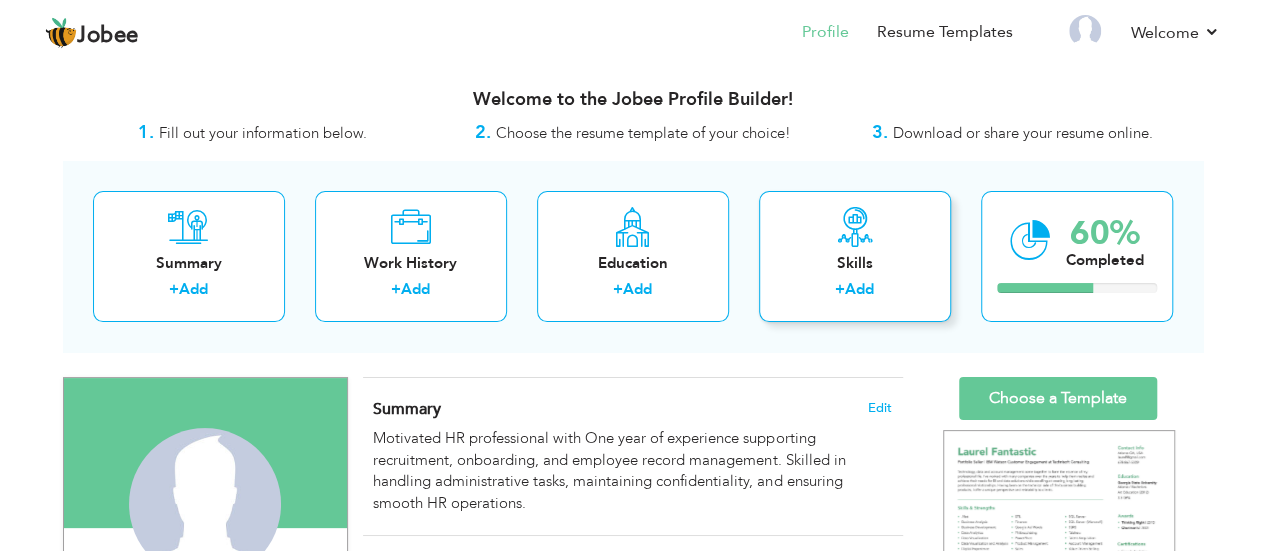 click on "Skills
+  Add" at bounding box center [855, 256] 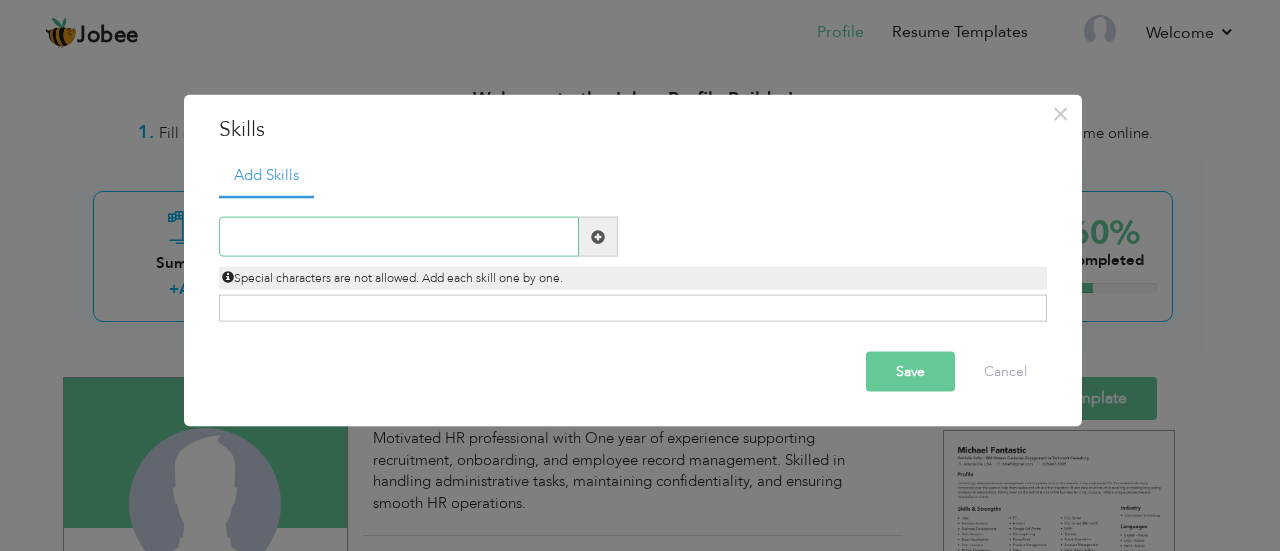 paste on "Recruitment & Talent Acquisition  Onboarding & Off" 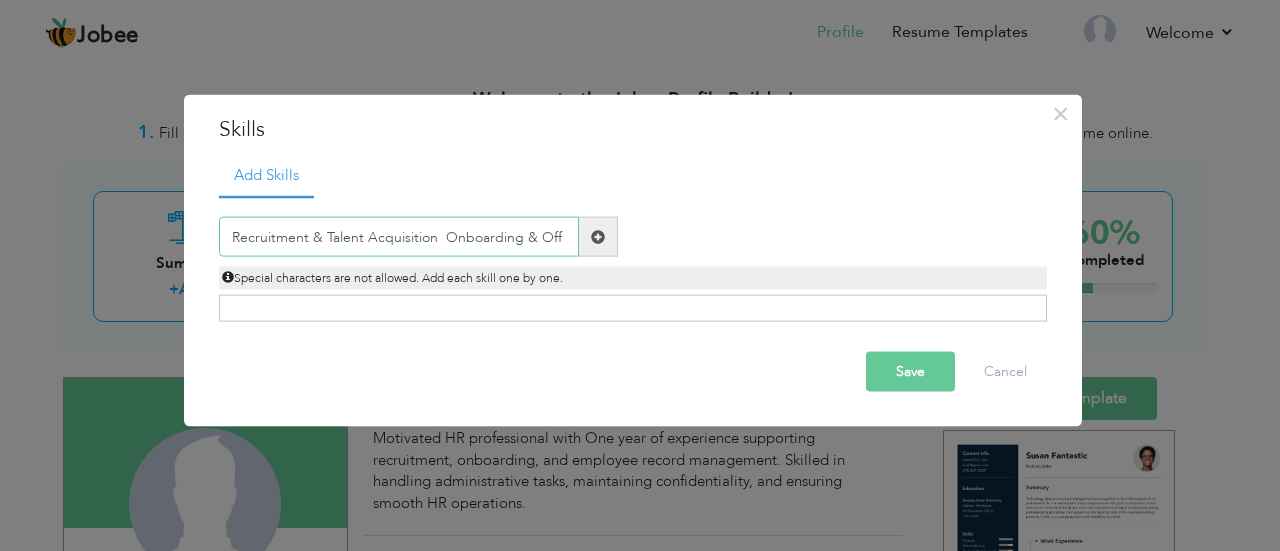 type on "Recruitment & Talent Acquisition  Onboarding & Off" 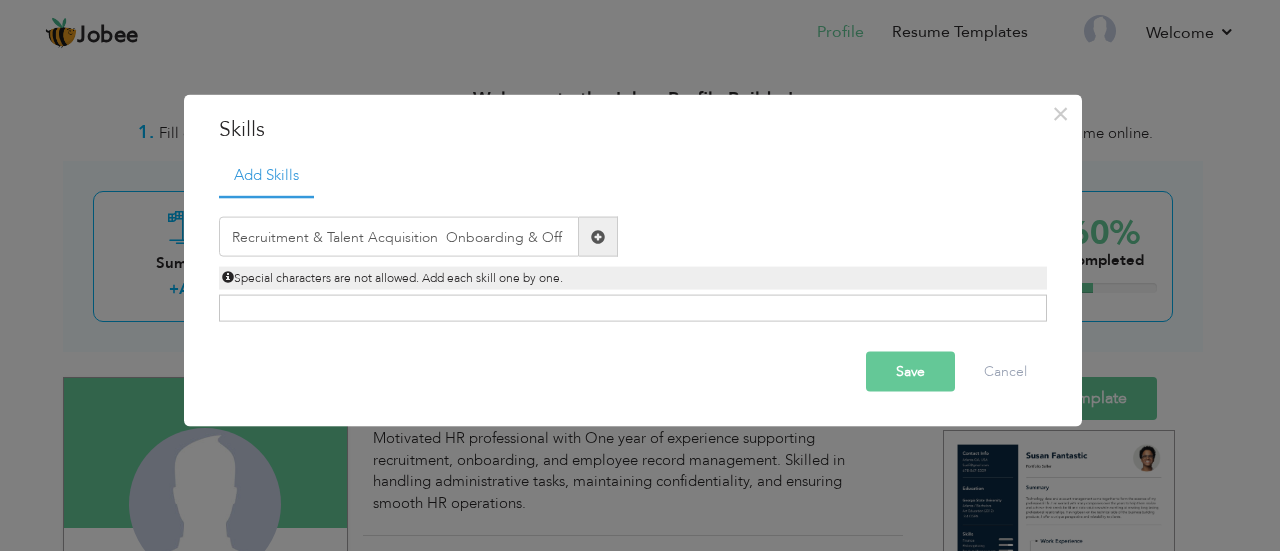 click at bounding box center (598, 236) 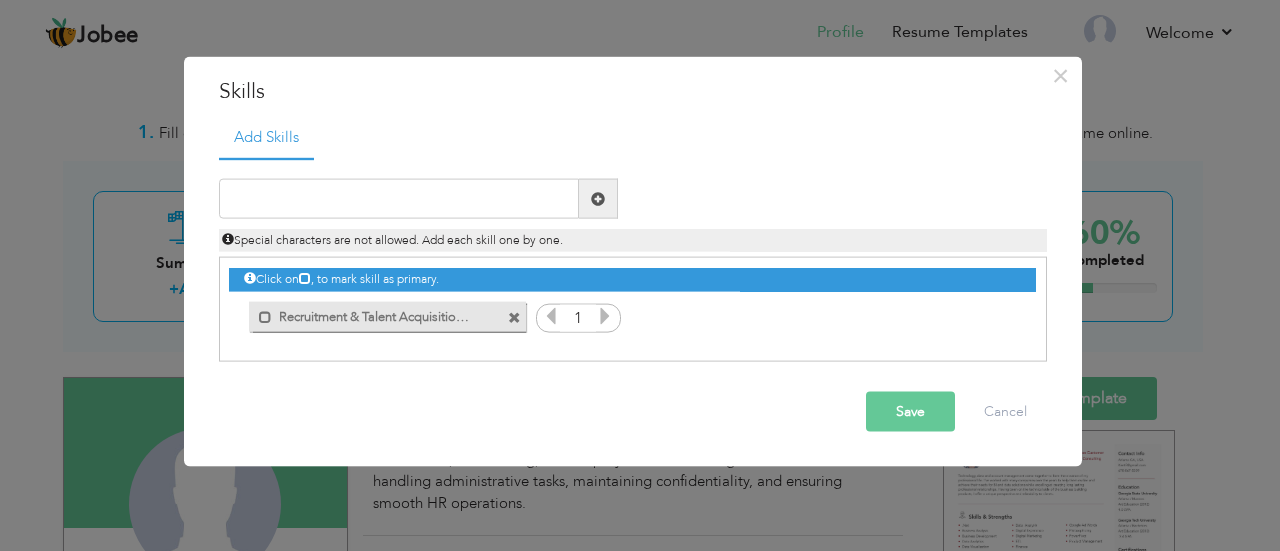 click at bounding box center (605, 316) 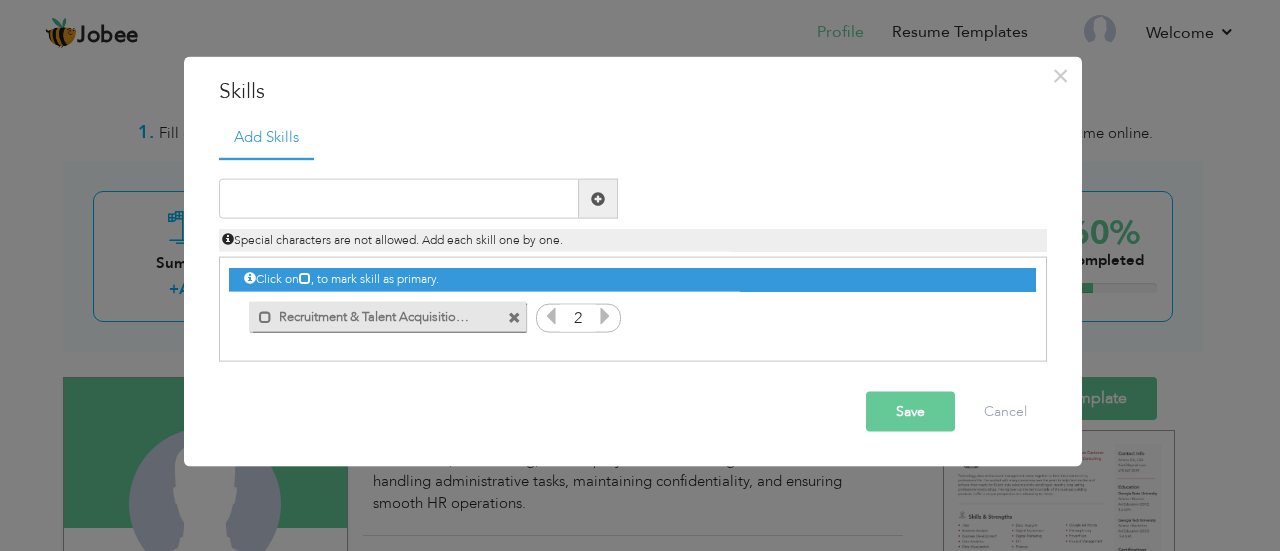 click at bounding box center (551, 316) 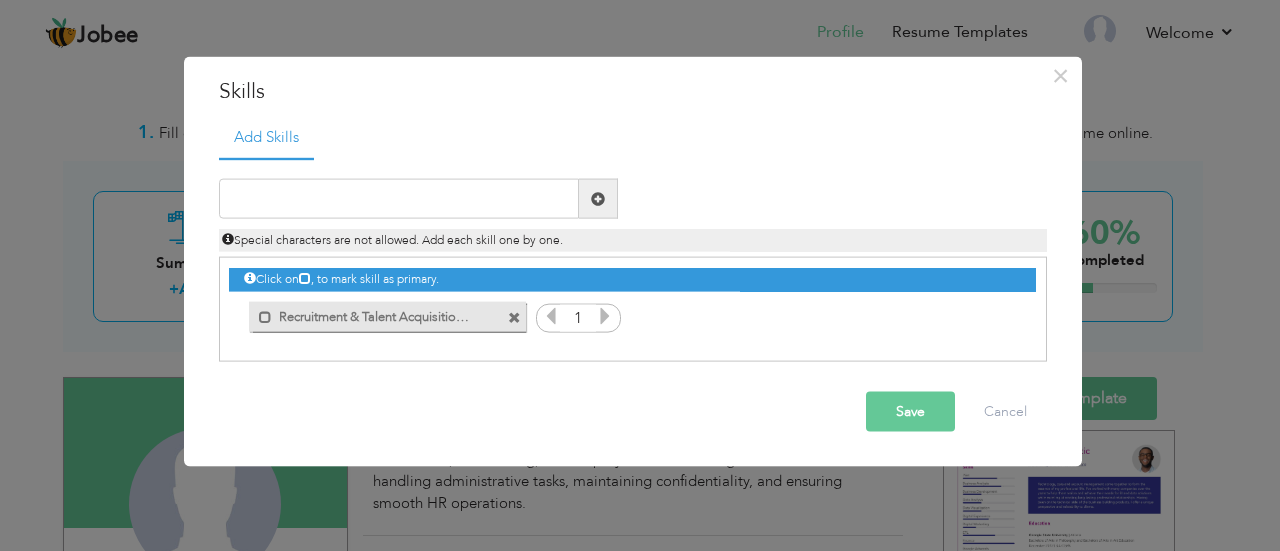 click on "Save" at bounding box center [910, 412] 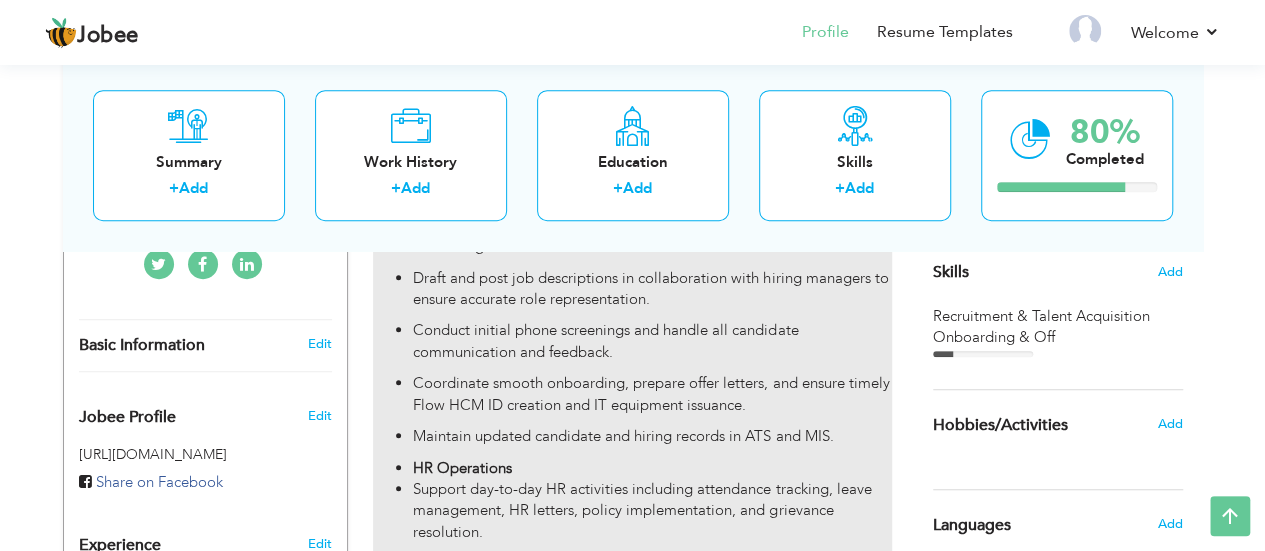 scroll, scrollTop: 462, scrollLeft: 0, axis: vertical 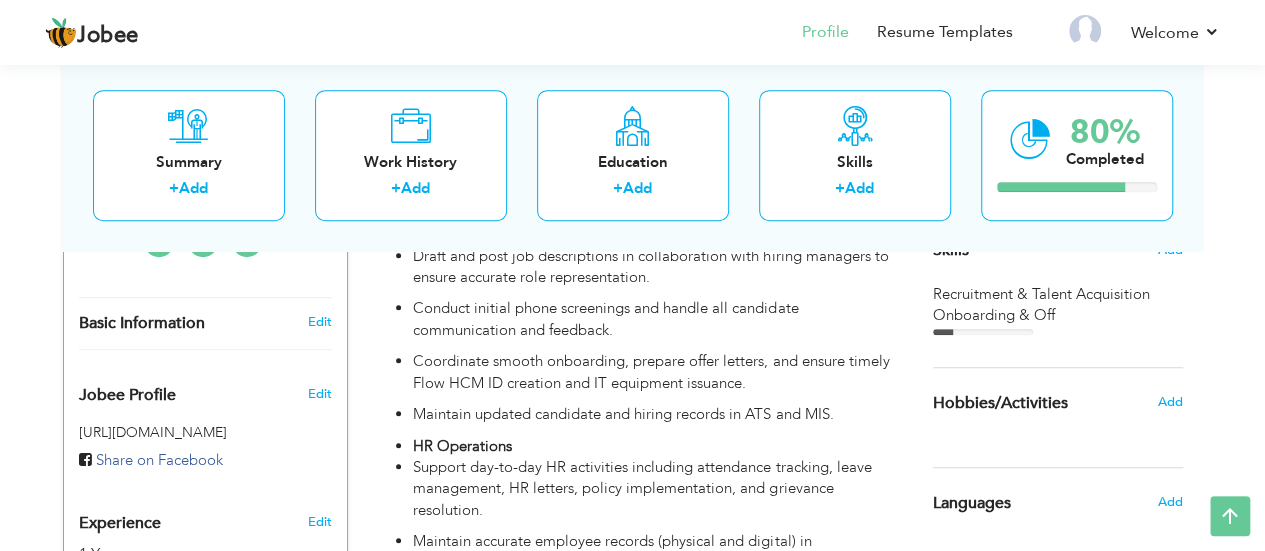 click on "Recruitment & Talent Acquisition  Onboarding & Off" at bounding box center [1058, 305] 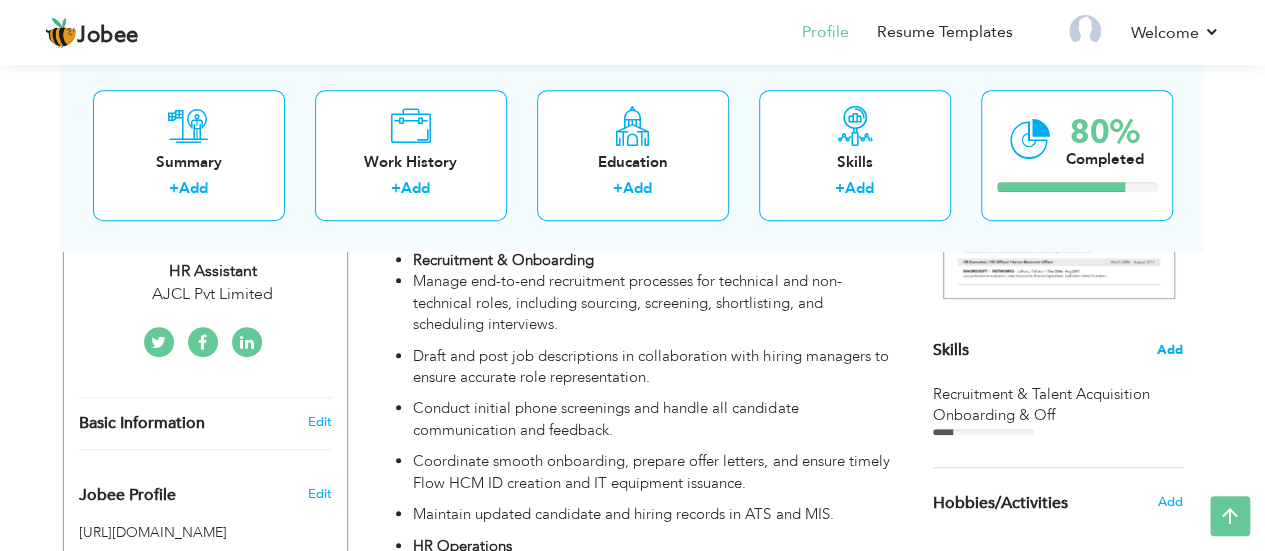 click on "Add" at bounding box center (1170, 350) 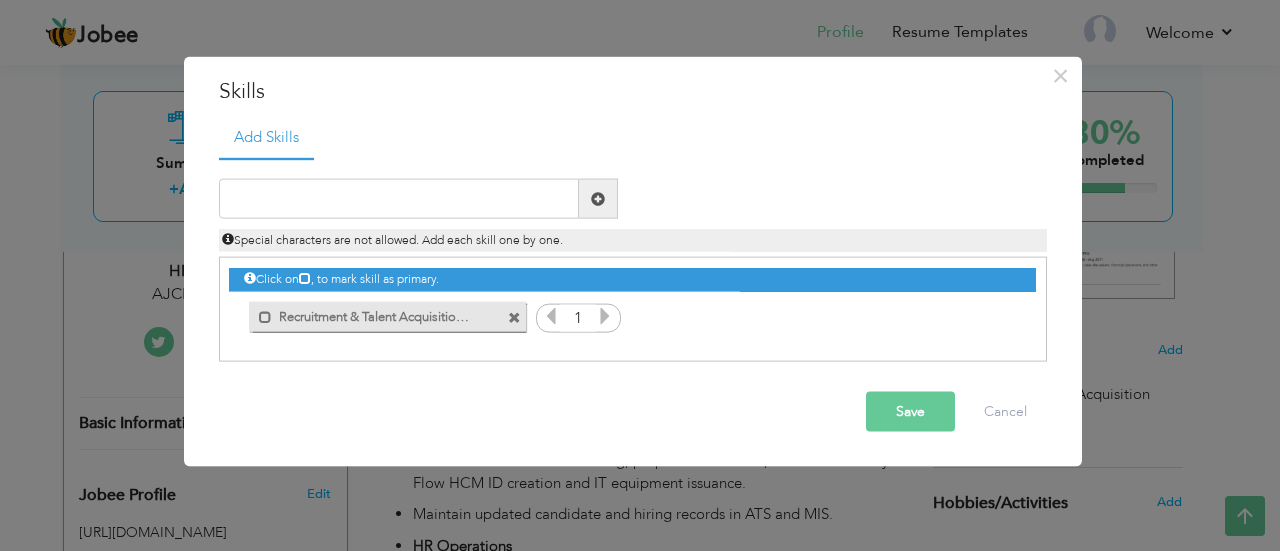 click at bounding box center [605, 316] 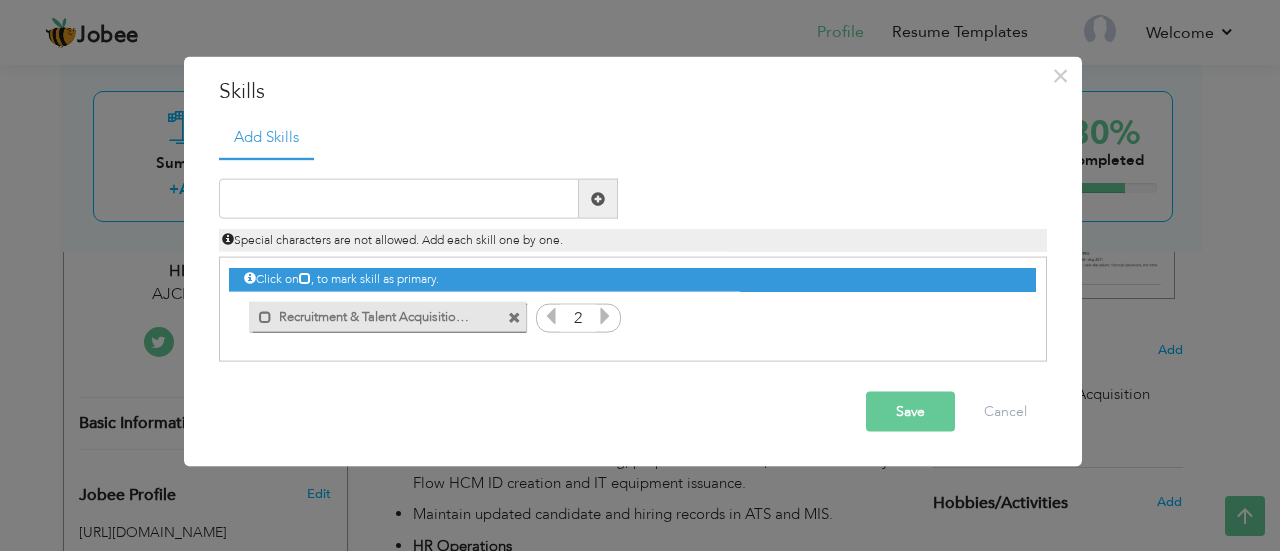 click at bounding box center (605, 316) 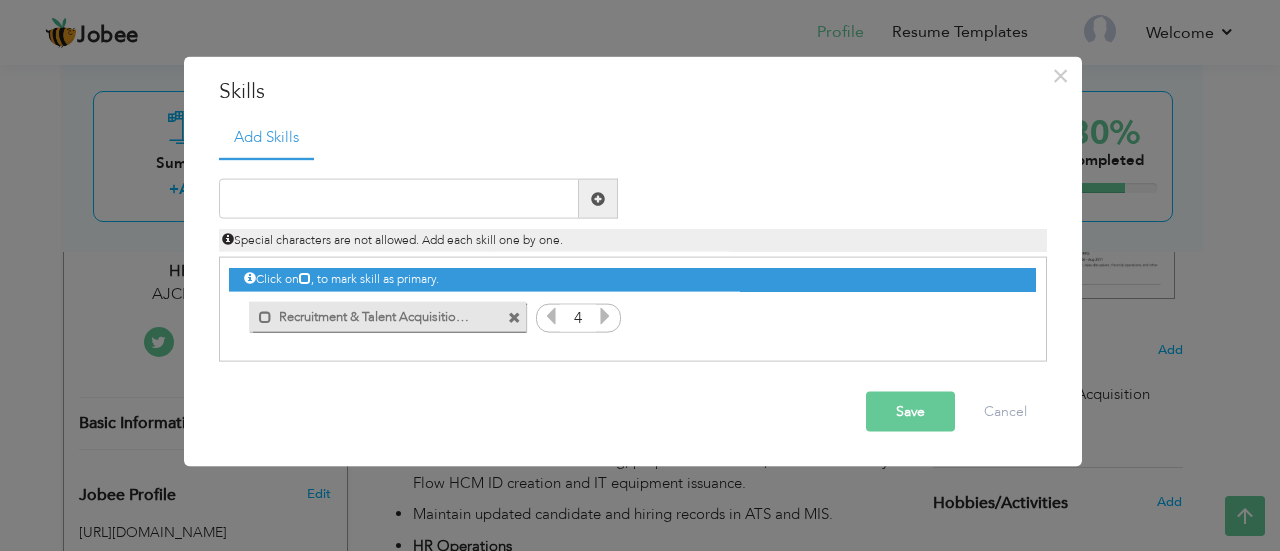 click at bounding box center (605, 316) 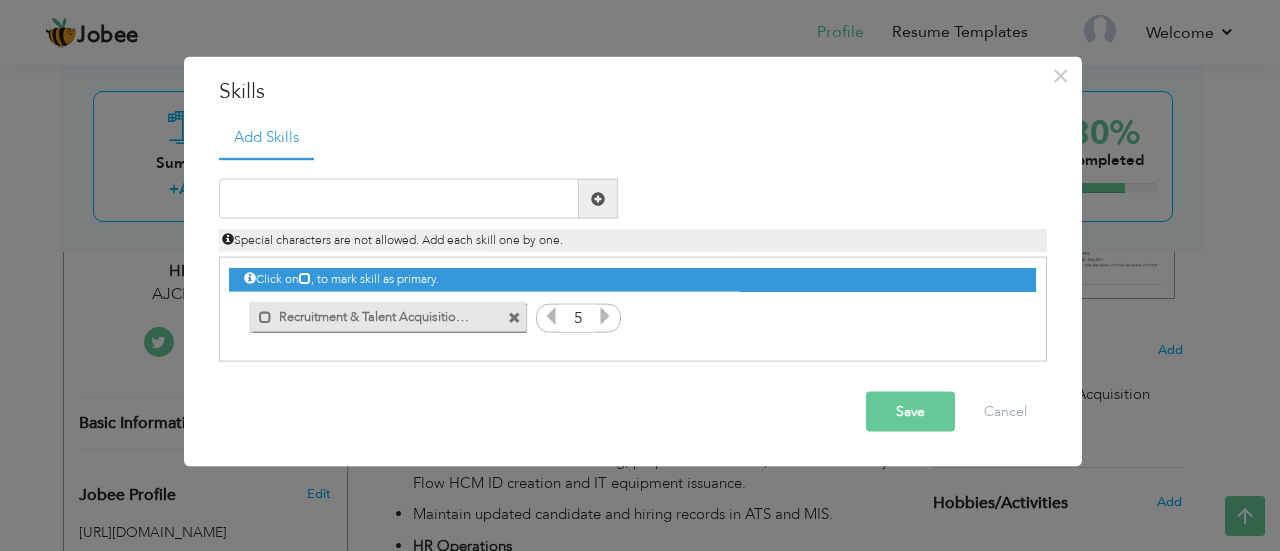 click at bounding box center [605, 316] 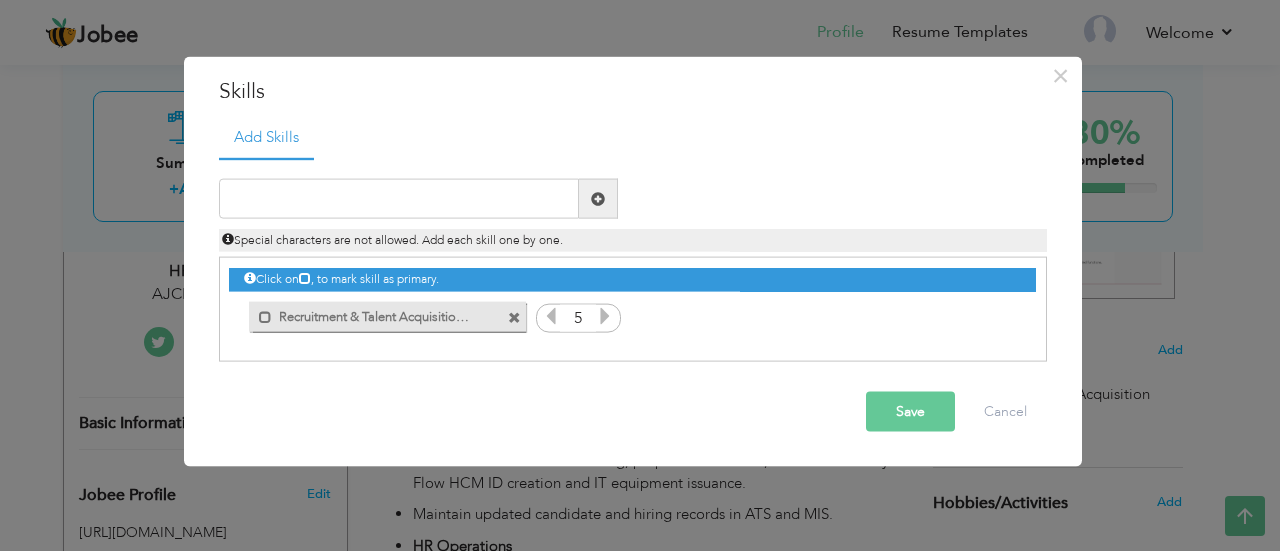 click on "Save" at bounding box center (910, 412) 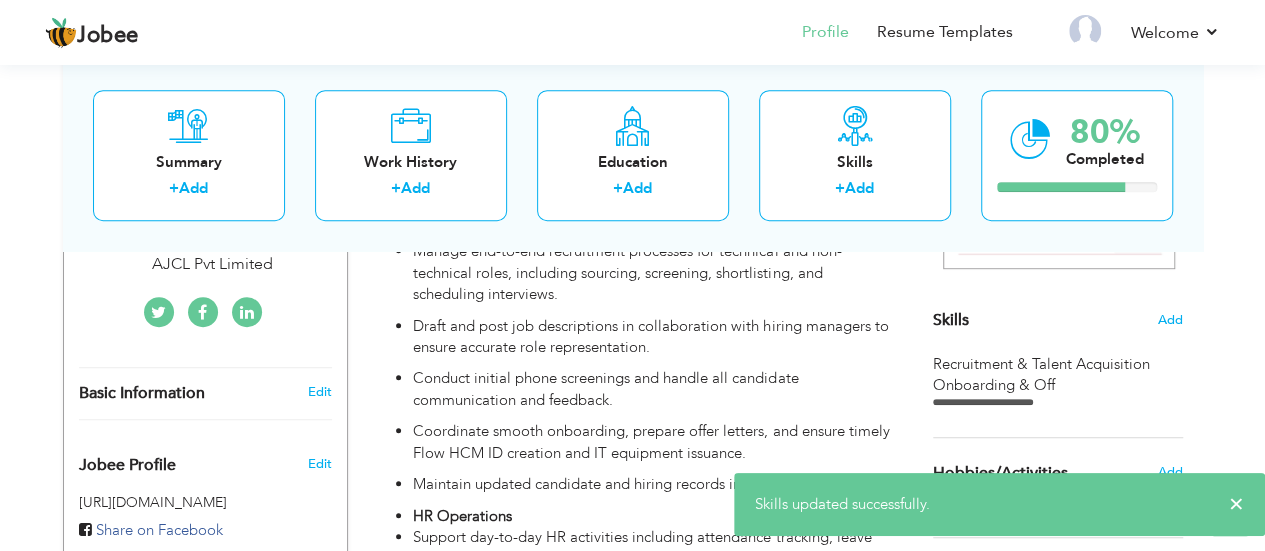 scroll, scrollTop: 430, scrollLeft: 0, axis: vertical 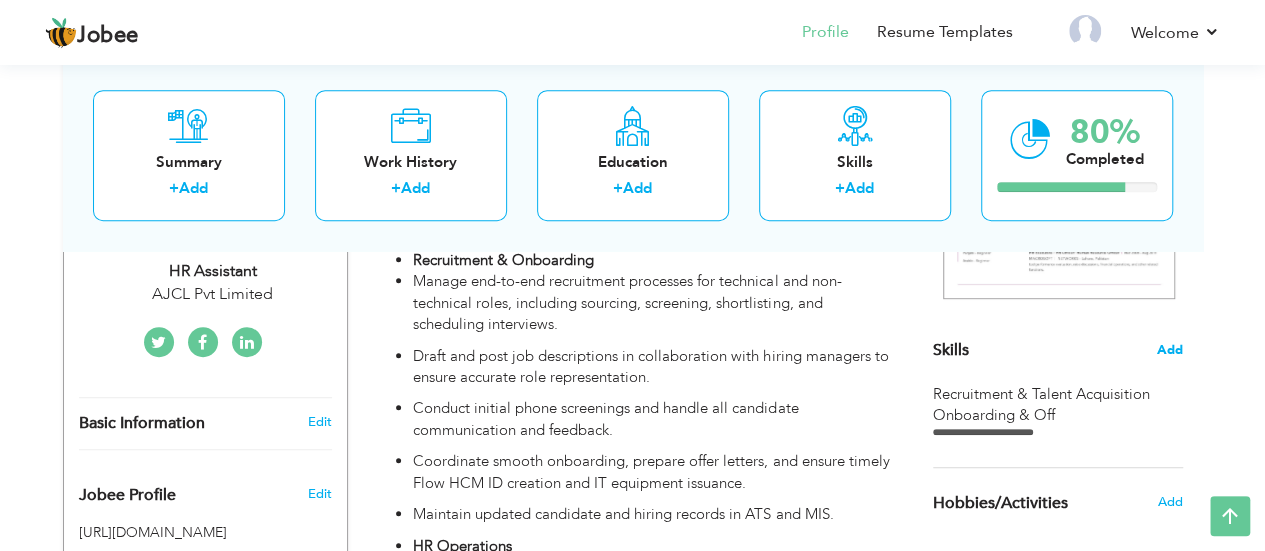 click on "Add" at bounding box center (1170, 350) 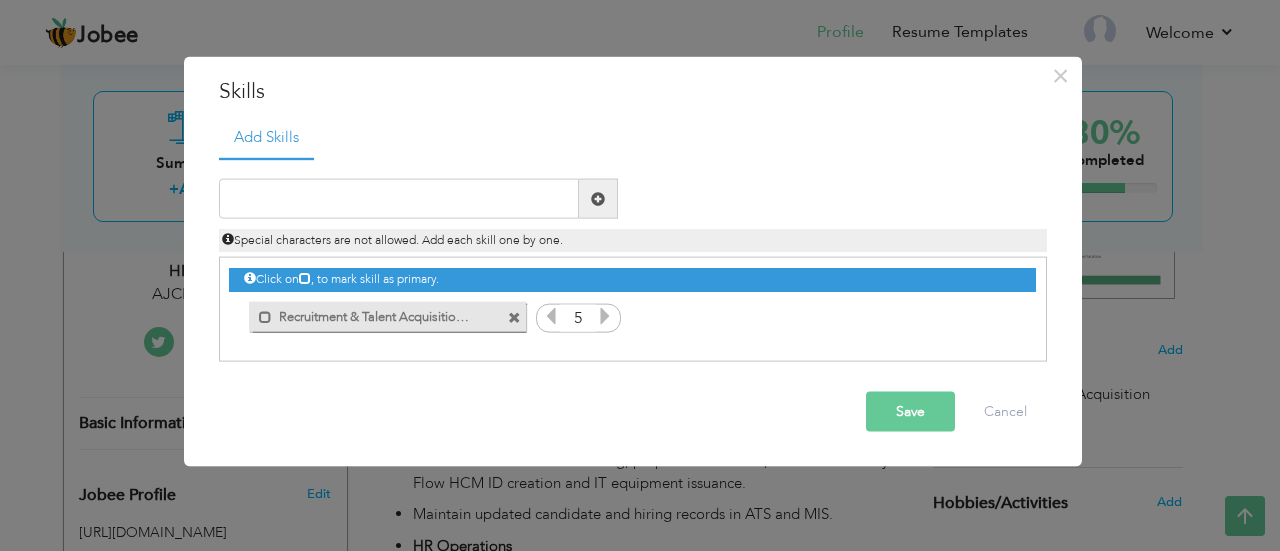 click at bounding box center [514, 317] 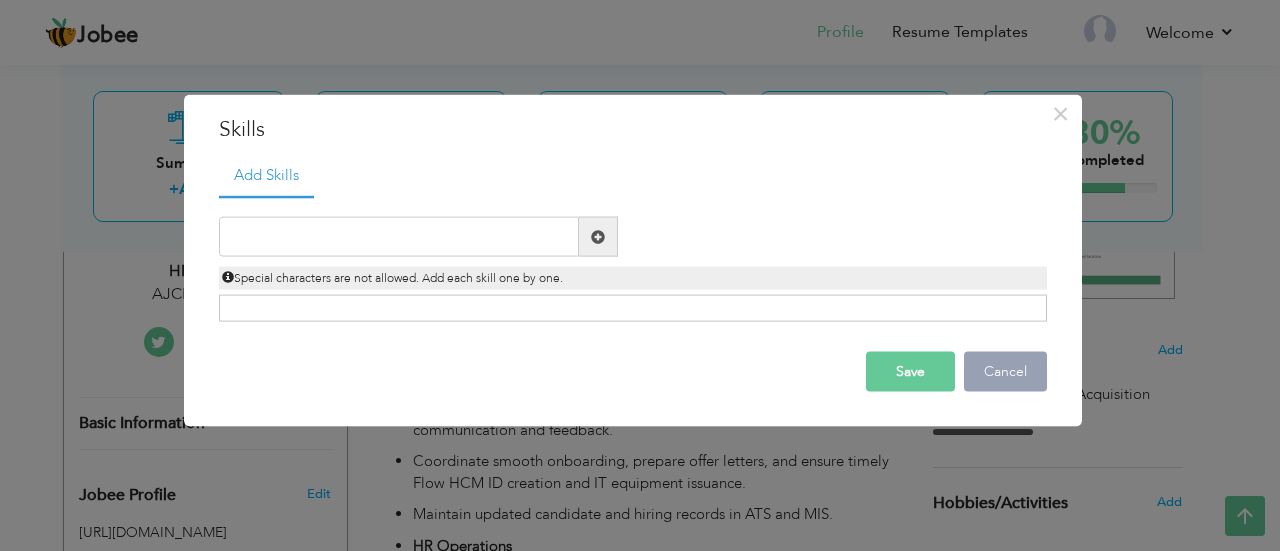 click on "Cancel" at bounding box center [1005, 372] 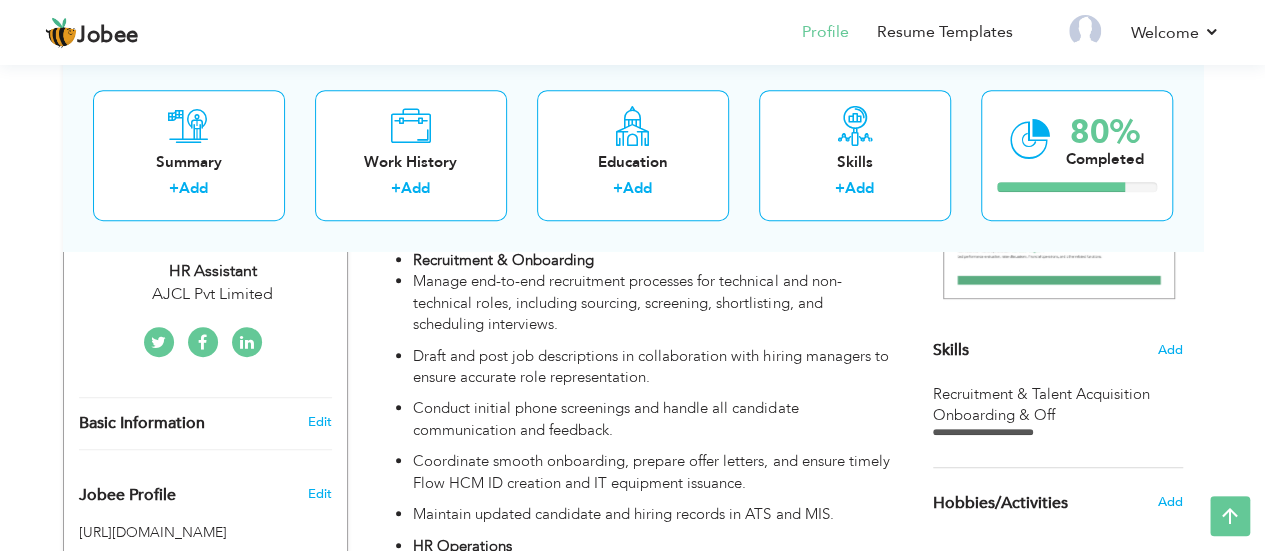 click on "Recruitment & Talent Acquisition  Onboarding & Off" at bounding box center [1058, 405] 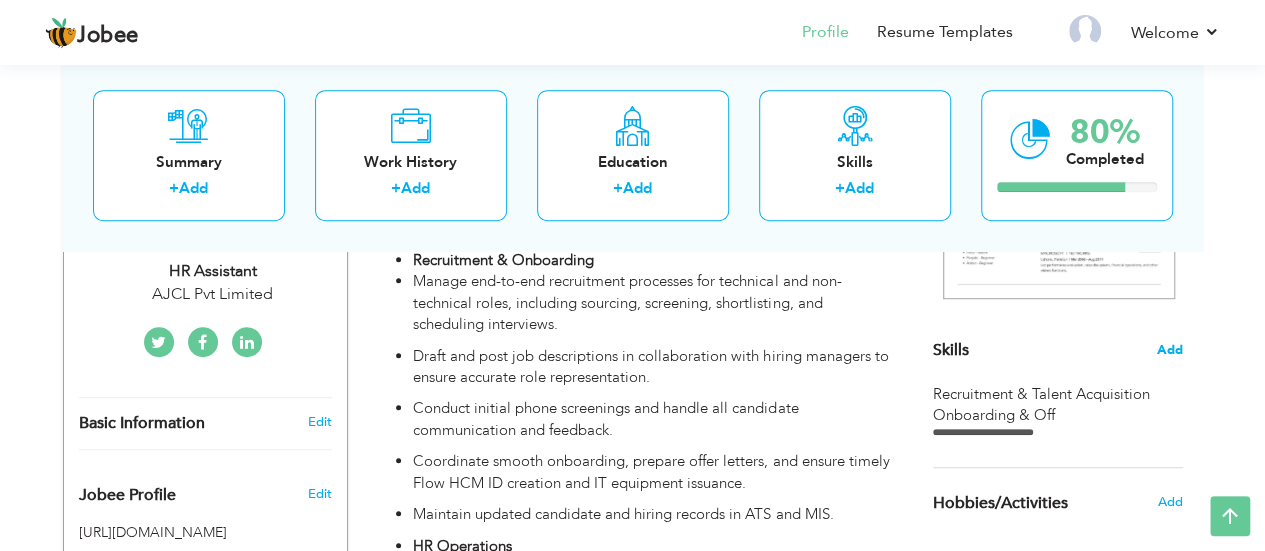 click on "Add" at bounding box center (1170, 350) 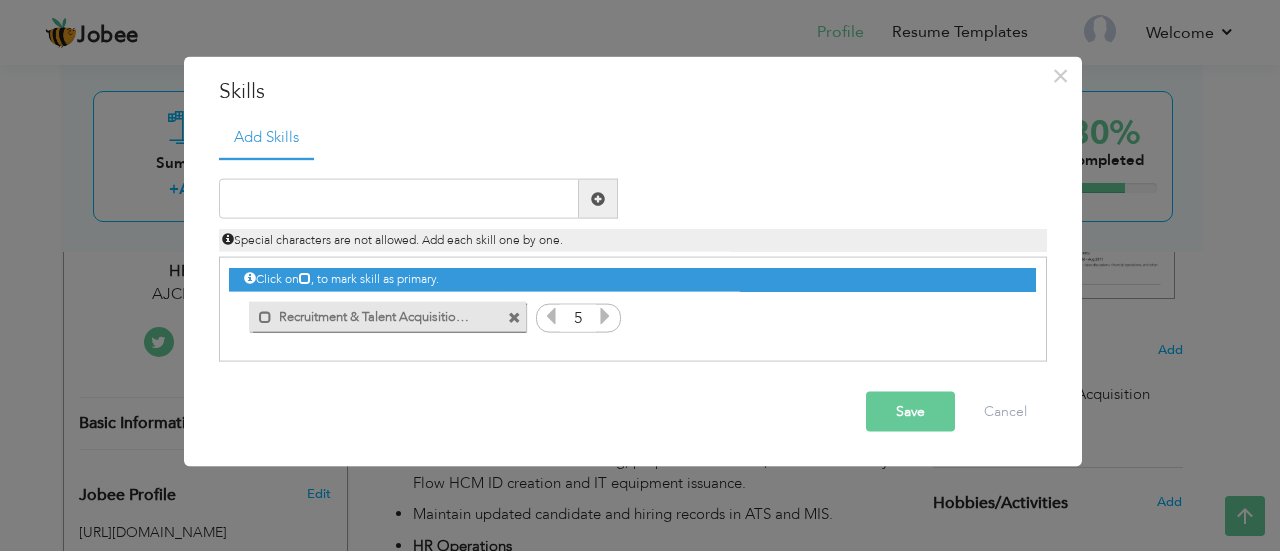 click at bounding box center [305, 278] 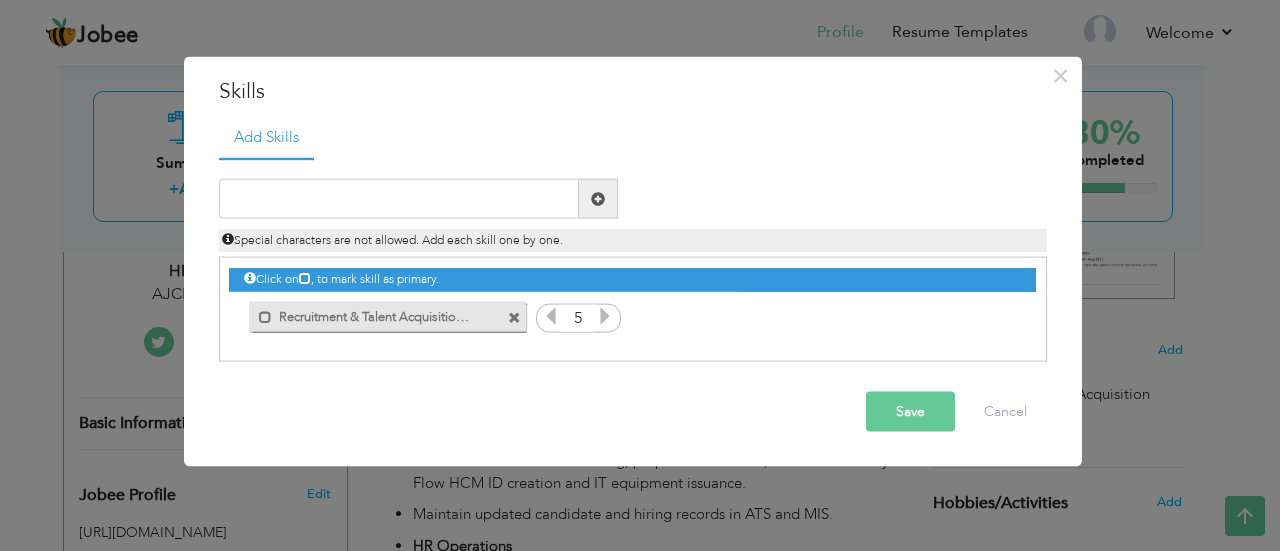 click at bounding box center [598, 198] 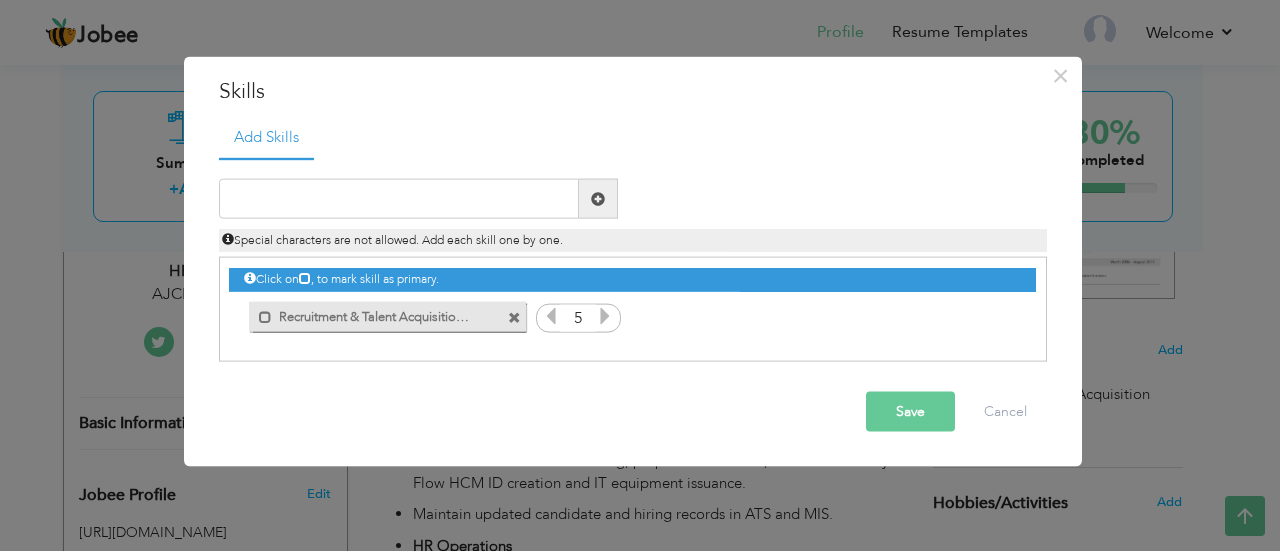click at bounding box center (598, 198) 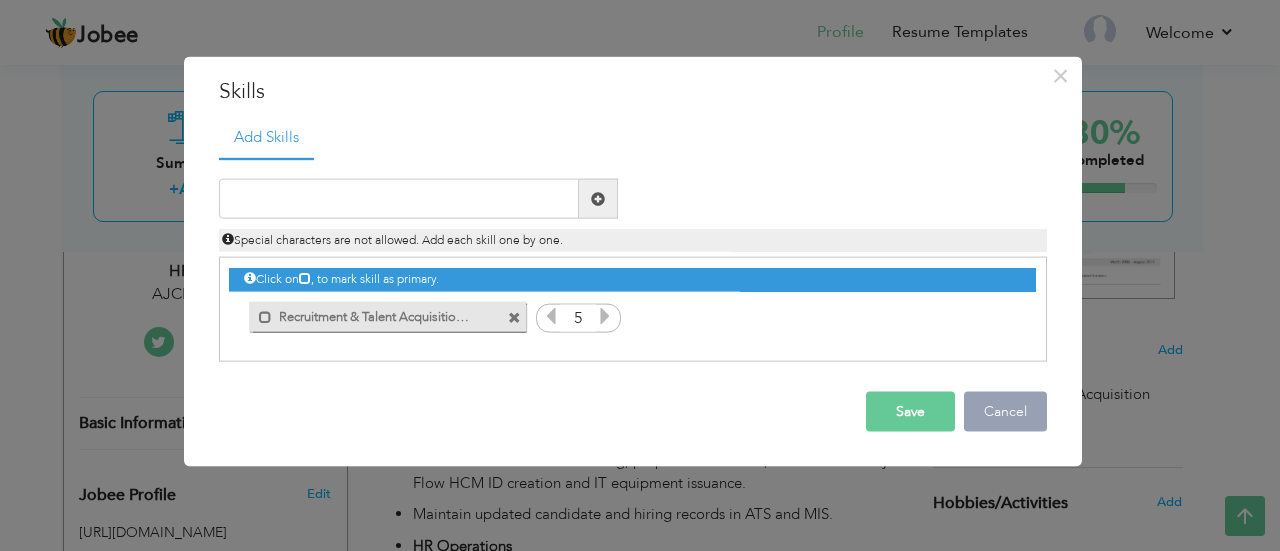 click on "Cancel" at bounding box center (1005, 412) 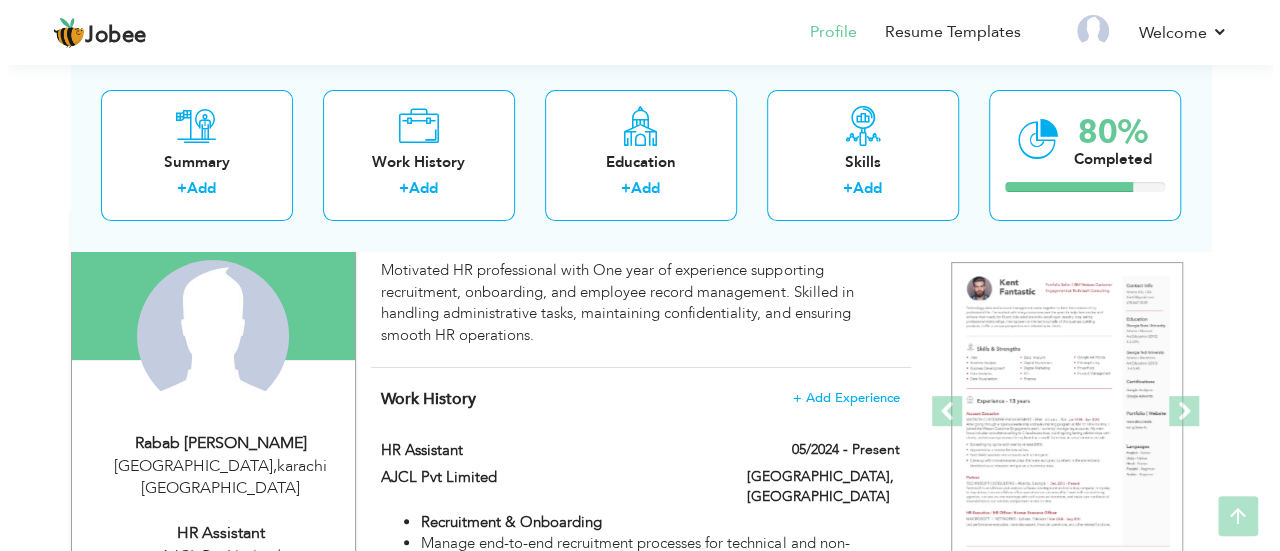 scroll, scrollTop: 200, scrollLeft: 0, axis: vertical 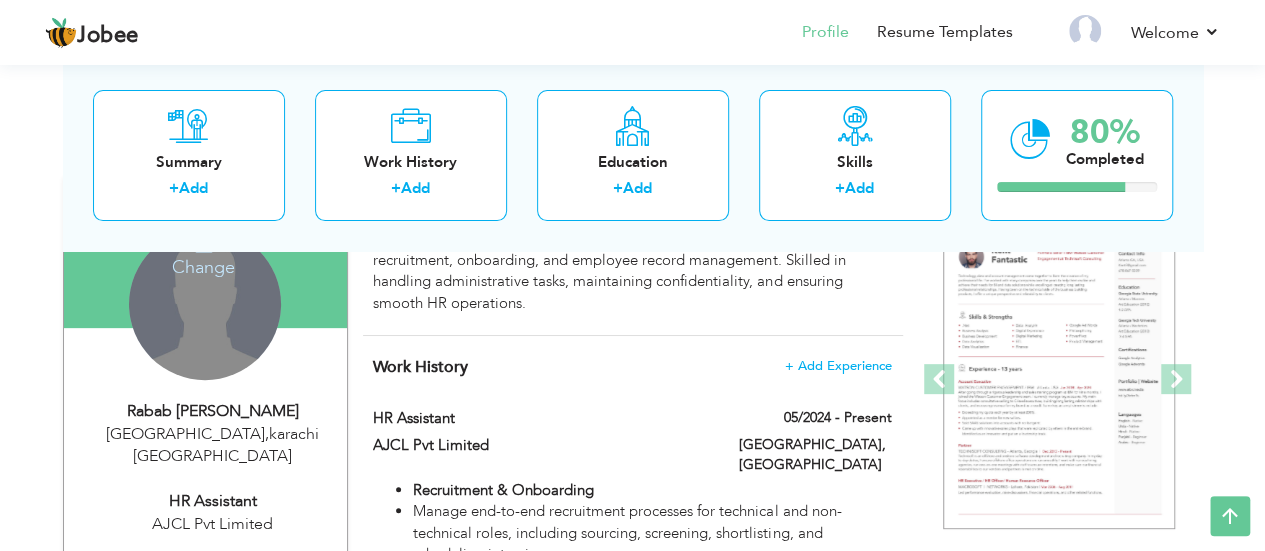 click on "Change
Remove" at bounding box center [205, 304] 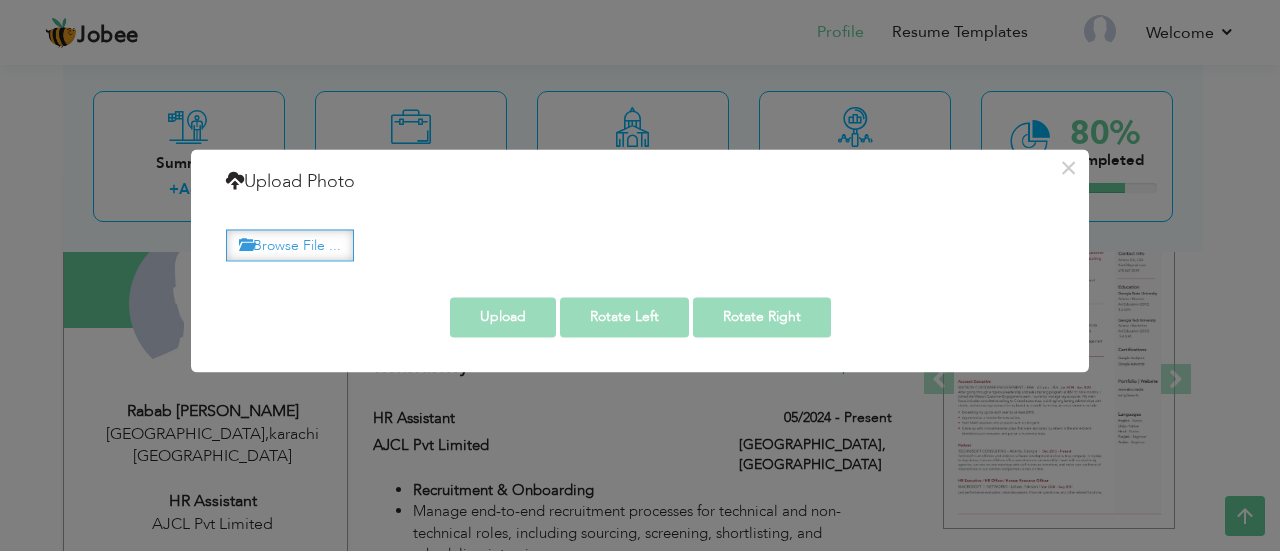 click on "Browse File ..." at bounding box center [290, 245] 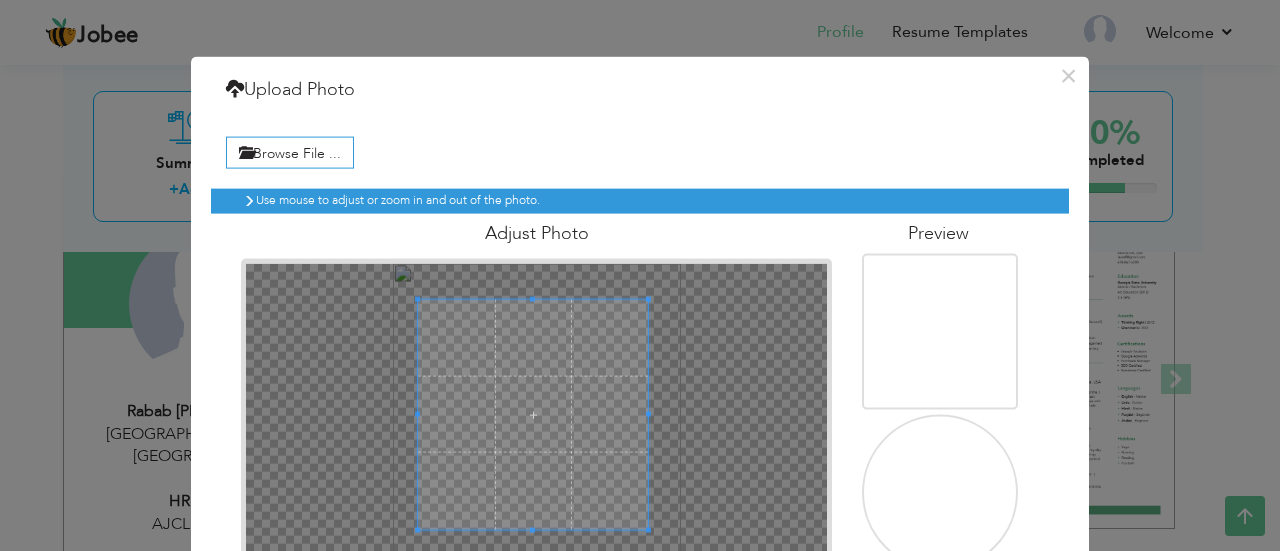 click at bounding box center (533, 414) 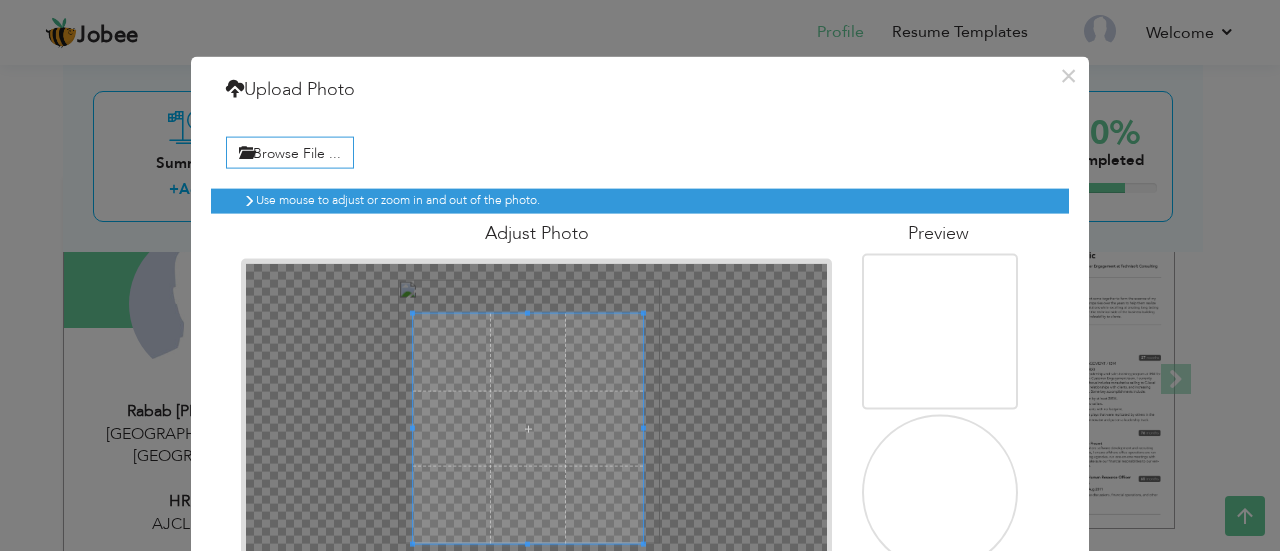 click at bounding box center [528, 428] 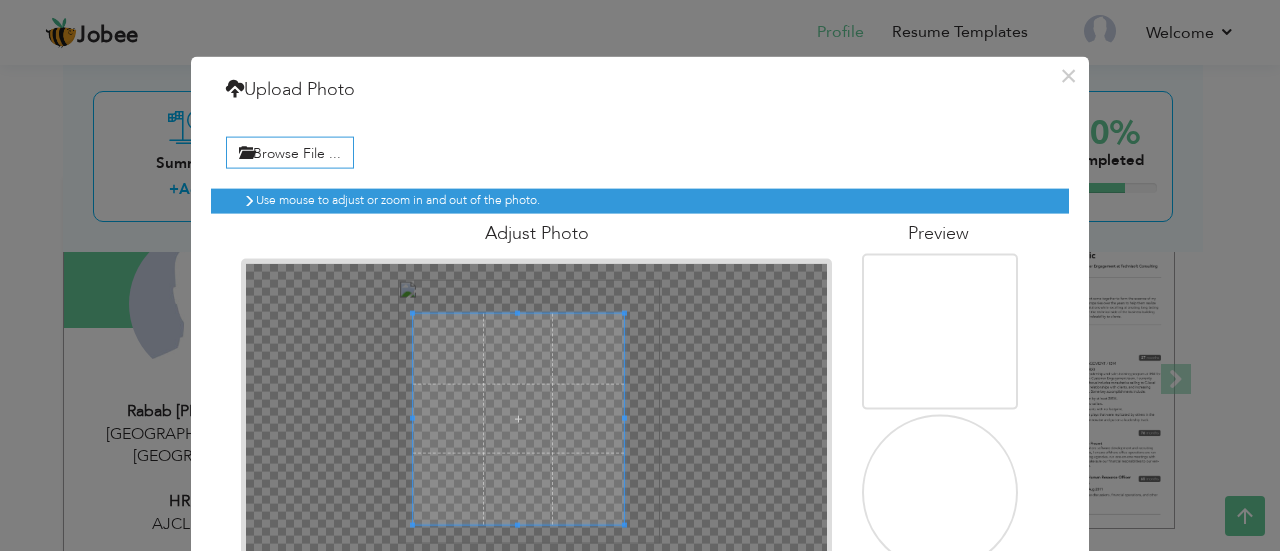 click at bounding box center [518, 418] 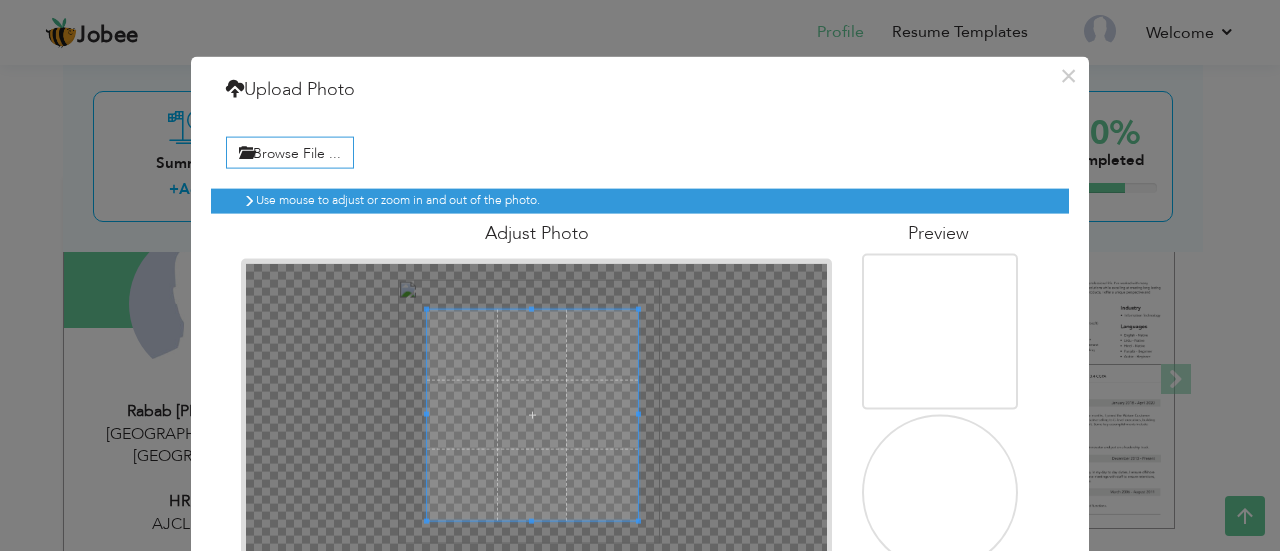 click at bounding box center (532, 414) 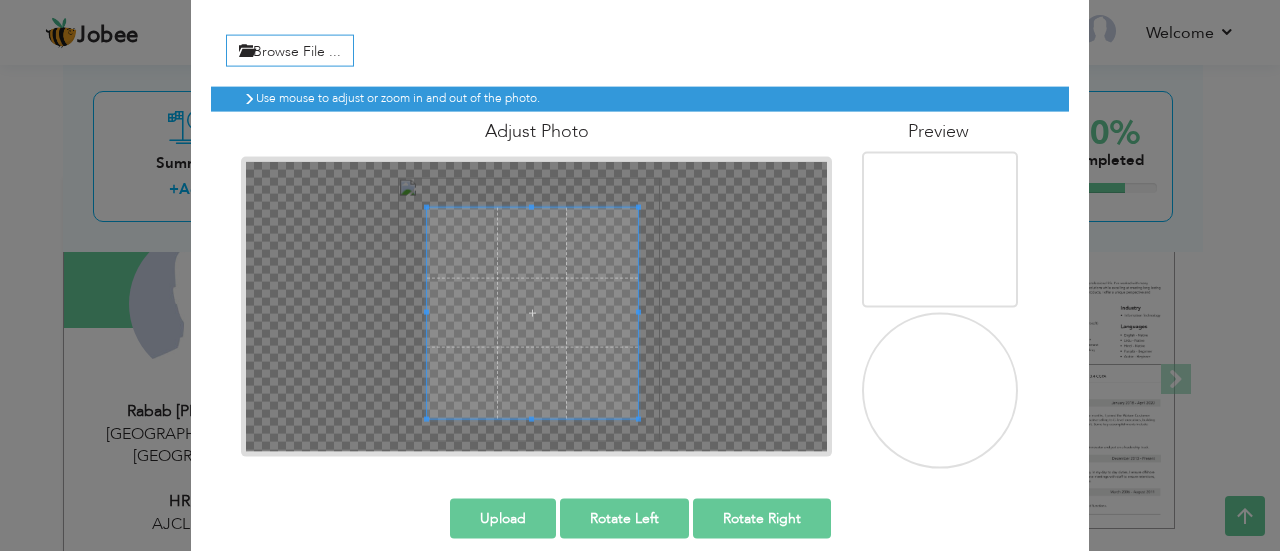 scroll, scrollTop: 122, scrollLeft: 0, axis: vertical 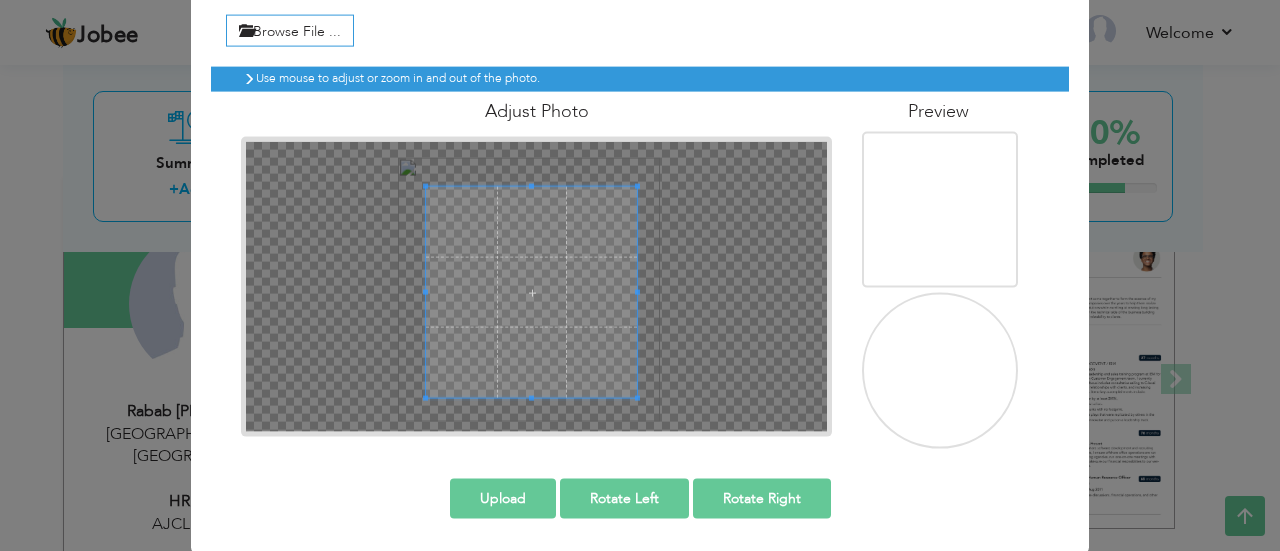 click at bounding box center [531, 292] 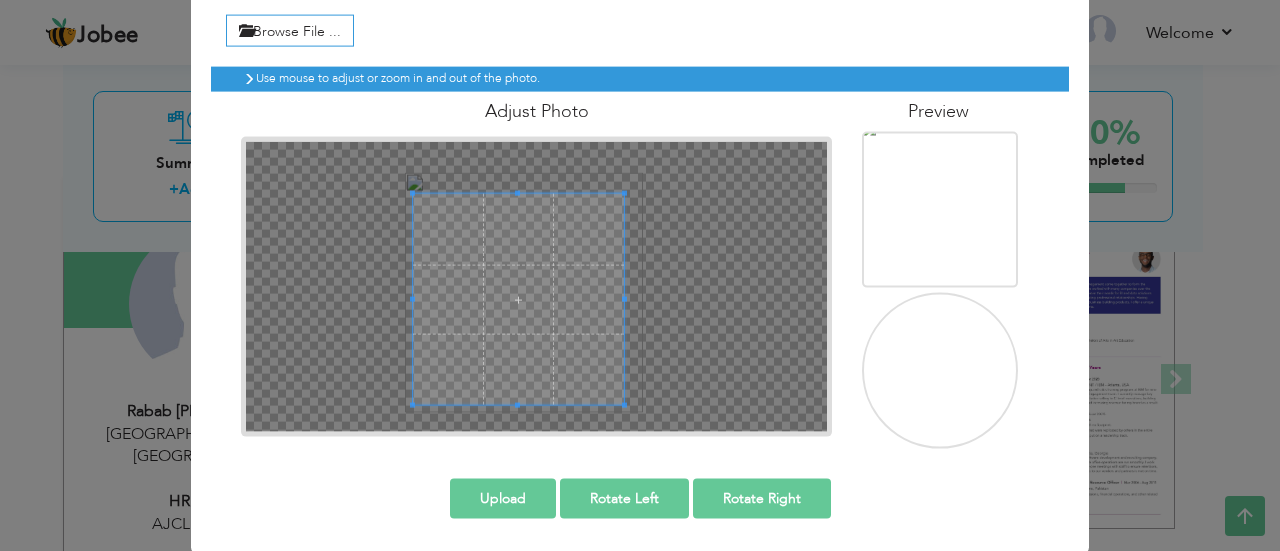click at bounding box center [518, 299] 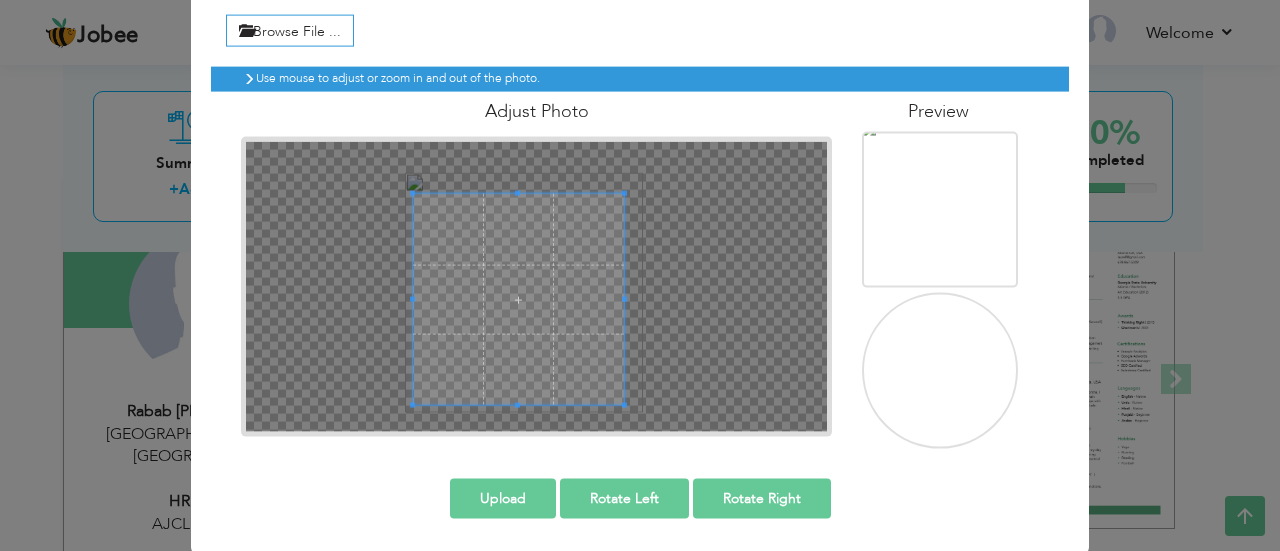 click on "Upload" at bounding box center [503, 498] 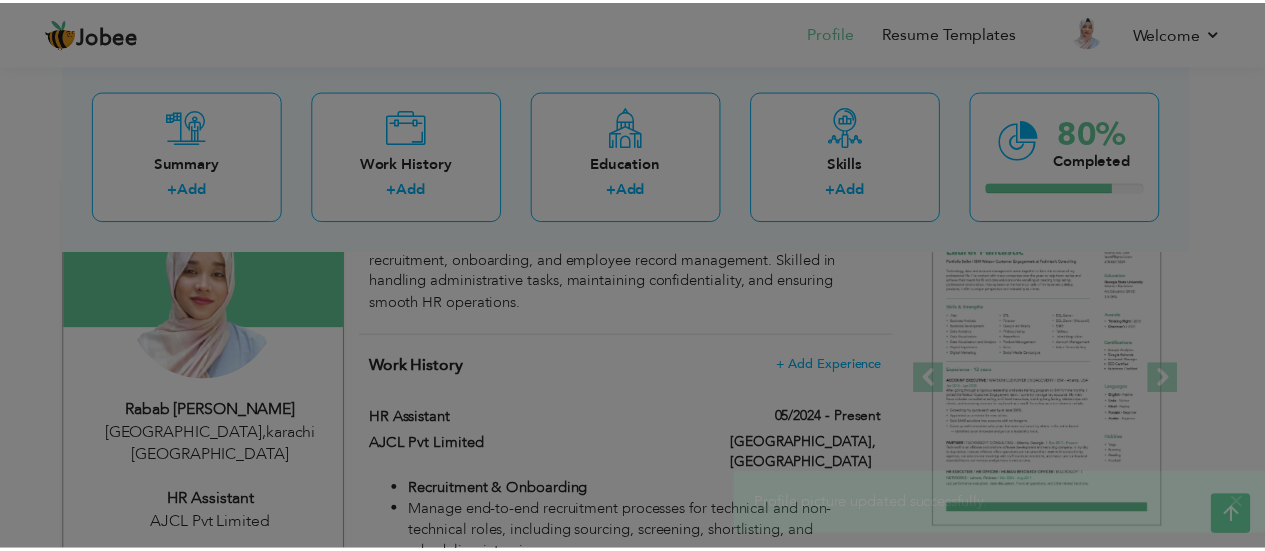 scroll, scrollTop: 0, scrollLeft: 0, axis: both 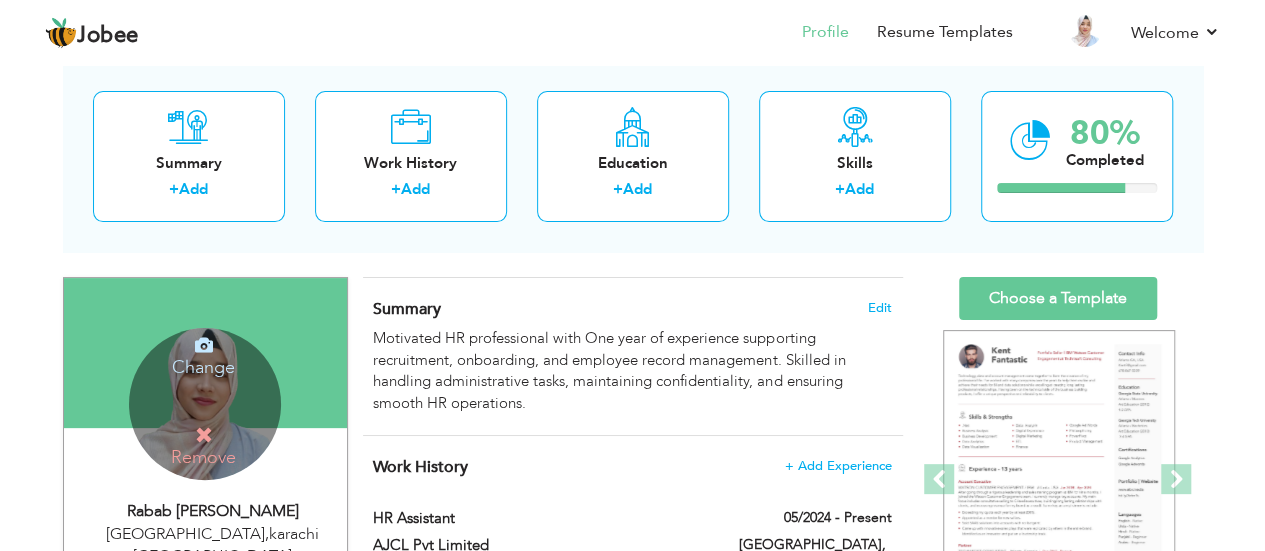 click on "Change" at bounding box center [203, 354] 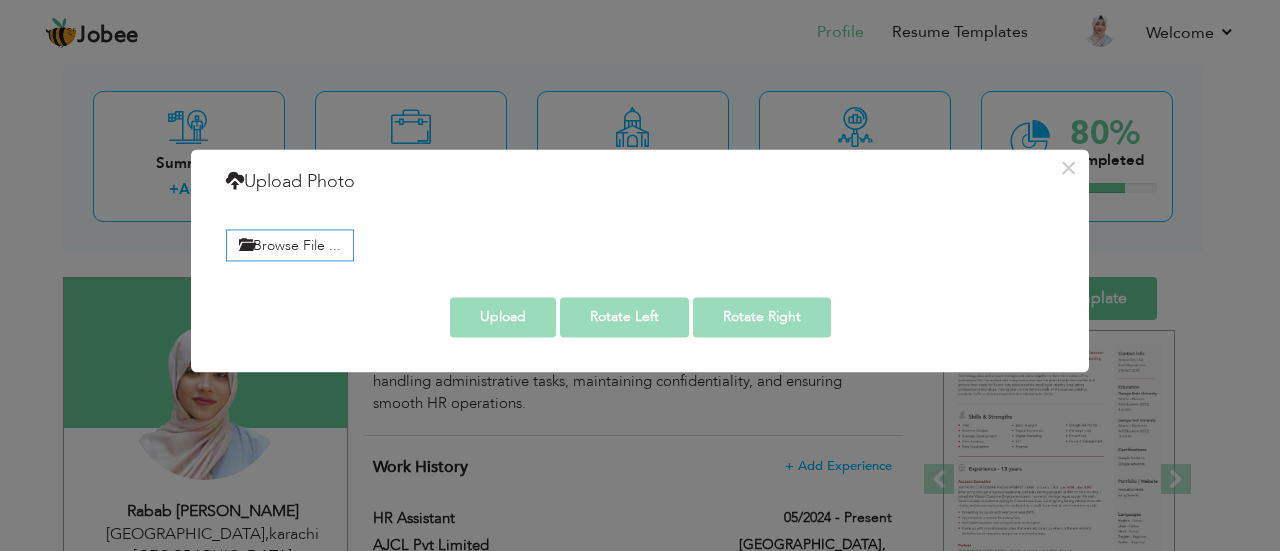 click on "×
Upload Photo
Browse File ..." at bounding box center [640, 275] 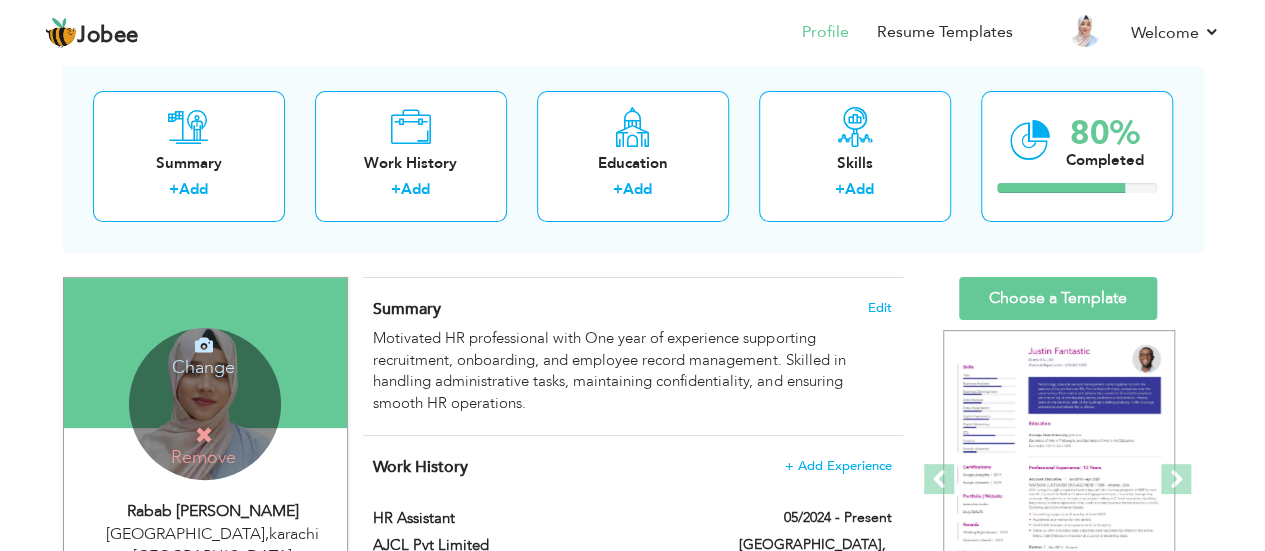 click on "Change" at bounding box center (203, 354) 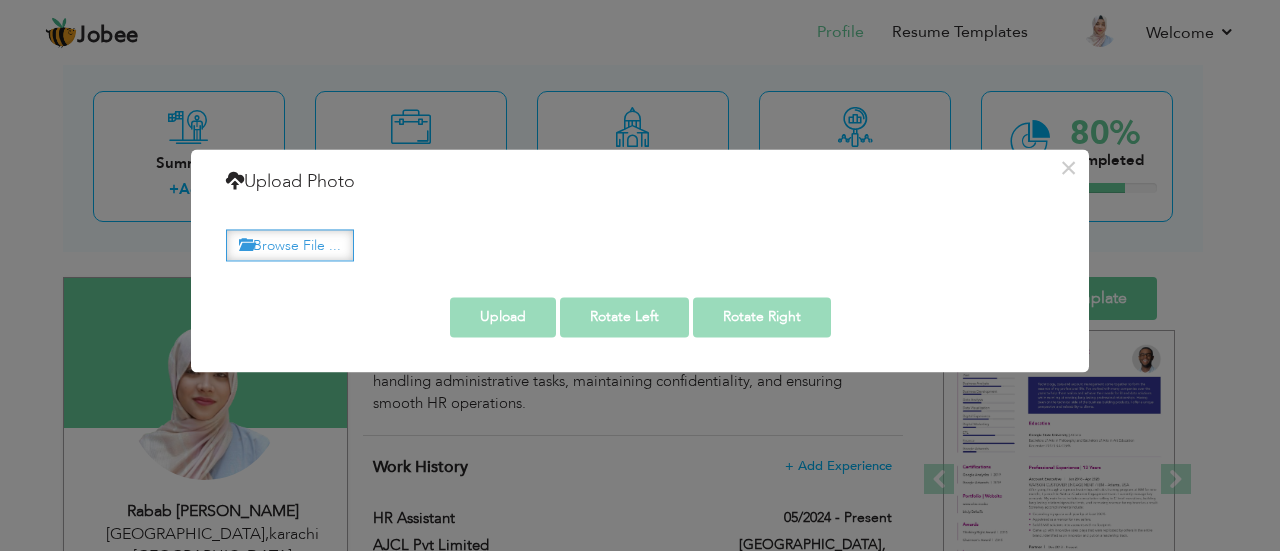 click on "Browse File ..." at bounding box center (290, 245) 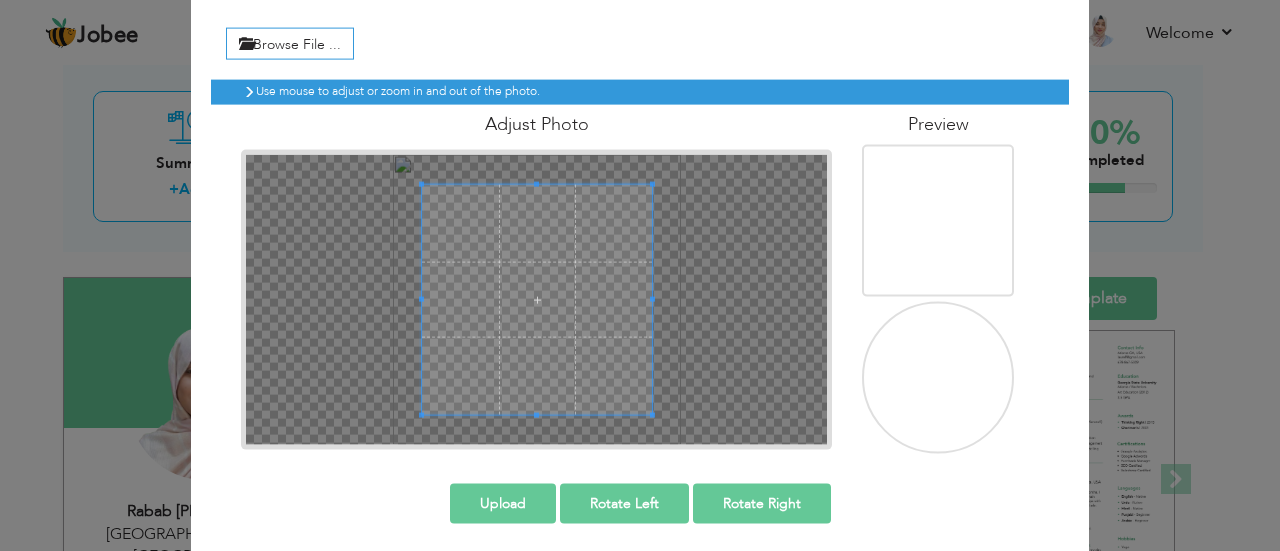 scroll, scrollTop: 114, scrollLeft: 0, axis: vertical 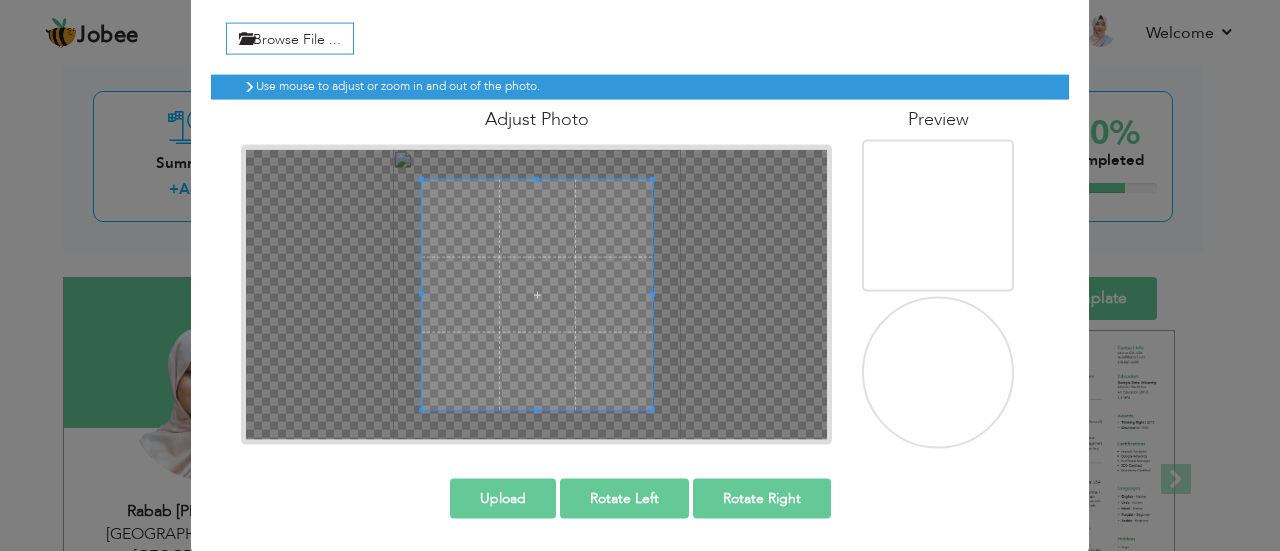 click at bounding box center [537, 294] 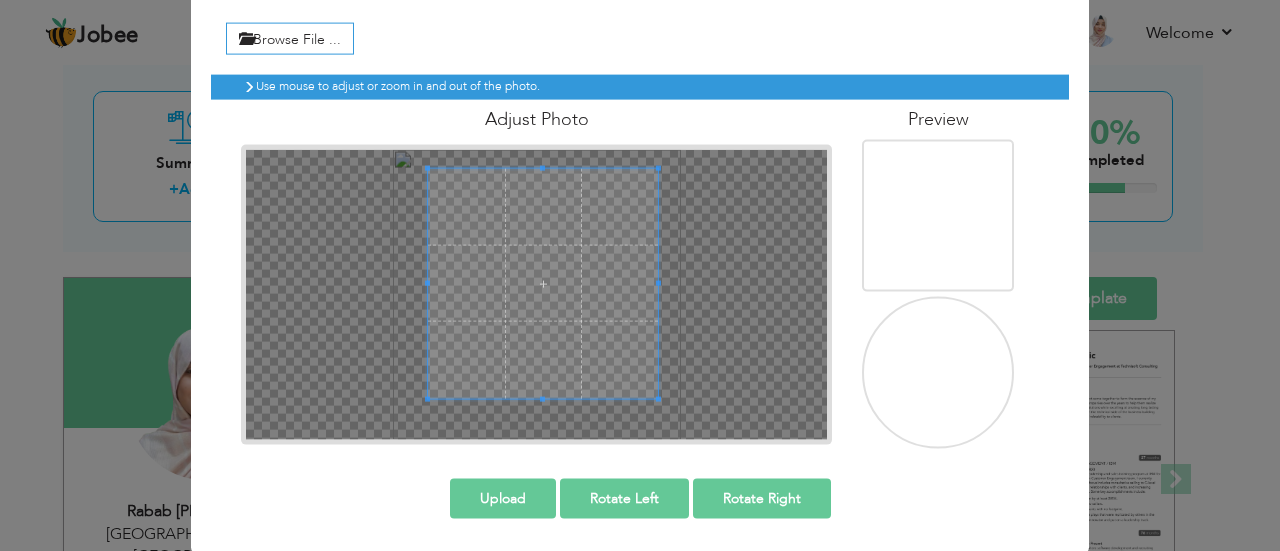 click at bounding box center [543, 283] 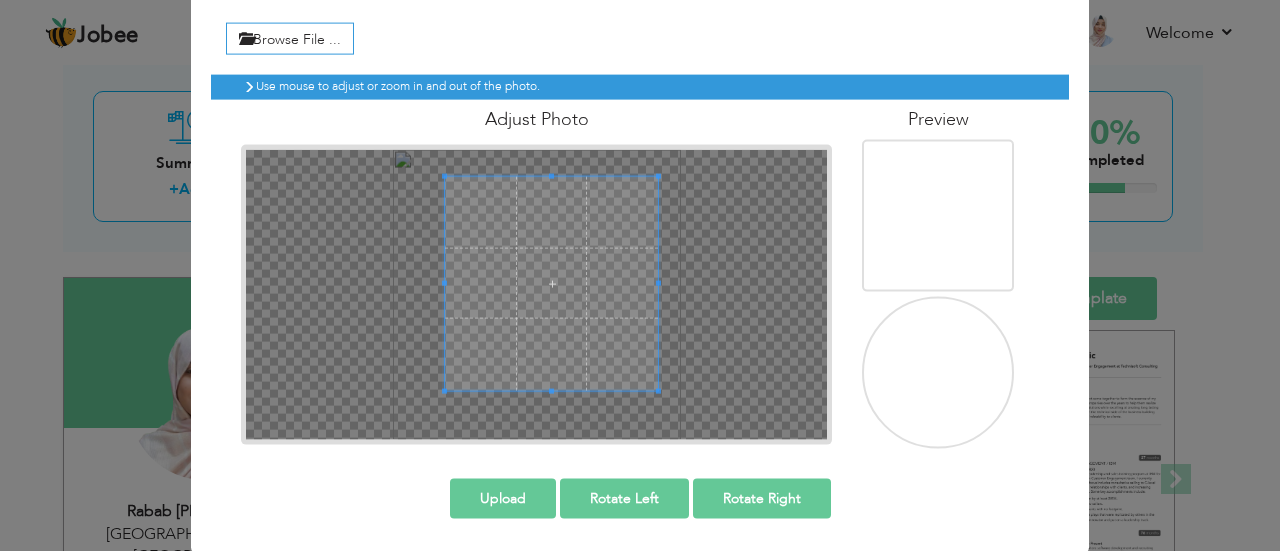 click at bounding box center [444, 284] 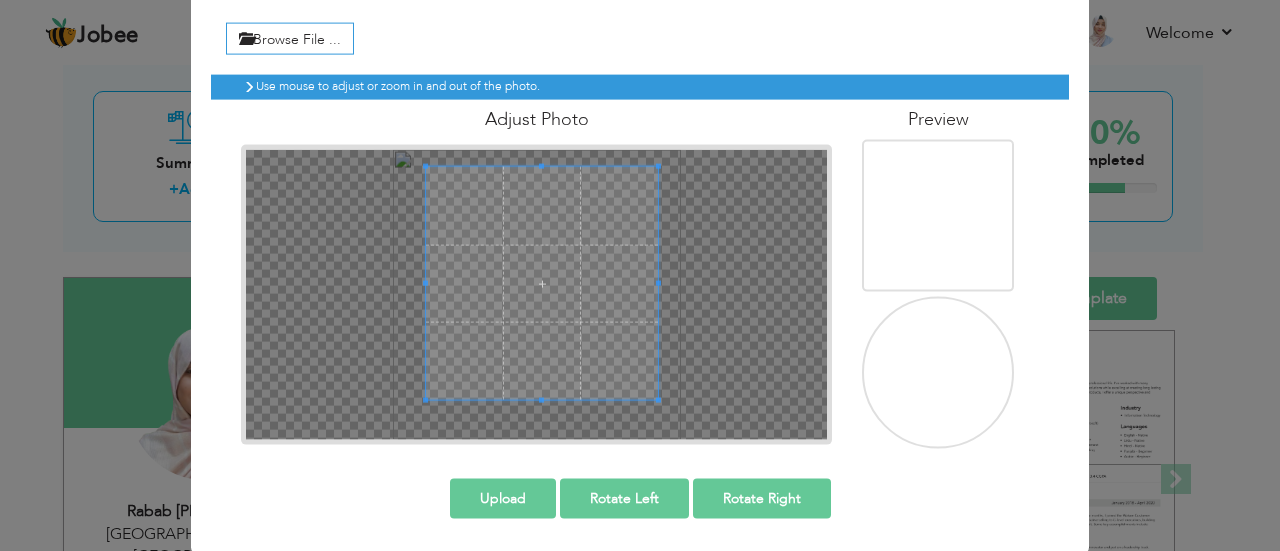 click at bounding box center (425, 283) 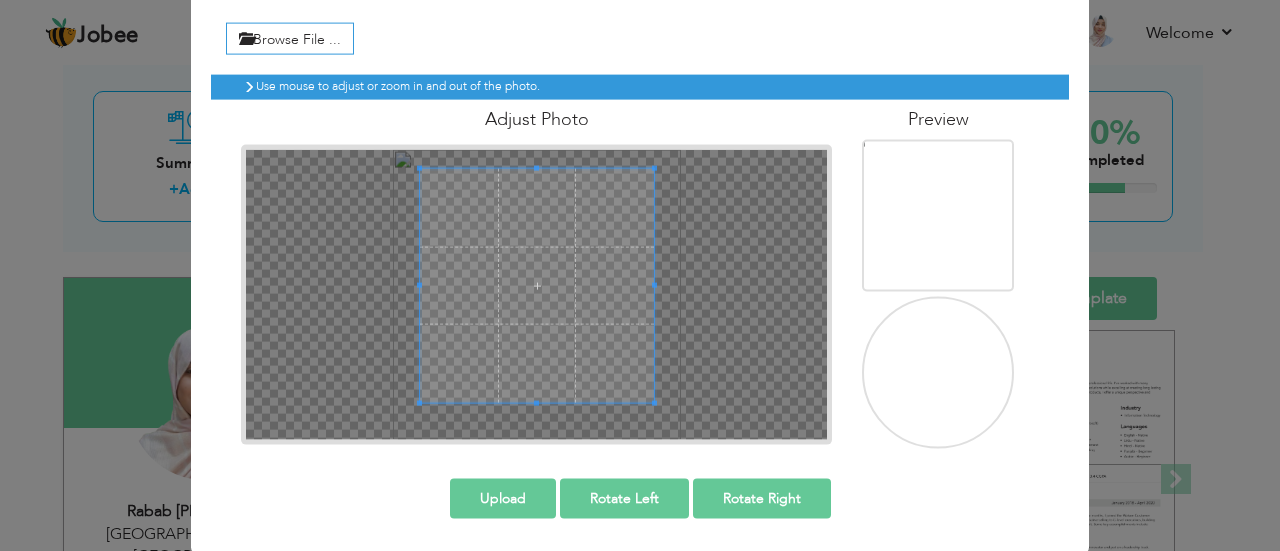 click at bounding box center [537, 285] 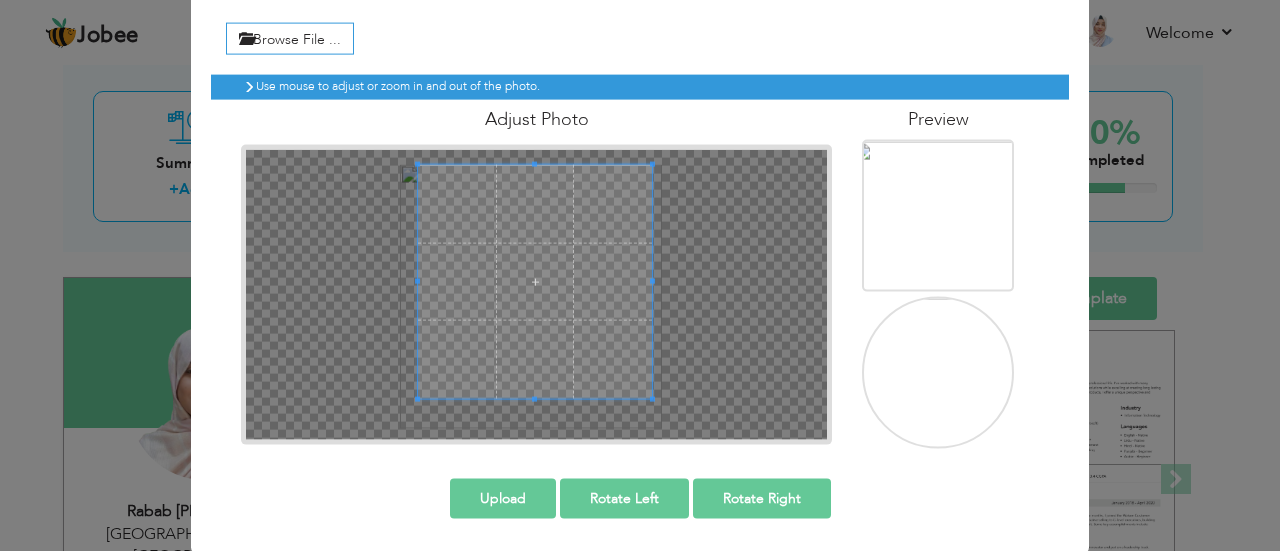click at bounding box center (535, 281) 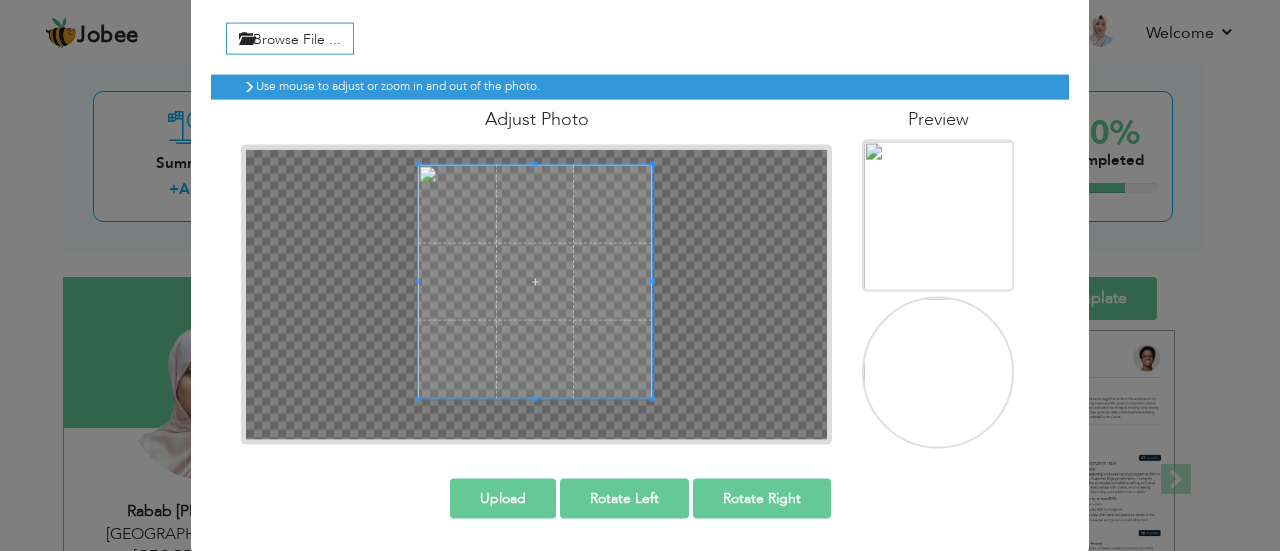 click at bounding box center (535, 281) 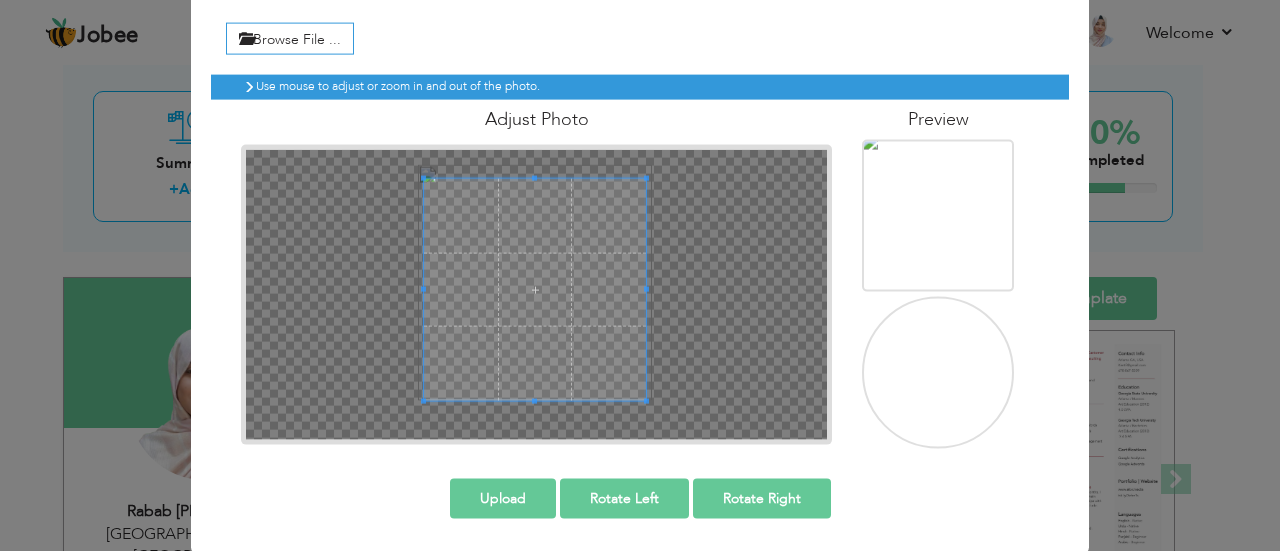 click at bounding box center (535, 290) 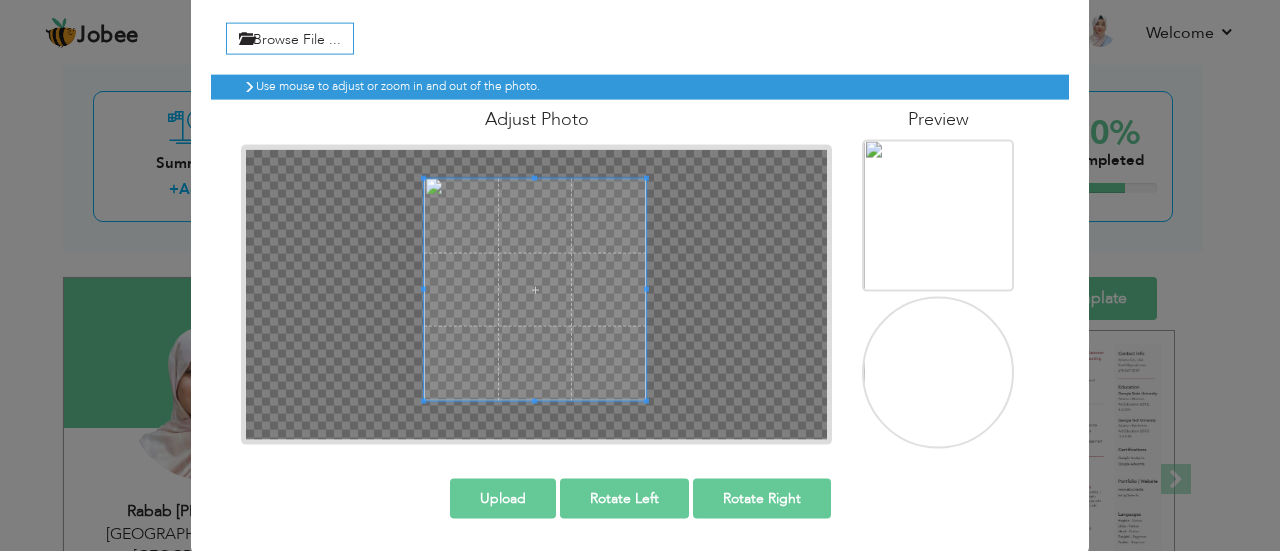 click on "Upload" at bounding box center [503, 498] 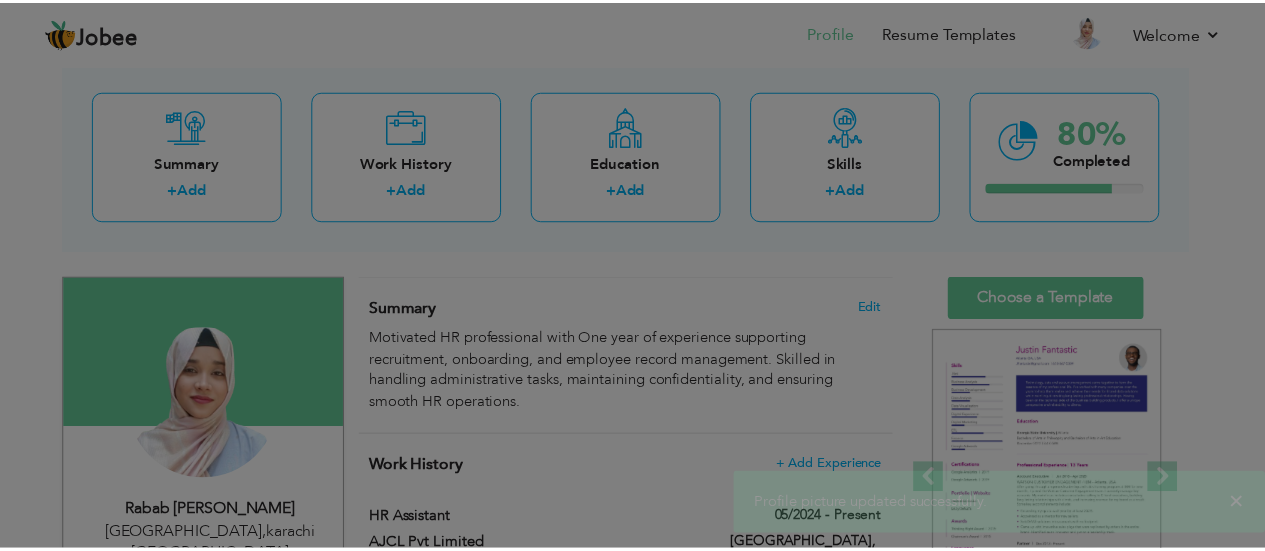 scroll, scrollTop: 0, scrollLeft: 0, axis: both 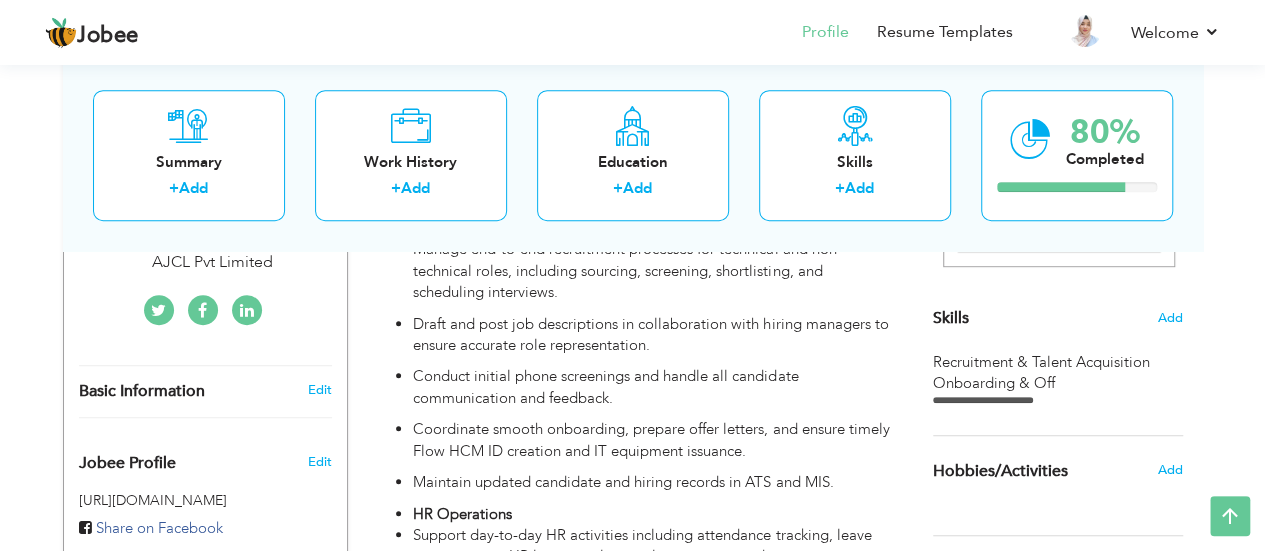 click on "Recruitment & Talent Acquisition  Onboarding & Off" at bounding box center (1058, 373) 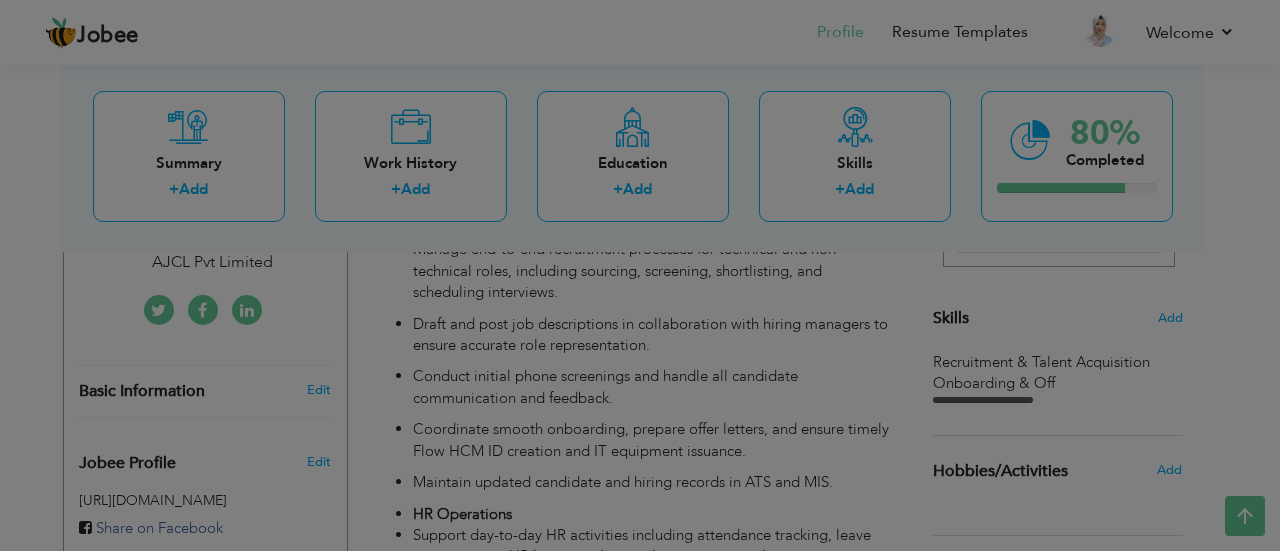 click on "Jobee
Profile
Resume Templates
Resume Templates
Cover Letters
About
My Resume
Welcome
Settings
Log off
Welcome" at bounding box center [640, 799] 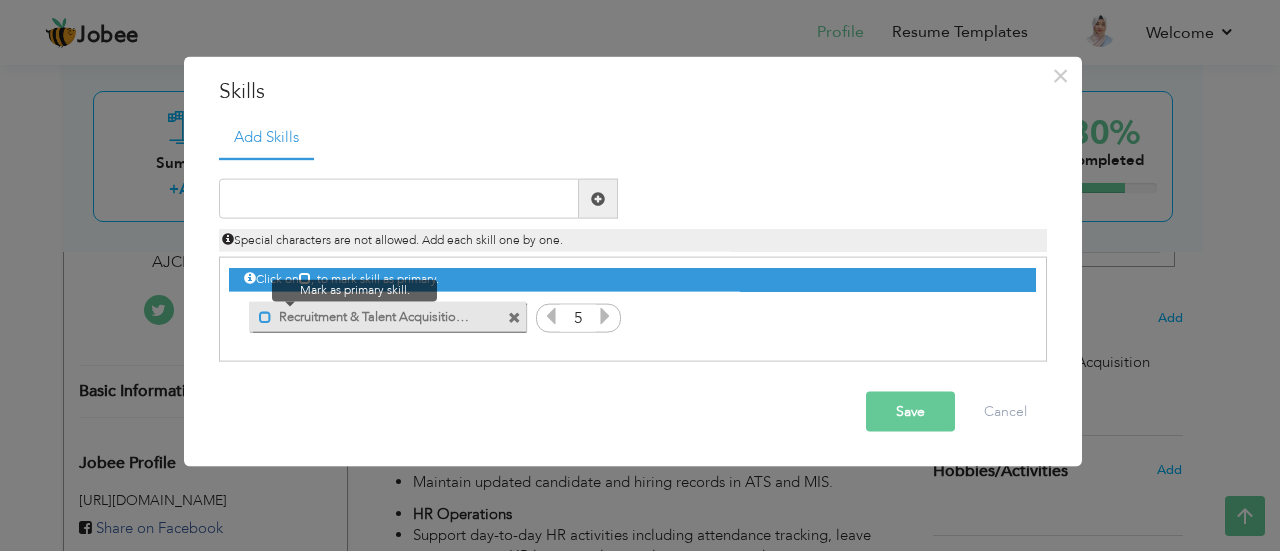 click at bounding box center [265, 316] 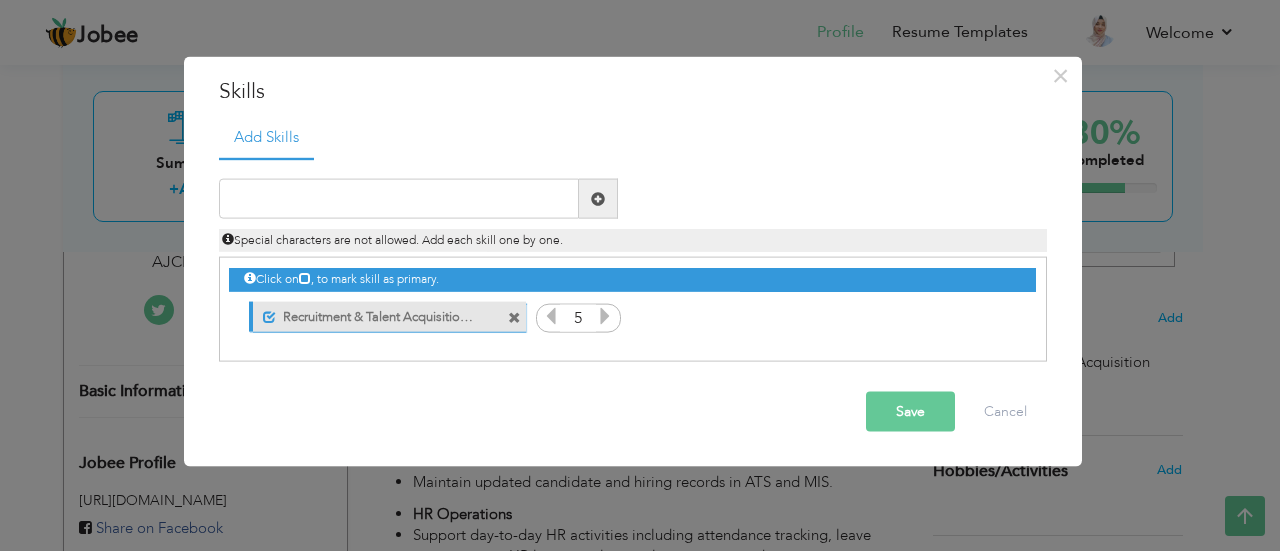 click at bounding box center [514, 317] 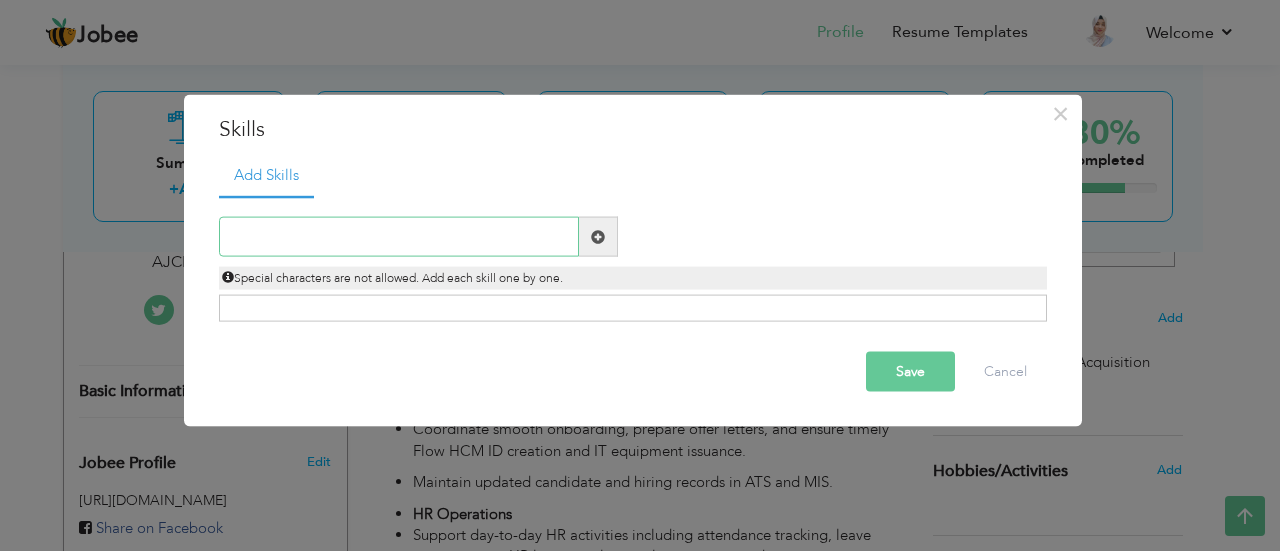 click at bounding box center (399, 237) 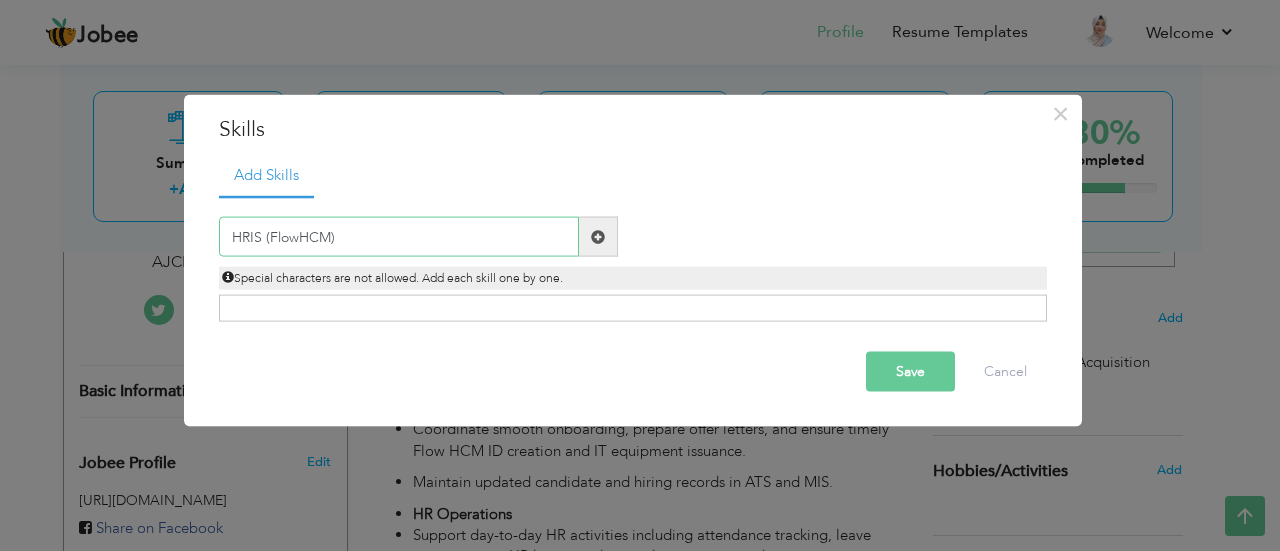 type on "HRIS (FlowHCM)" 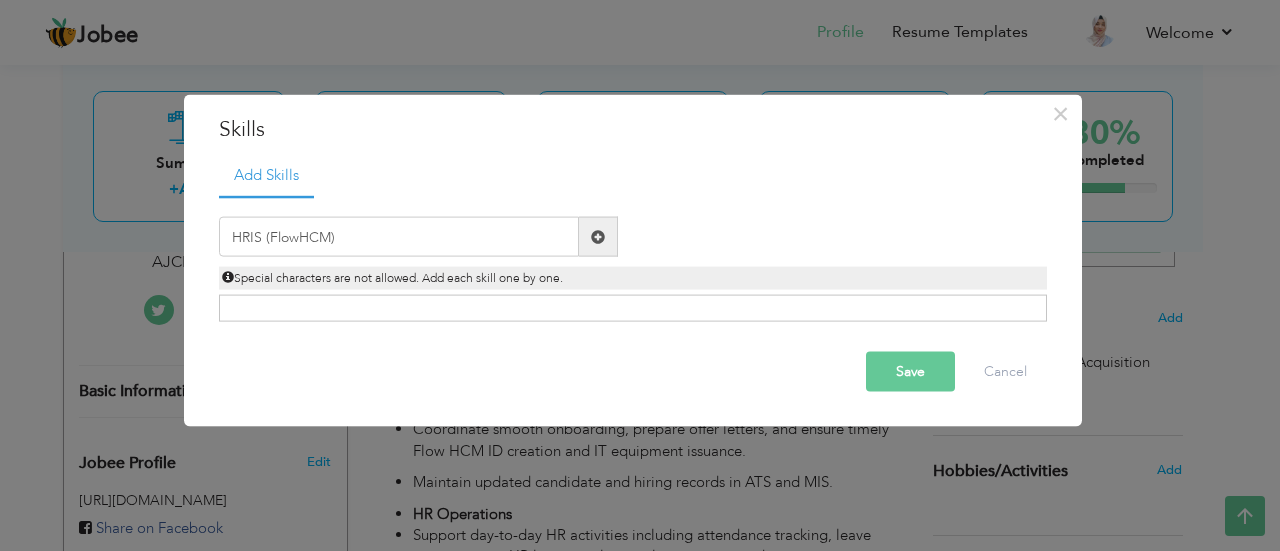 click on "Click on  , to mark skill as primary." at bounding box center (633, 308) 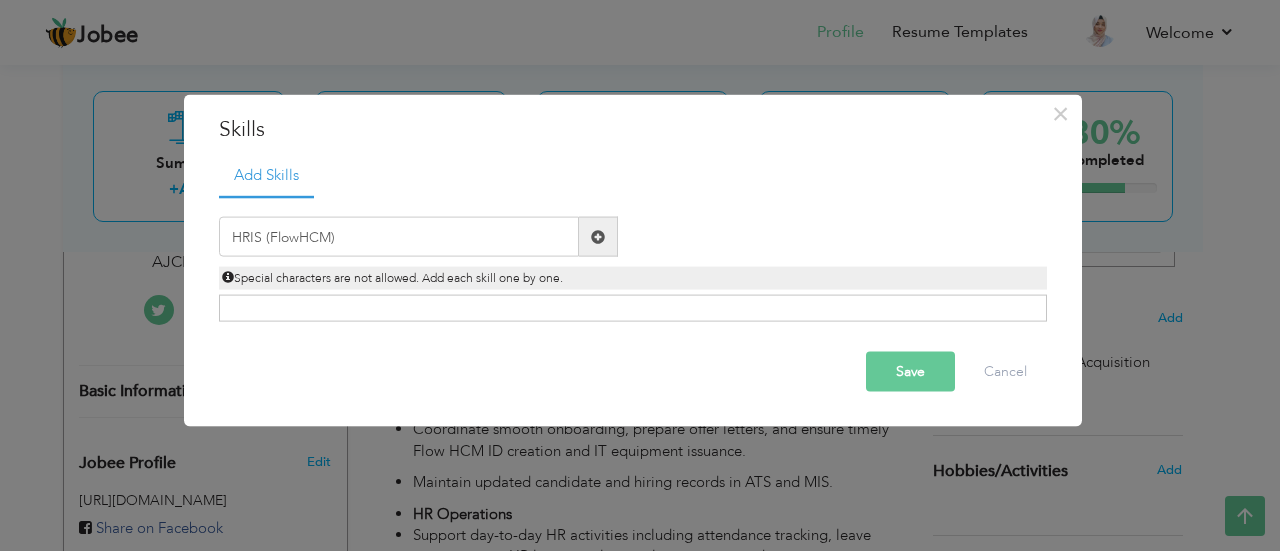 click at bounding box center [598, 236] 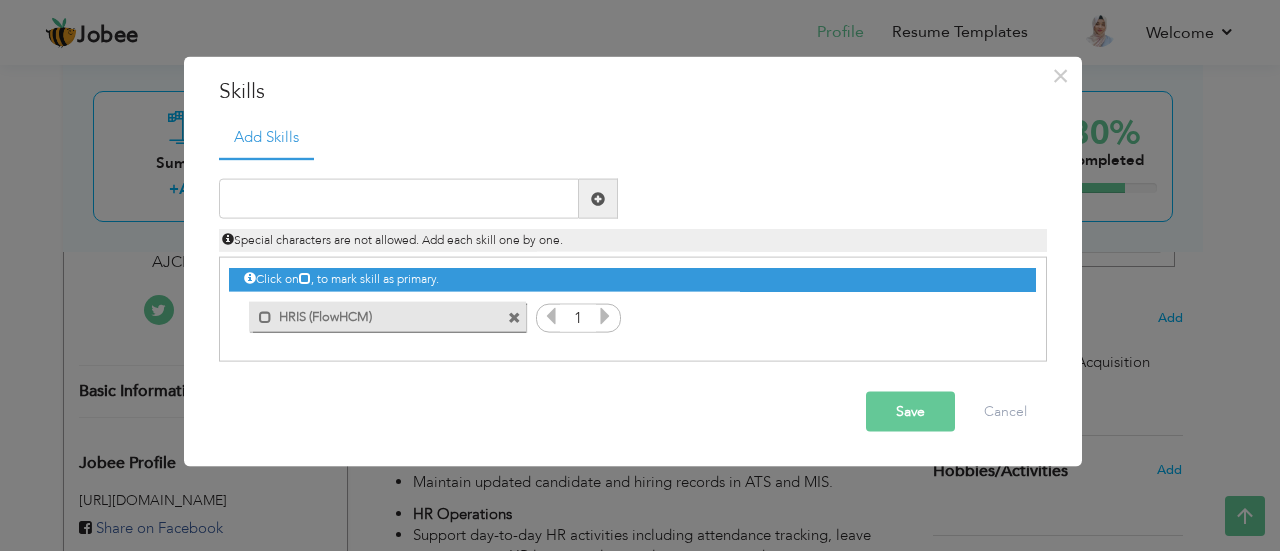 click at bounding box center (605, 316) 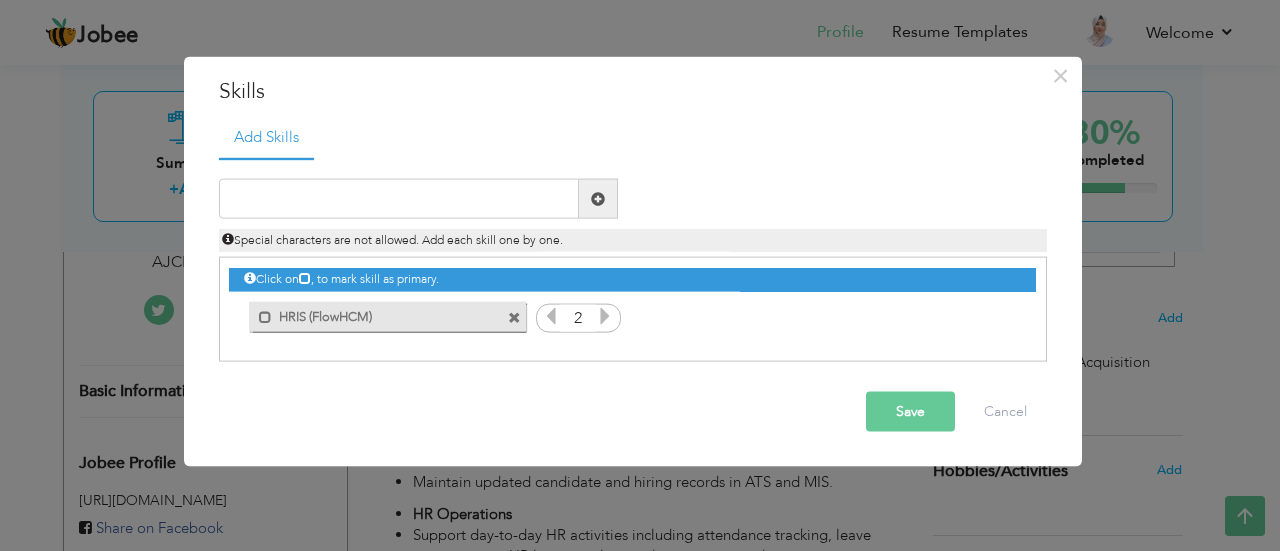 click at bounding box center (605, 316) 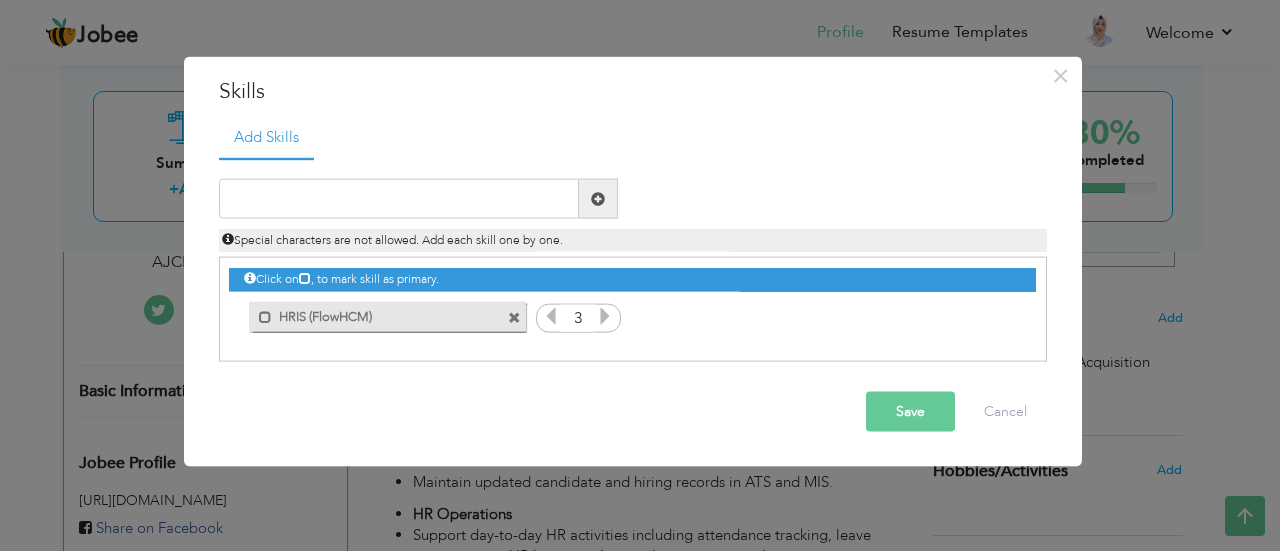click at bounding box center (605, 316) 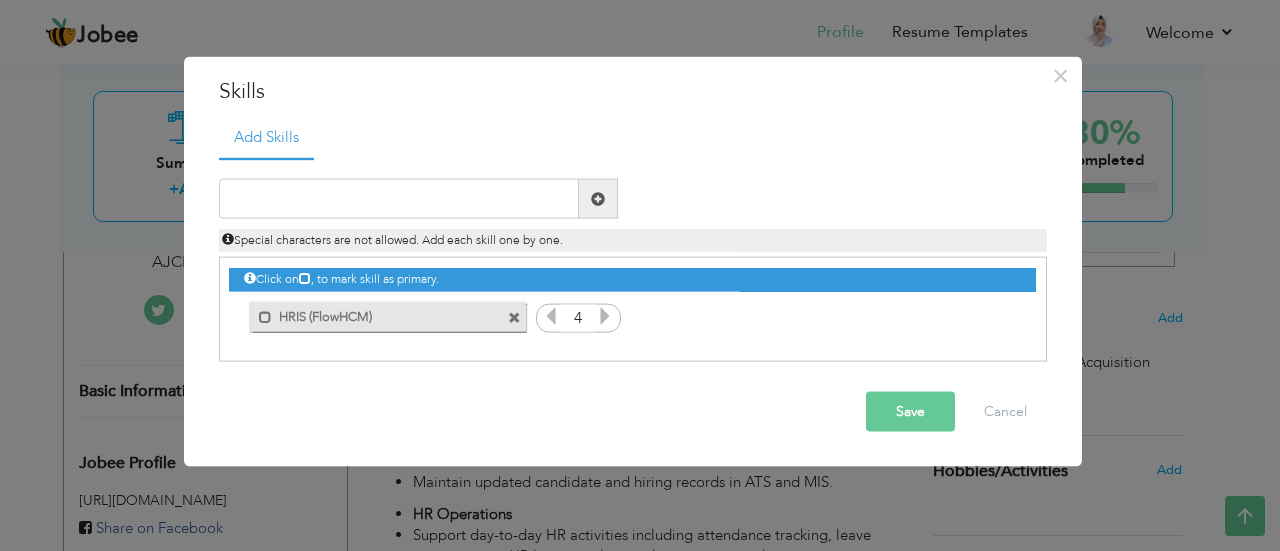 click at bounding box center (605, 316) 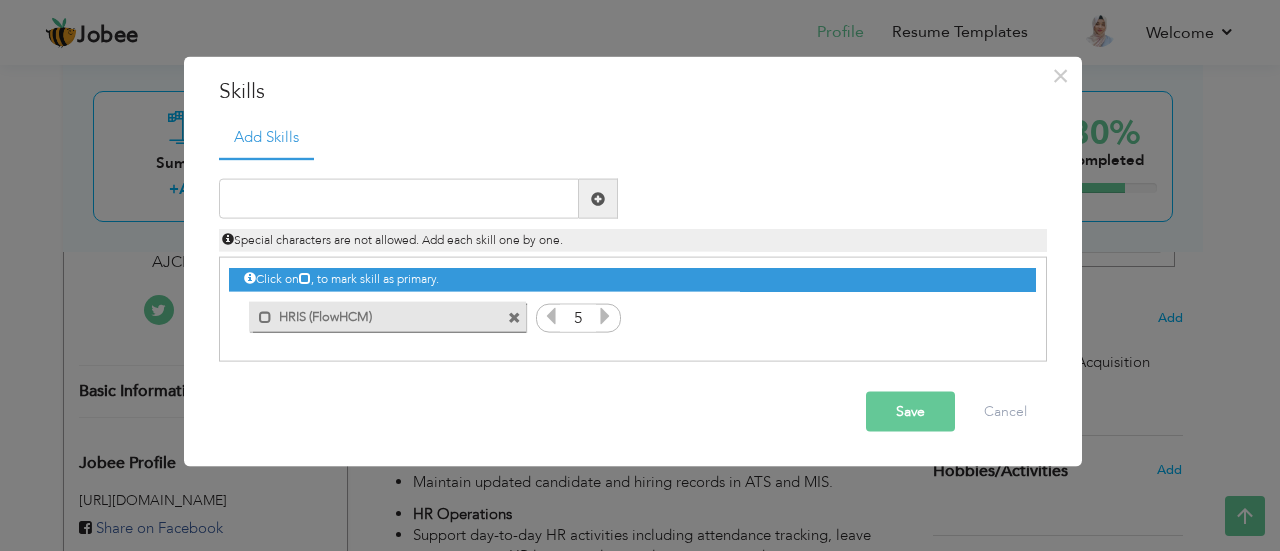 click at bounding box center [551, 316] 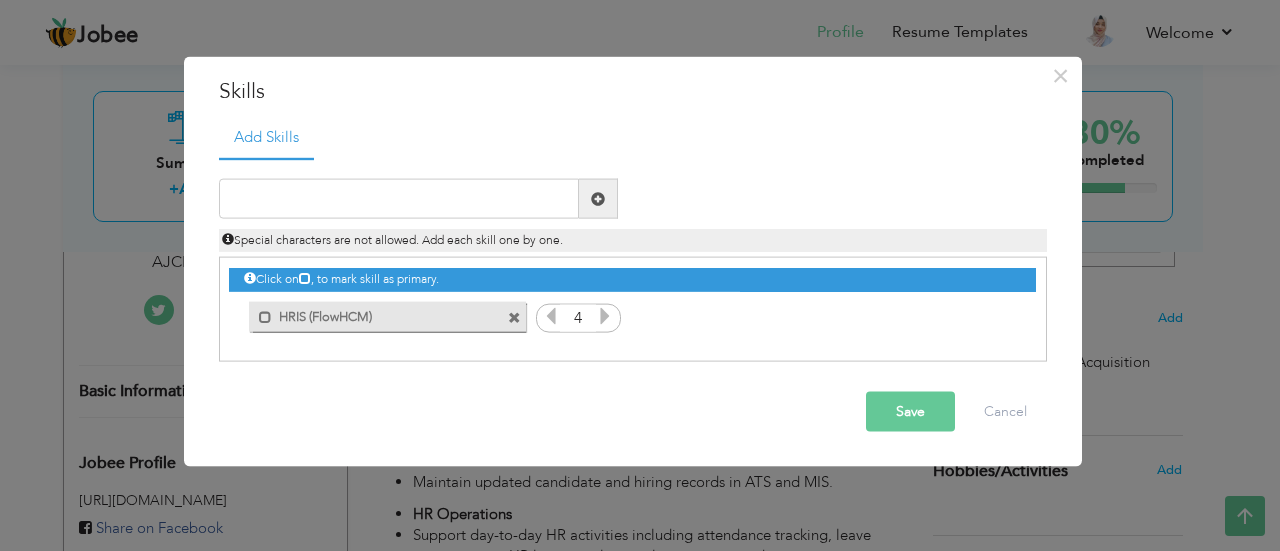 click on "1" at bounding box center (578, 318) 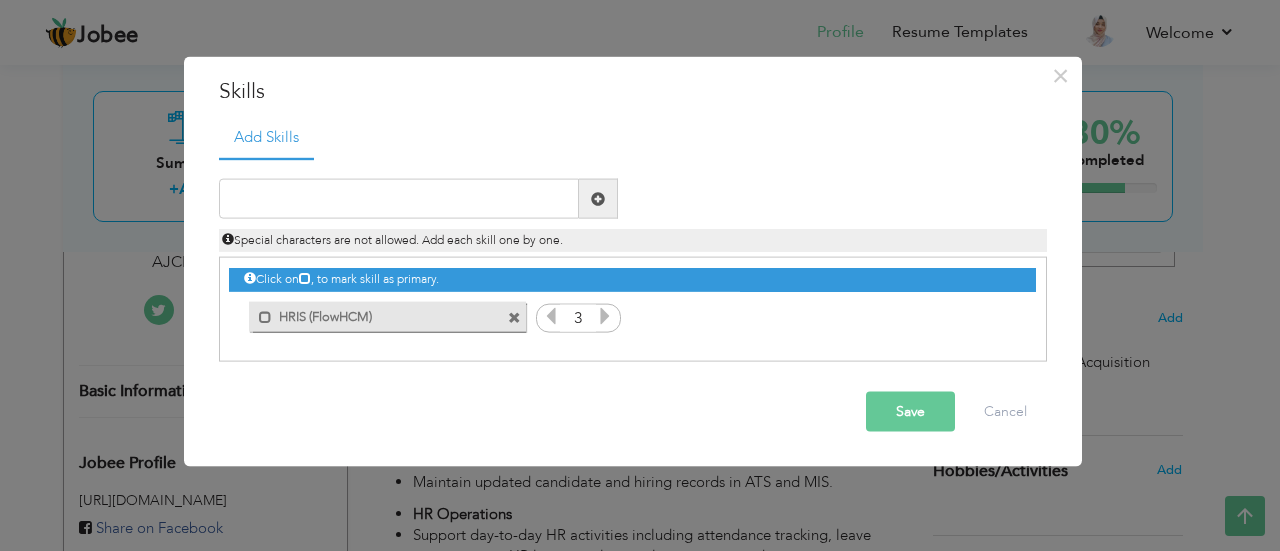click on "Save" at bounding box center [910, 412] 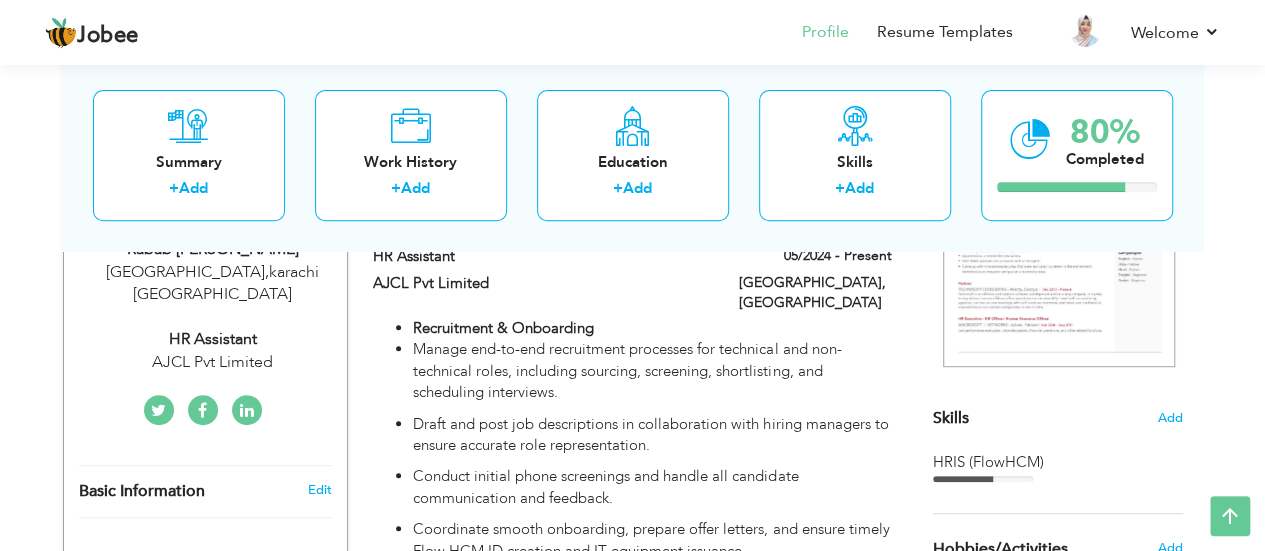 scroll, scrollTop: 462, scrollLeft: 0, axis: vertical 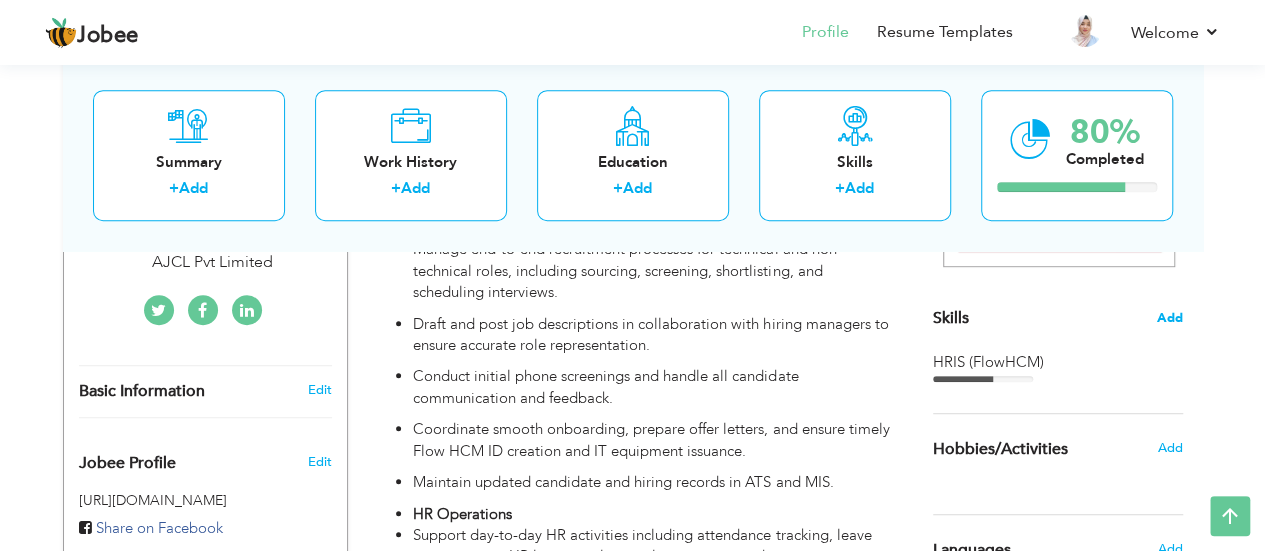 click on "Add" at bounding box center [1170, 318] 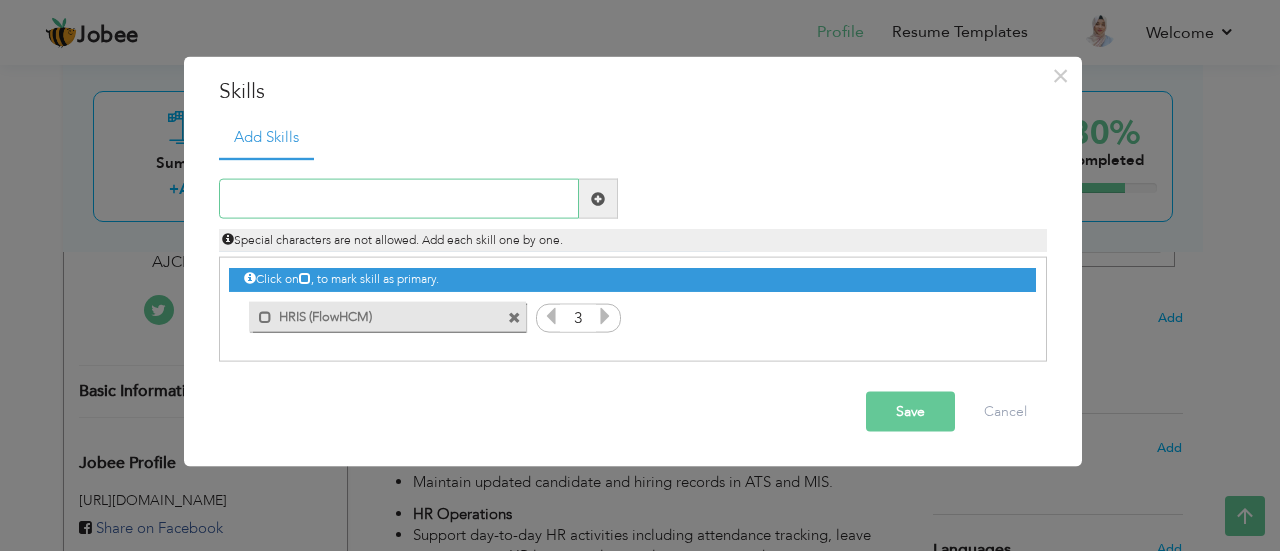 paste on "Document Verification & Background Checks" 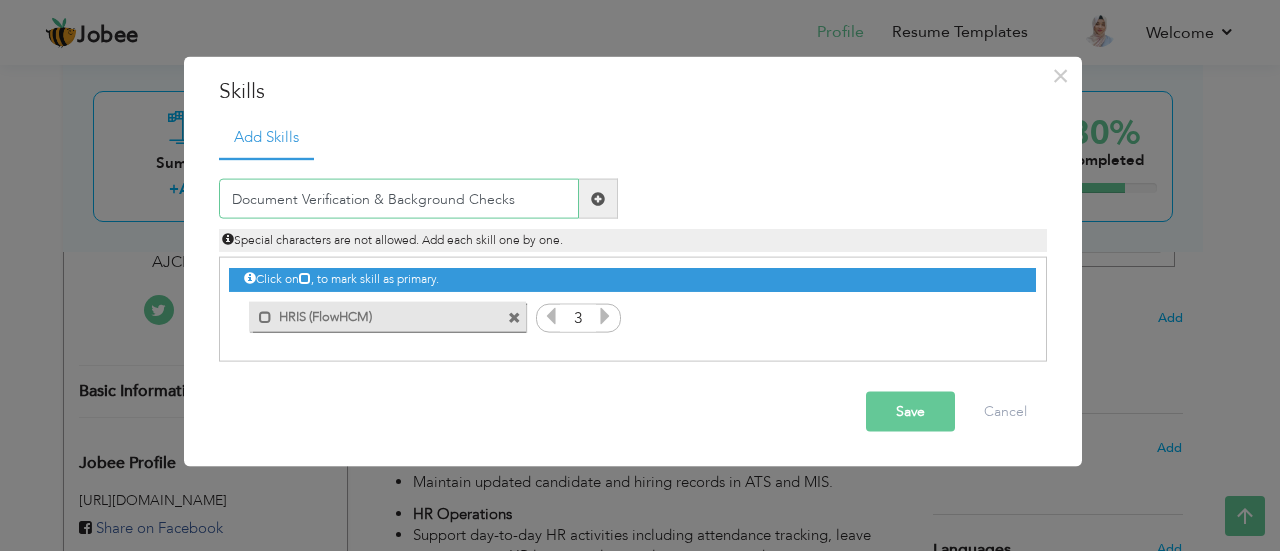 type on "Document Verification & Background Checks" 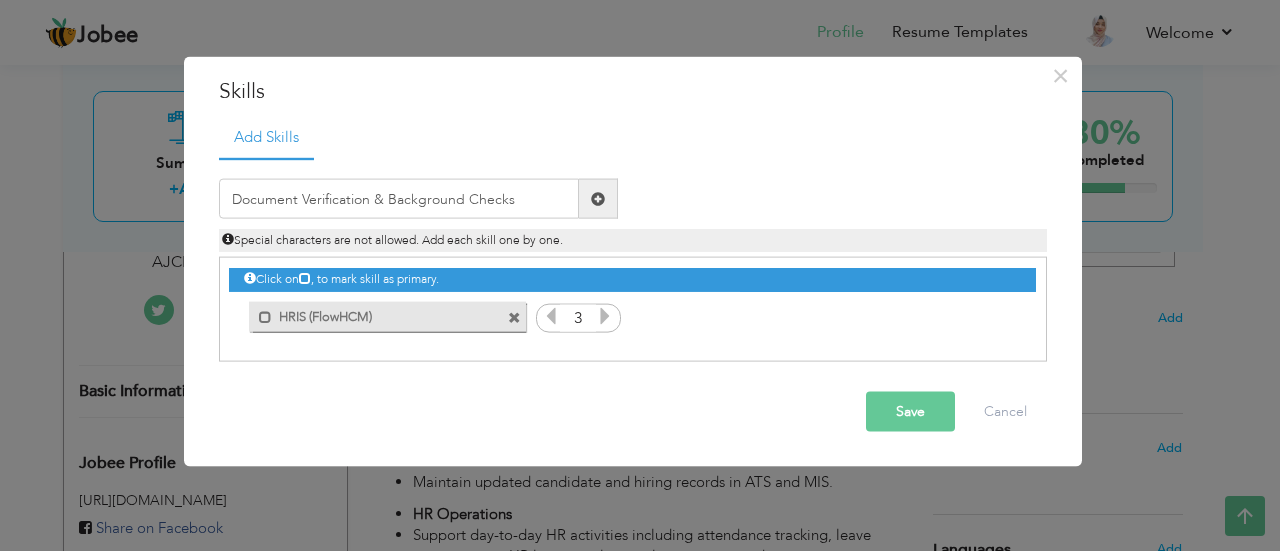 click at bounding box center (598, 198) 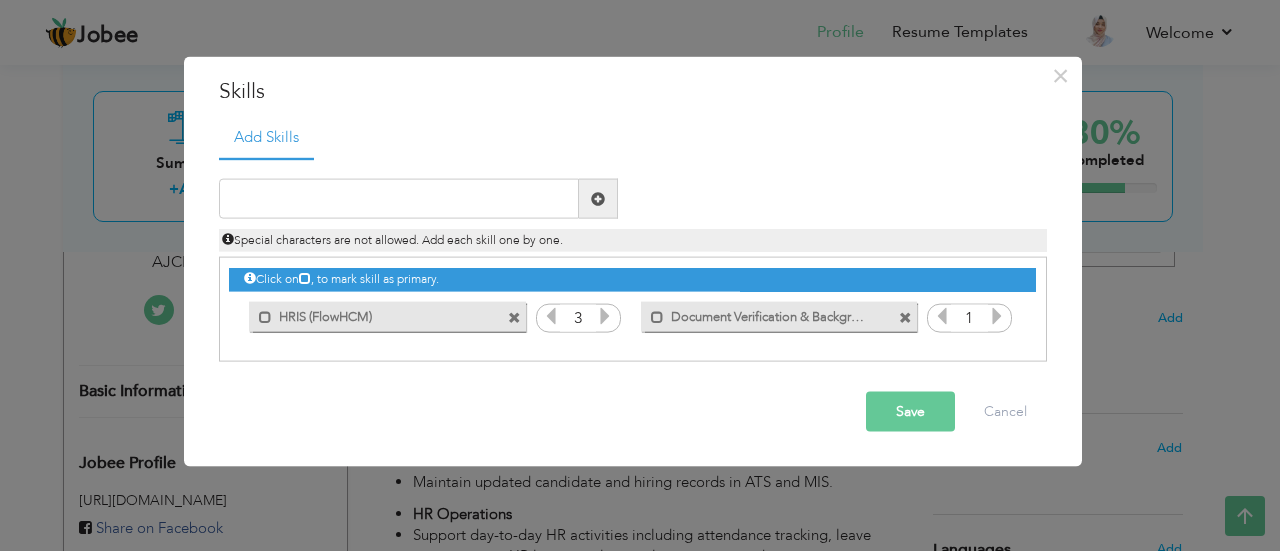 click at bounding box center (997, 316) 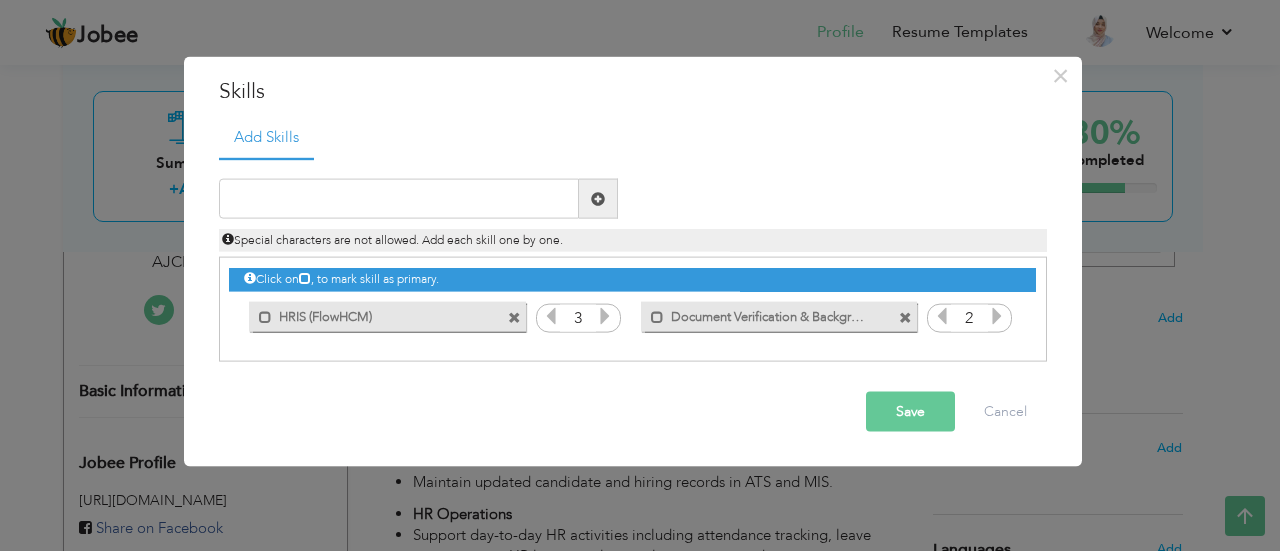click at bounding box center [997, 316] 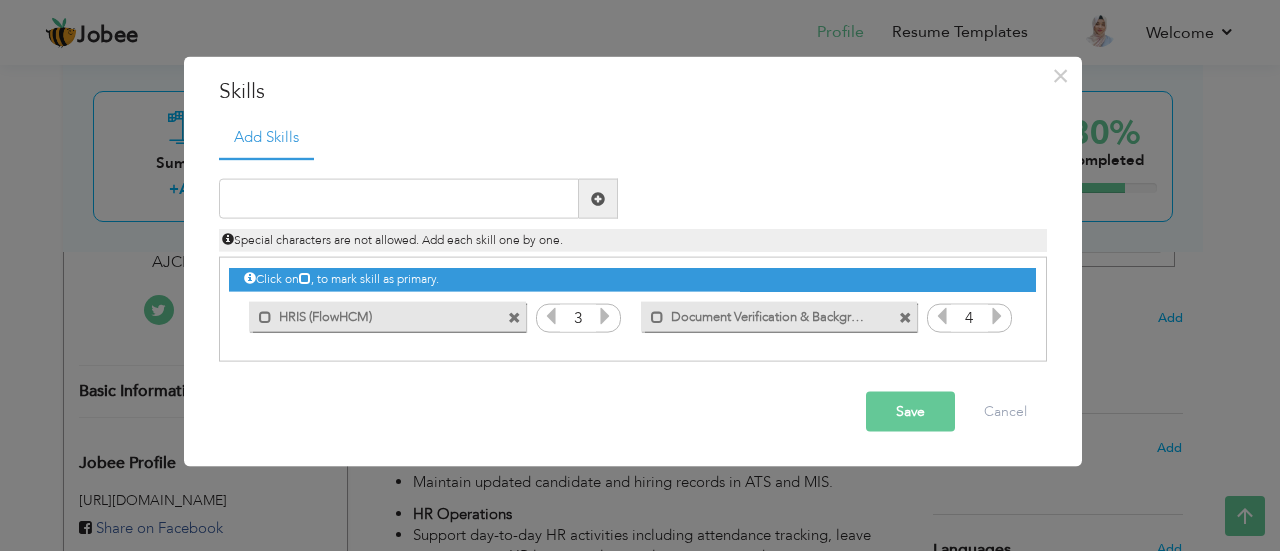 click at bounding box center (997, 316) 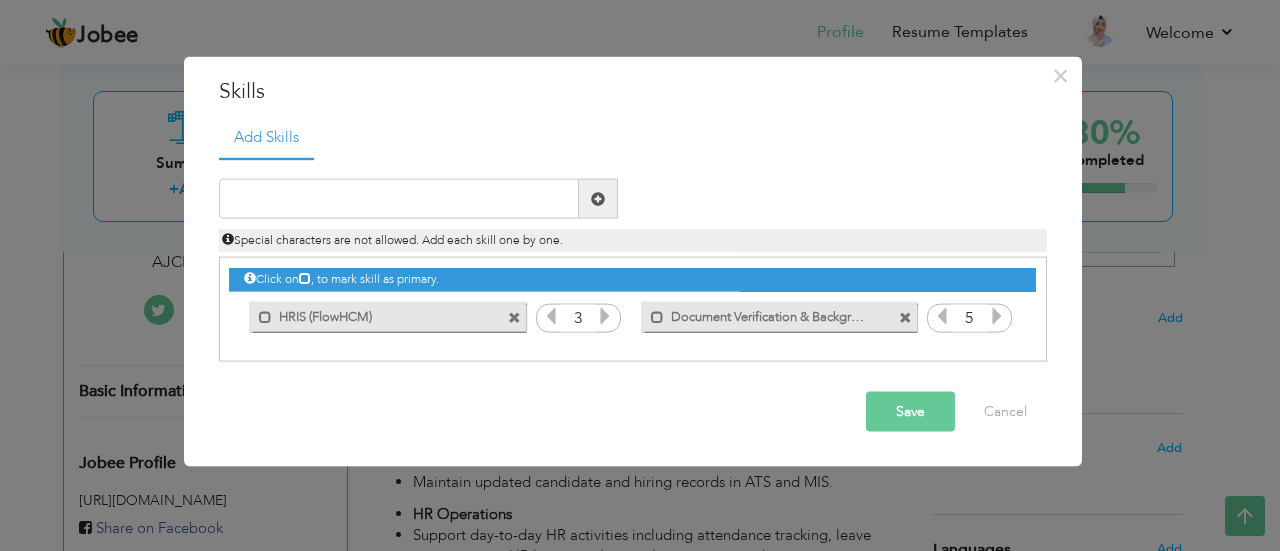 click at bounding box center [942, 316] 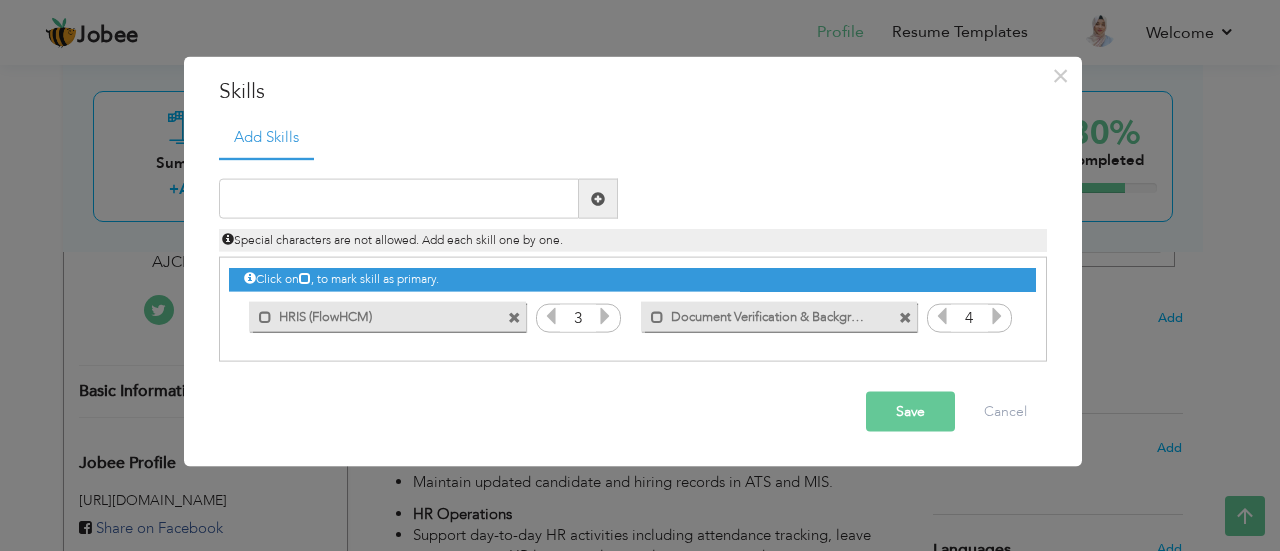 click on "Save" at bounding box center (910, 412) 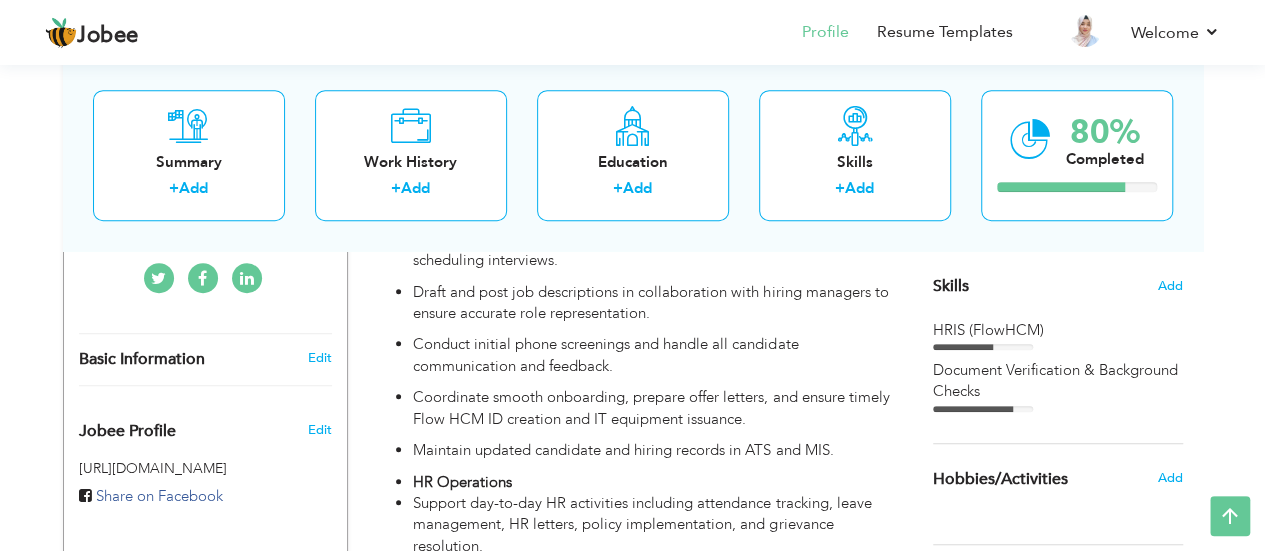 scroll, scrollTop: 500, scrollLeft: 0, axis: vertical 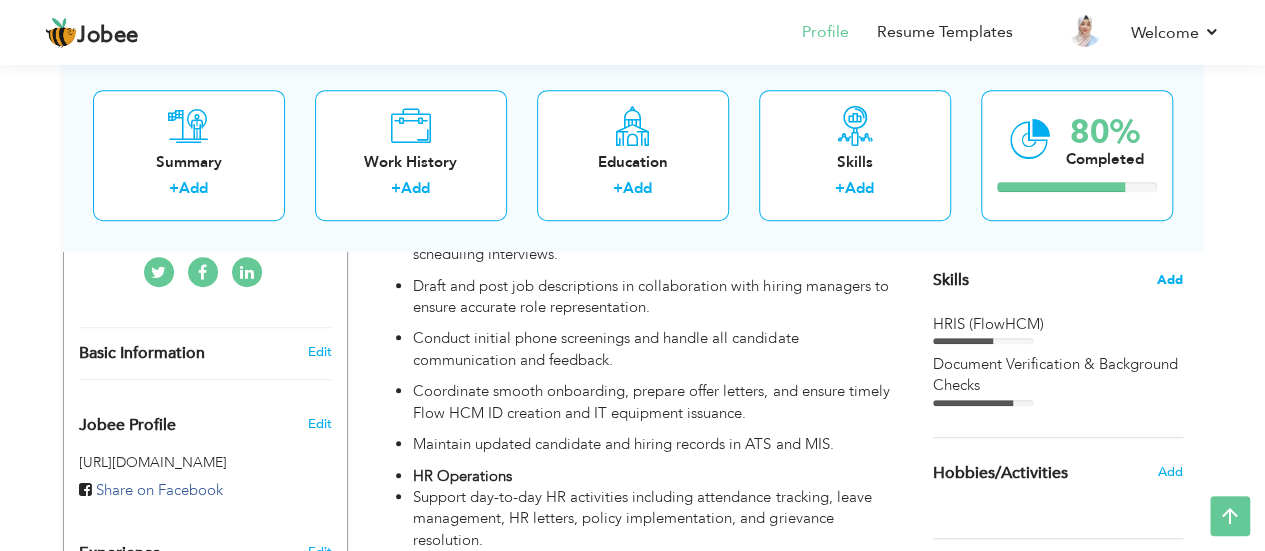 click on "Add" at bounding box center [1170, 280] 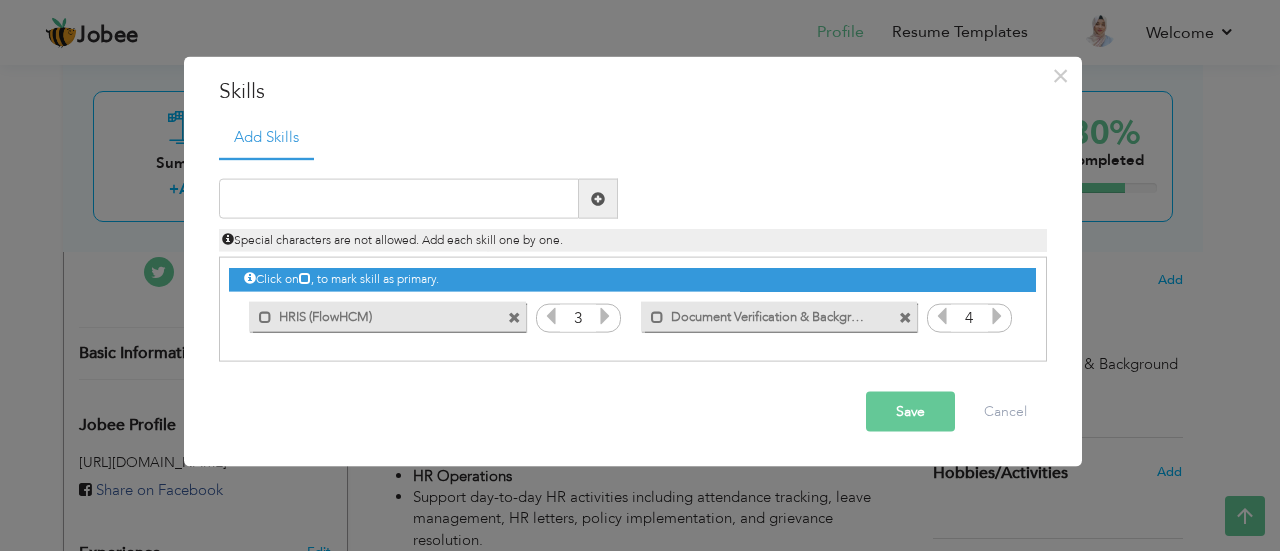 click at bounding box center [514, 317] 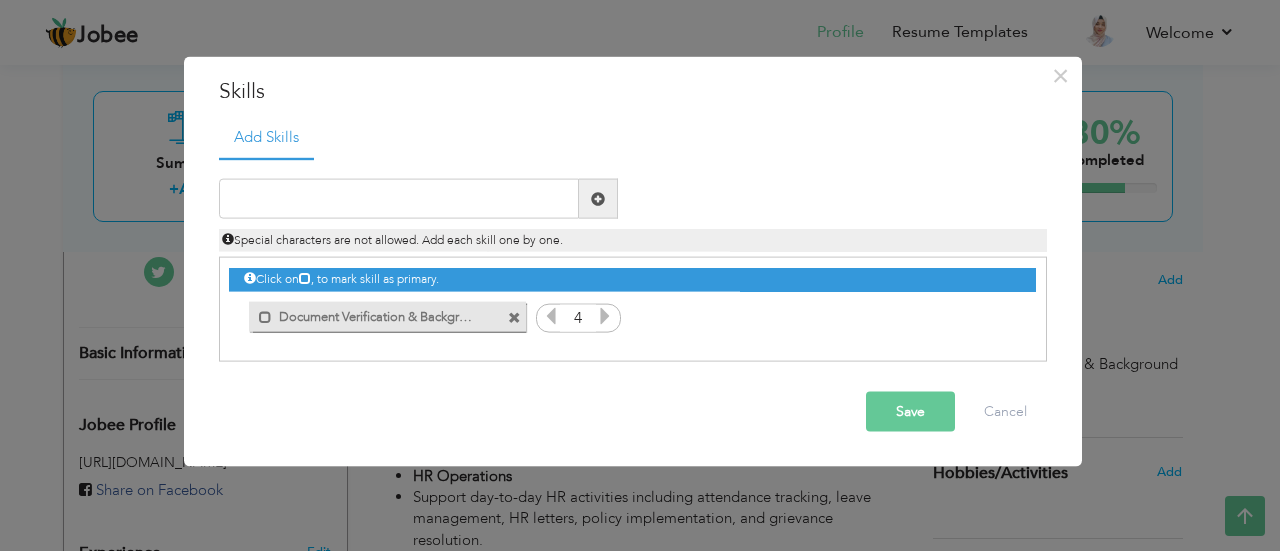 click at bounding box center [514, 317] 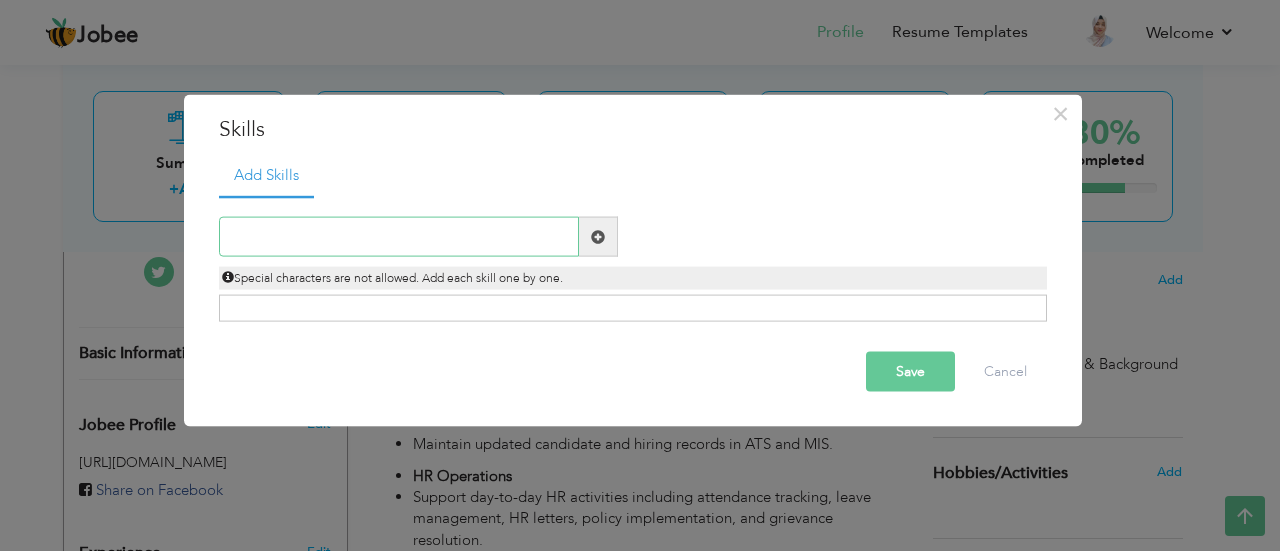 click at bounding box center (399, 237) 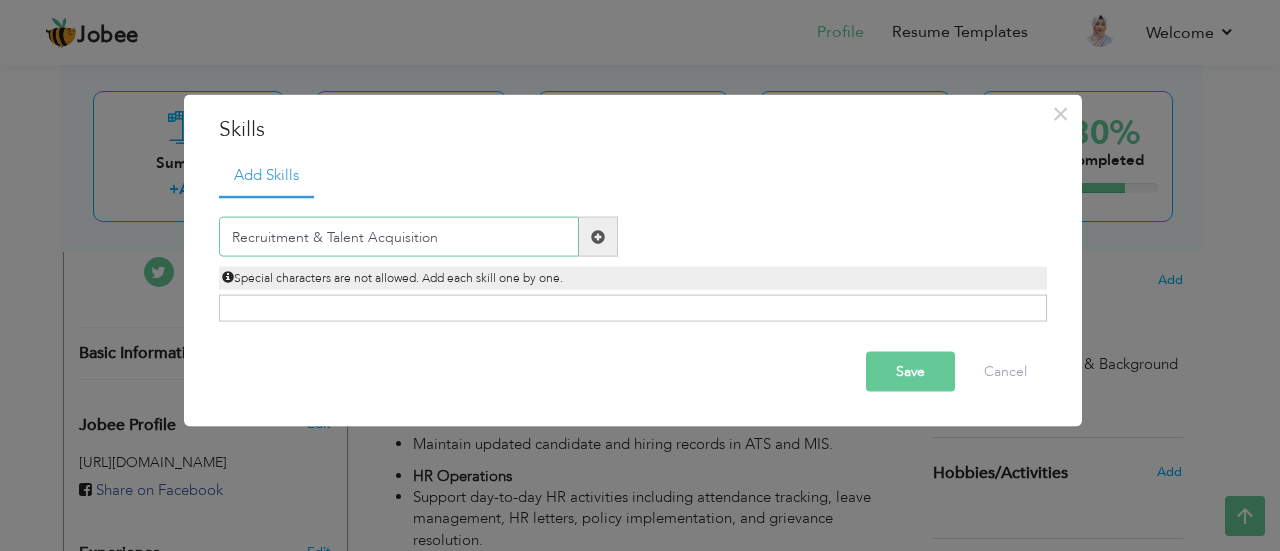type on "Recruitment & Talent Acquisition" 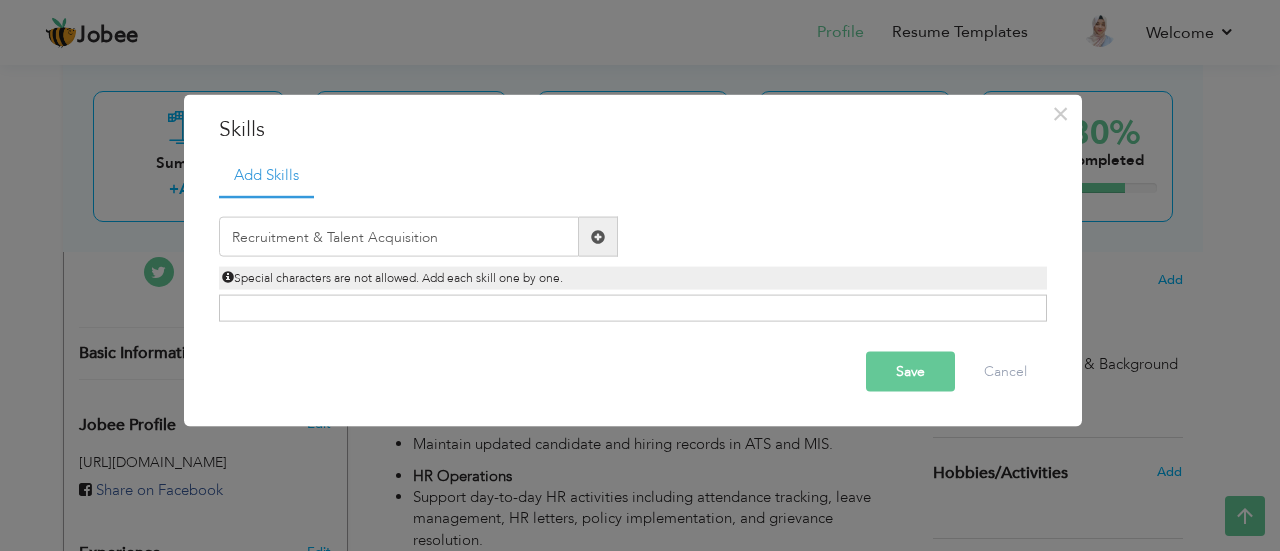 click at bounding box center [598, 236] 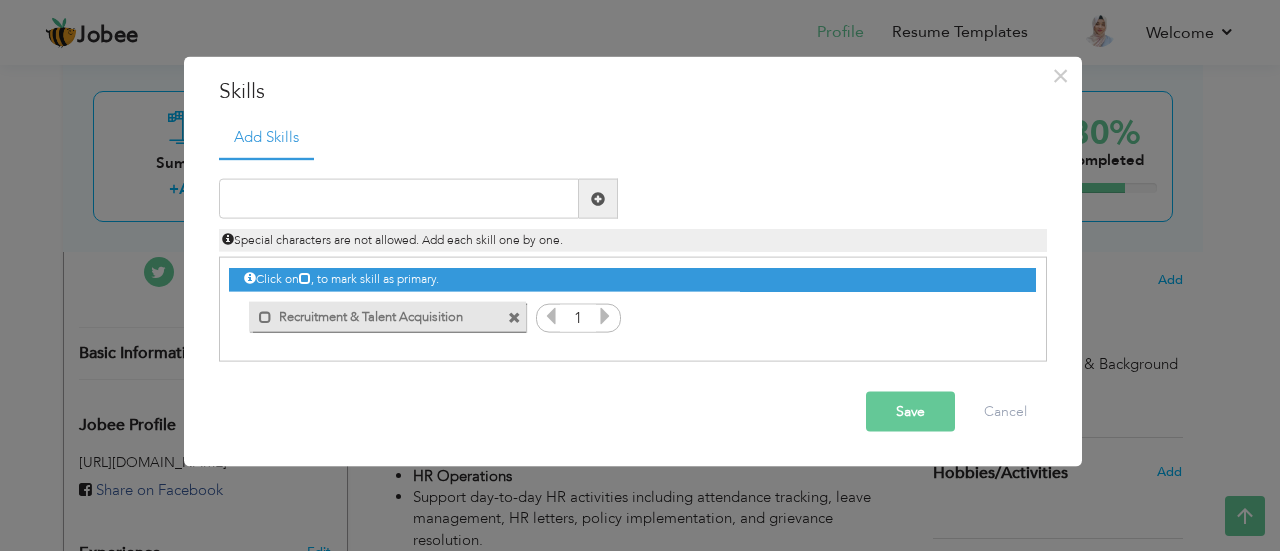 click at bounding box center (514, 317) 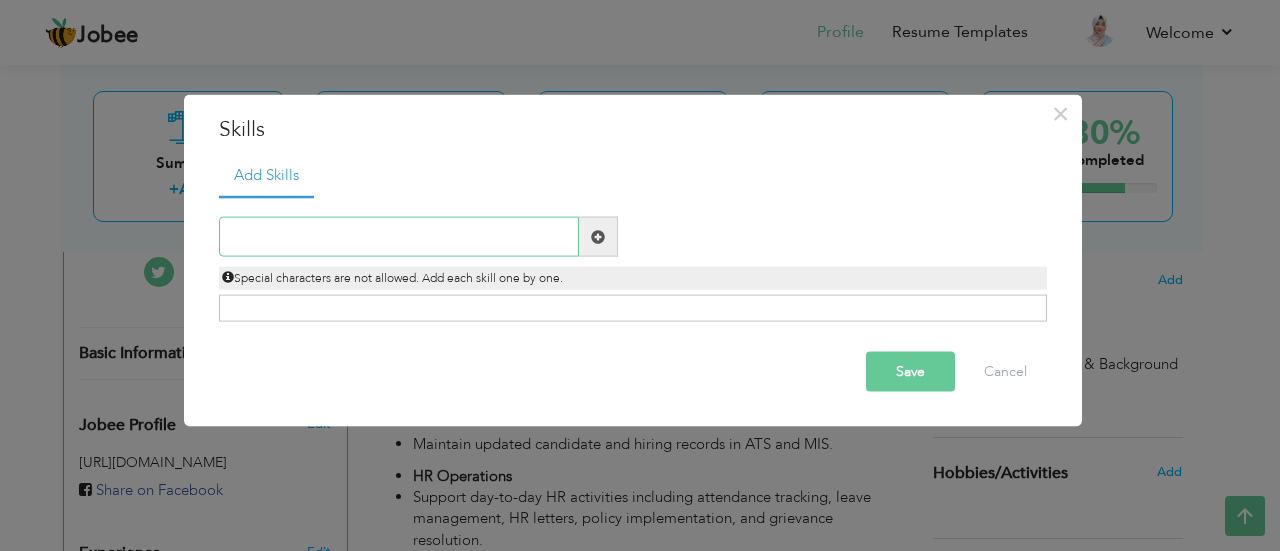 click at bounding box center [399, 237] 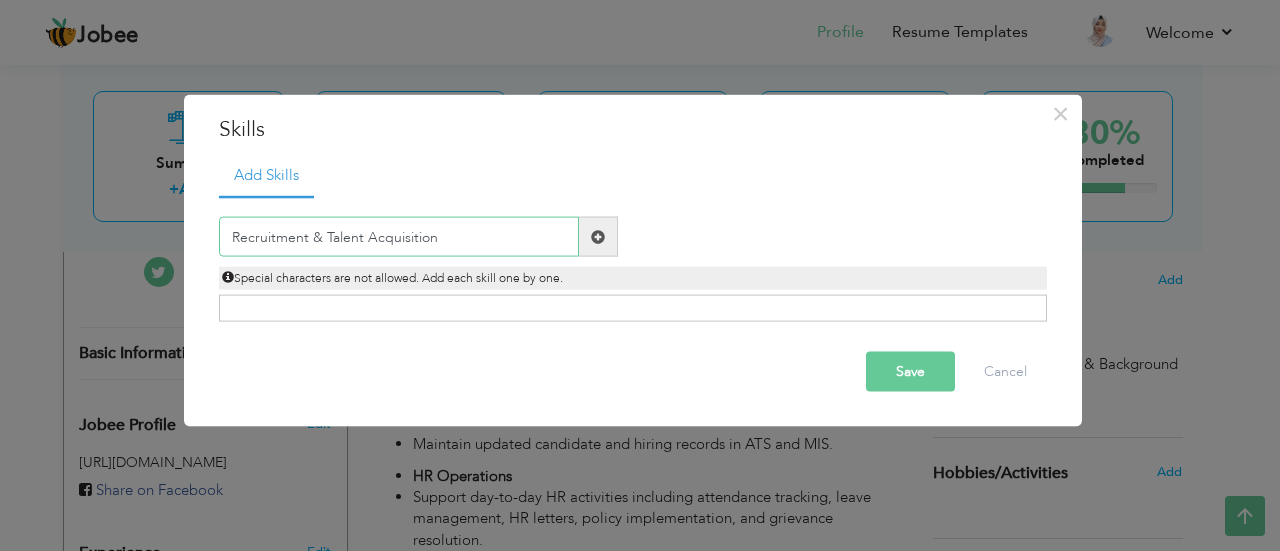 type on "Recruitment & Talent Acquisition" 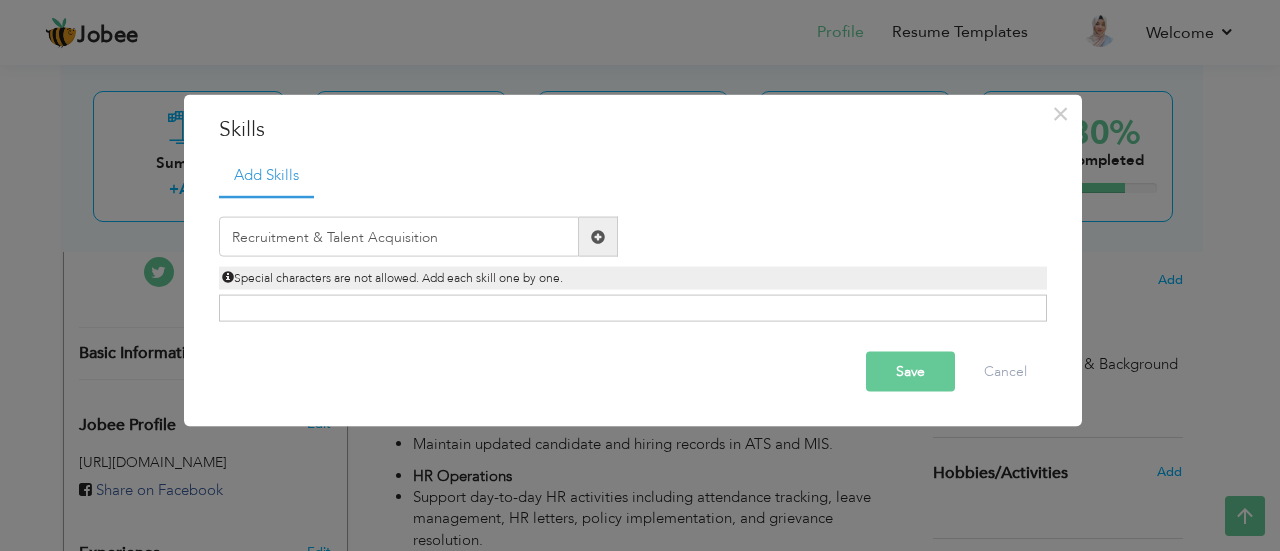 click on "Save" at bounding box center [910, 372] 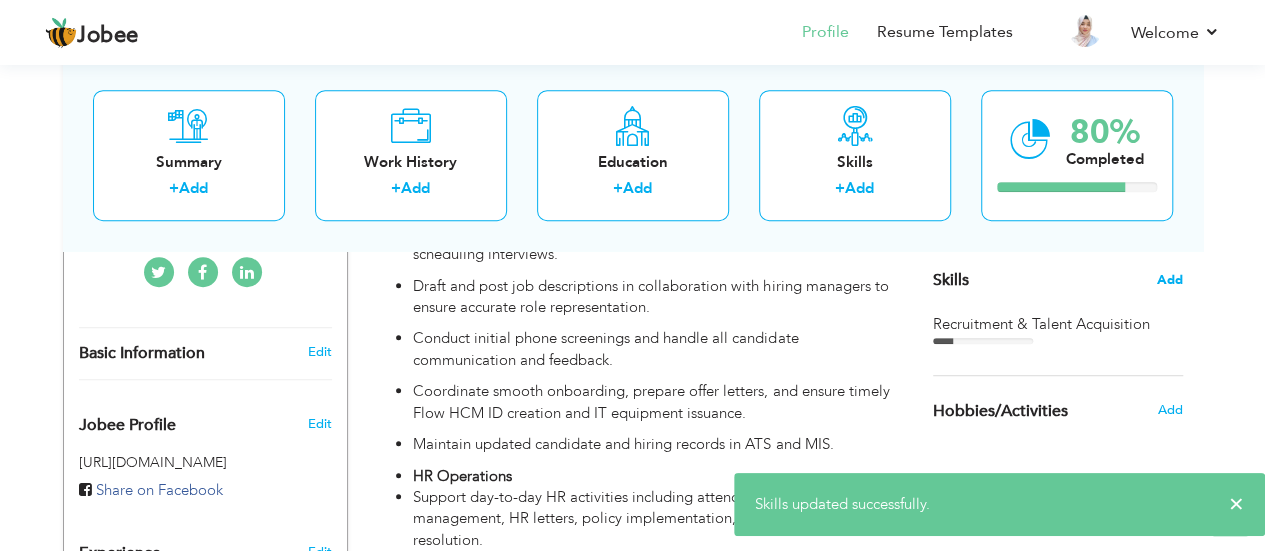 click on "Add" at bounding box center [1170, 280] 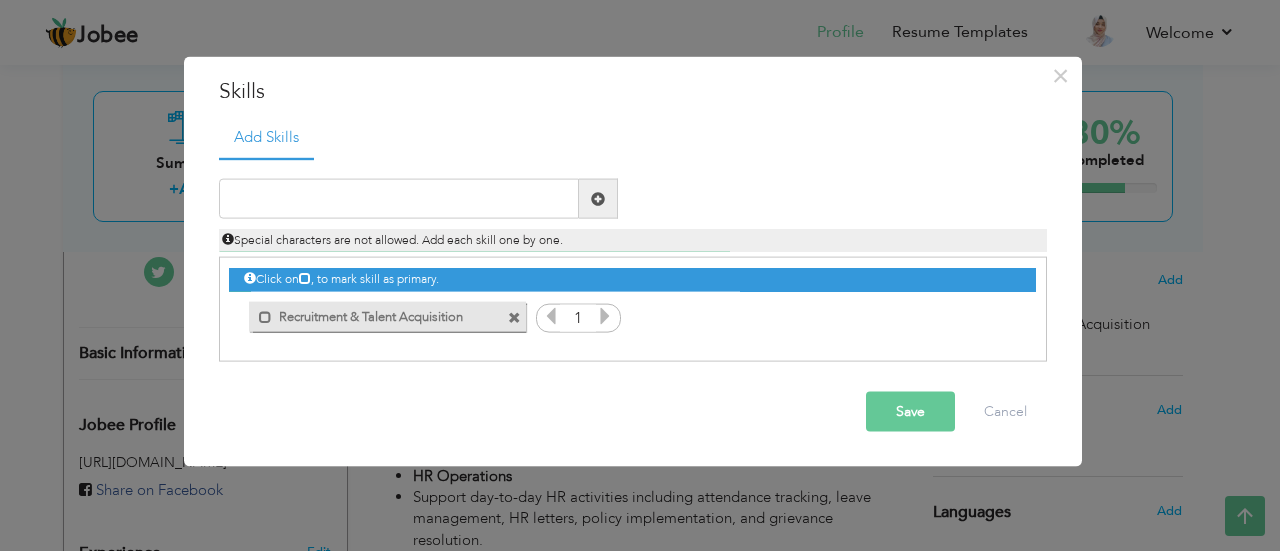 click at bounding box center (305, 278) 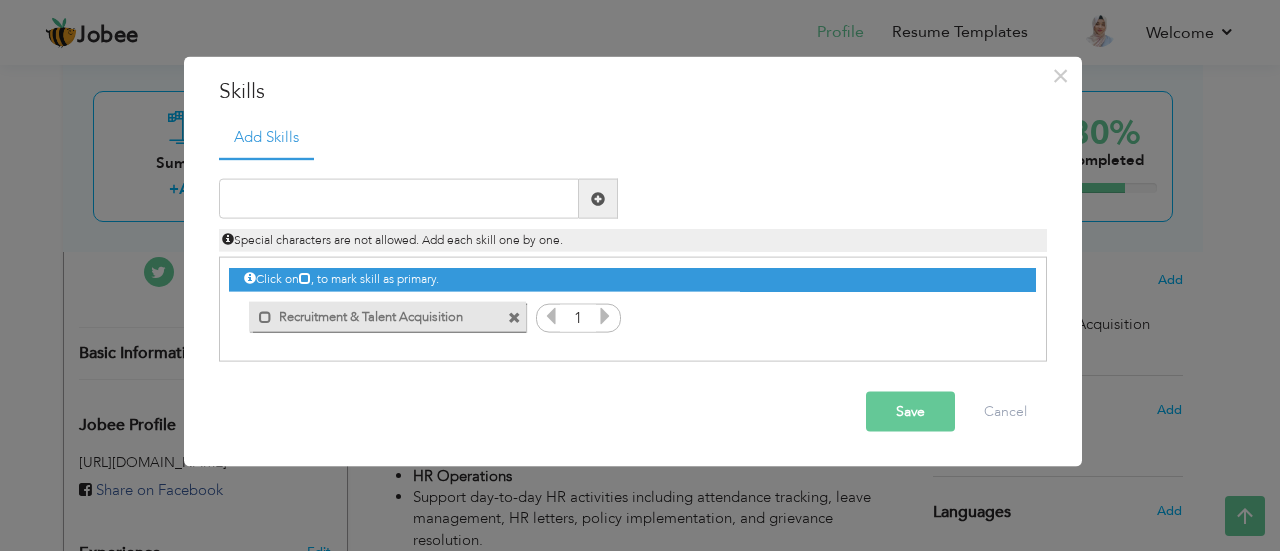 click at bounding box center (605, 316) 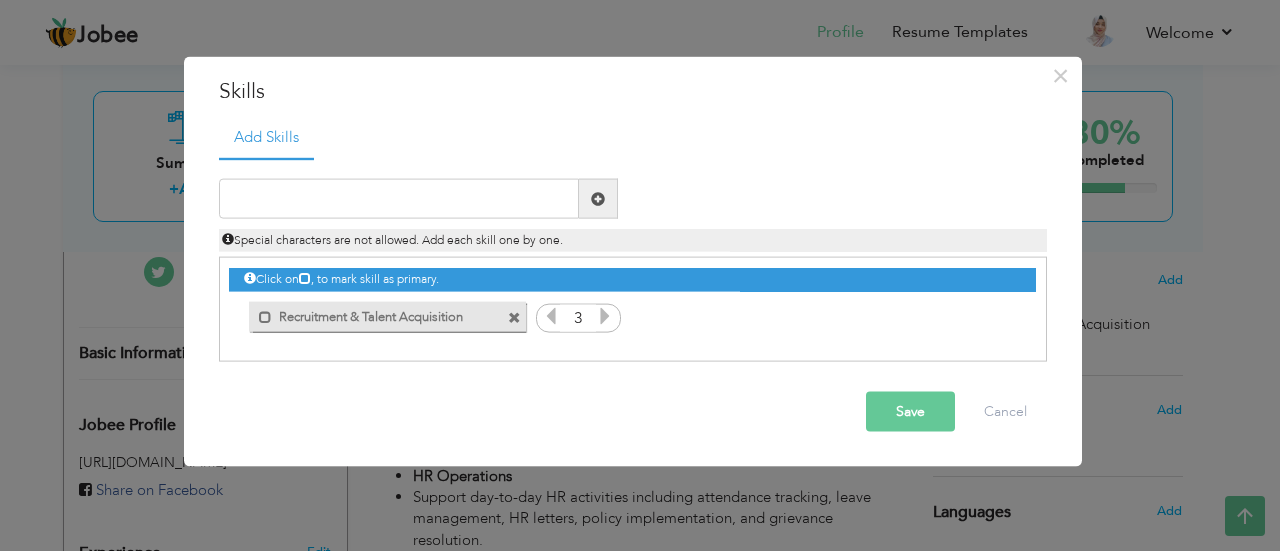 click at bounding box center [605, 316] 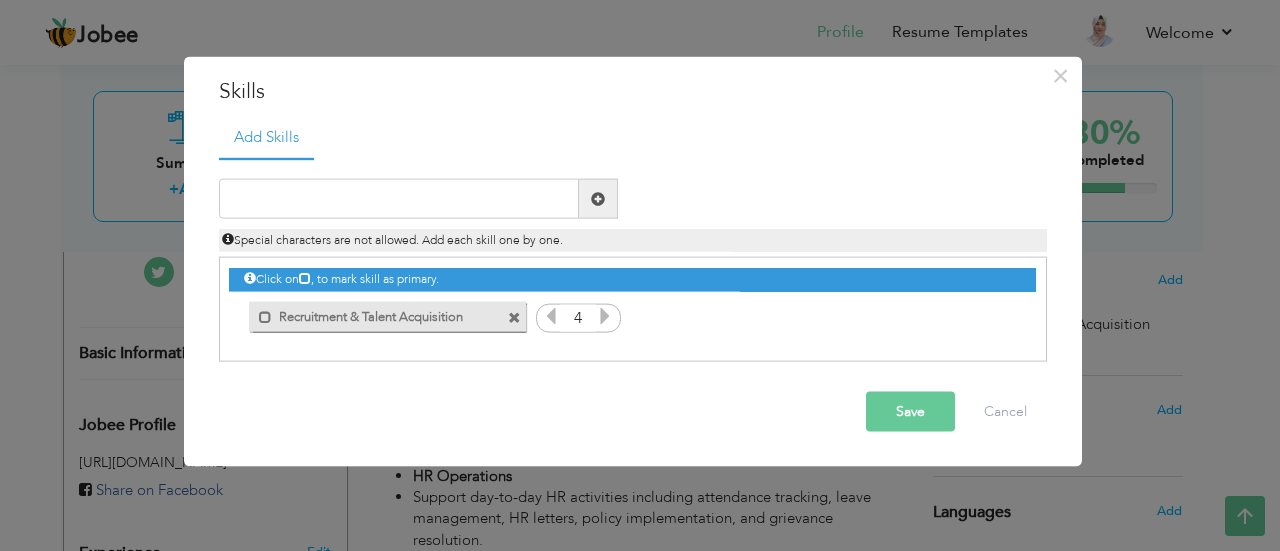 click at bounding box center [605, 316] 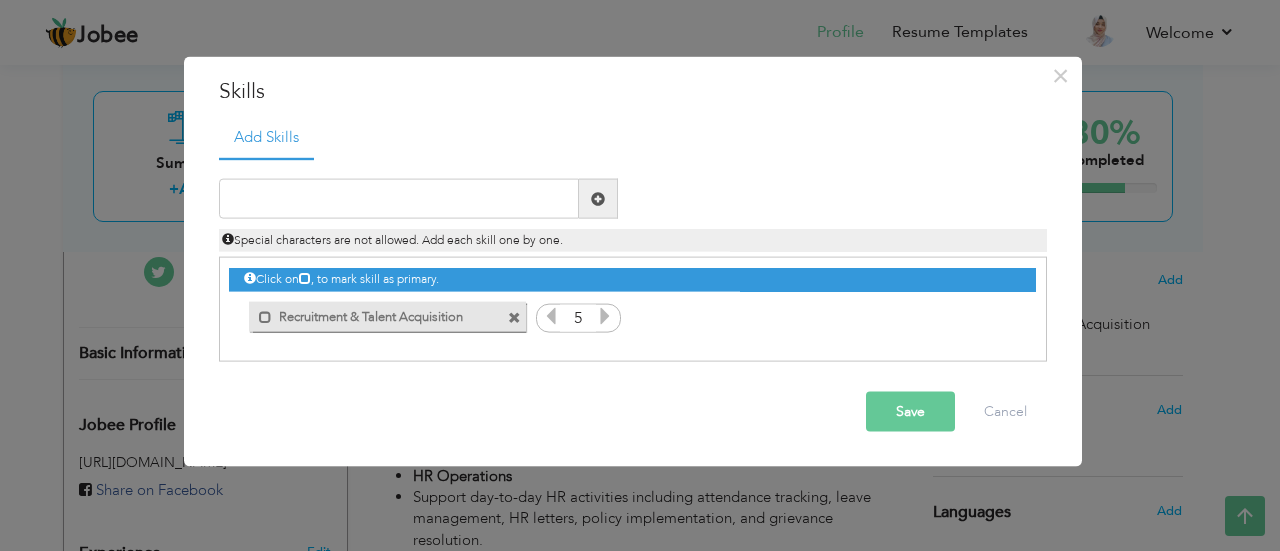 click on "1" at bounding box center (578, 318) 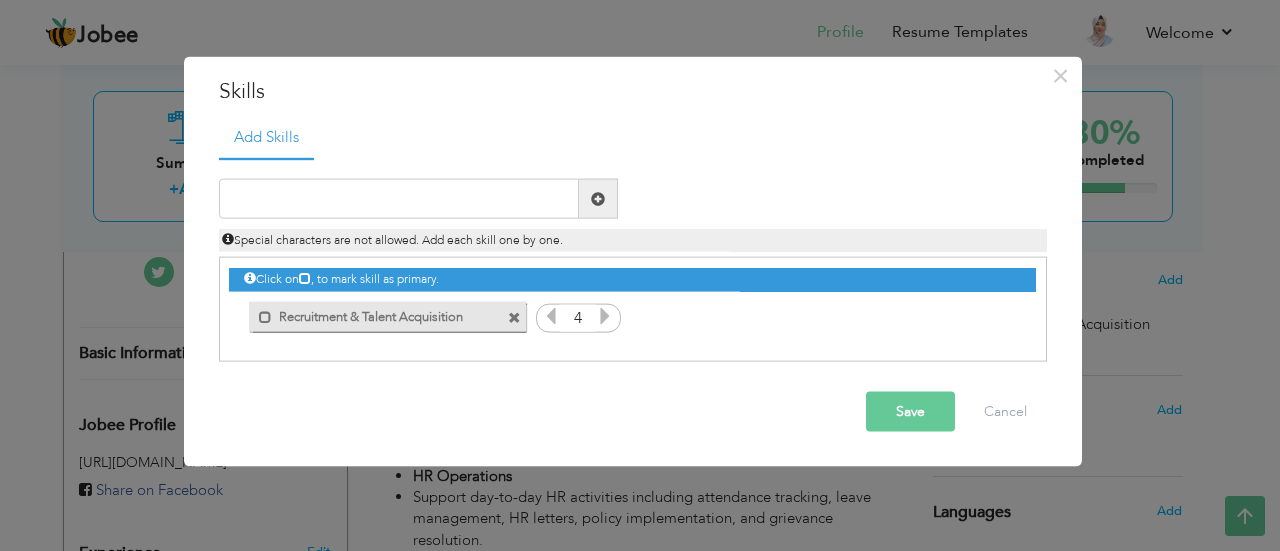 click on "Save" at bounding box center [910, 412] 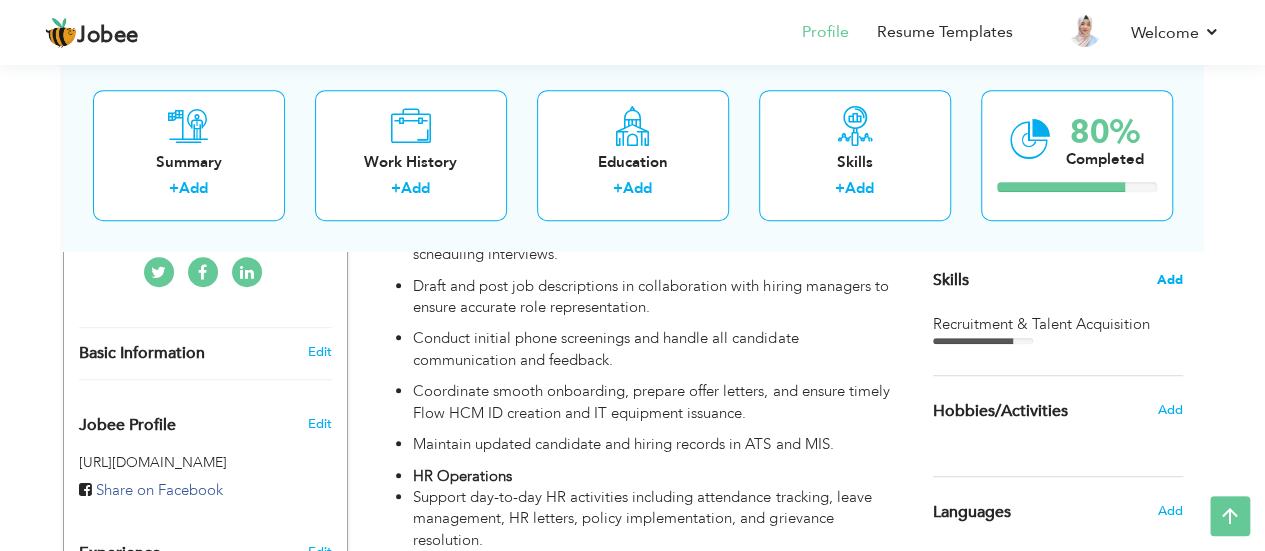 click on "Add" at bounding box center (1170, 280) 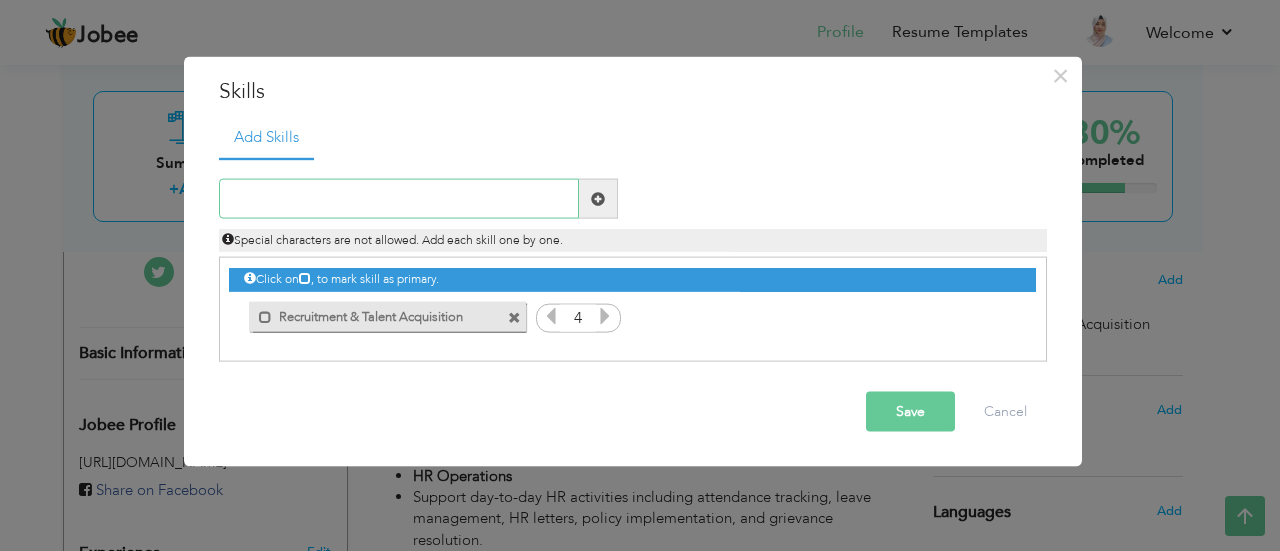 paste on "MS Office (Excel, Word, PowerPoint)" 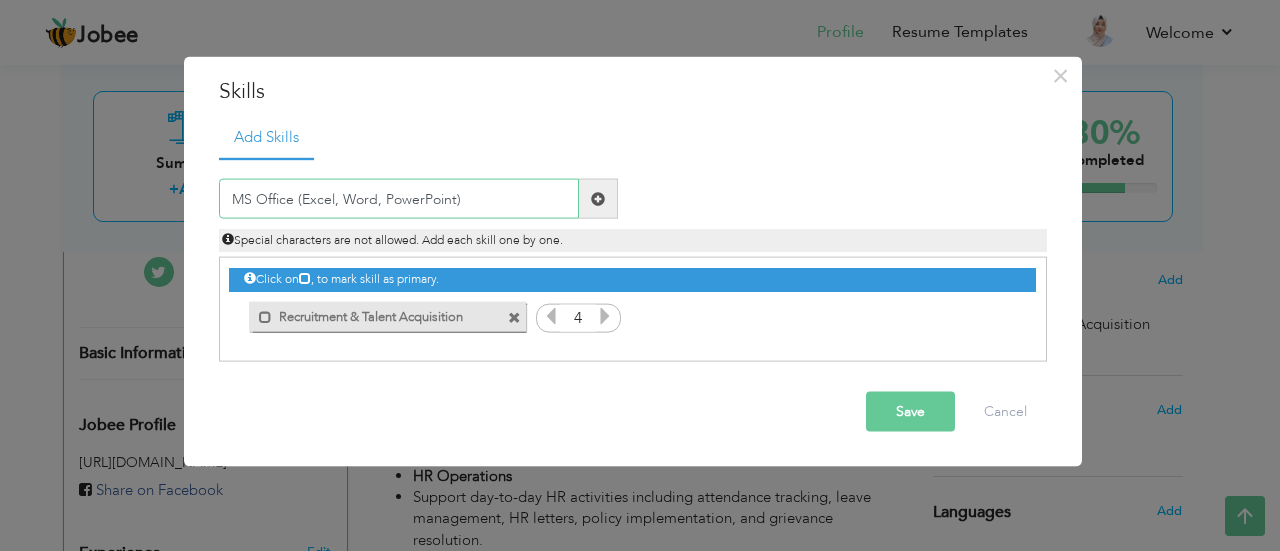 type on "MS Office (Excel, Word, PowerPoint)" 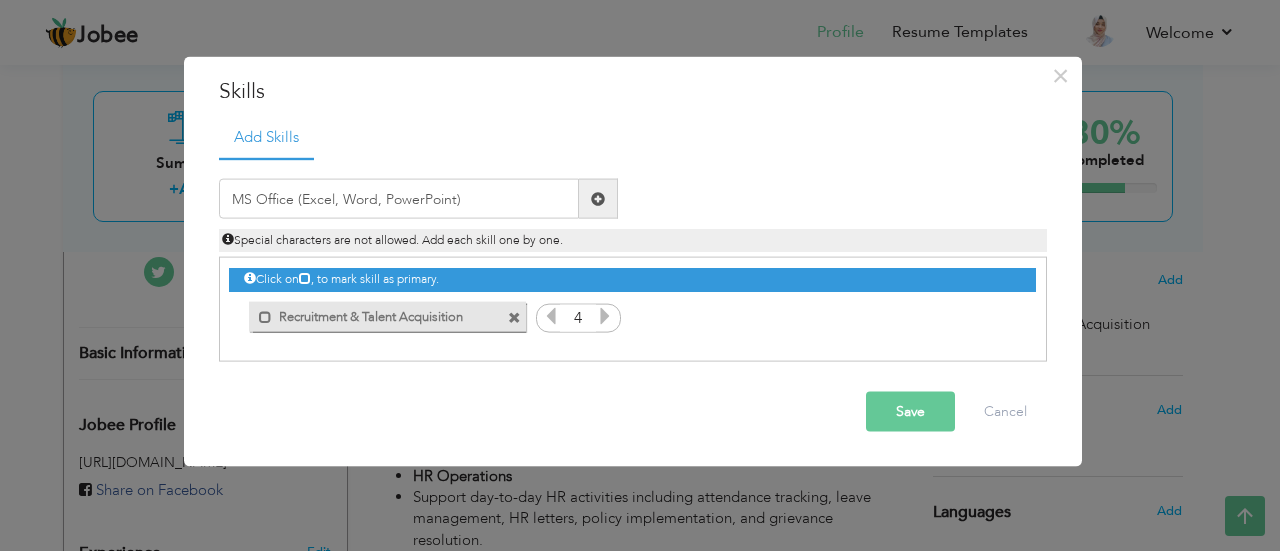 click at bounding box center (598, 198) 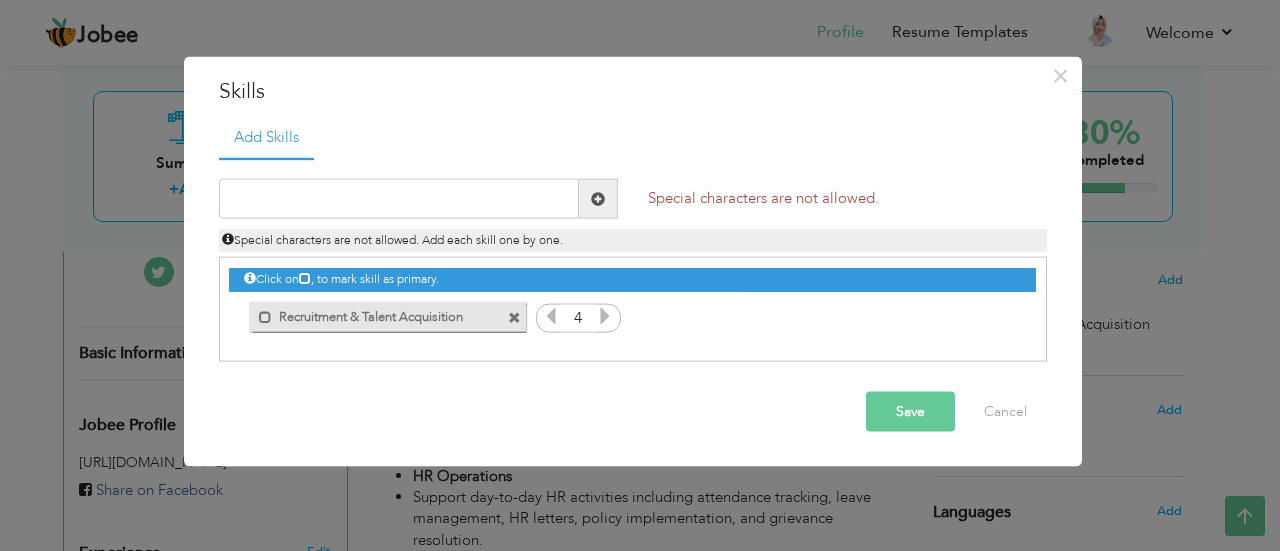 click at bounding box center [598, 198] 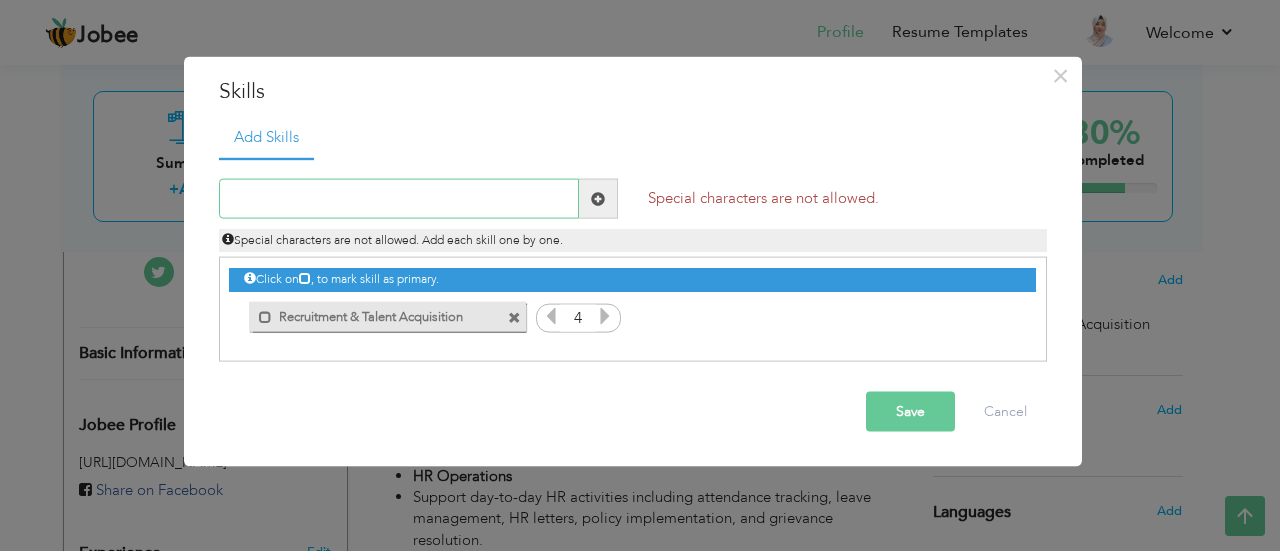 paste on "MS Office (Excel, Word, PowerPoint)" 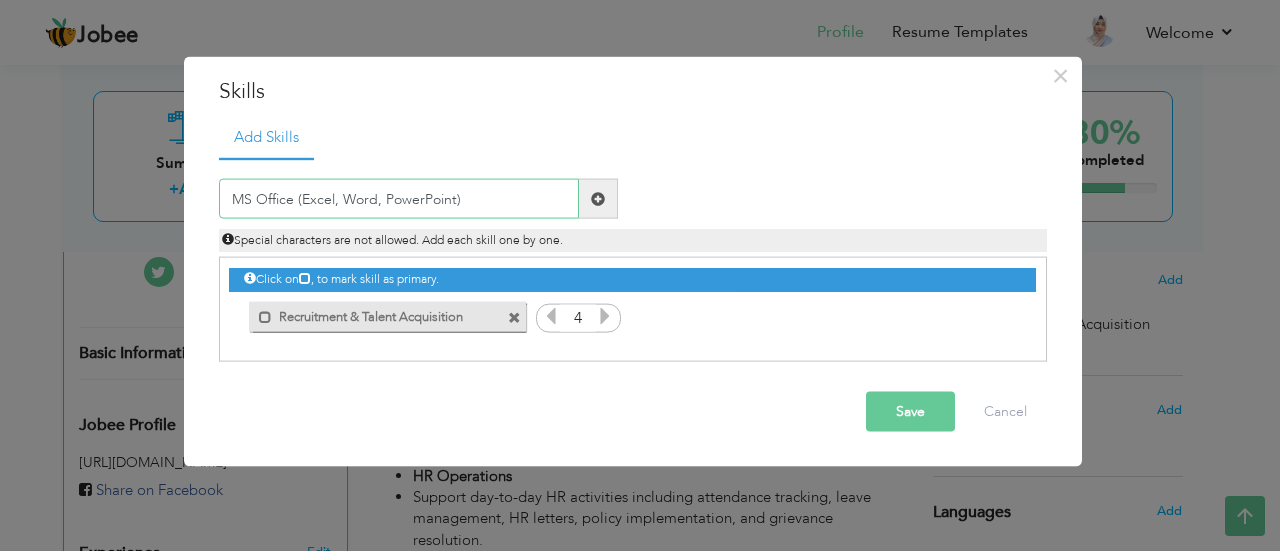 type on "MS Office (Excel, Word, PowerPoint)" 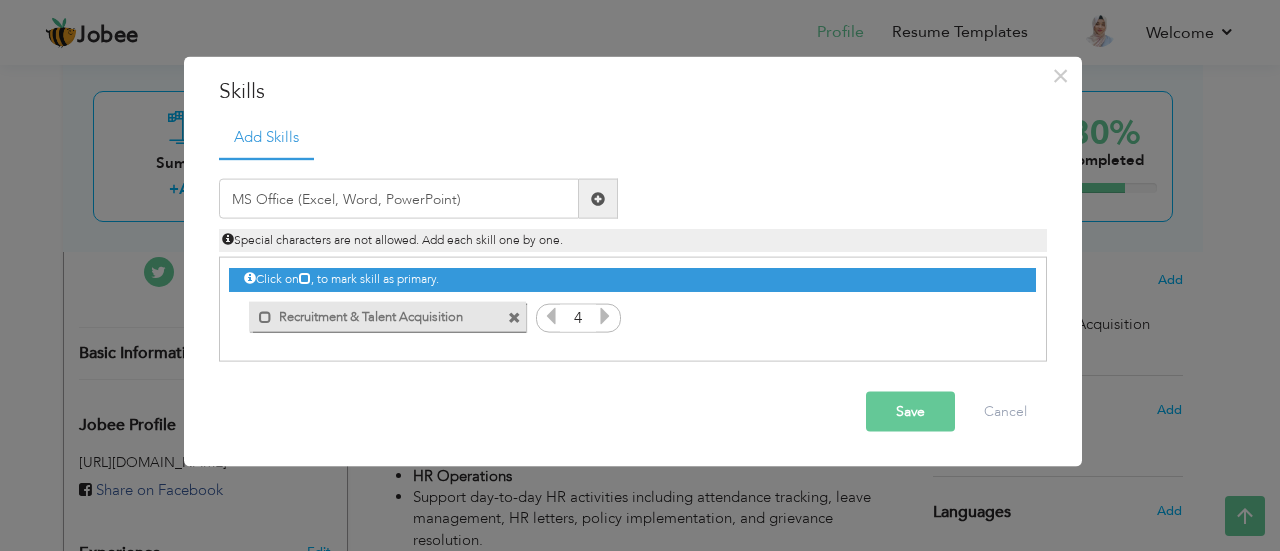 click at bounding box center (598, 199) 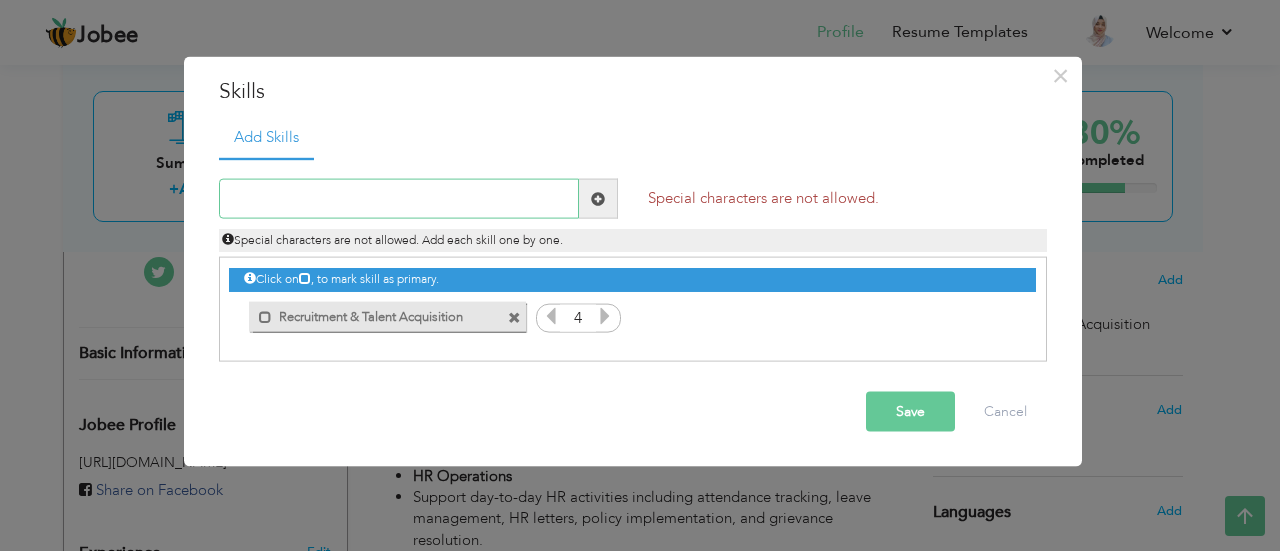 click at bounding box center (399, 199) 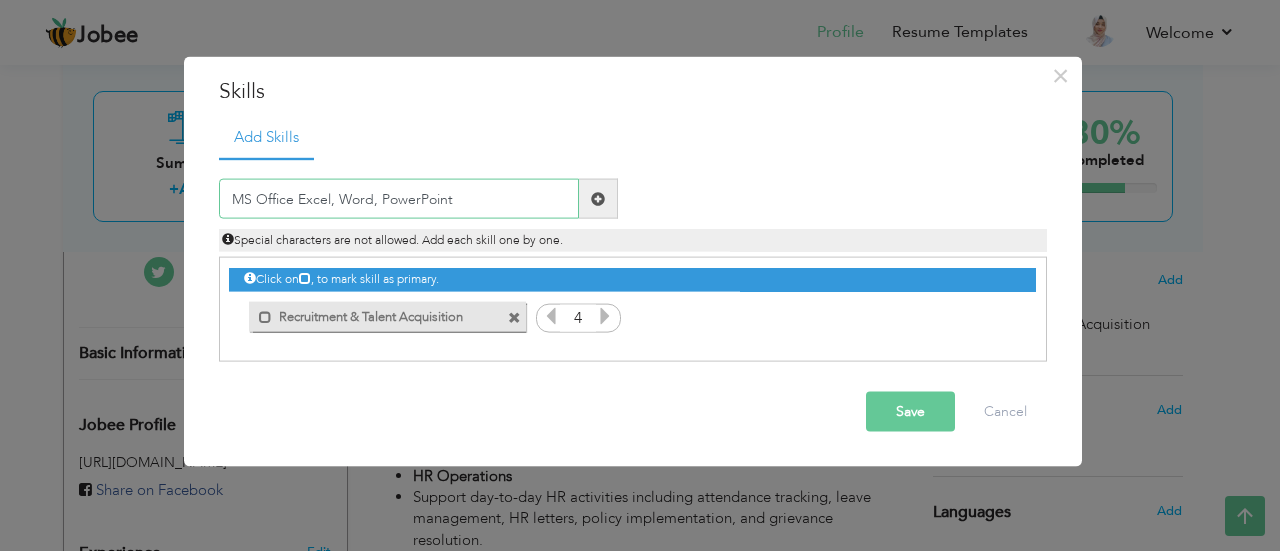 click on "MS Office Excel, Word, PowerPoint" at bounding box center [399, 199] 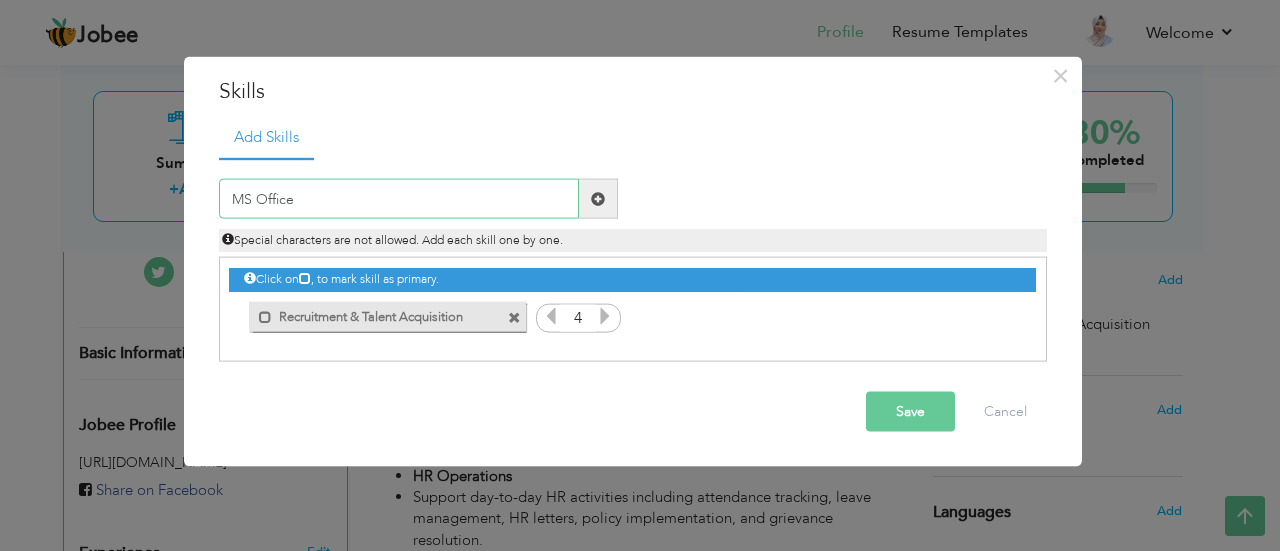 paste on "MS Office (Excel, Word, PowerPoint)" 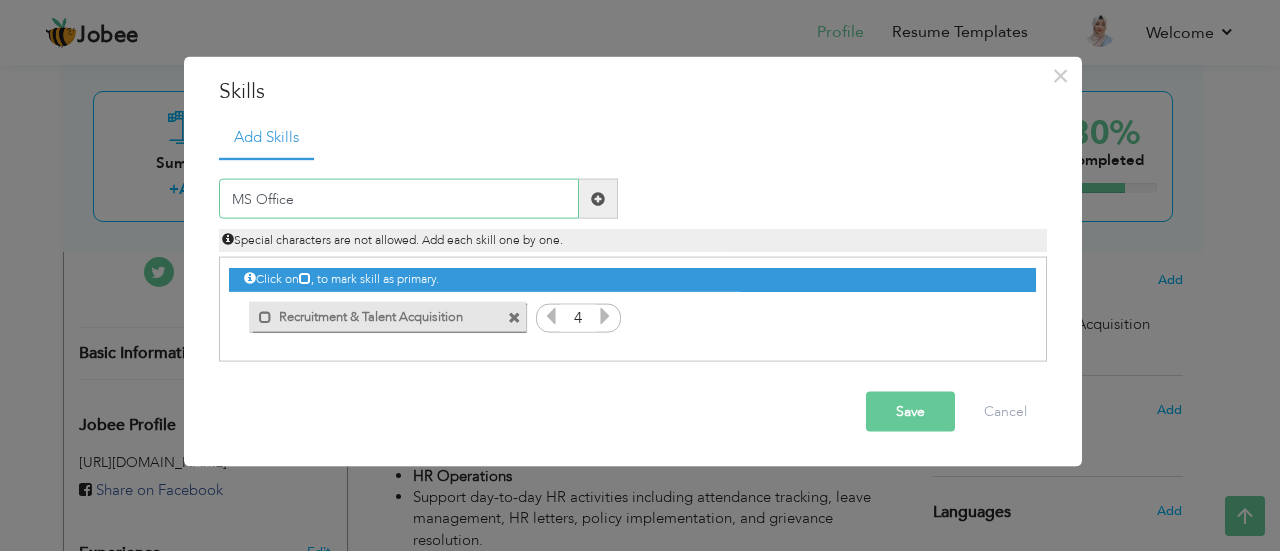type on "MS Office" 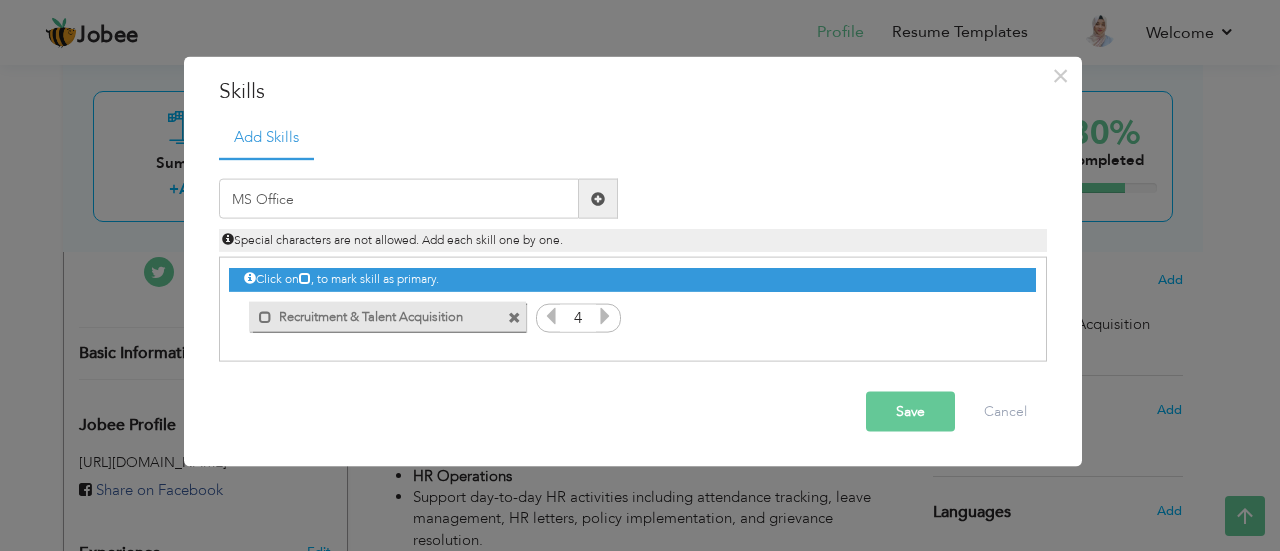 click at bounding box center [598, 198] 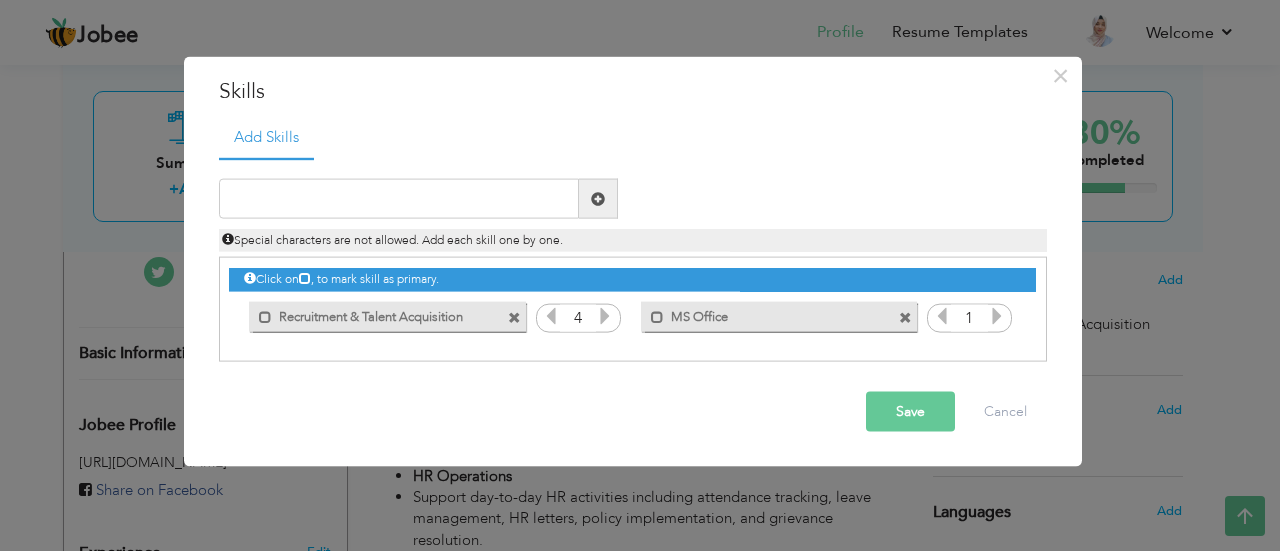 click at bounding box center (997, 316) 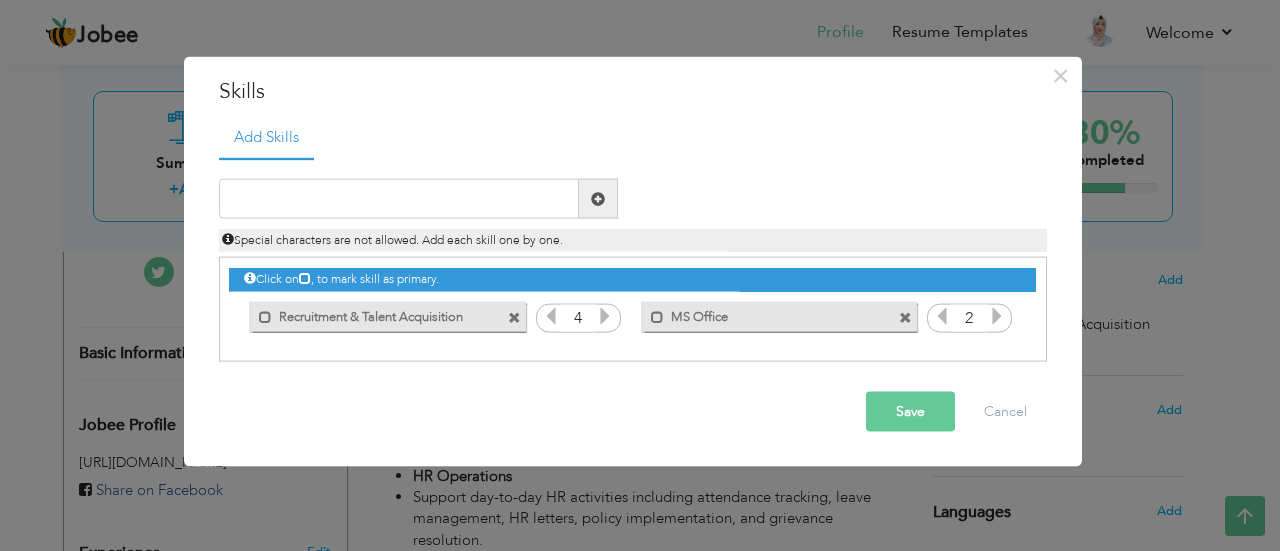 click at bounding box center (997, 316) 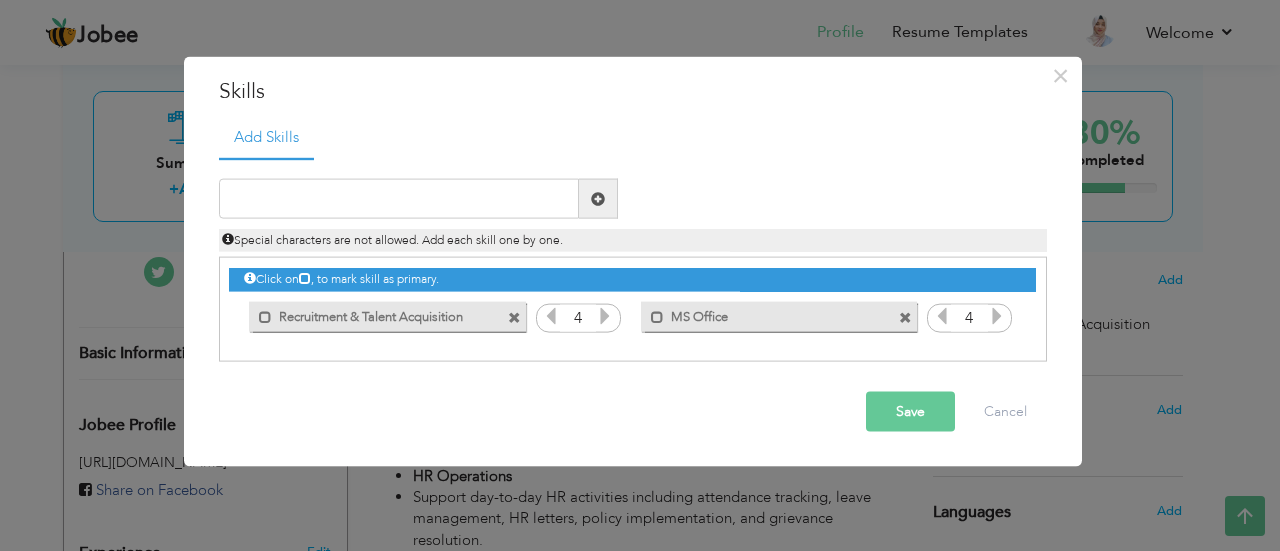 click at bounding box center [997, 316] 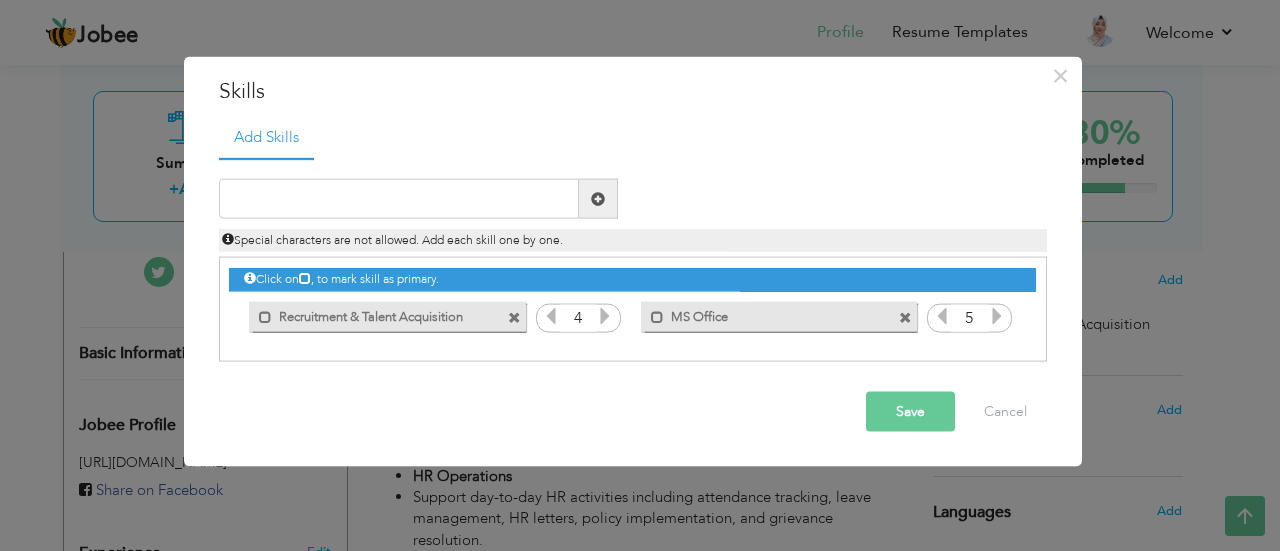 click at bounding box center [598, 199] 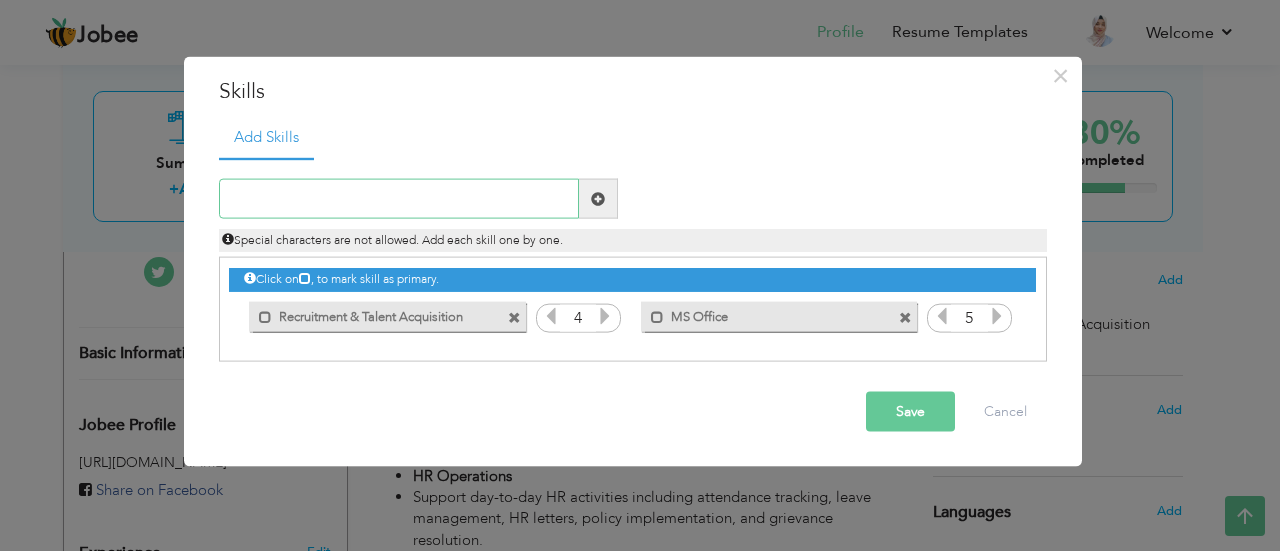 paste on "ommunication Skills" 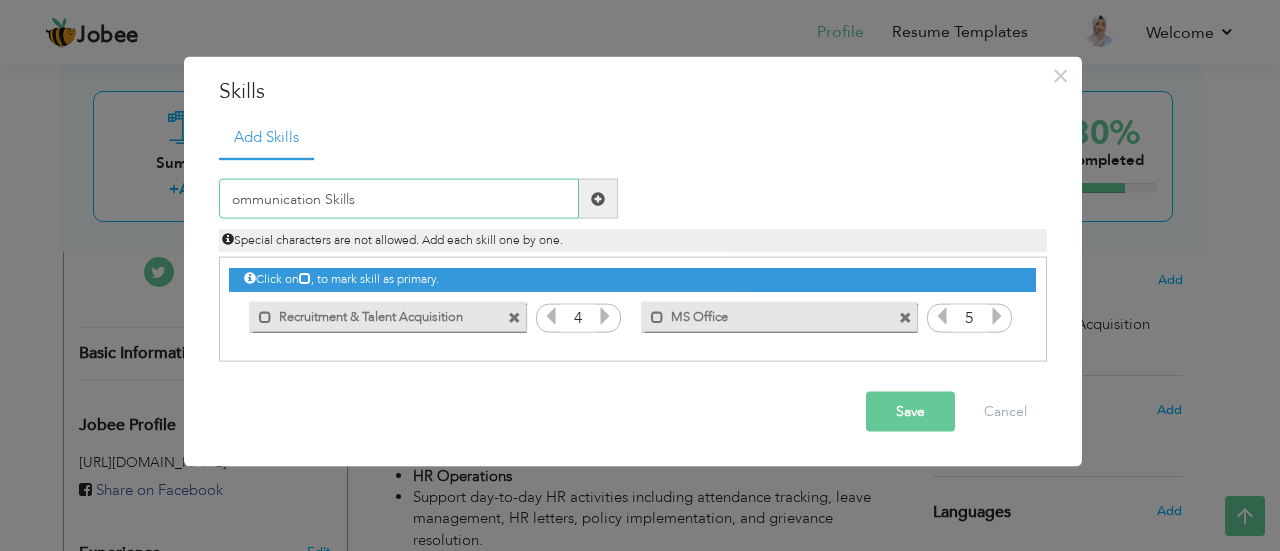 click on "ommunication Skills" at bounding box center [399, 199] 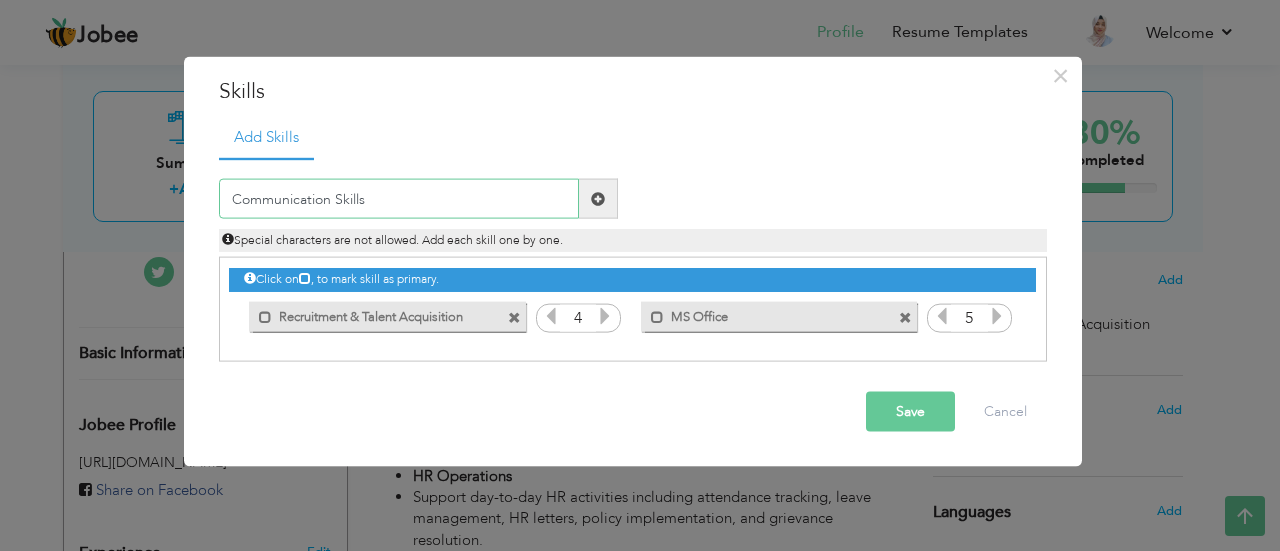type on "Communication Skills" 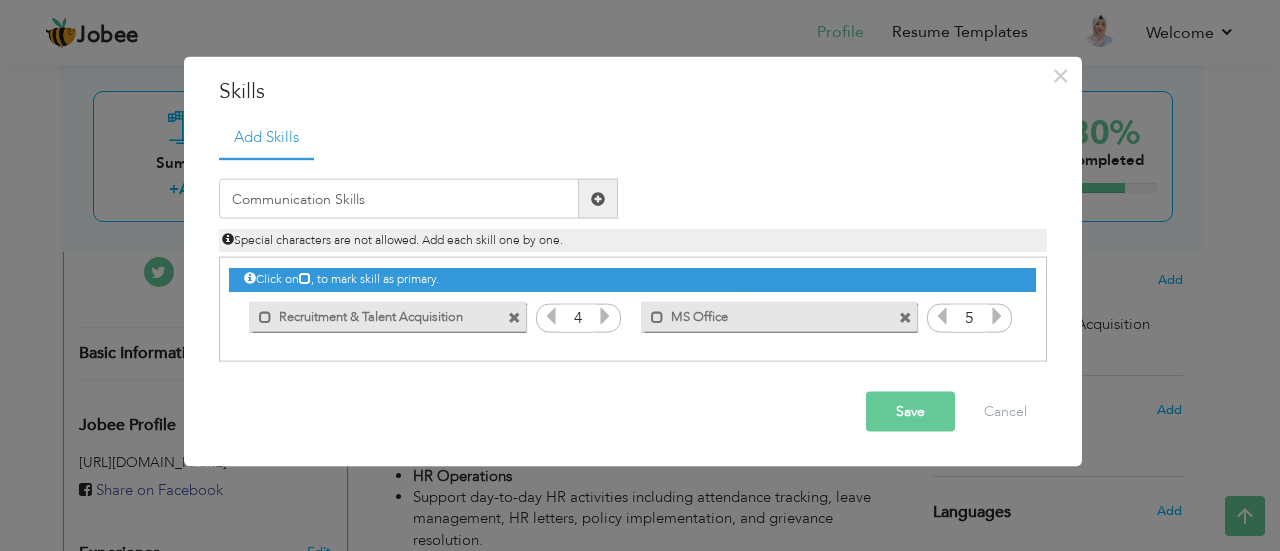 click at bounding box center (598, 198) 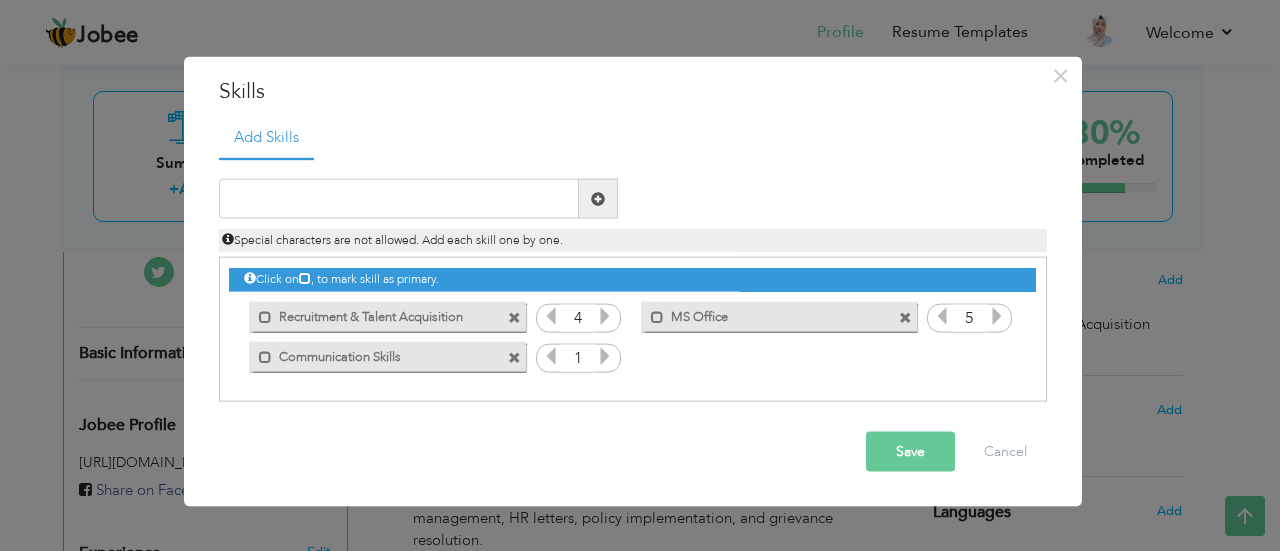 click on "1" at bounding box center (578, 358) 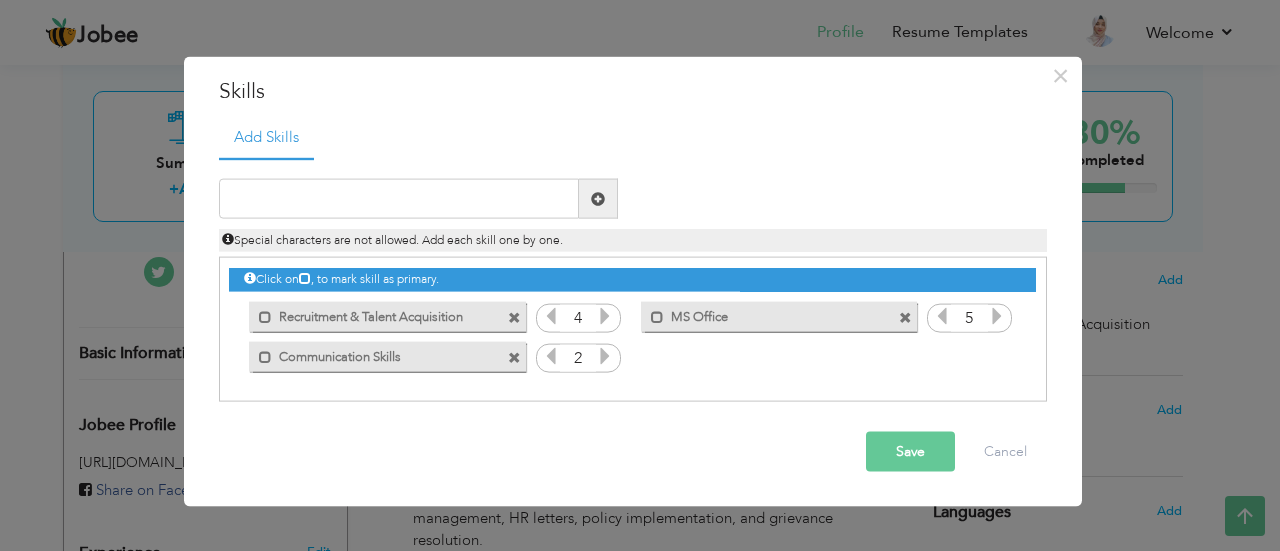 click at bounding box center (605, 356) 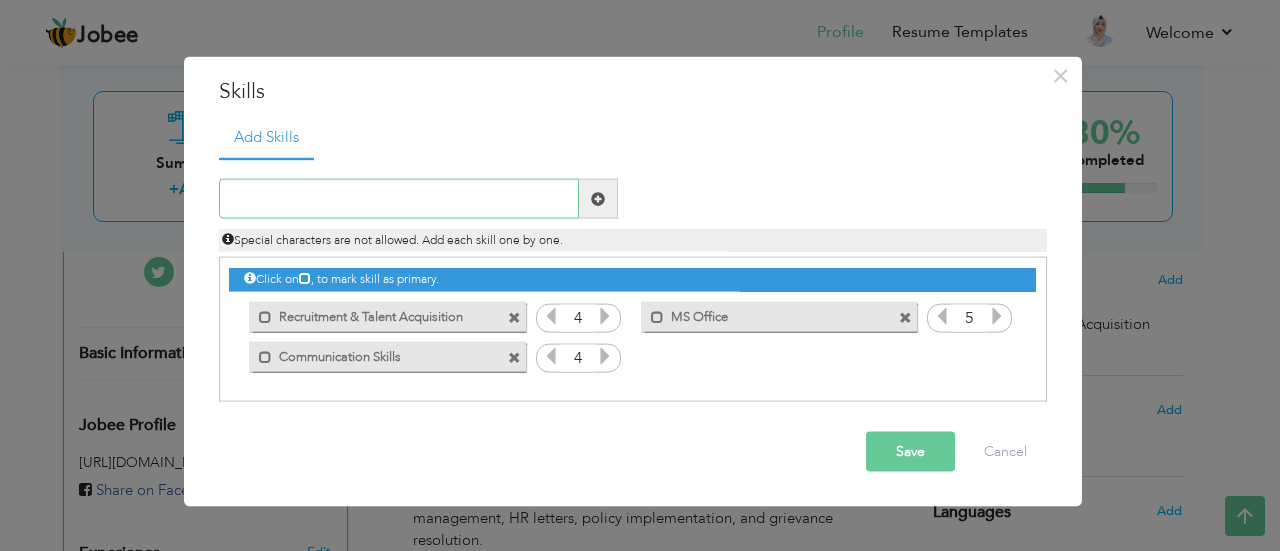 click at bounding box center (399, 199) 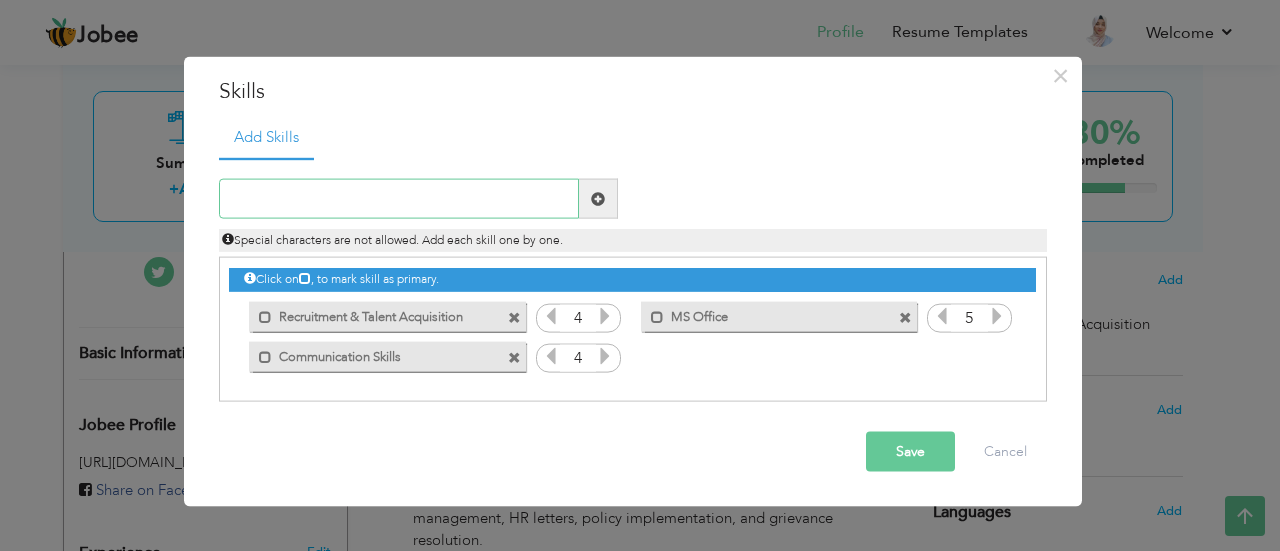 paste on "• internet surfing" 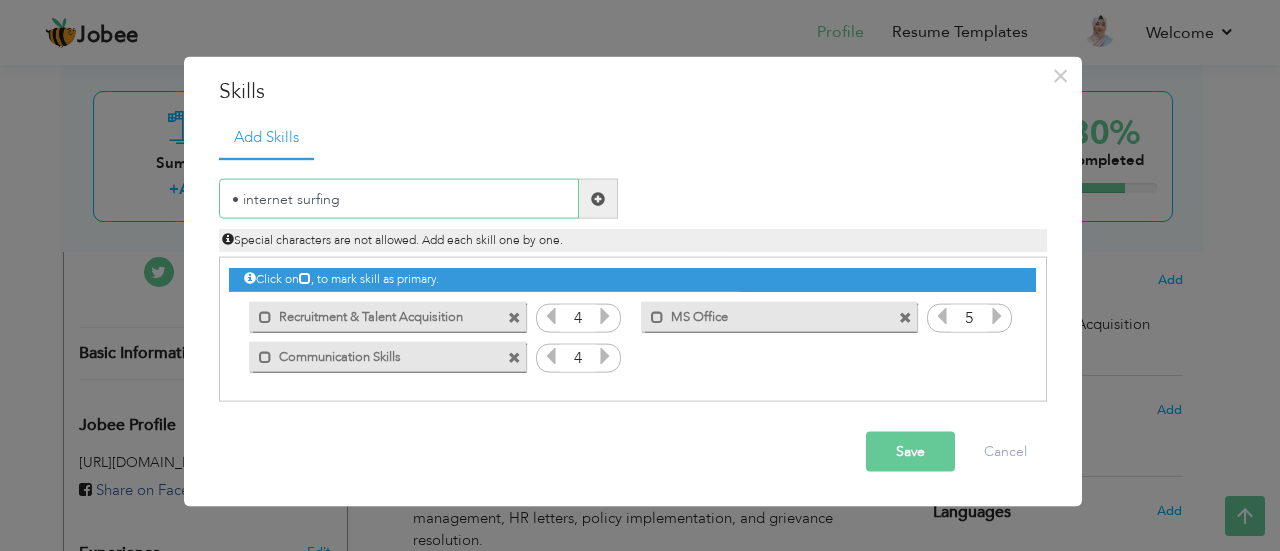 click on "• internet surfing" at bounding box center (399, 199) 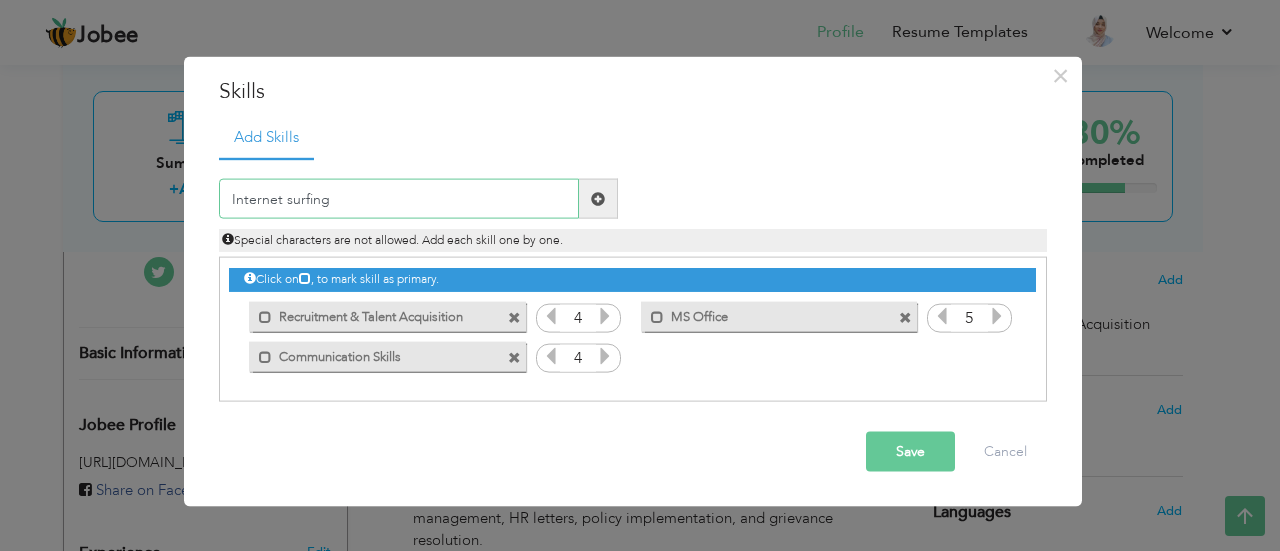 type on "Internet surfing" 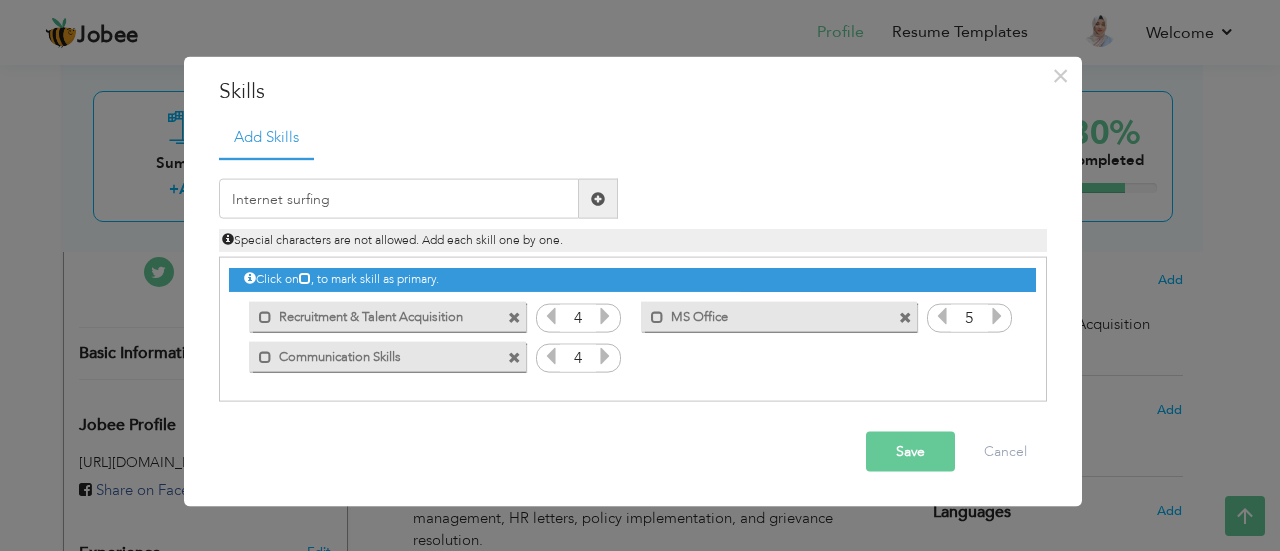 click at bounding box center [598, 199] 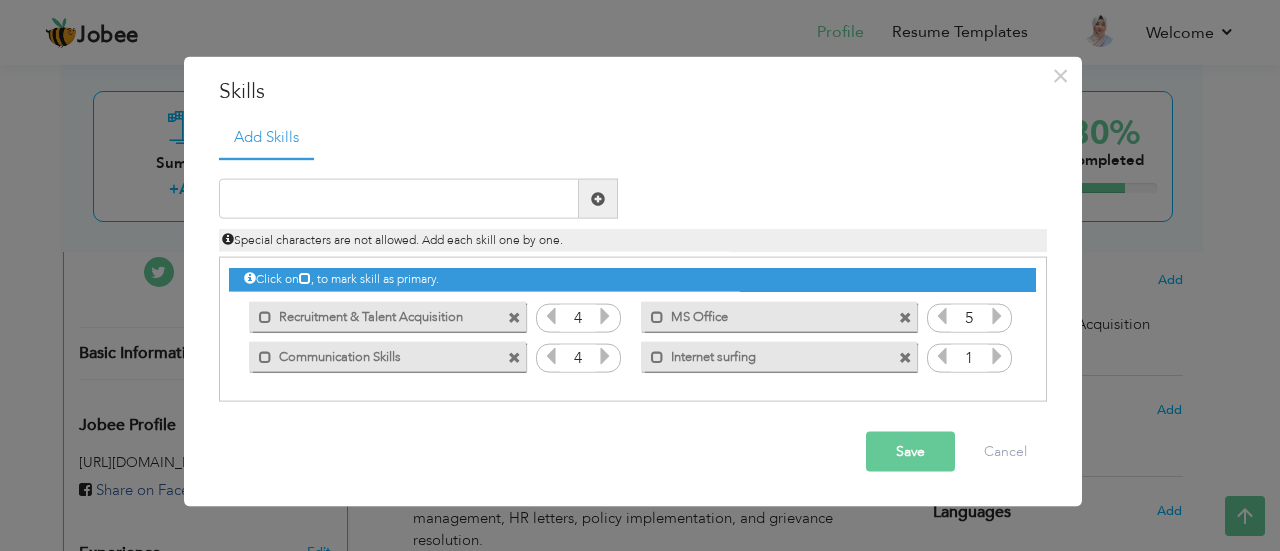 click on "1" at bounding box center [969, 358] 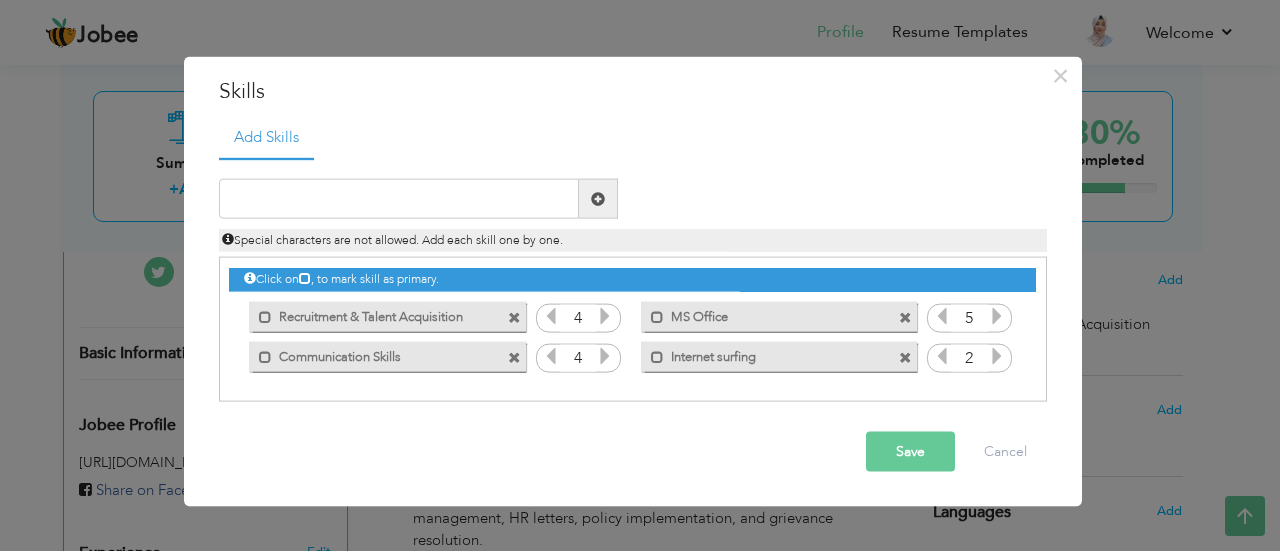 click at bounding box center (997, 356) 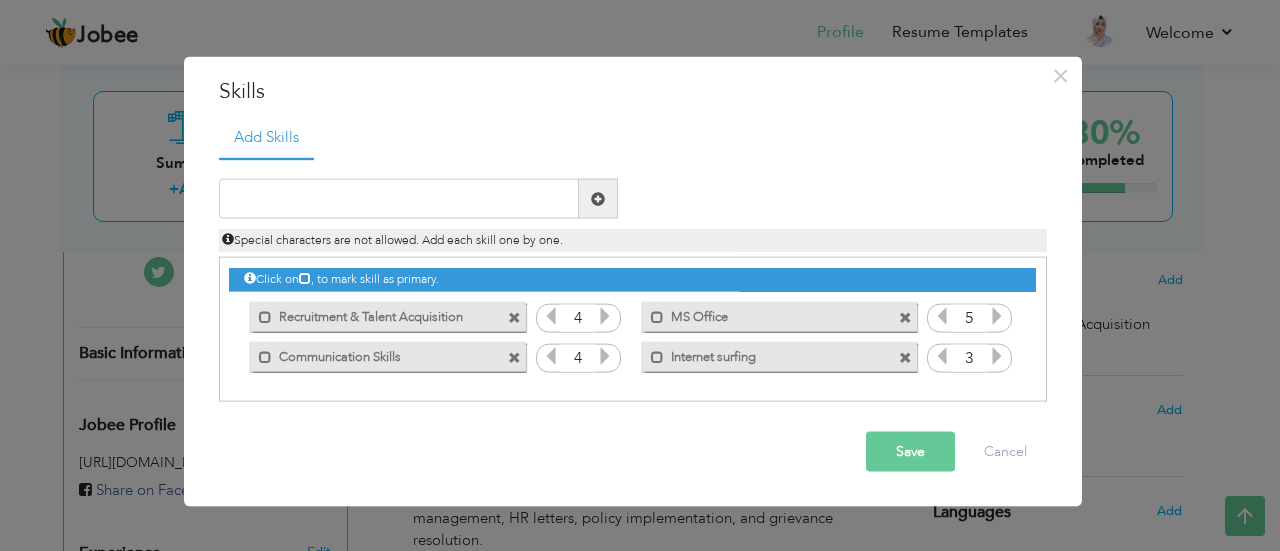 click at bounding box center [997, 356] 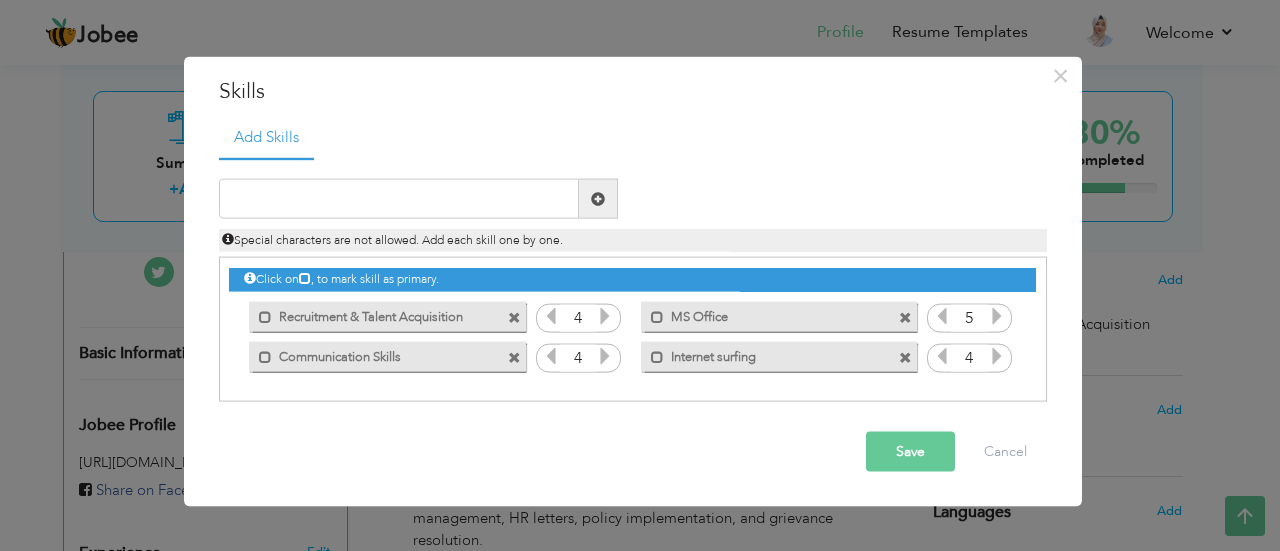 click at bounding box center [997, 356] 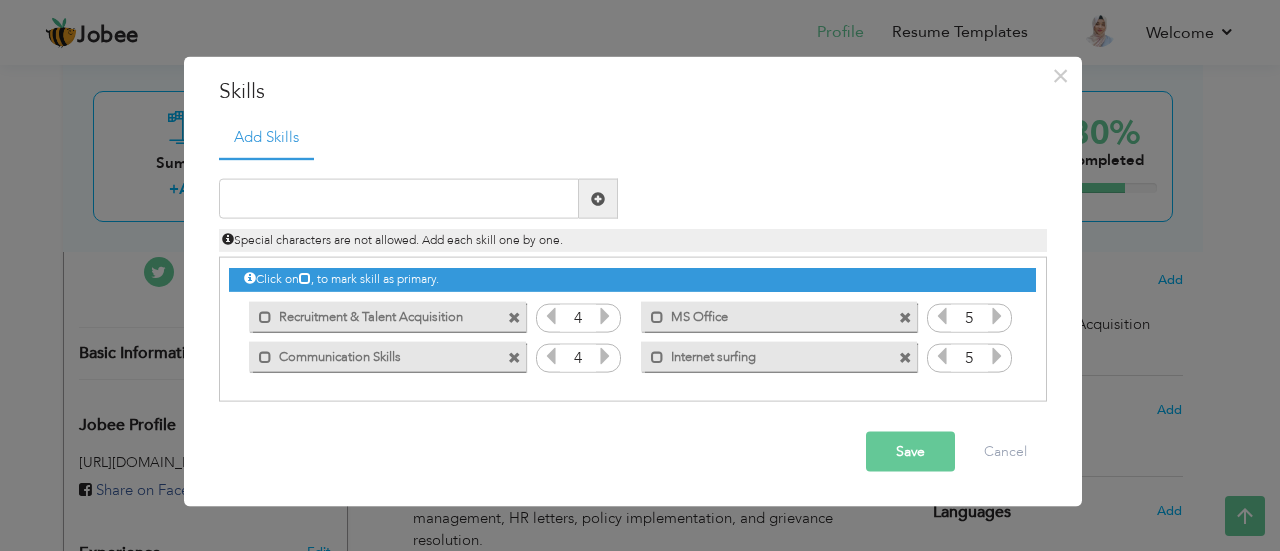 click on "Save" at bounding box center [910, 452] 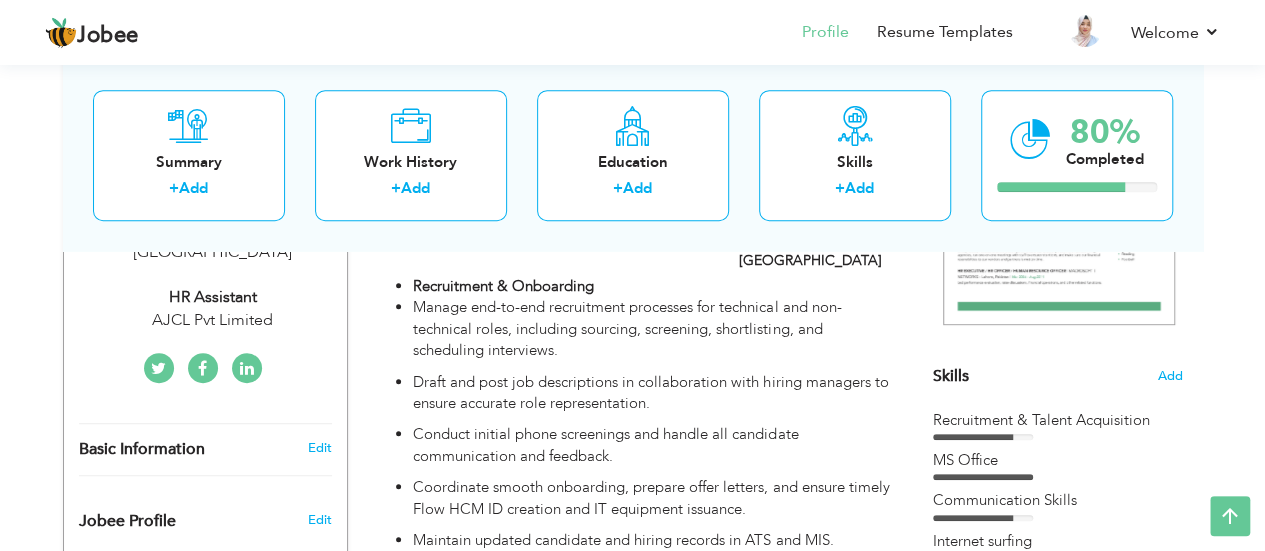 scroll, scrollTop: 400, scrollLeft: 0, axis: vertical 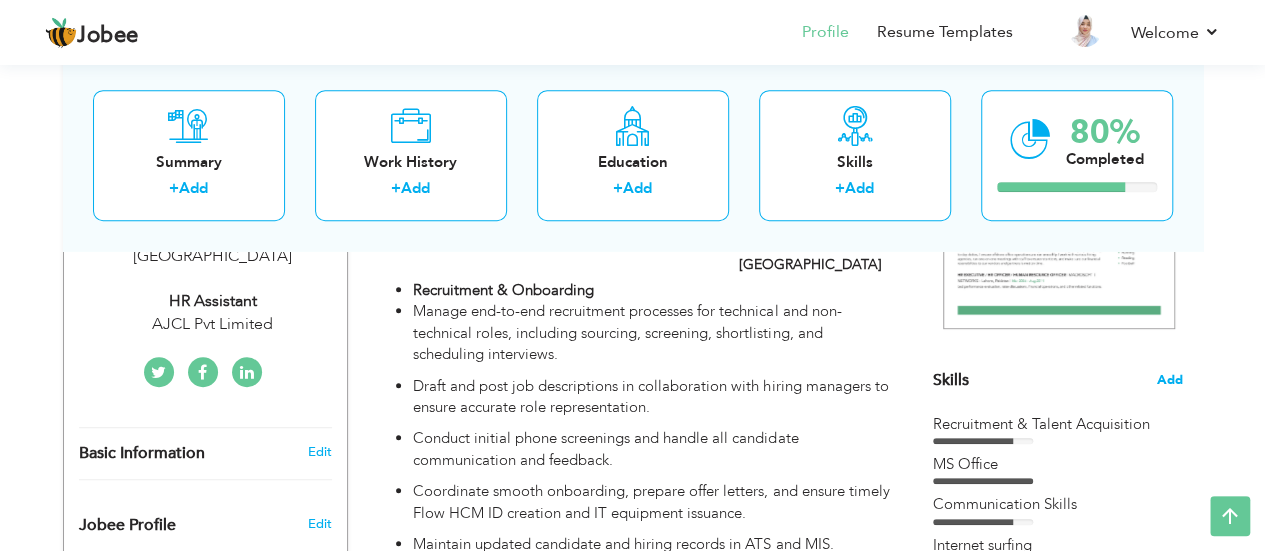 click on "Add" at bounding box center [1170, 380] 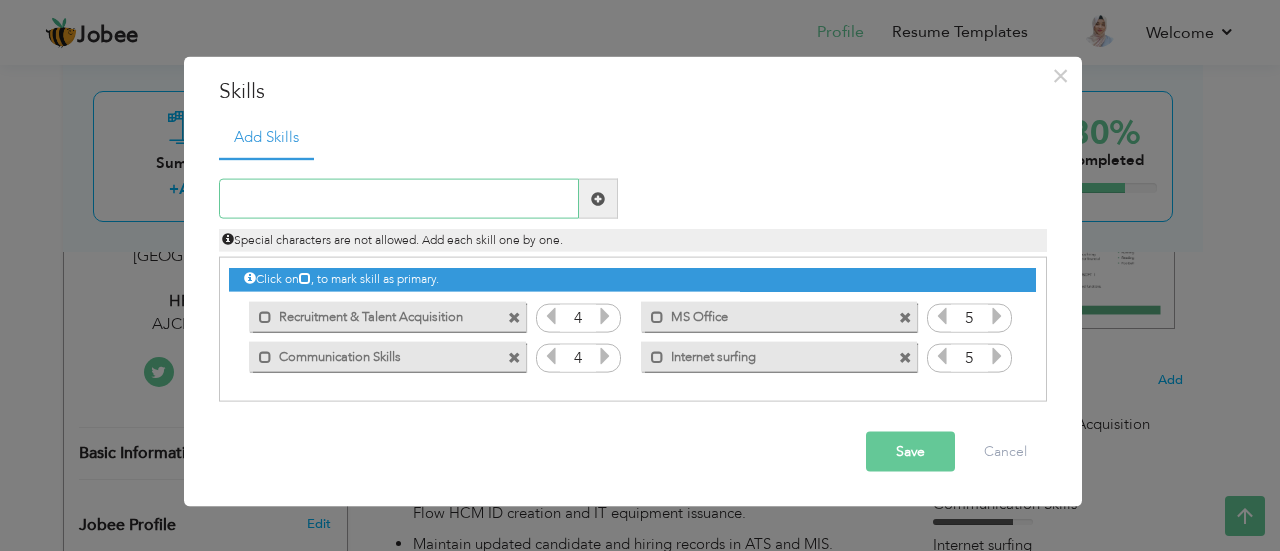 paste on "Negotiation" 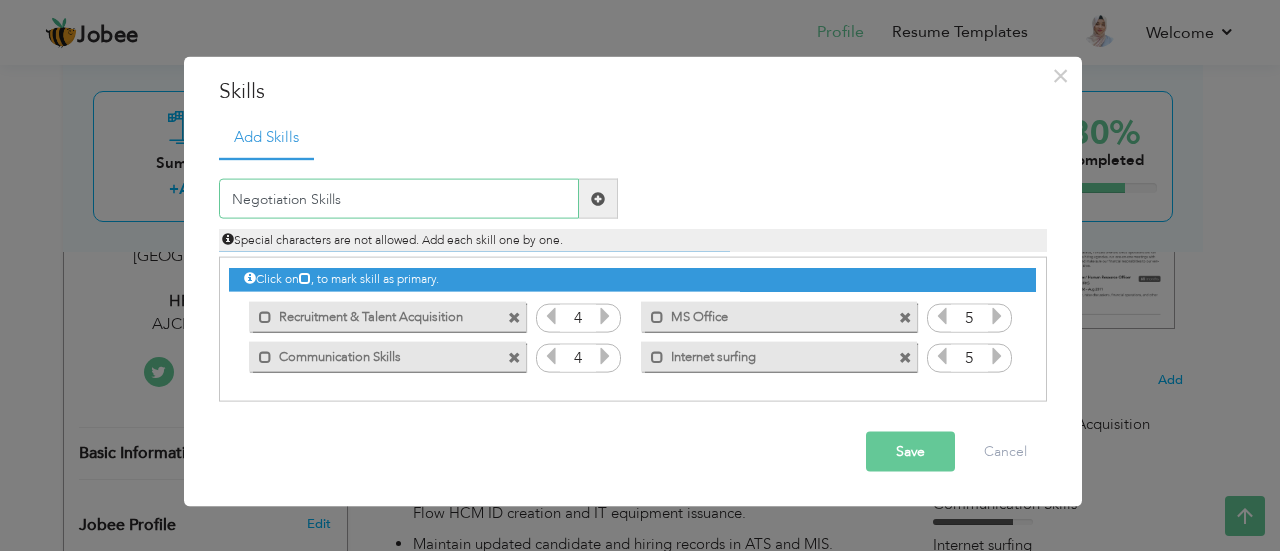 type on "Negotiation Skills" 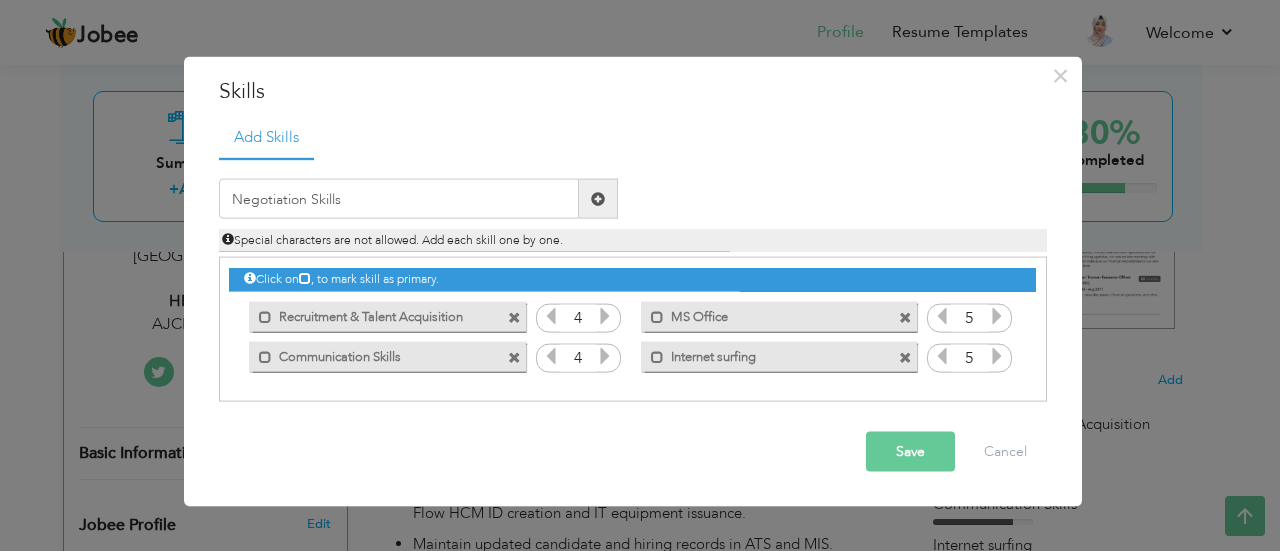 click at bounding box center (598, 199) 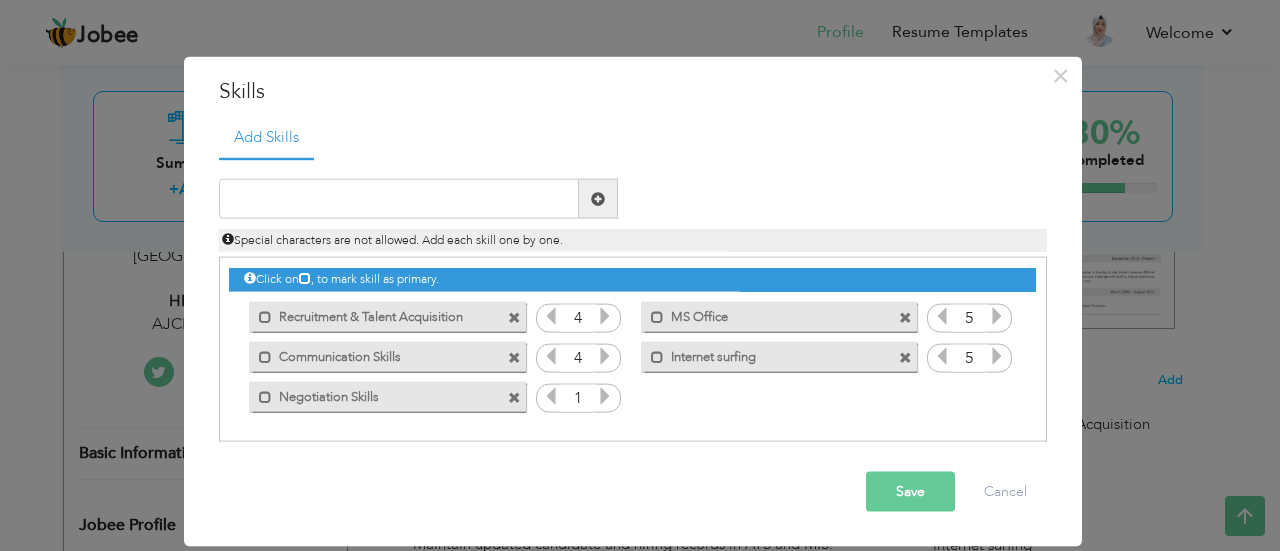 click on "1" at bounding box center (578, 398) 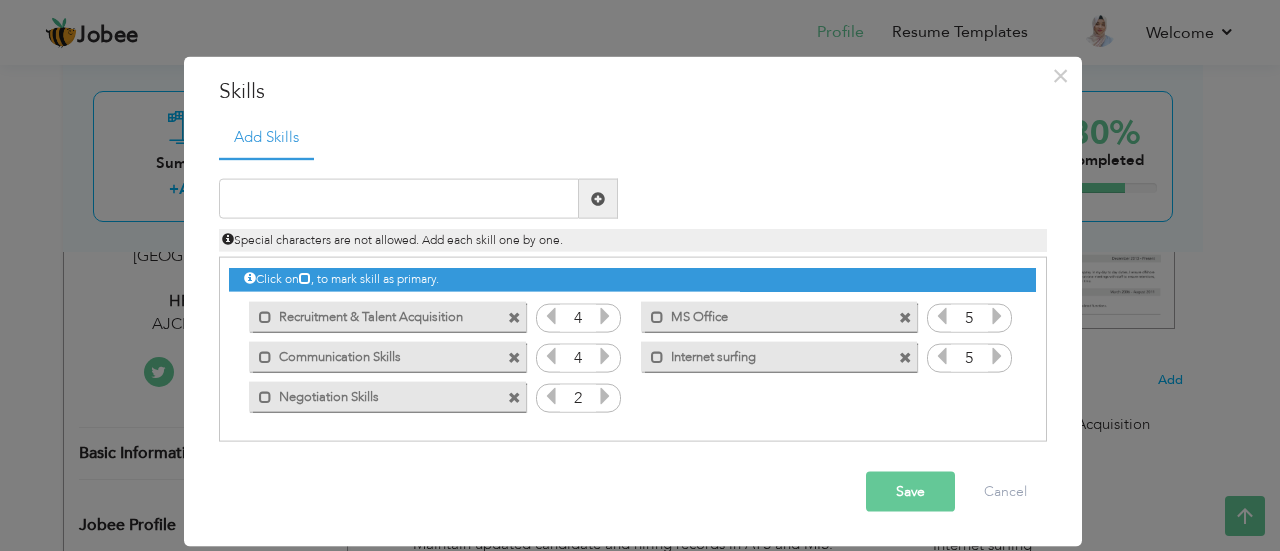 click at bounding box center [605, 396] 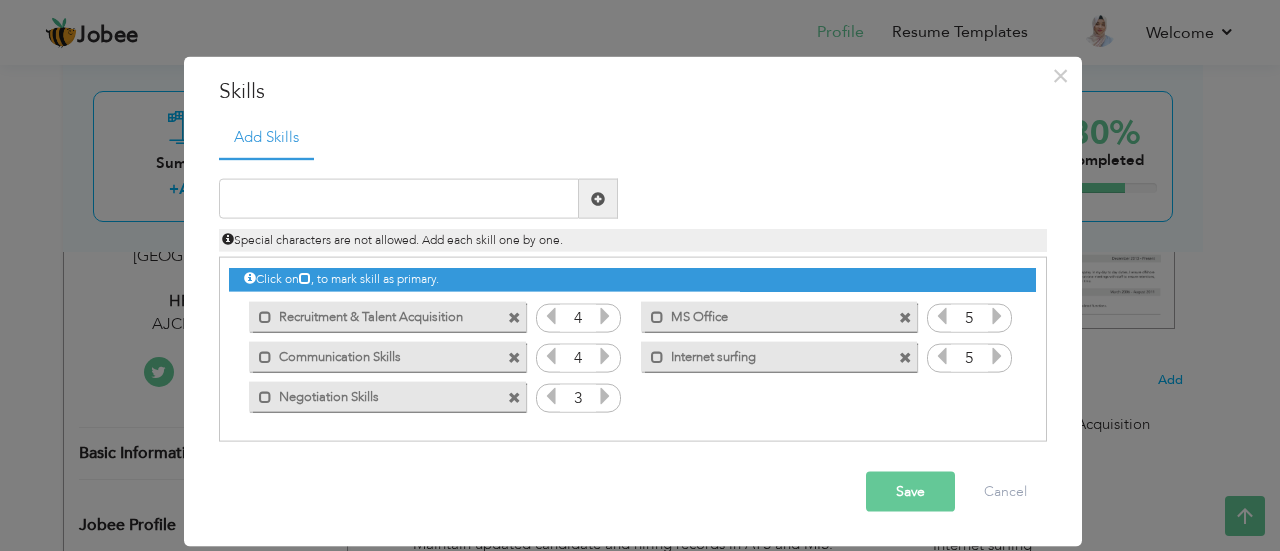 click at bounding box center [605, 396] 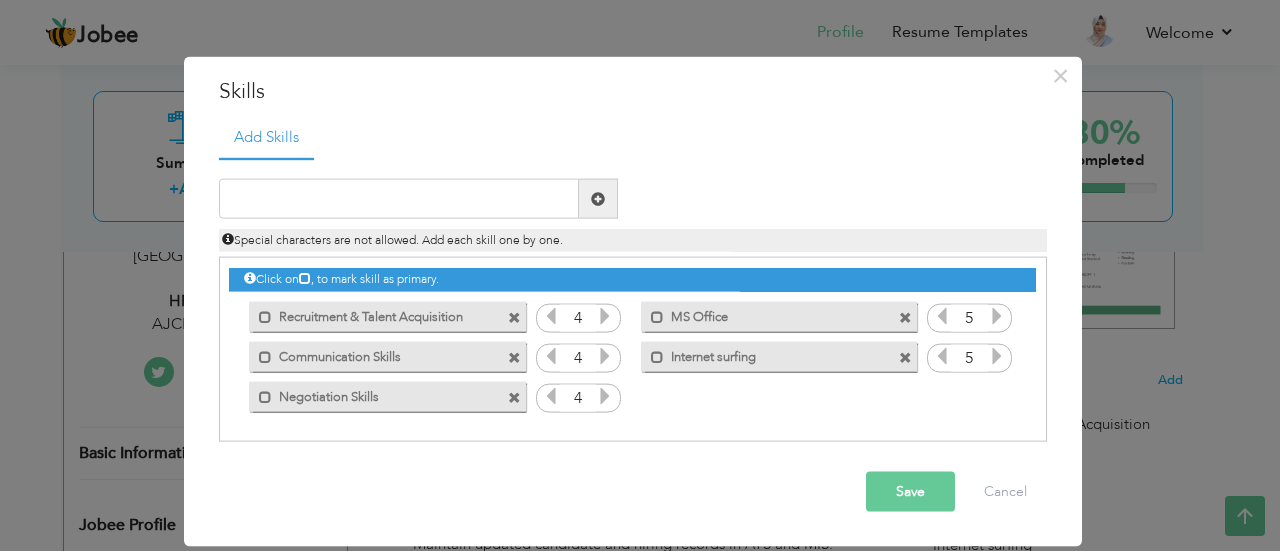 click on "Save" at bounding box center (910, 492) 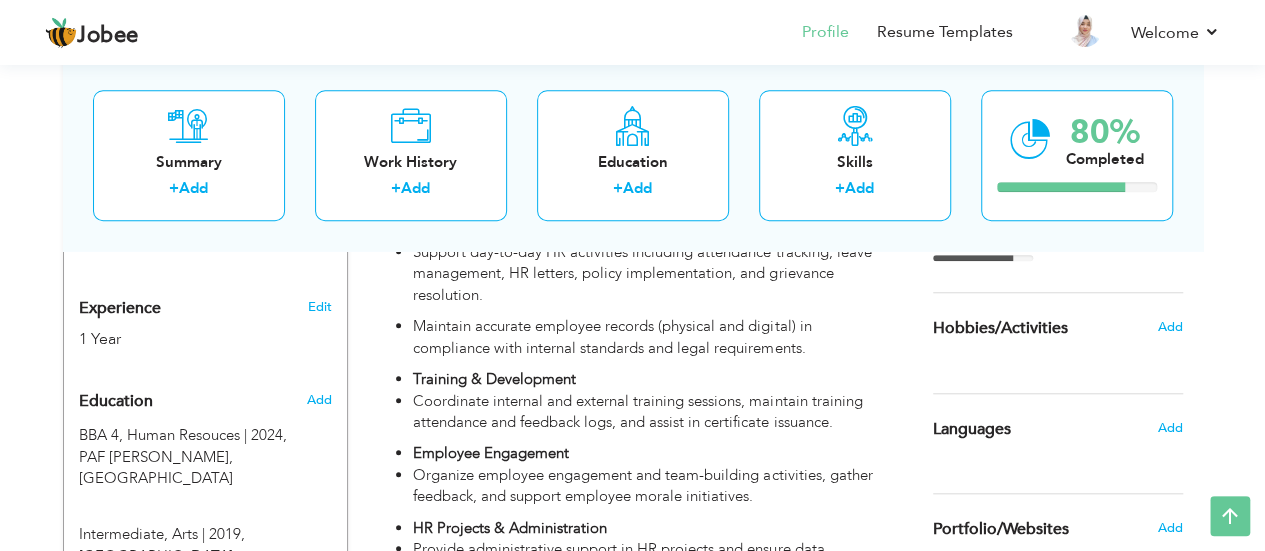scroll, scrollTop: 700, scrollLeft: 0, axis: vertical 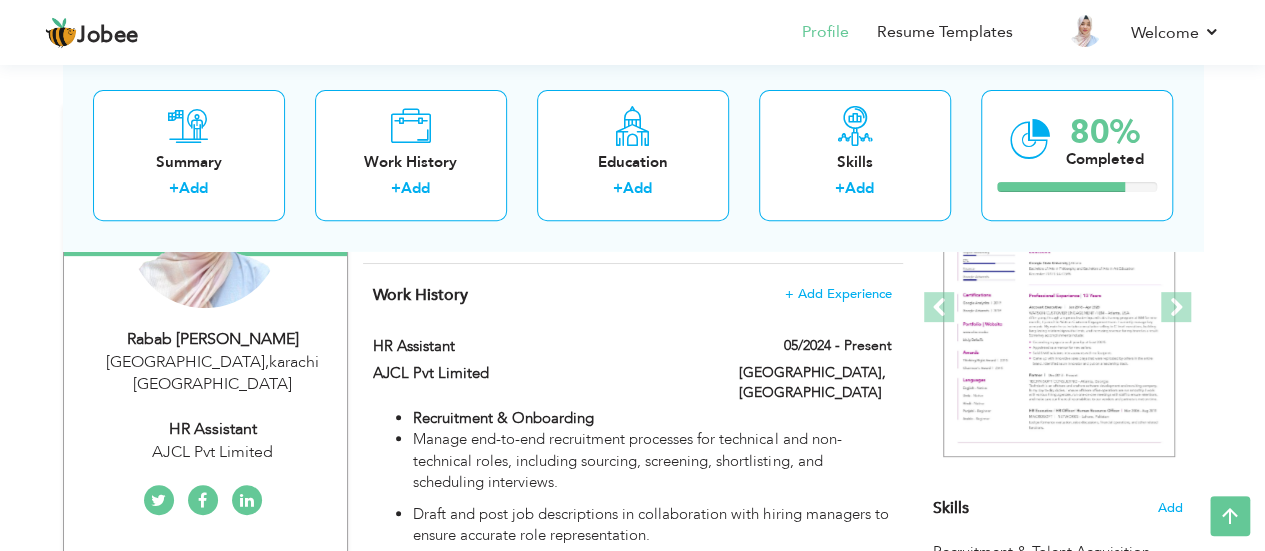 click on "Karachi ,  karachi Pakistan" at bounding box center [213, 374] 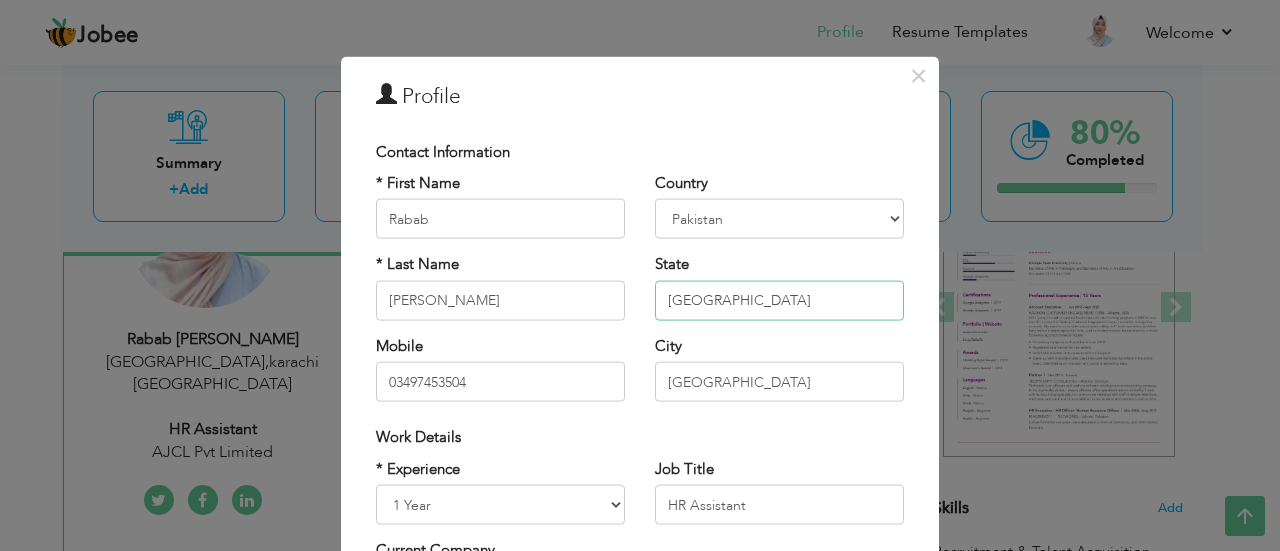 click on "karachi" at bounding box center (779, 300) 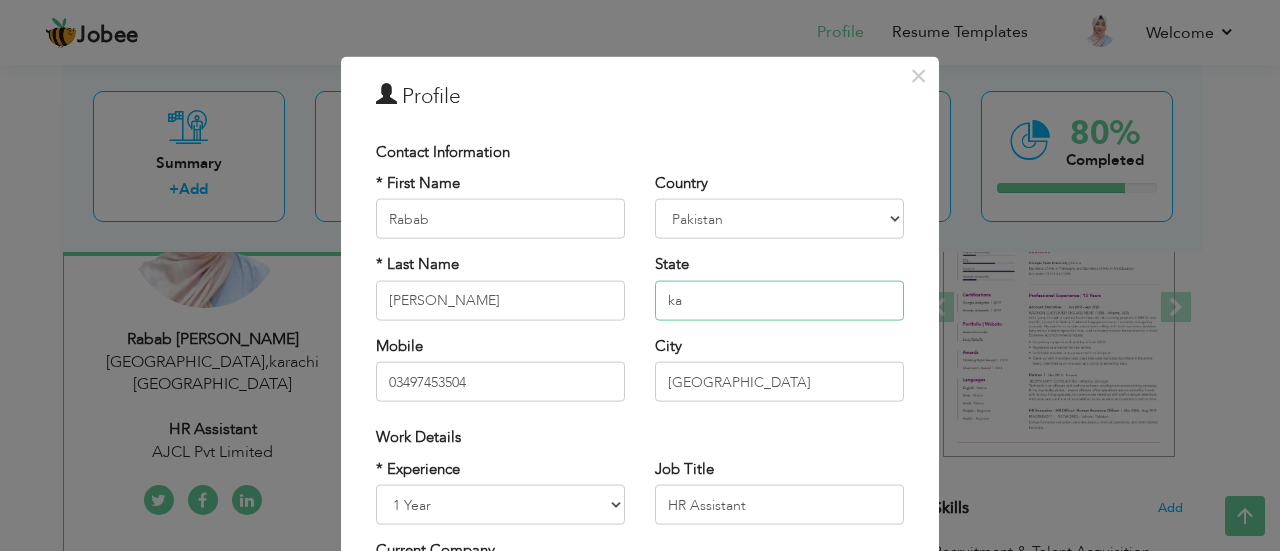 type on "k" 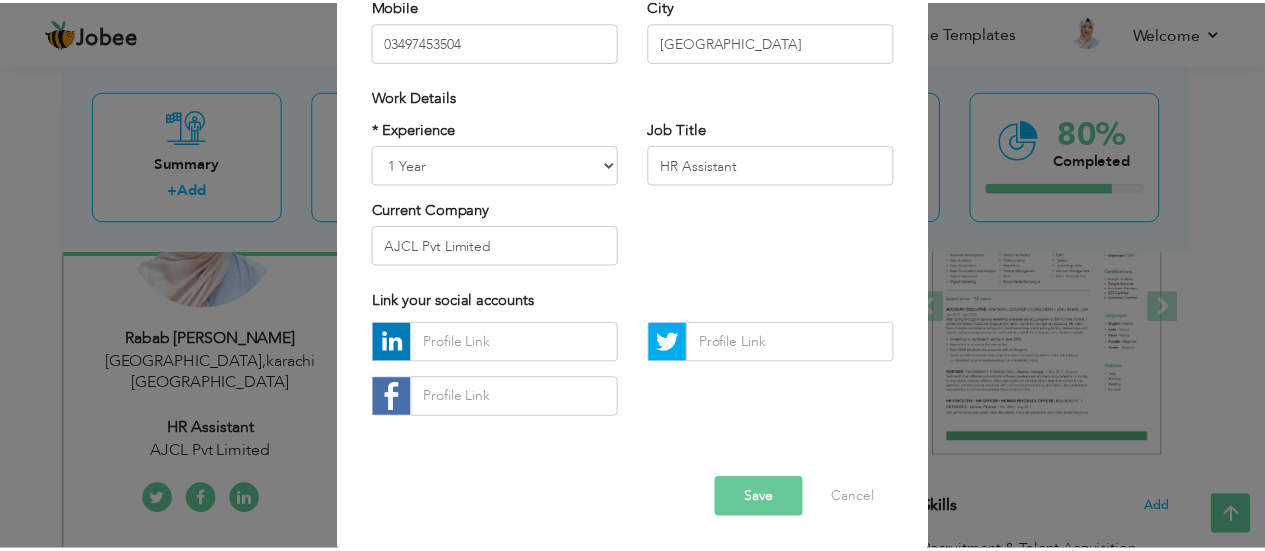 scroll, scrollTop: 342, scrollLeft: 0, axis: vertical 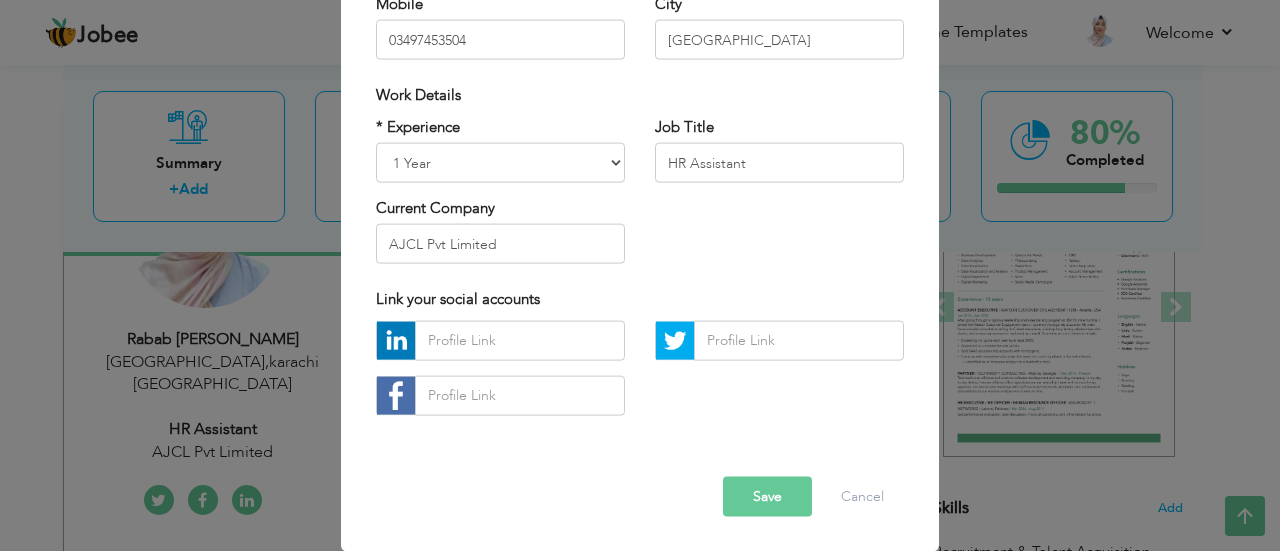 type 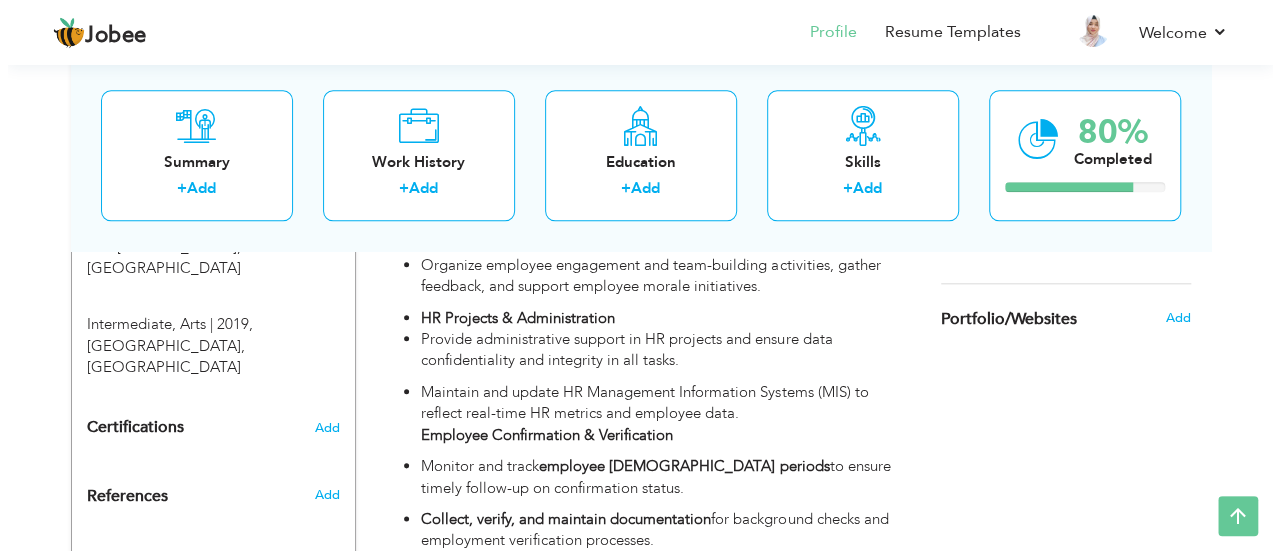 scroll, scrollTop: 1000, scrollLeft: 0, axis: vertical 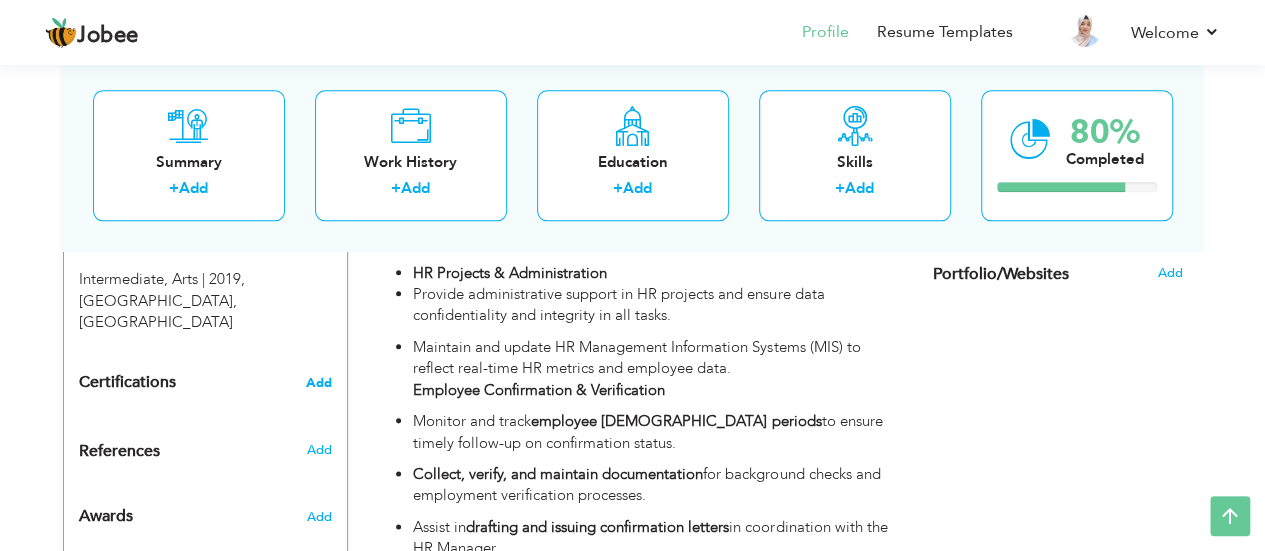 click on "Add" at bounding box center (319, 383) 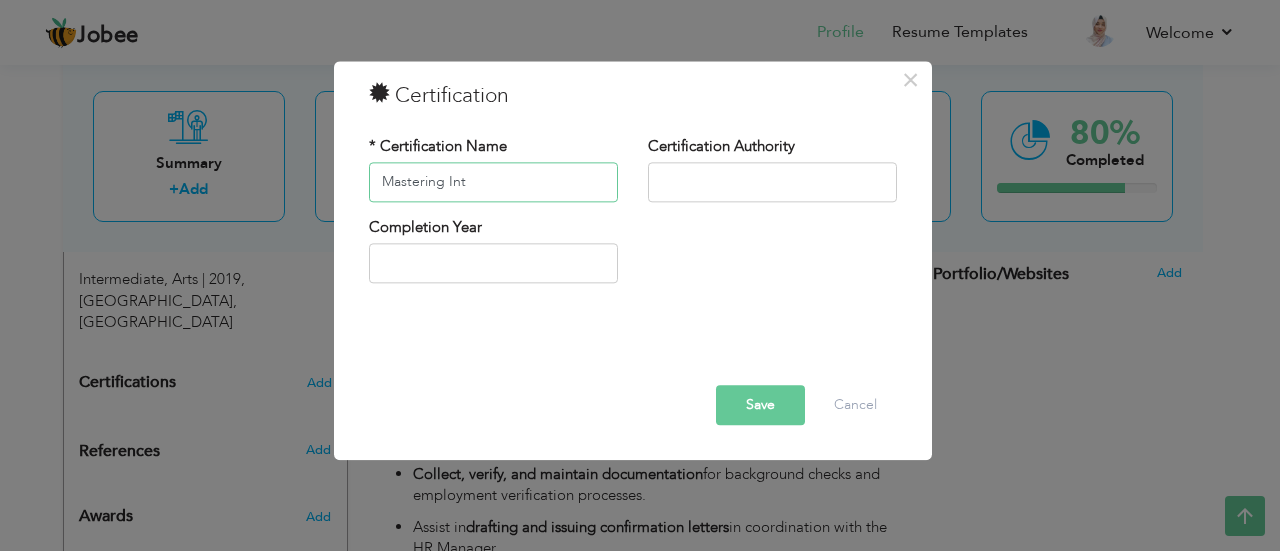 click on "Mastering Int" at bounding box center (493, 182) 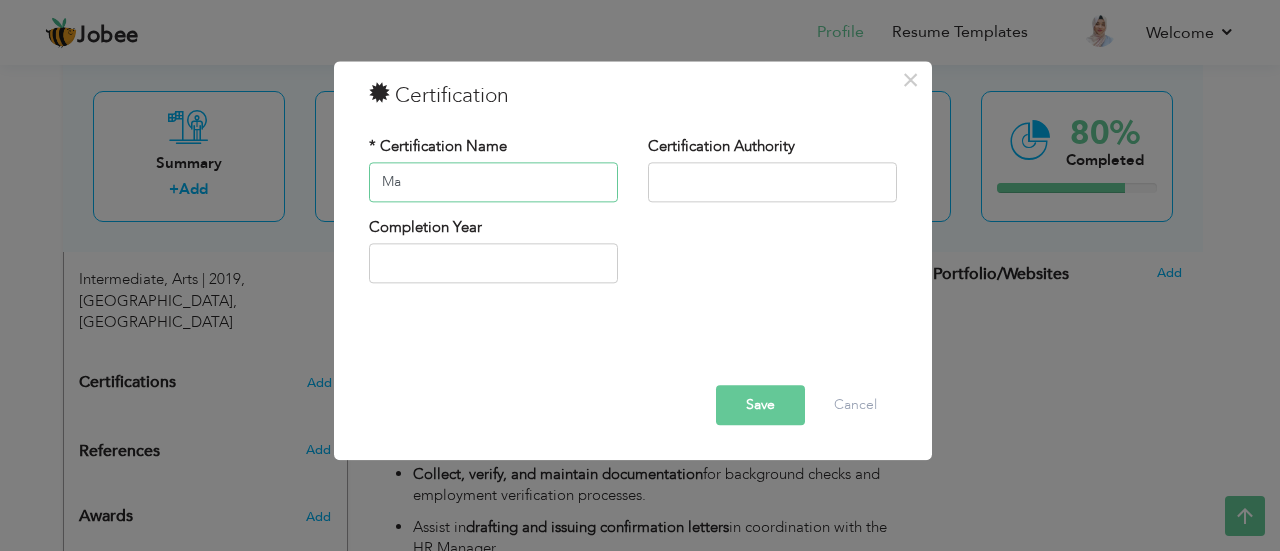 type on "M" 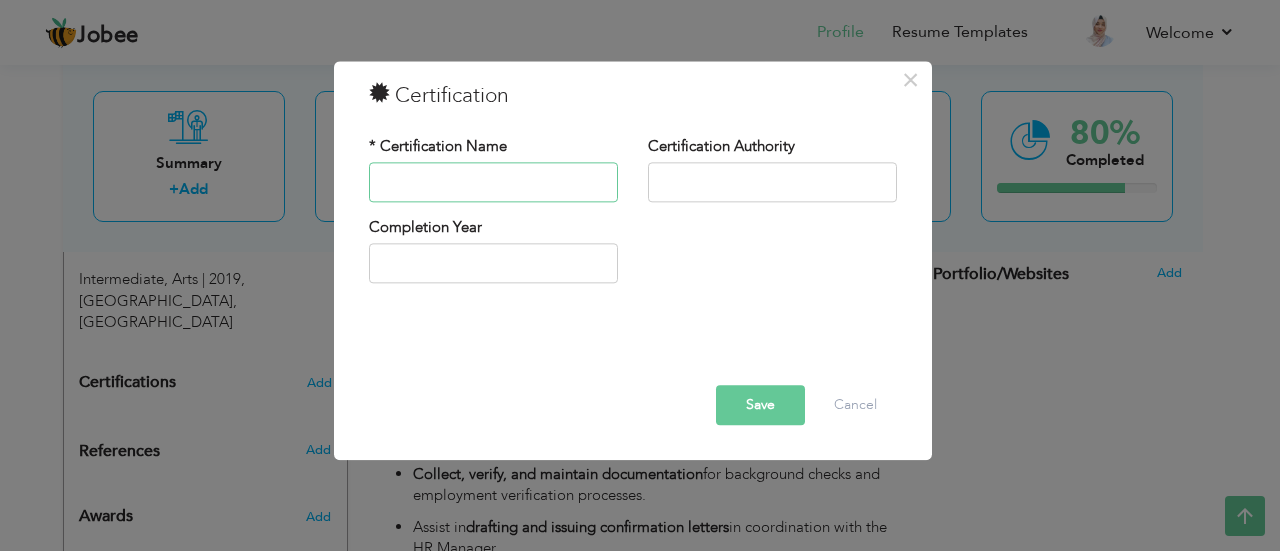 paste on "Mastering Intelligent Automation with RPA and AI" 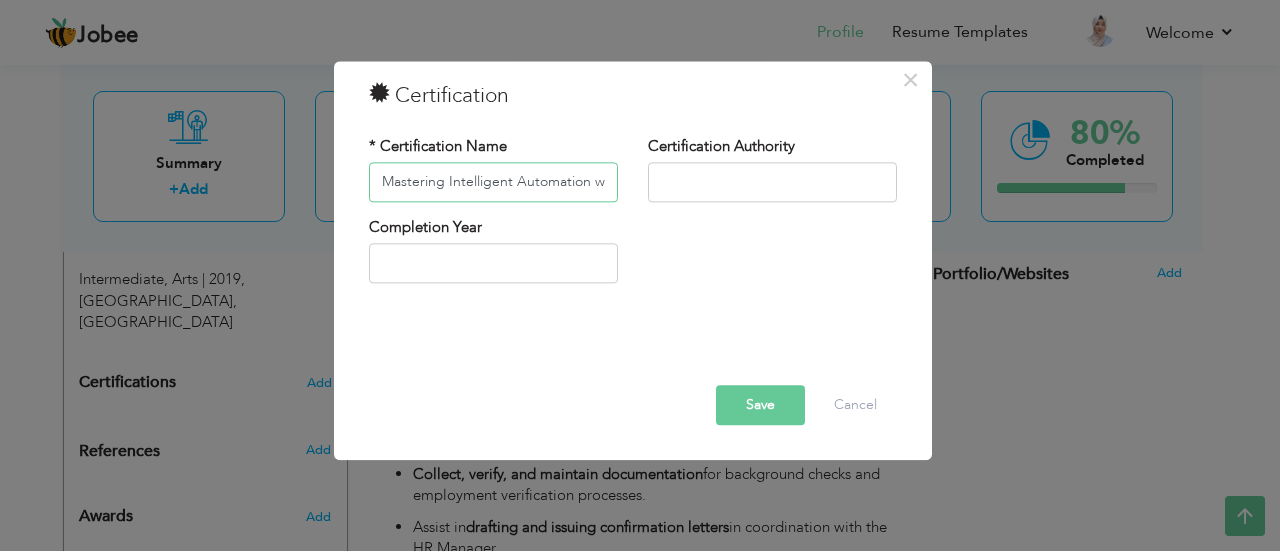 scroll, scrollTop: 0, scrollLeft: 84, axis: horizontal 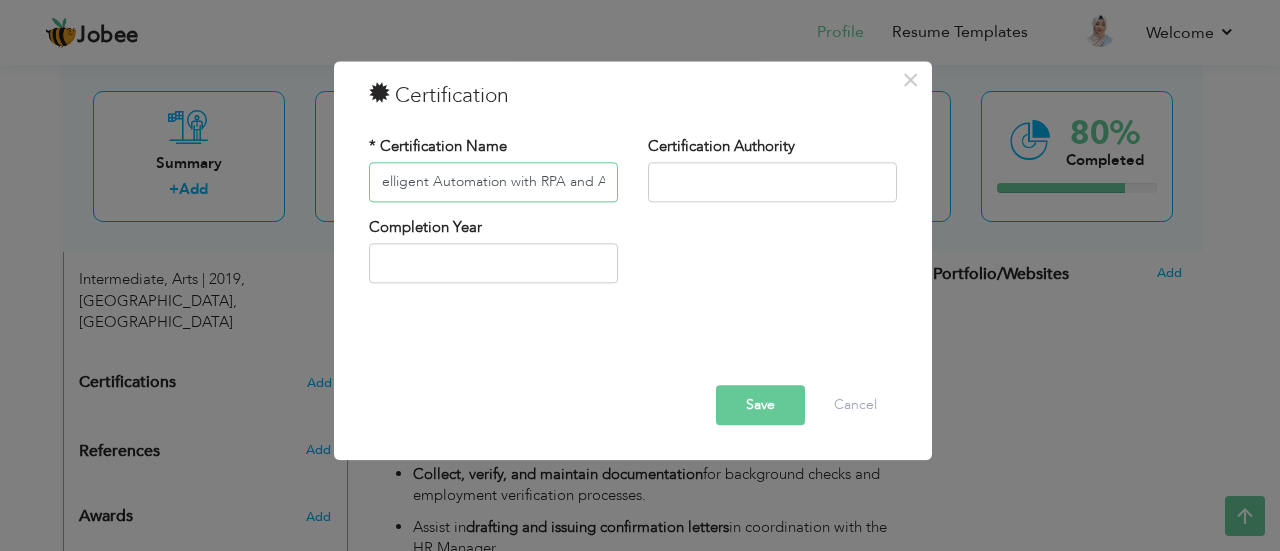 type on "Mastering Intelligent Automation with RPA and AI" 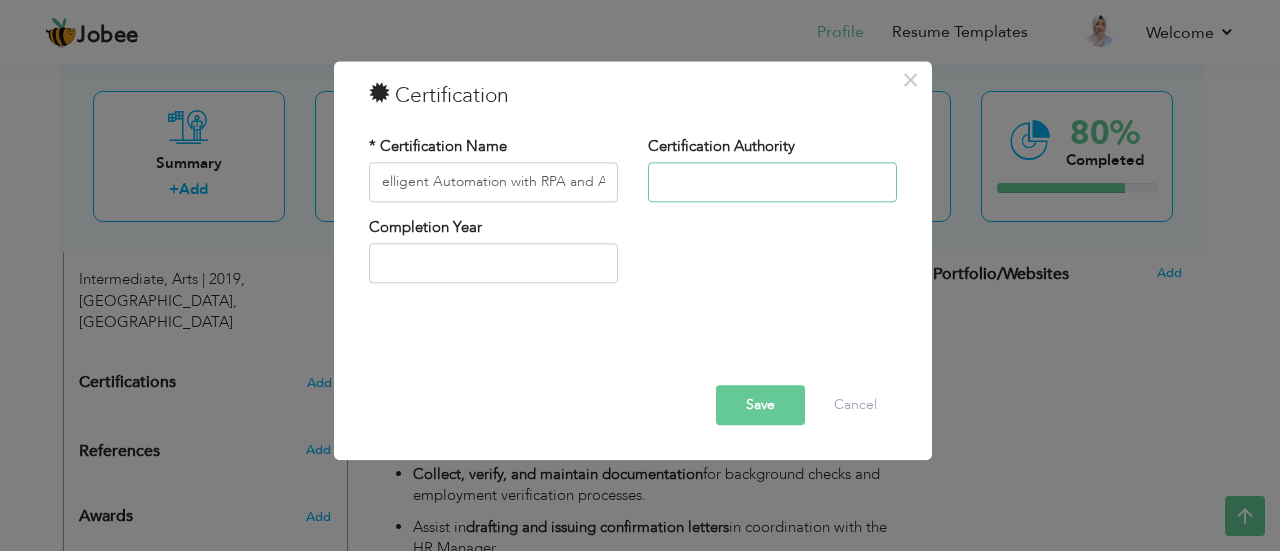 click at bounding box center [772, 182] 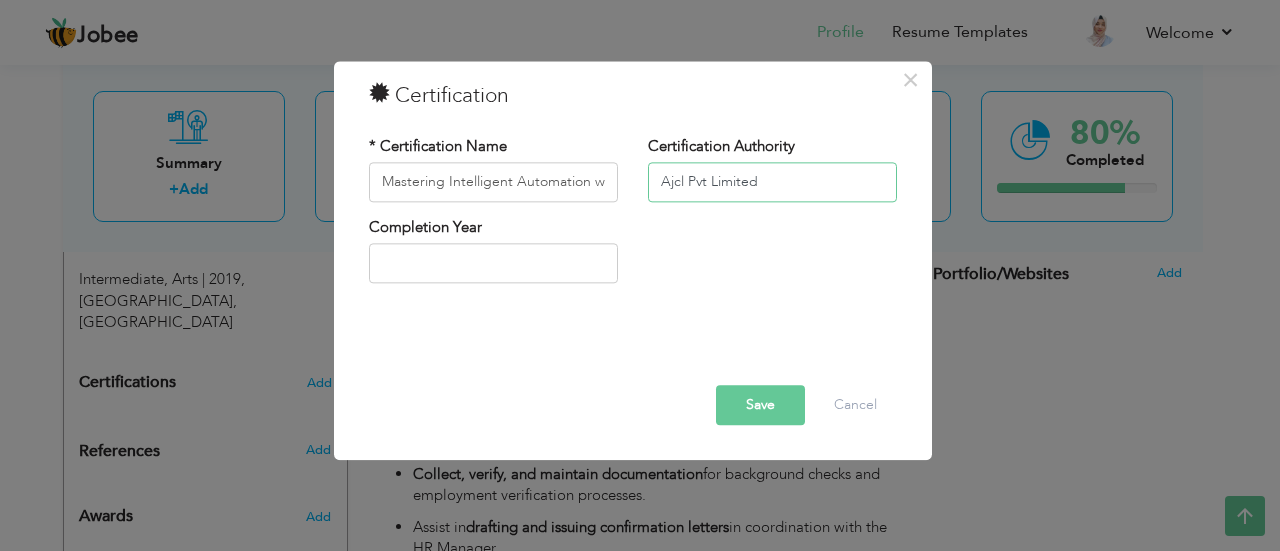 type on "Ajcl Pvt Limited" 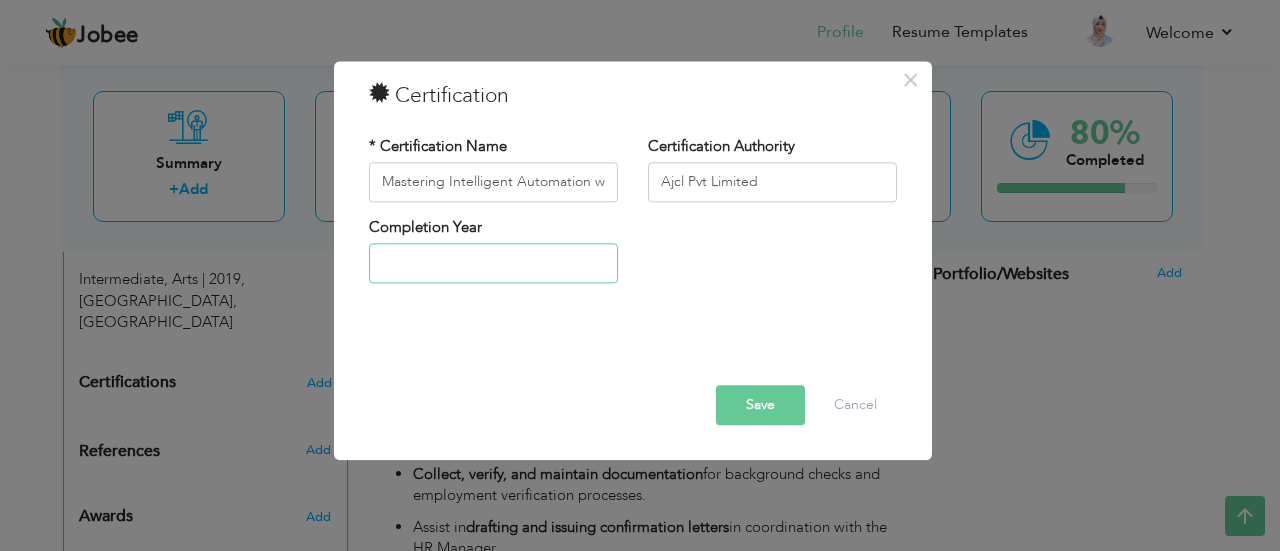 type on "2025" 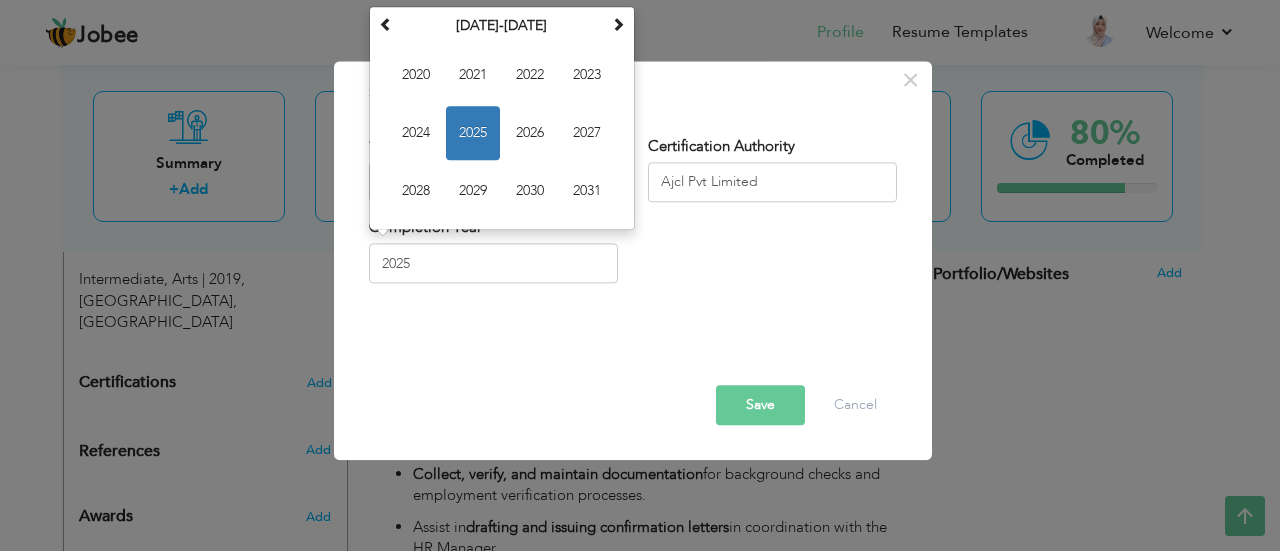 click on "Save" at bounding box center (760, 405) 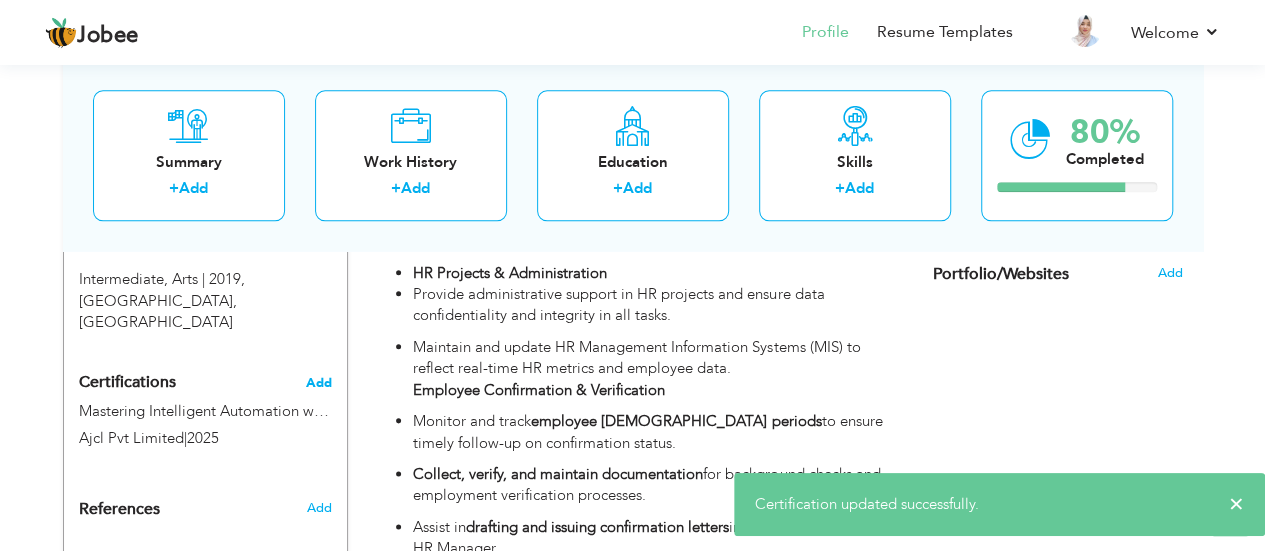 click on "Add" at bounding box center [319, 383] 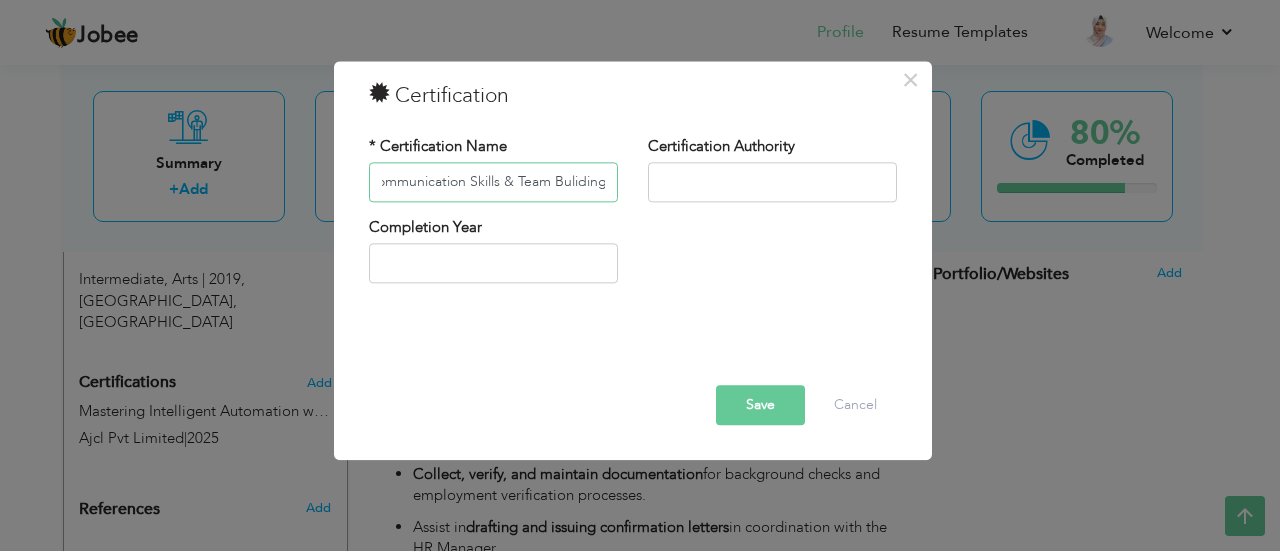 scroll, scrollTop: 0, scrollLeft: 75, axis: horizontal 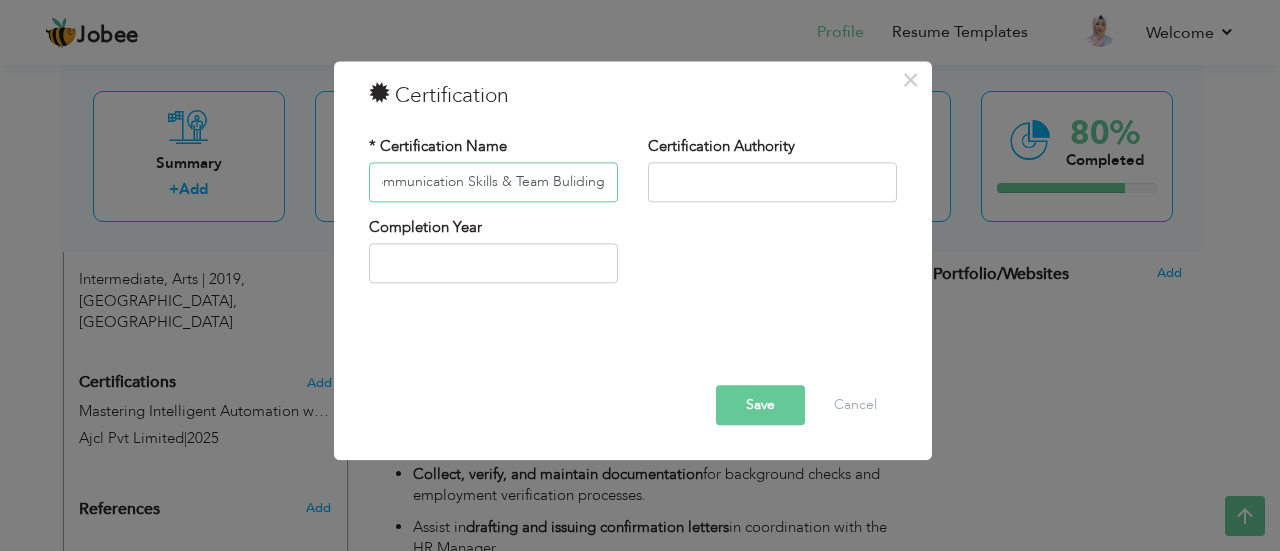 type on "Effective Communication Skills & Team Buliding" 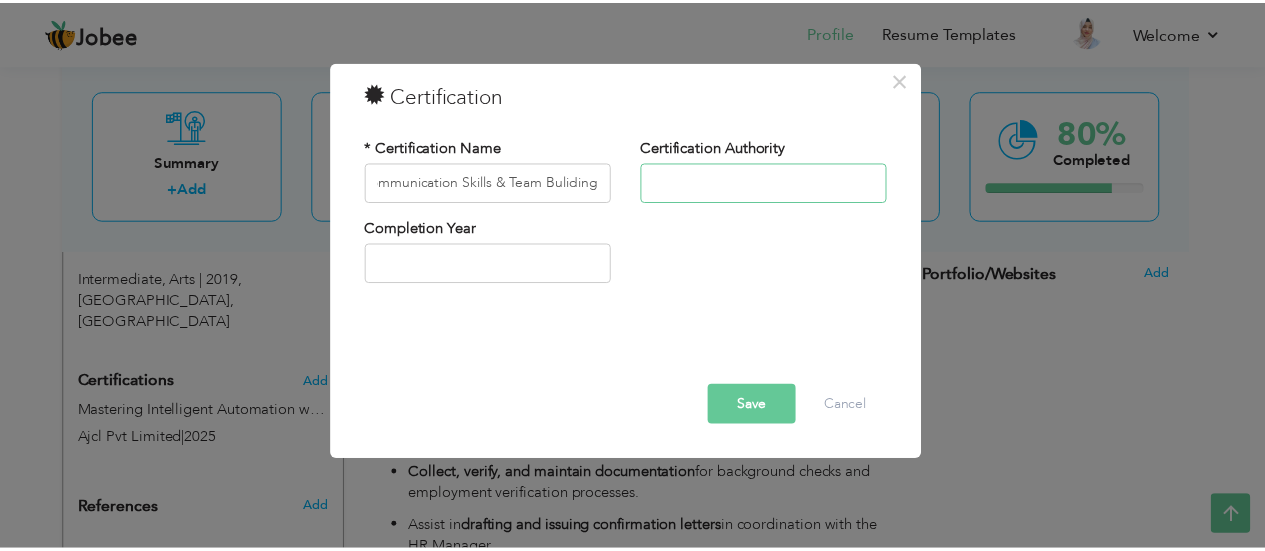 scroll, scrollTop: 0, scrollLeft: 0, axis: both 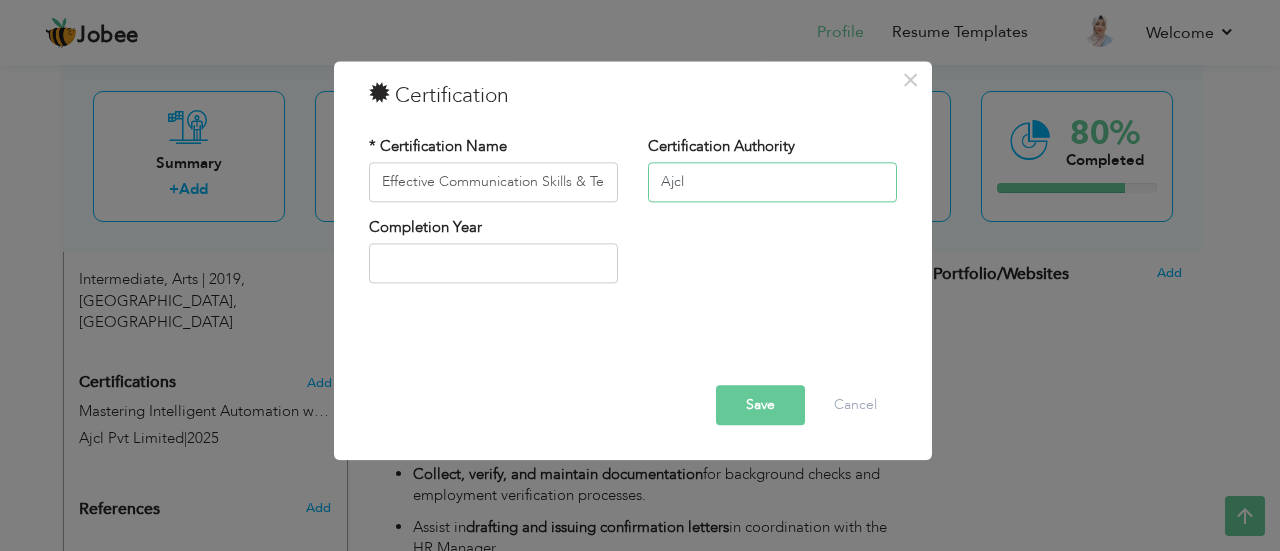 type on "Ajcl Pvt Limited" 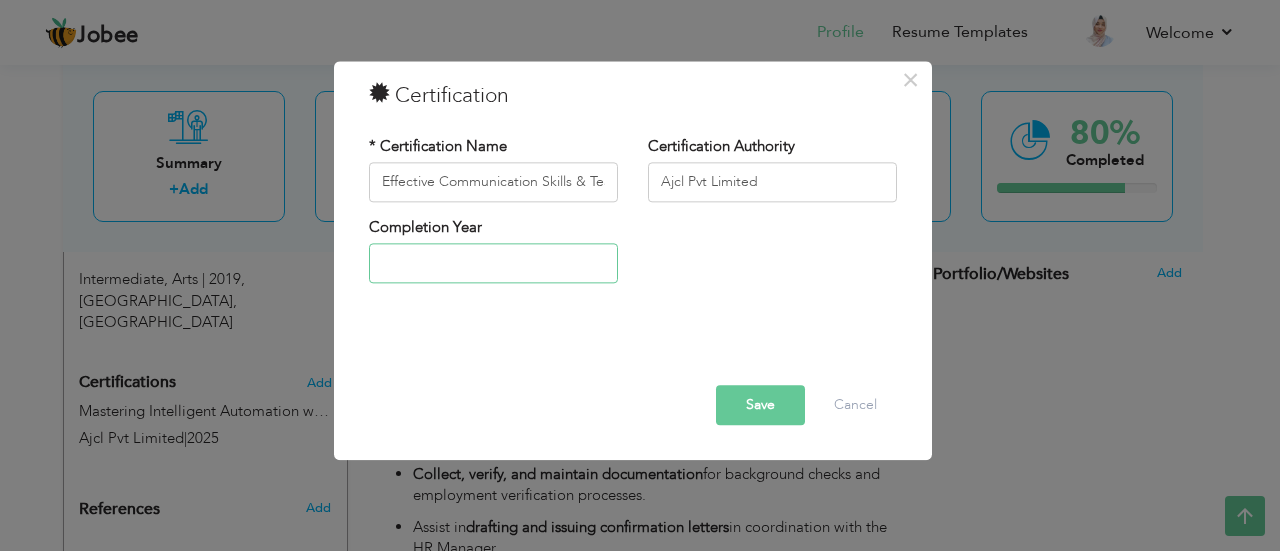 click at bounding box center (493, 264) 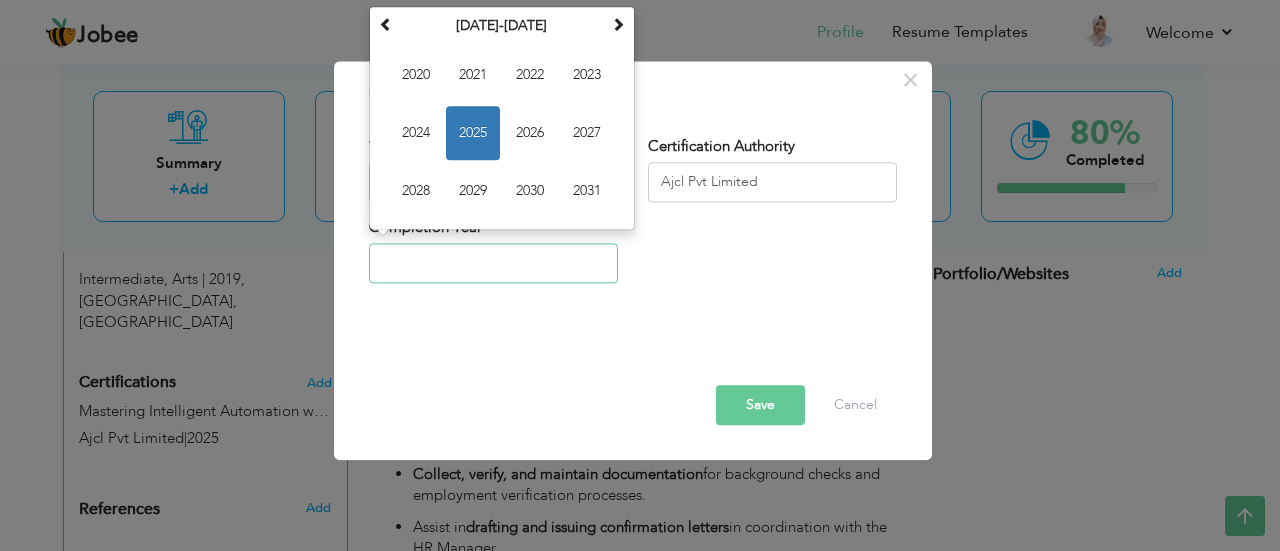 click on "2025" at bounding box center [473, 133] 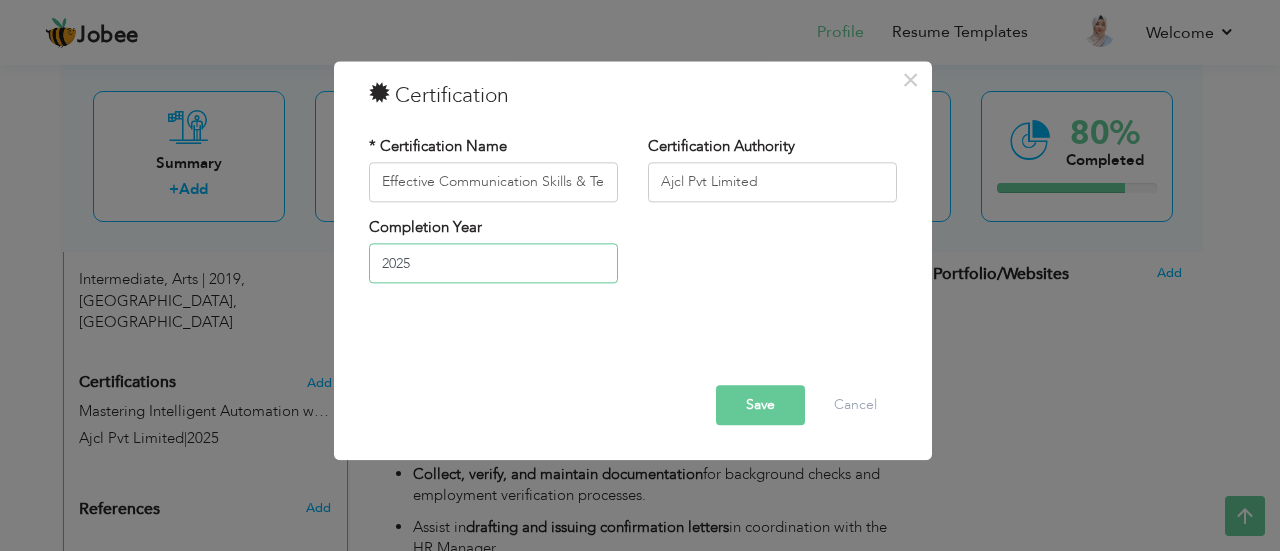 click on "2025" at bounding box center (493, 264) 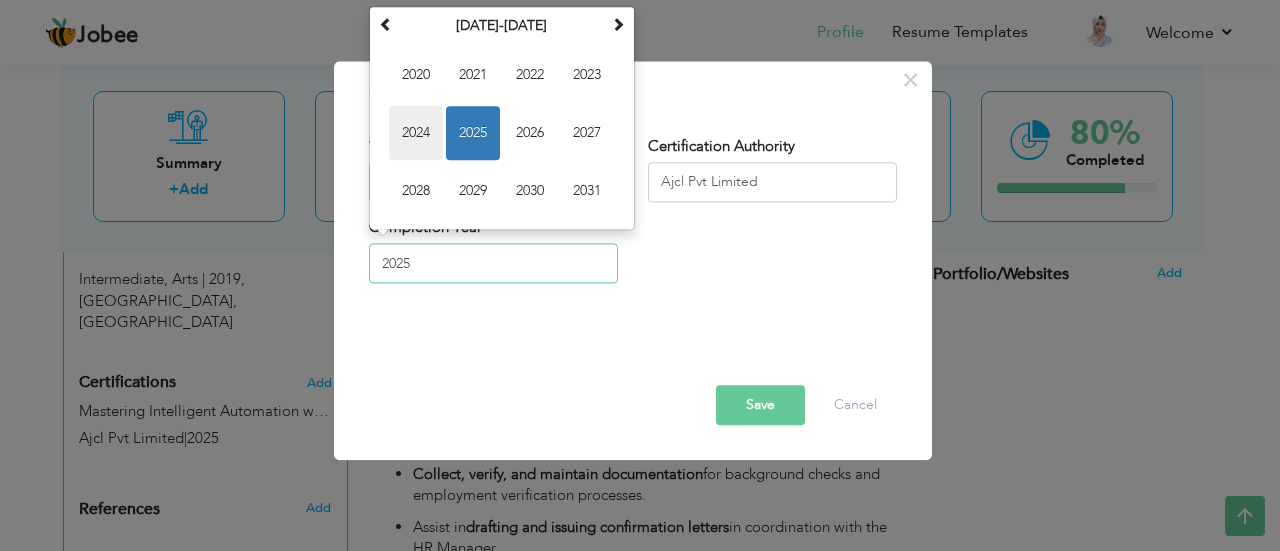 click on "2024" at bounding box center [416, 133] 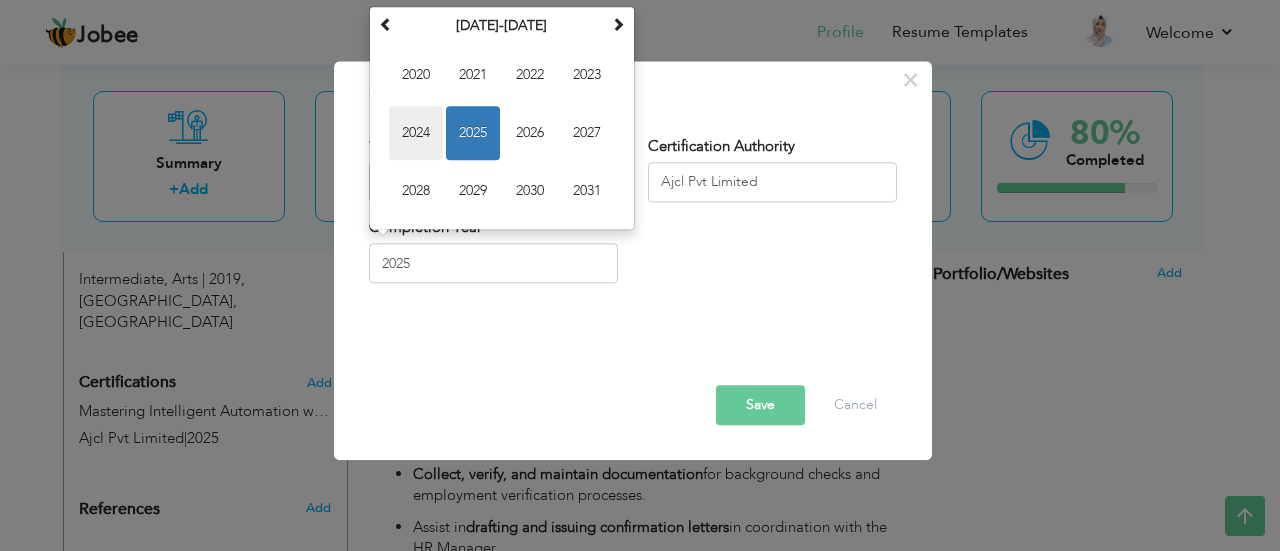 type on "2024" 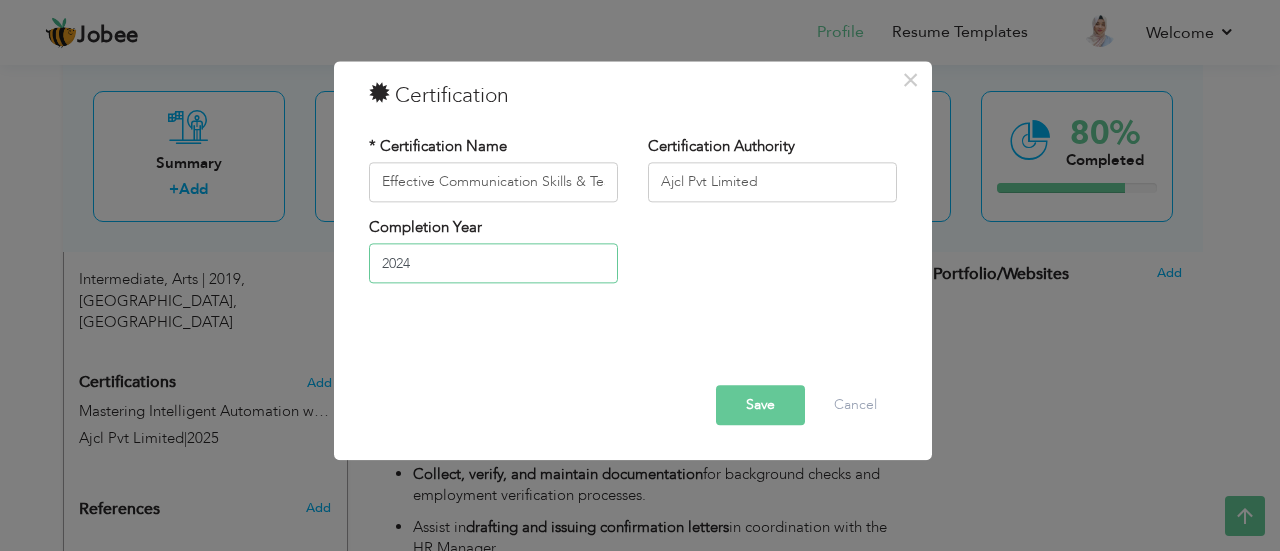 click on "2024" at bounding box center [493, 264] 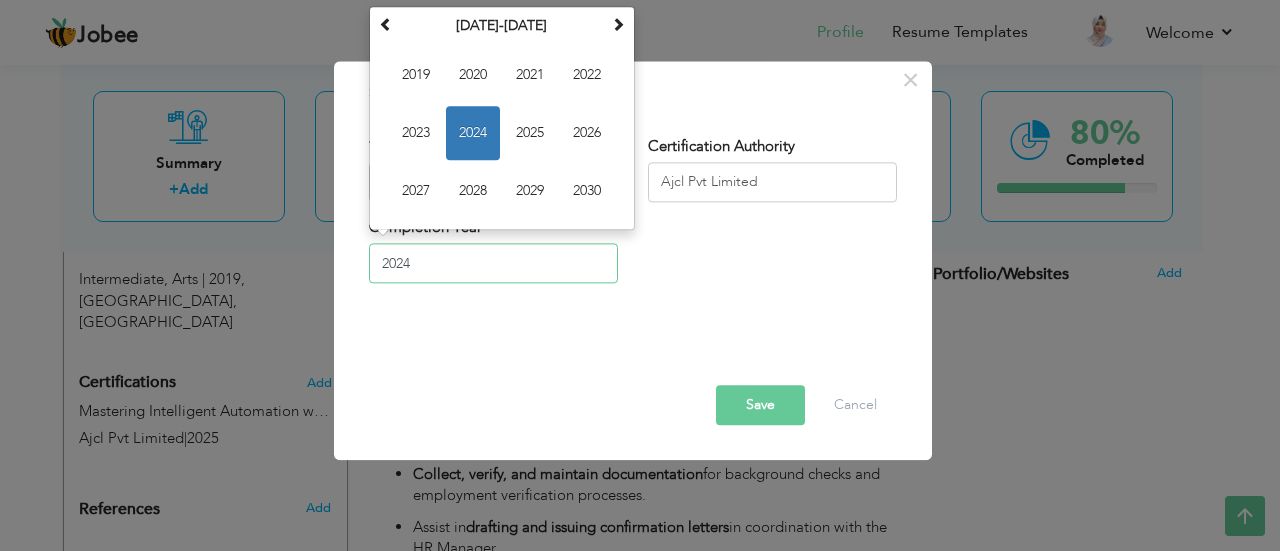 click on "2024" at bounding box center (473, 133) 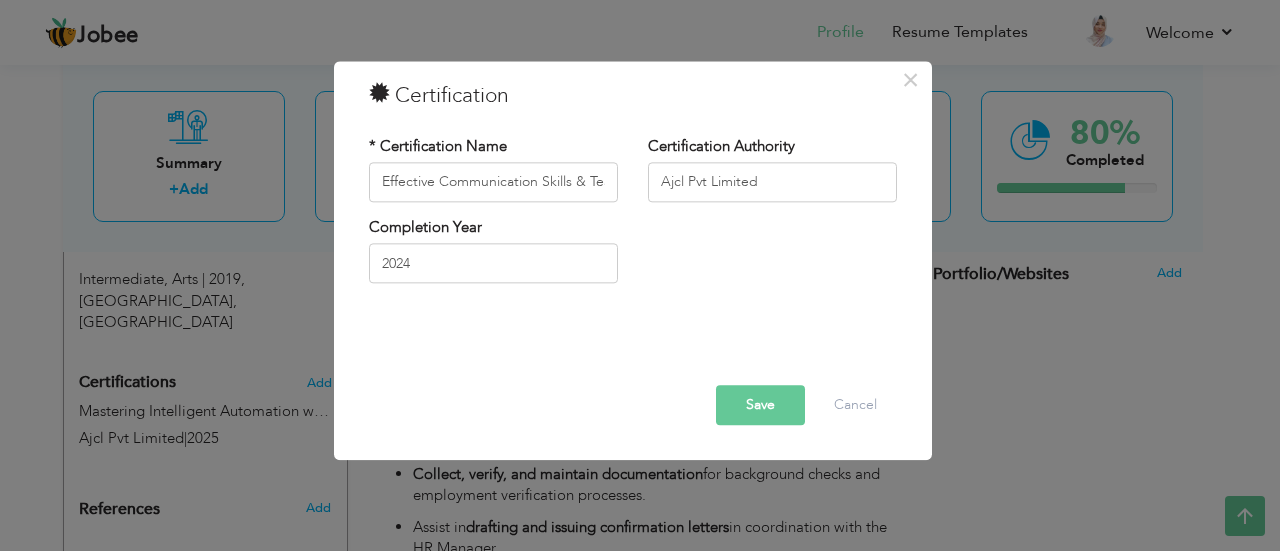 click on "Save" at bounding box center [760, 405] 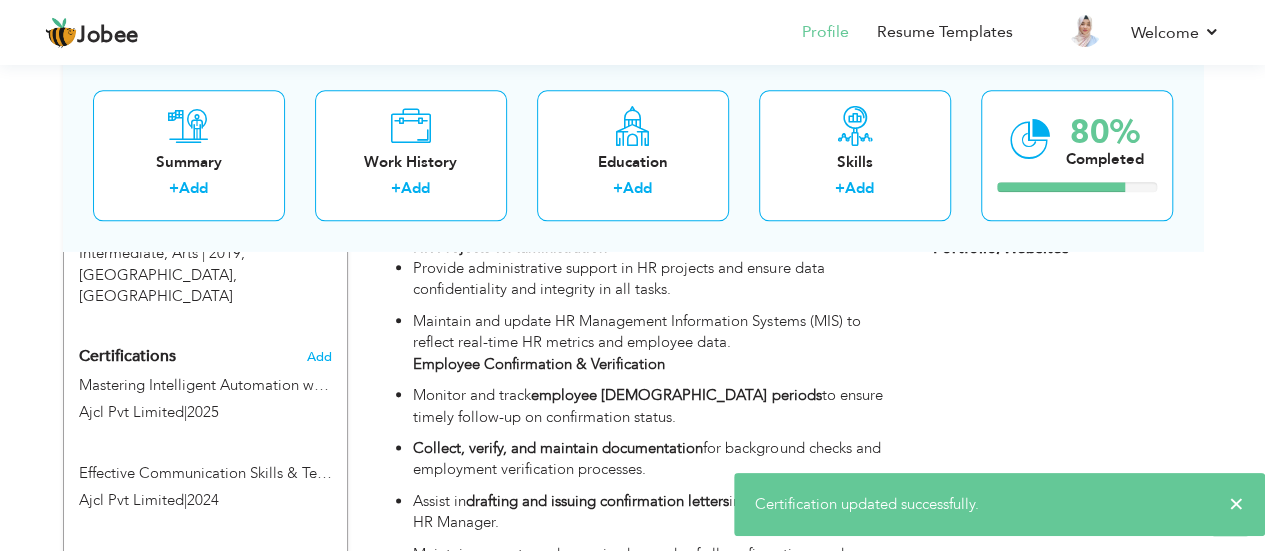 scroll, scrollTop: 1000, scrollLeft: 0, axis: vertical 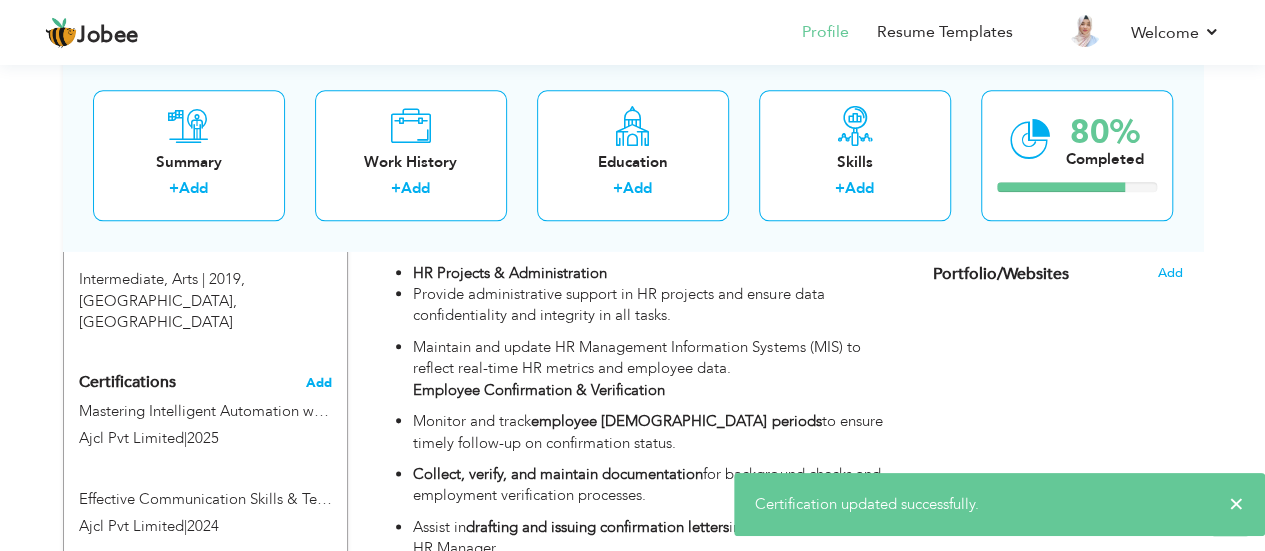 click on "Add" at bounding box center [319, 383] 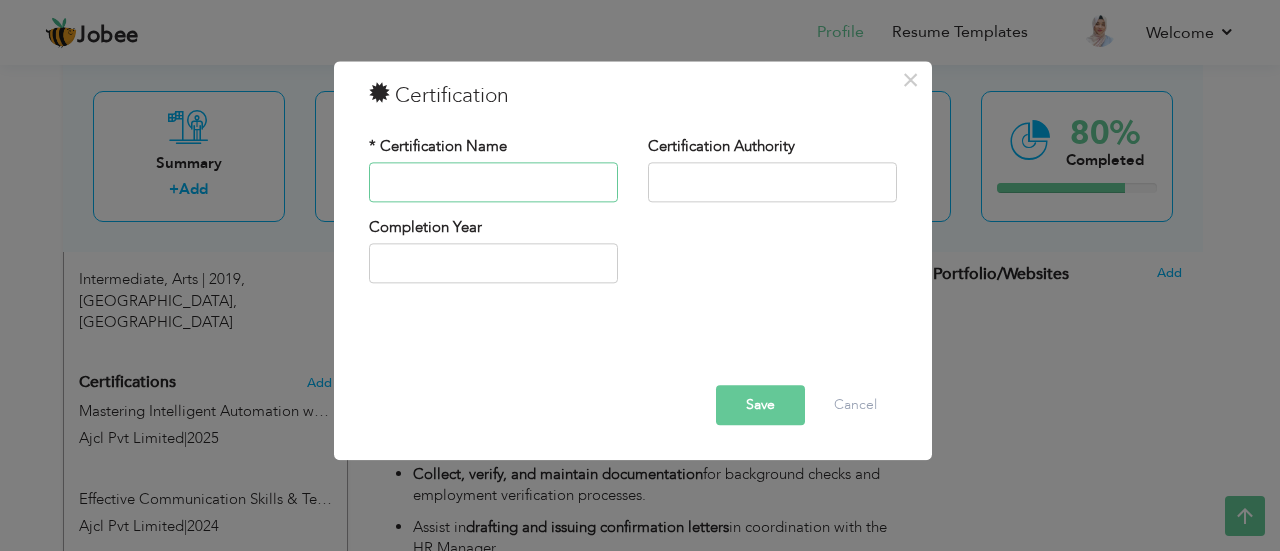 paste on "•	Compliance Training." 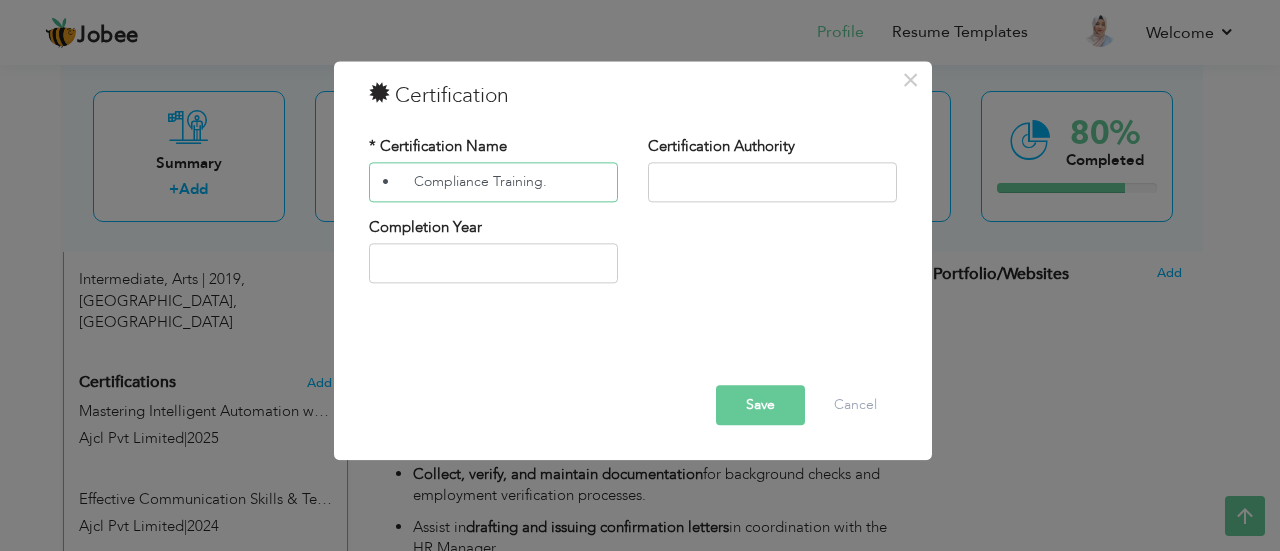 click on "•	Compliance Training." at bounding box center (493, 182) 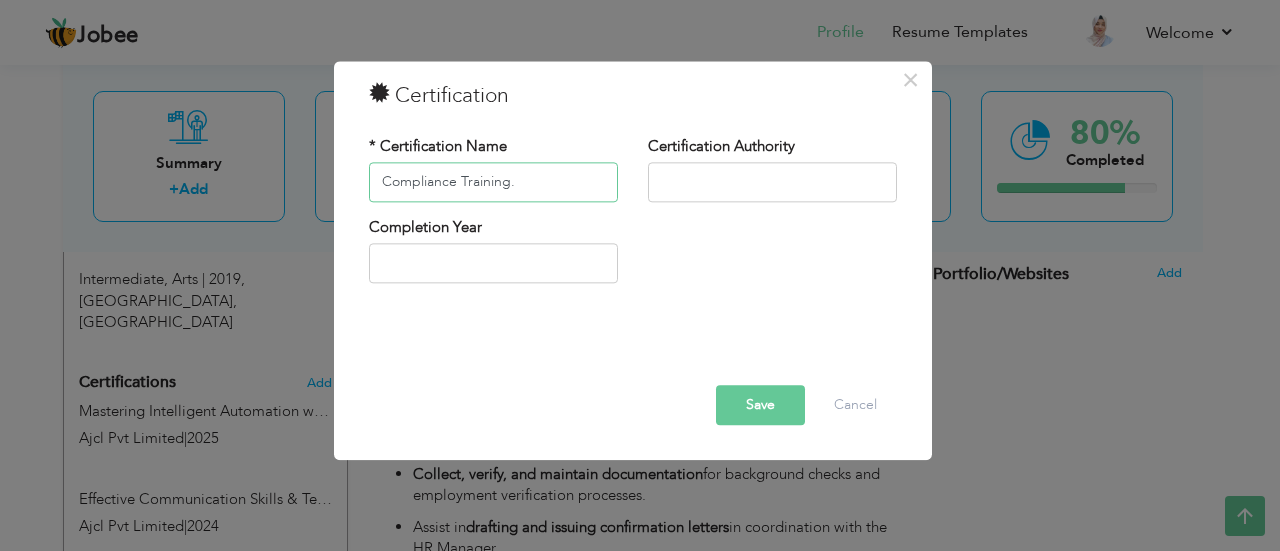 type on "Compliance Training." 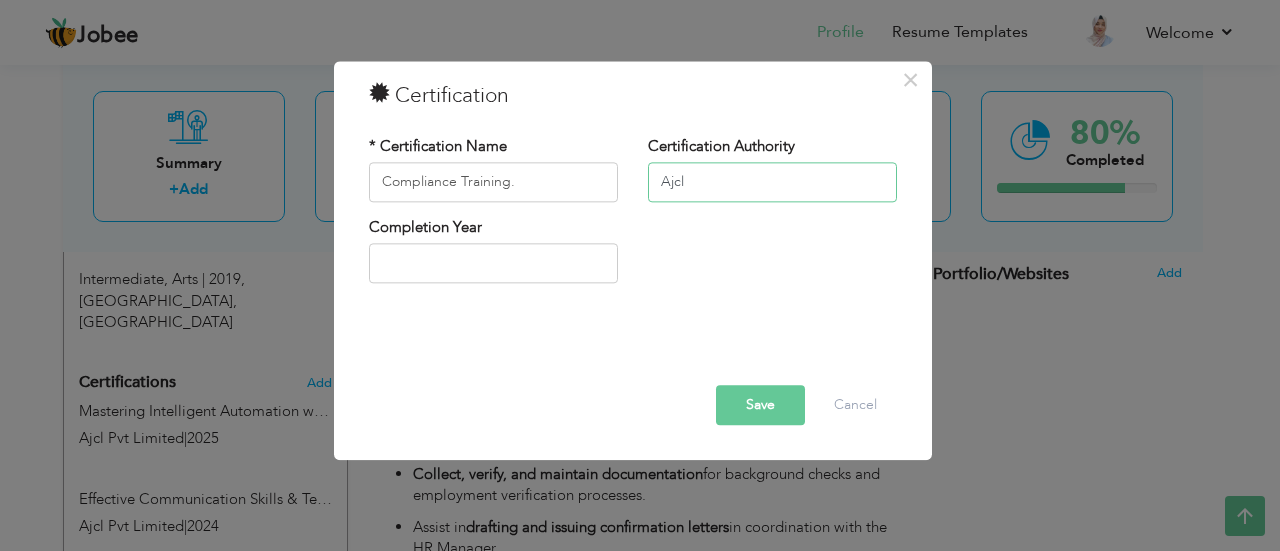 type on "Ajcl Pvt Limited" 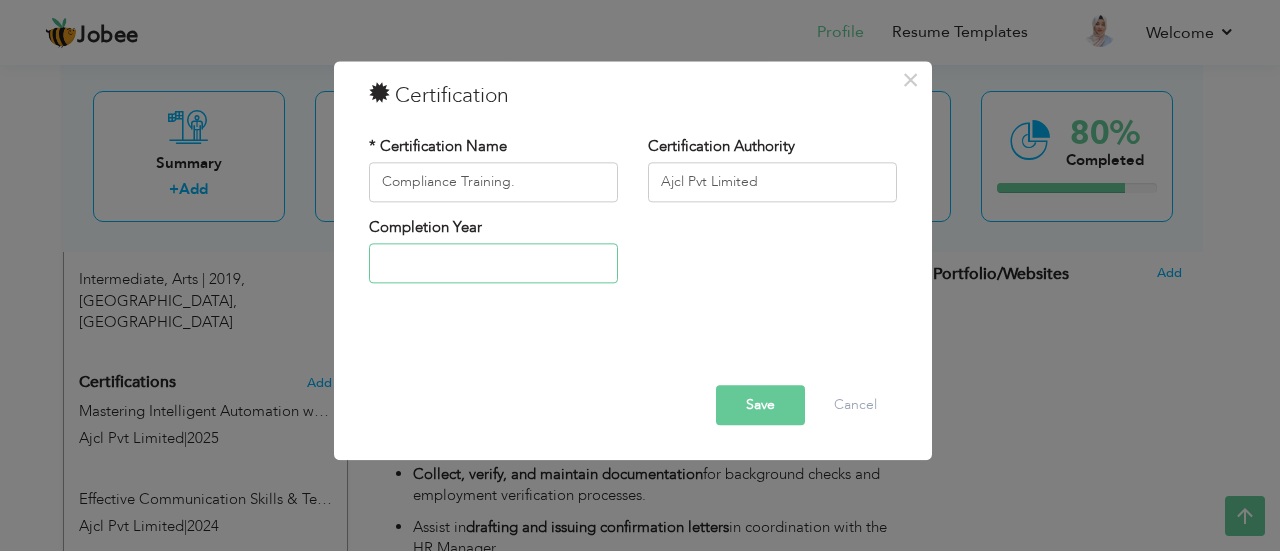 click at bounding box center (493, 264) 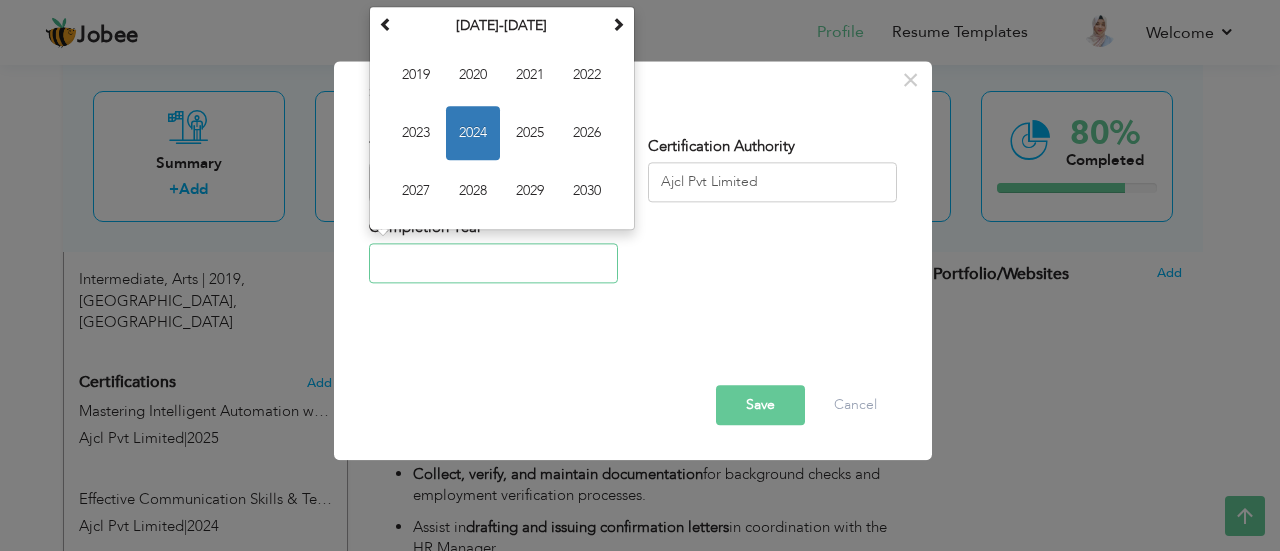 click on "2024" at bounding box center (473, 133) 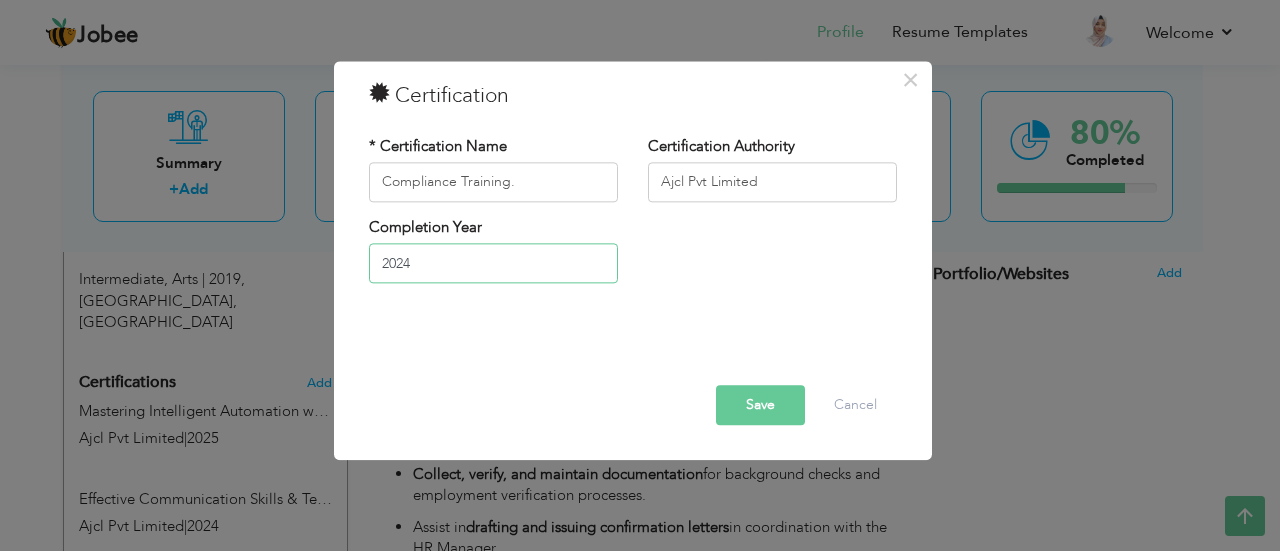 click on "2024" at bounding box center [493, 264] 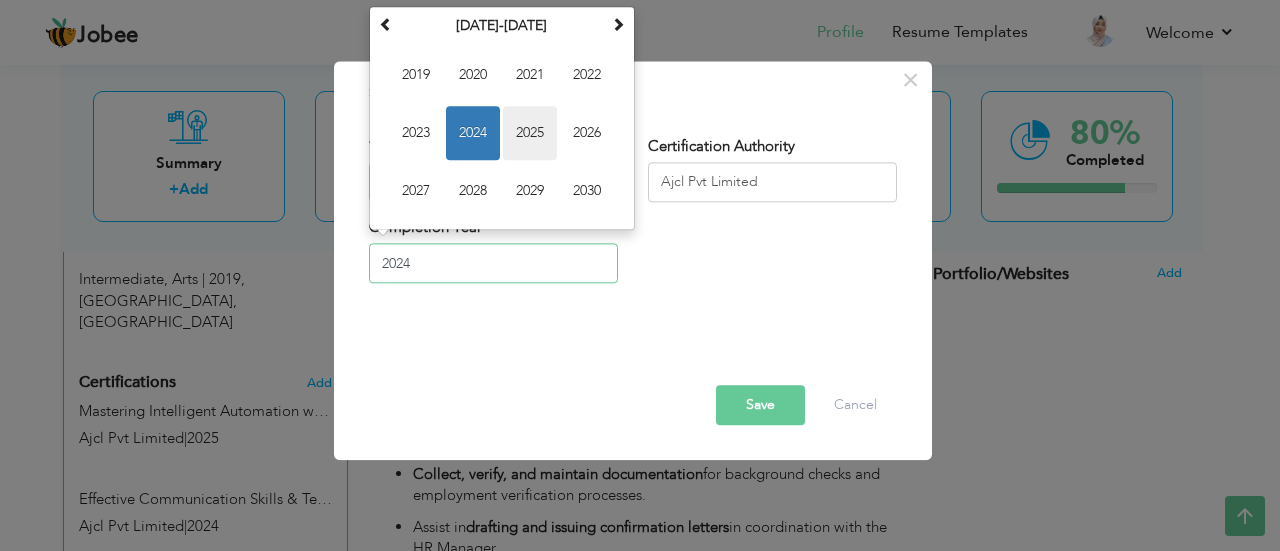 click on "2025" at bounding box center (530, 133) 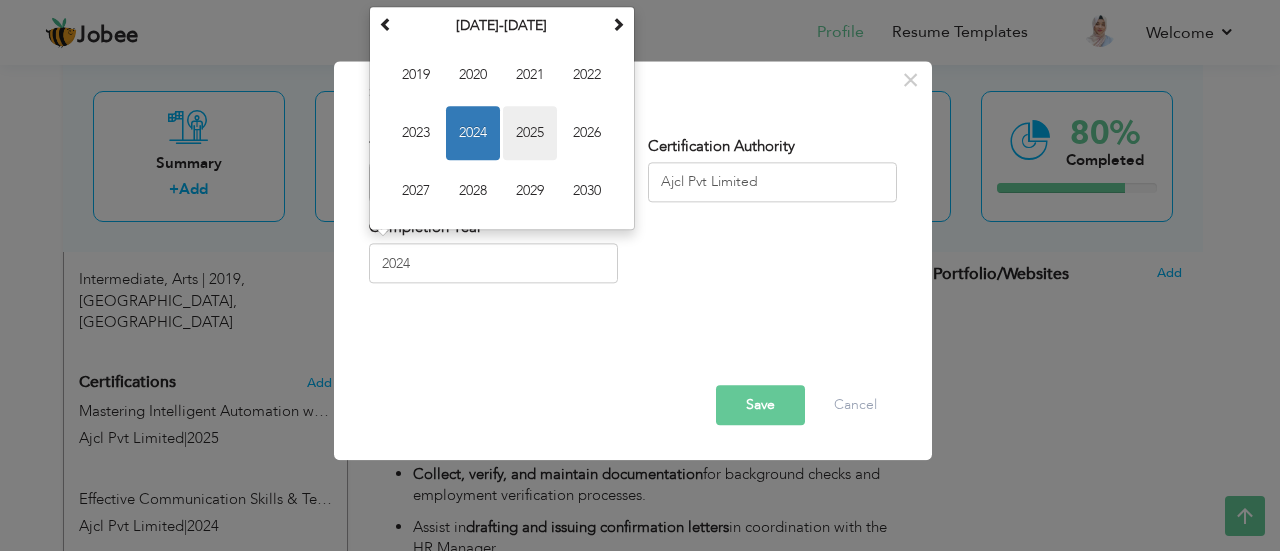 type on "2025" 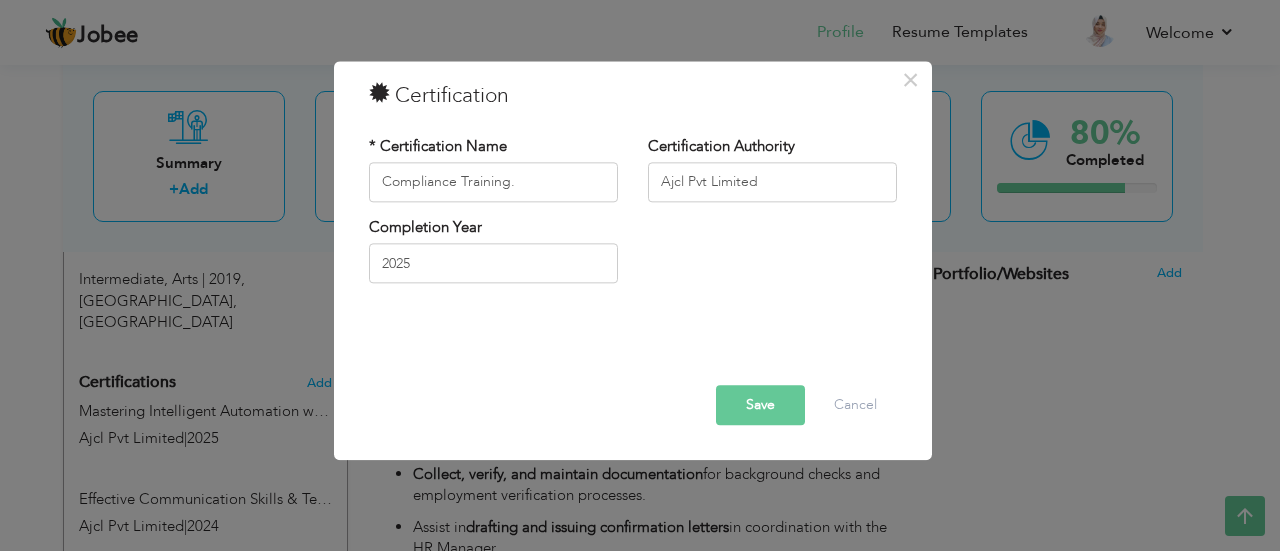 click on "Save" at bounding box center (760, 405) 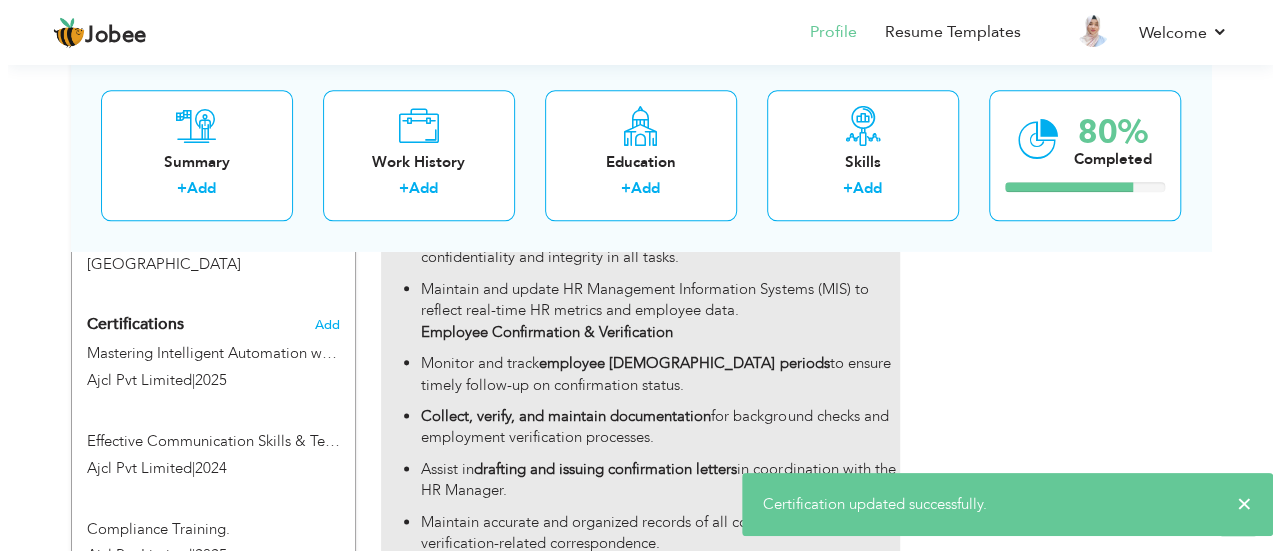 scroll, scrollTop: 1100, scrollLeft: 0, axis: vertical 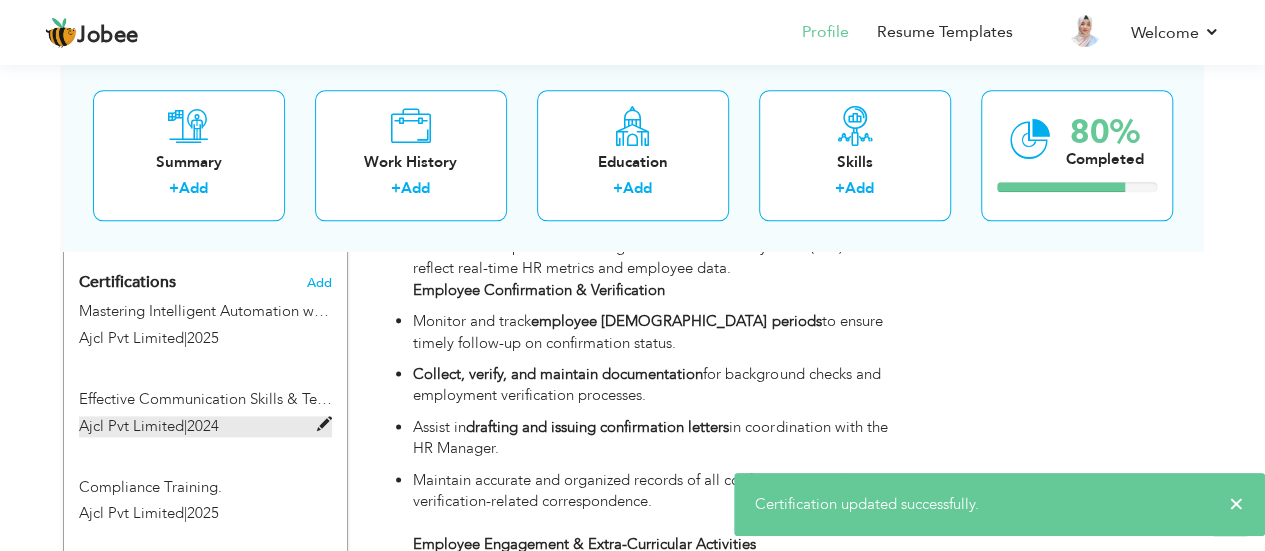 click at bounding box center [324, 424] 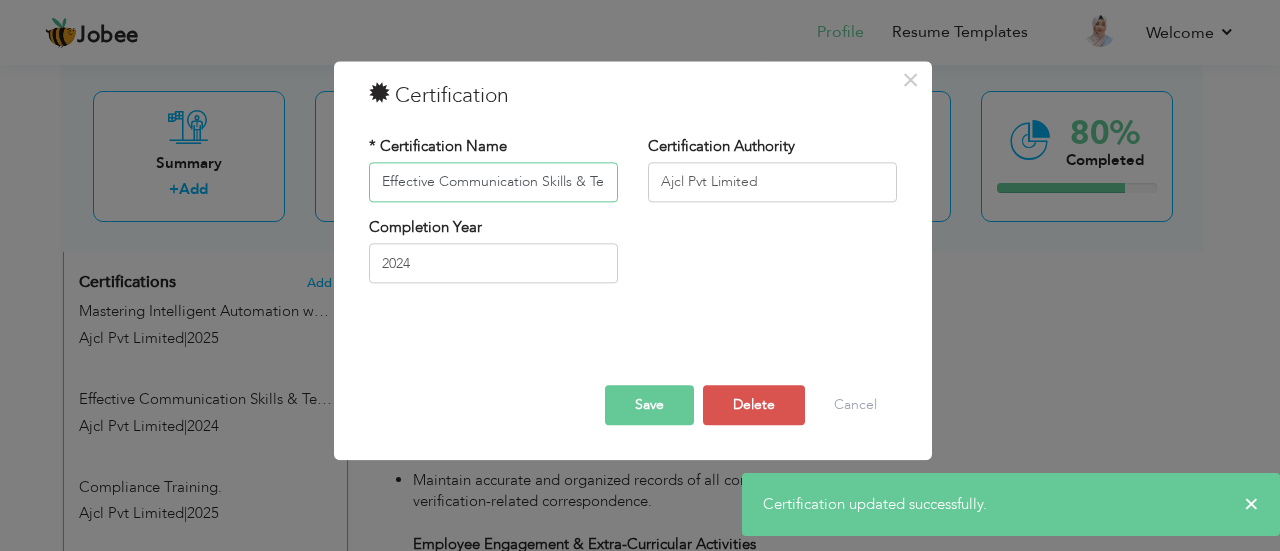 scroll, scrollTop: 0, scrollLeft: 72, axis: horizontal 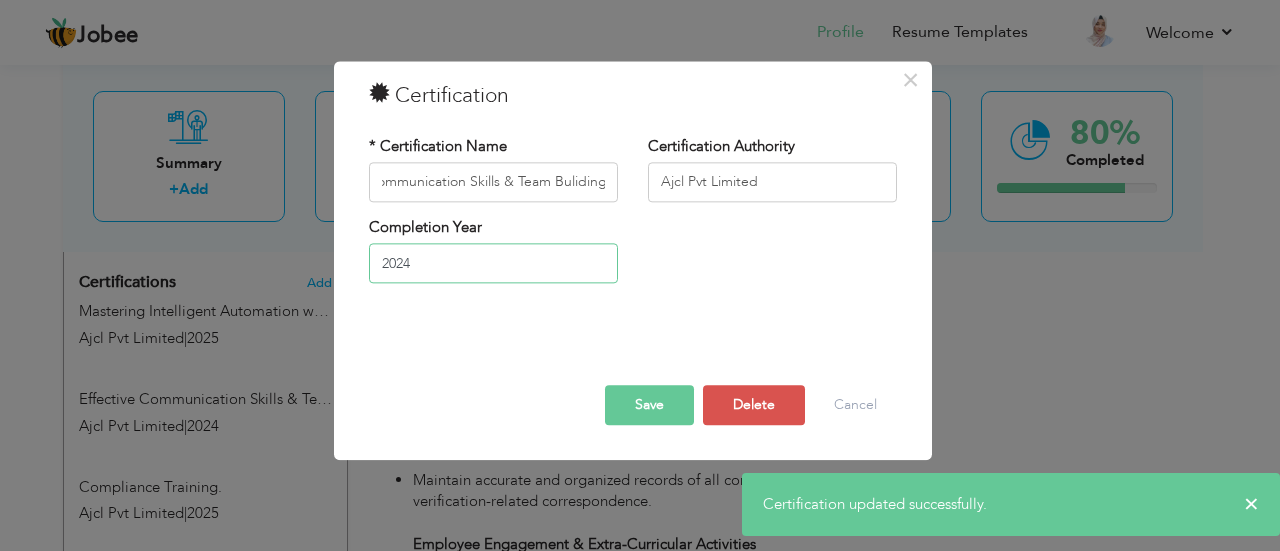 click on "2024" at bounding box center (493, 264) 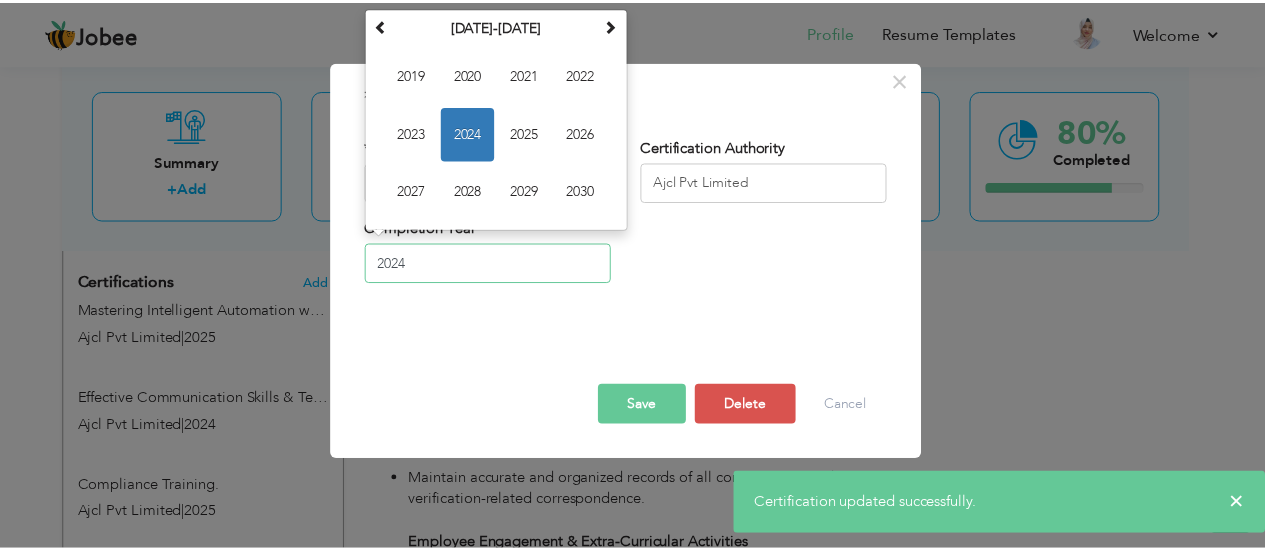scroll, scrollTop: 0, scrollLeft: 0, axis: both 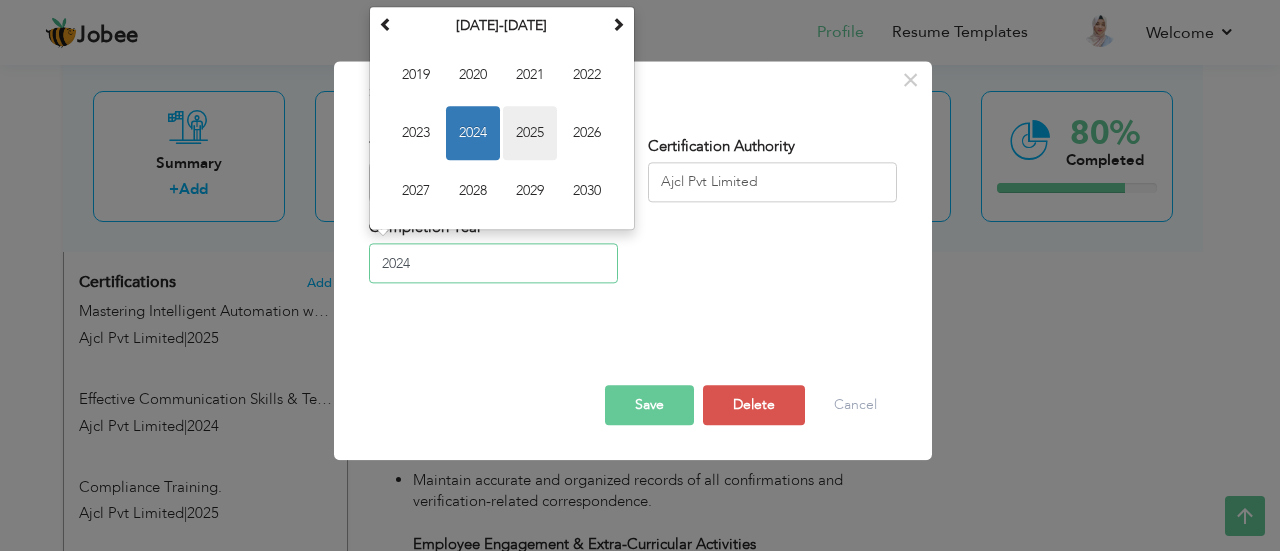 click on "2025" at bounding box center [530, 133] 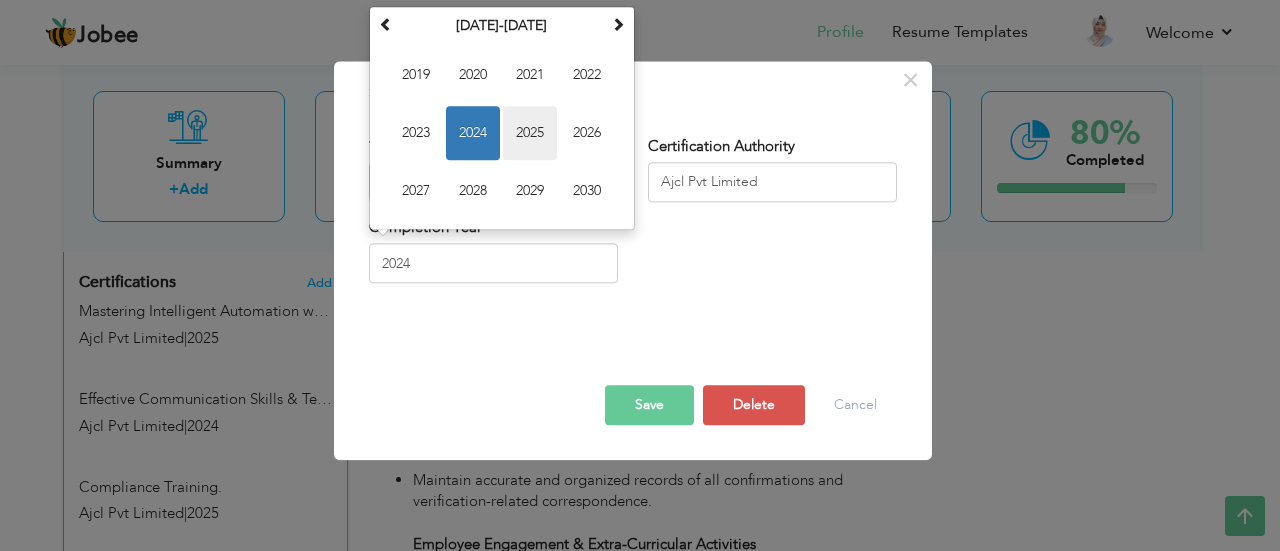 type on "2025" 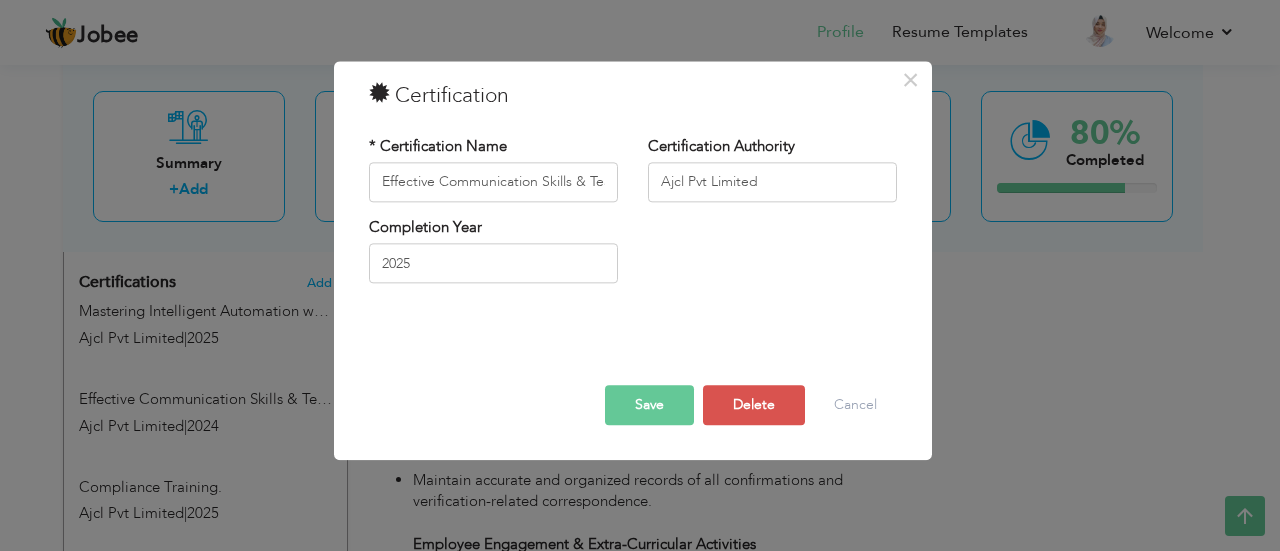click on "Save" at bounding box center [649, 405] 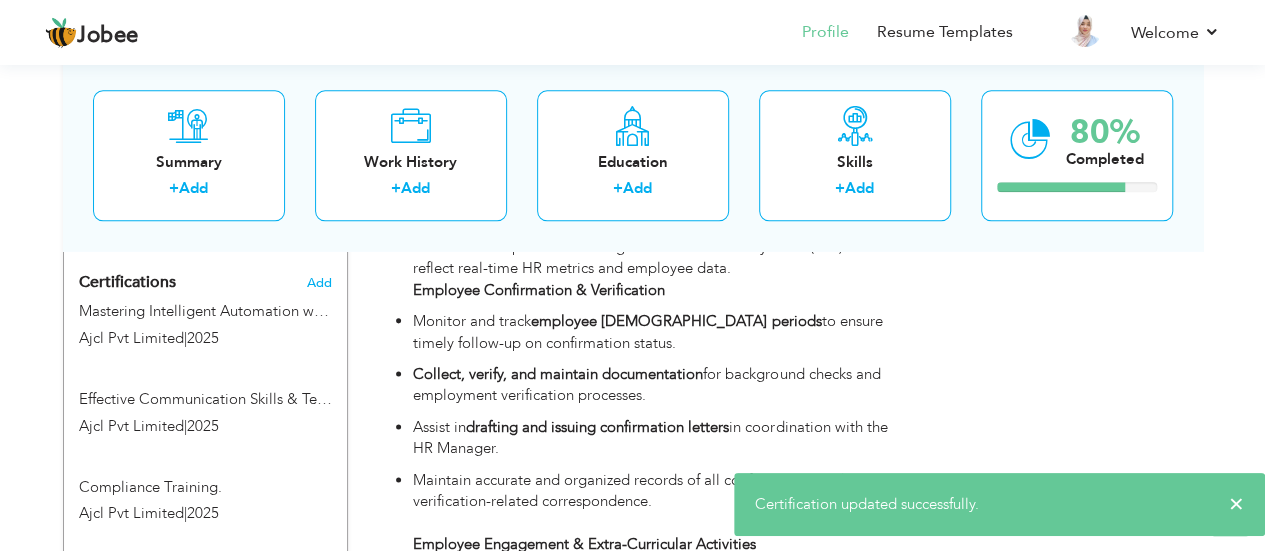click on "Compliance Training.
Ajcl Pvt Limited  |  2025" at bounding box center [205, 503] 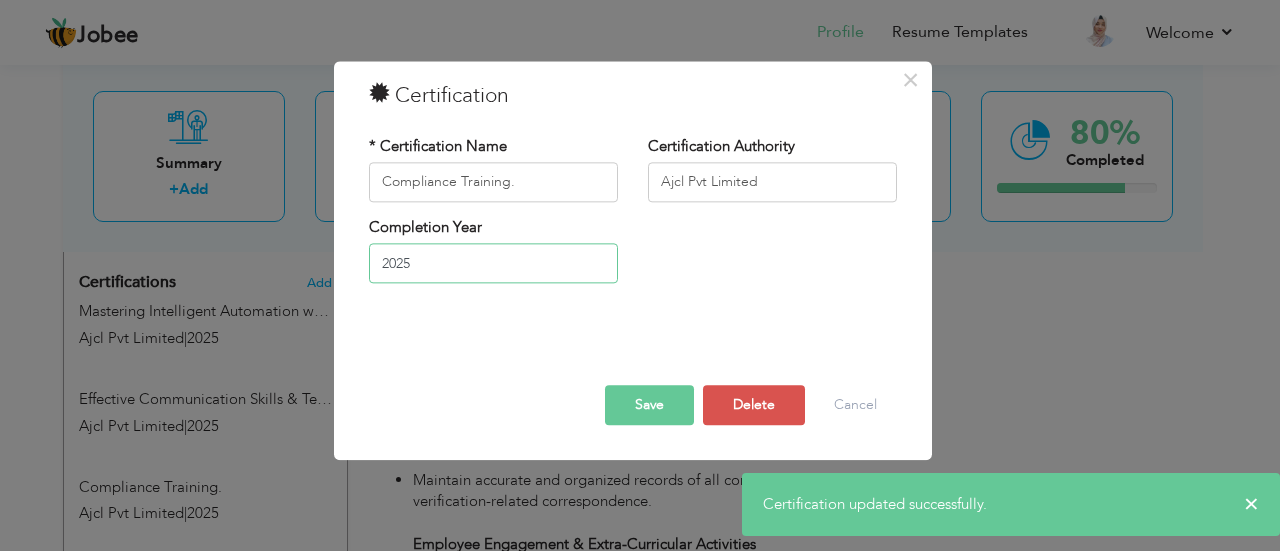 click on "2025" at bounding box center (493, 264) 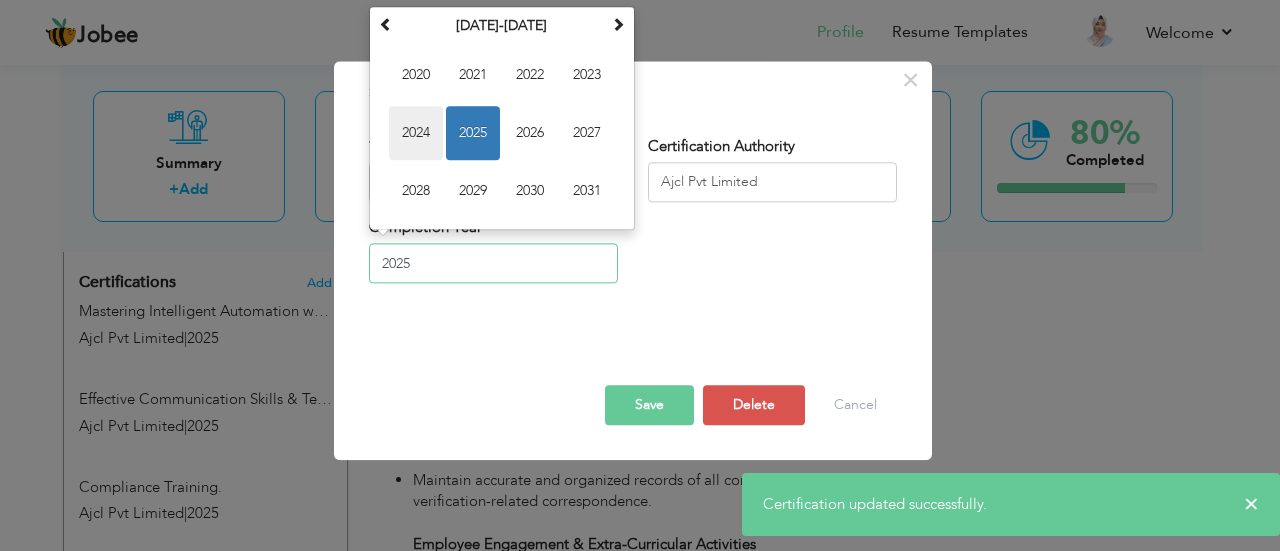 click on "2024" at bounding box center [416, 133] 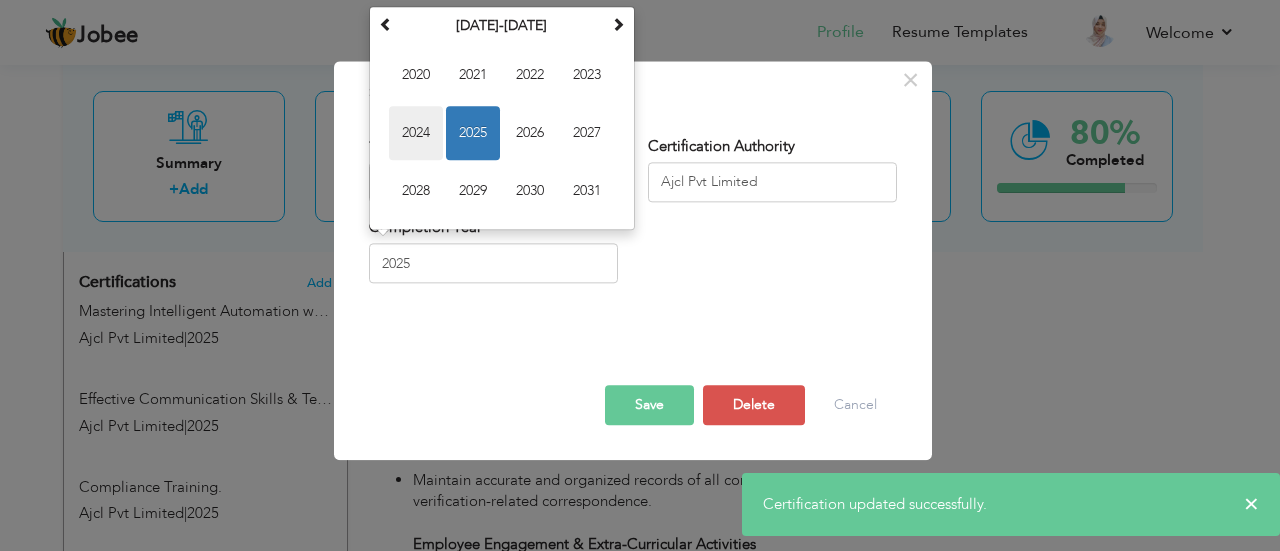 type on "2024" 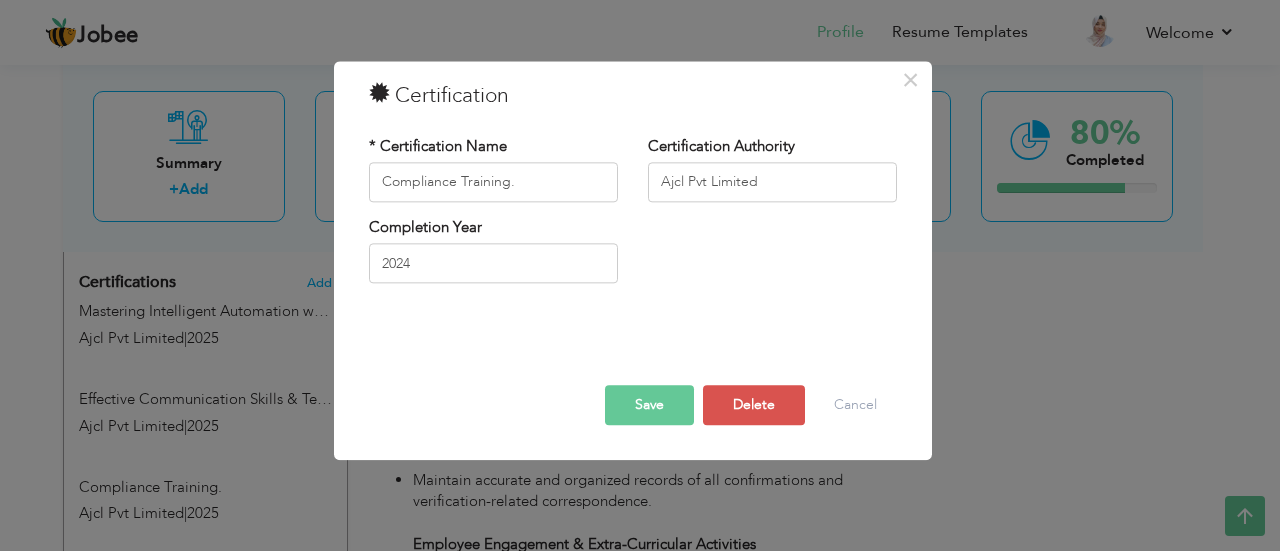 click on "Save" at bounding box center [649, 405] 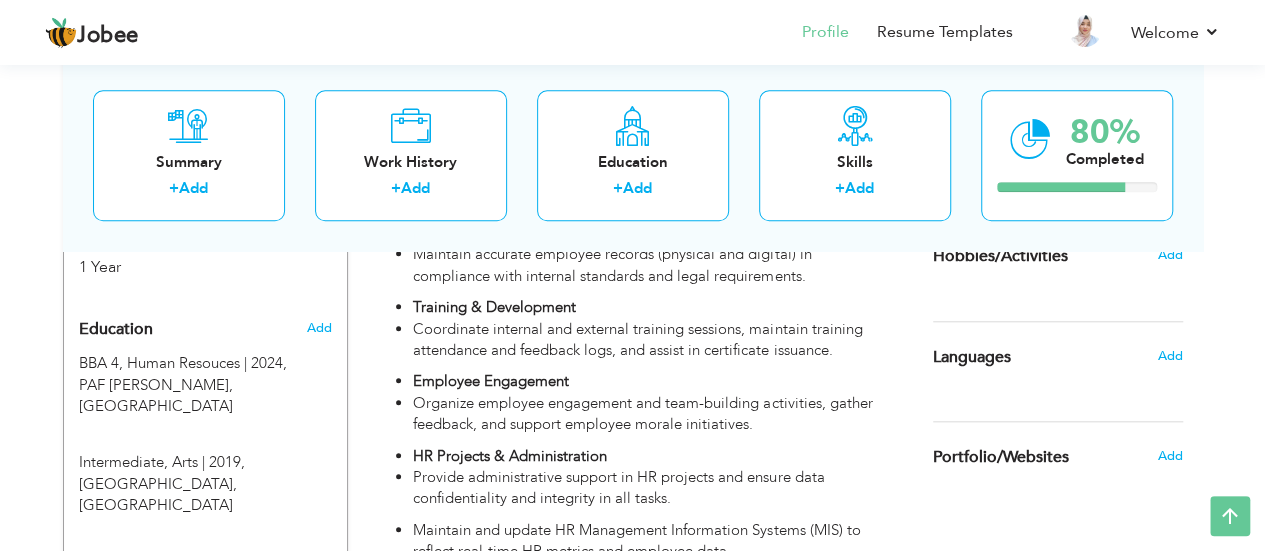 scroll, scrollTop: 800, scrollLeft: 0, axis: vertical 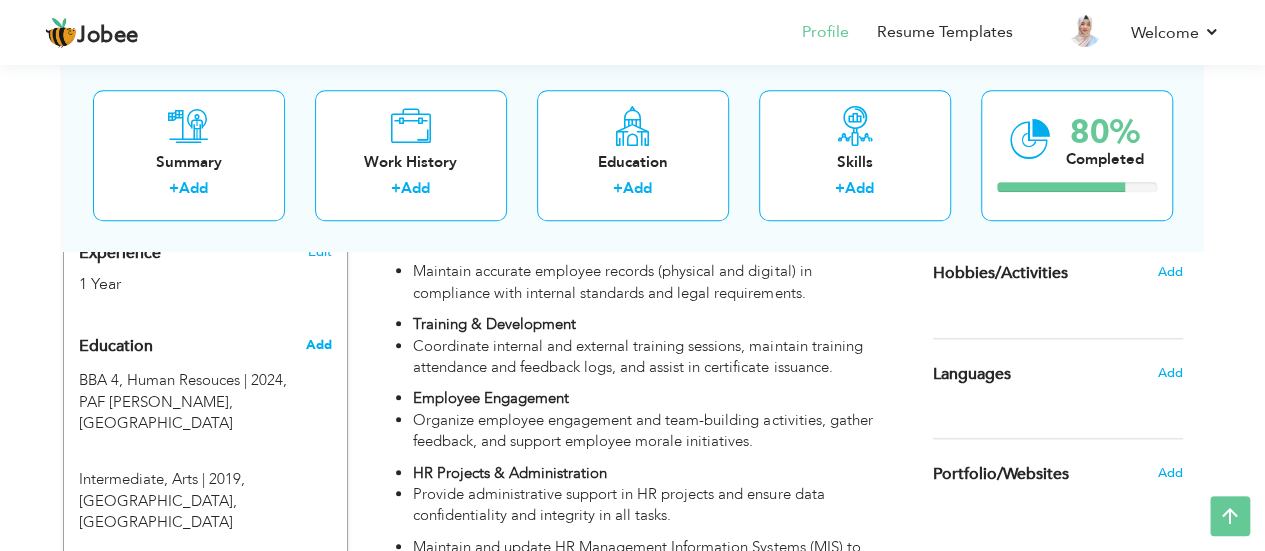 click on "Add" at bounding box center (318, 345) 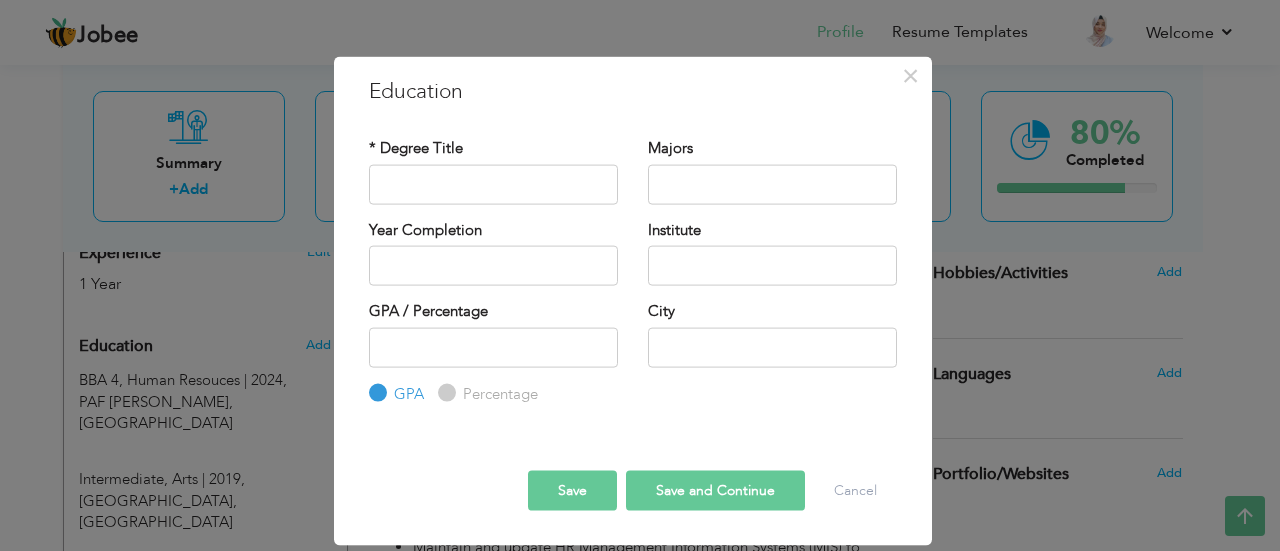 click on "×
Education
* Degree Title
Majors
Year Completion Institute GPA" at bounding box center [640, 275] 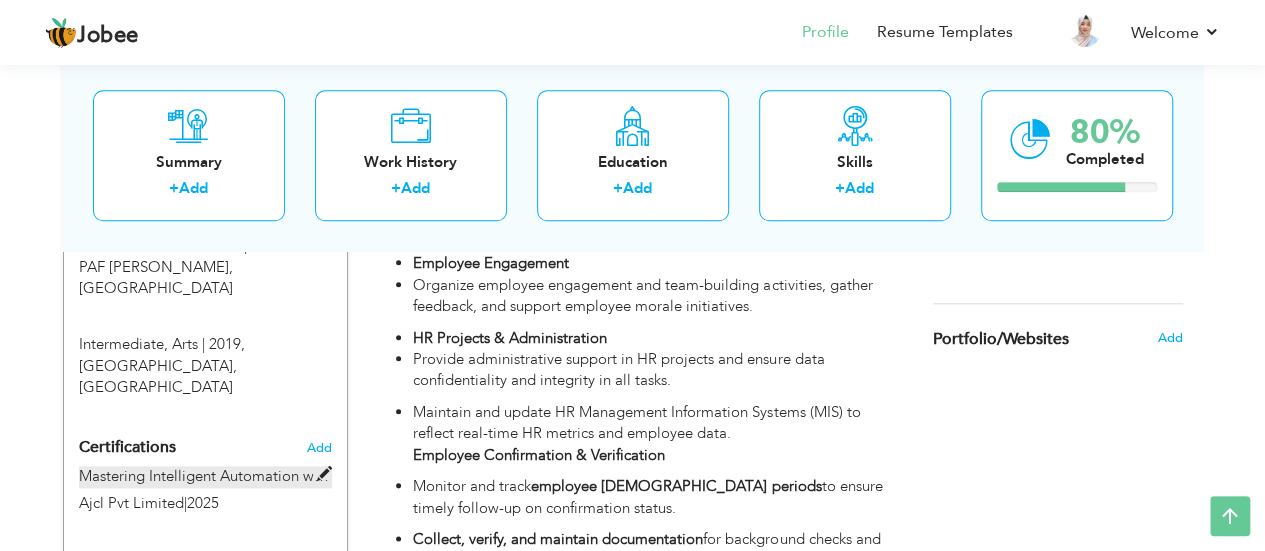 scroll, scrollTop: 1000, scrollLeft: 0, axis: vertical 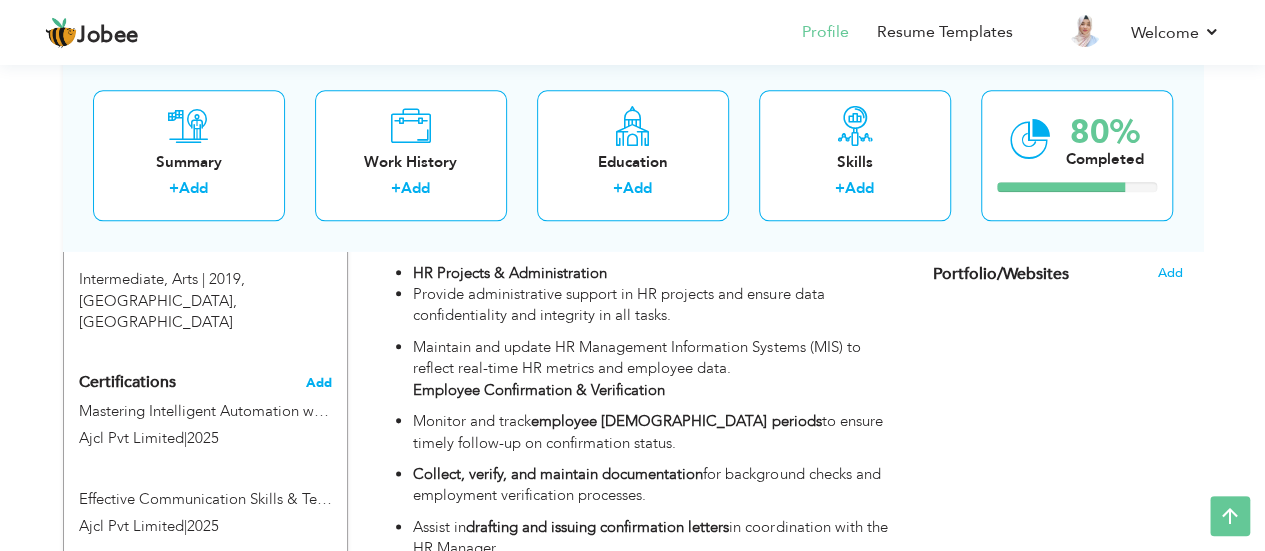 click on "Add" at bounding box center (319, 383) 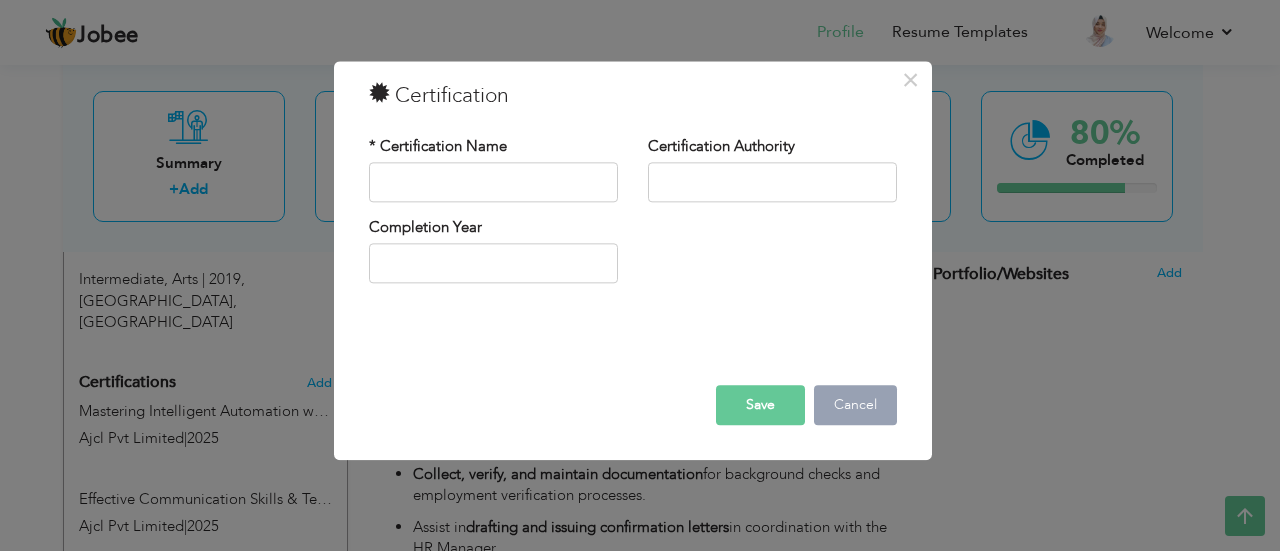 click on "Cancel" at bounding box center (855, 405) 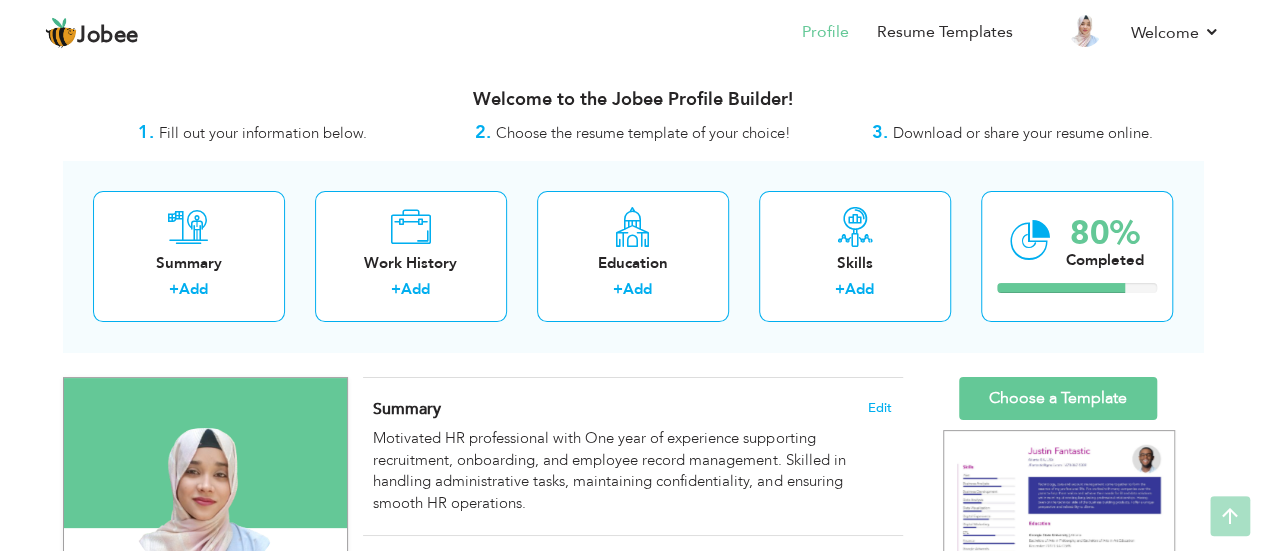 scroll, scrollTop: 500, scrollLeft: 0, axis: vertical 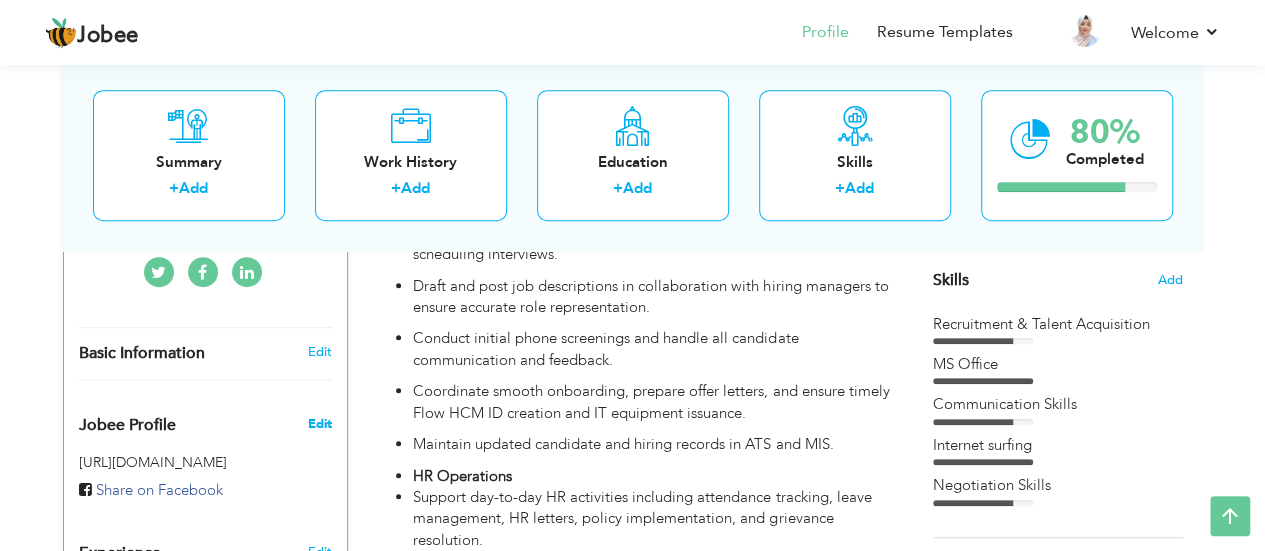 click on "Edit" at bounding box center (319, 424) 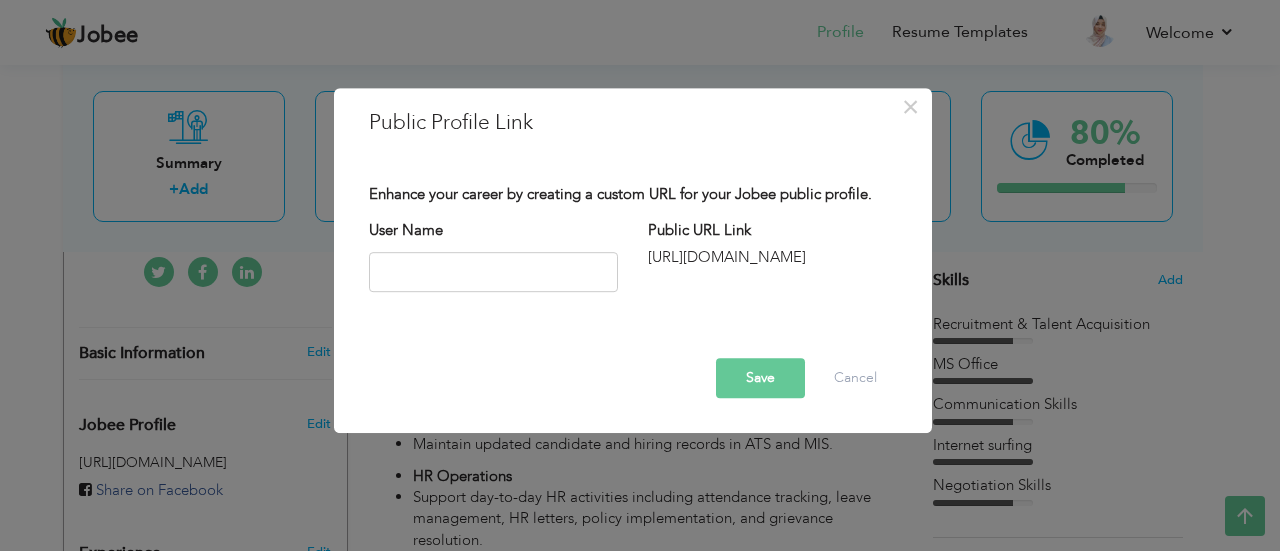 click on "[URL][DOMAIN_NAME]" at bounding box center [772, 257] 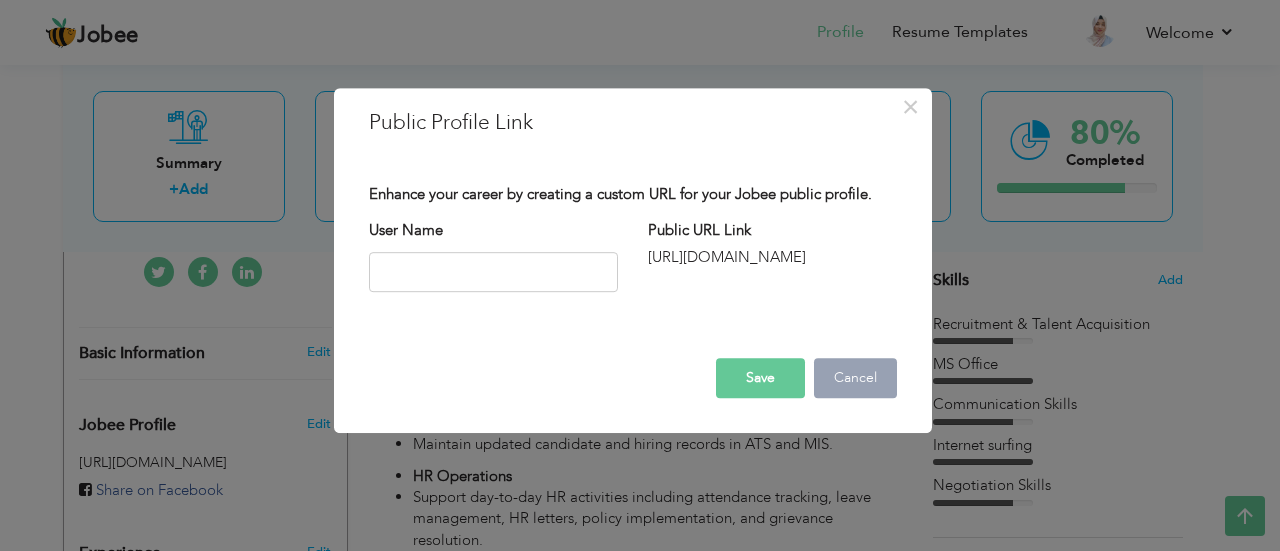 click on "Cancel" at bounding box center (855, 378) 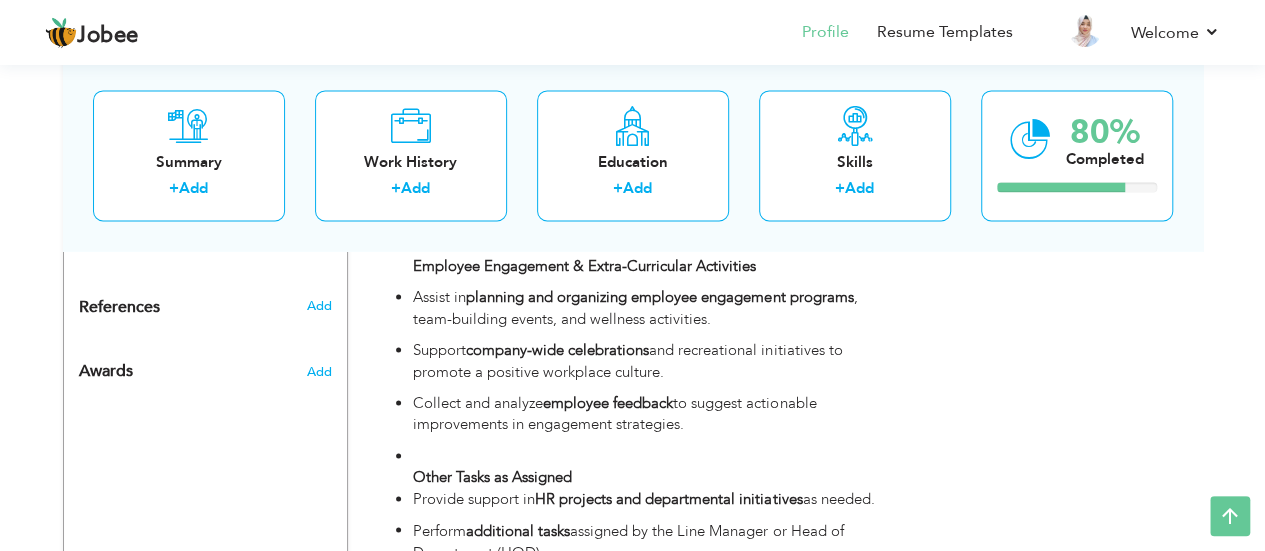 scroll, scrollTop: 1200, scrollLeft: 0, axis: vertical 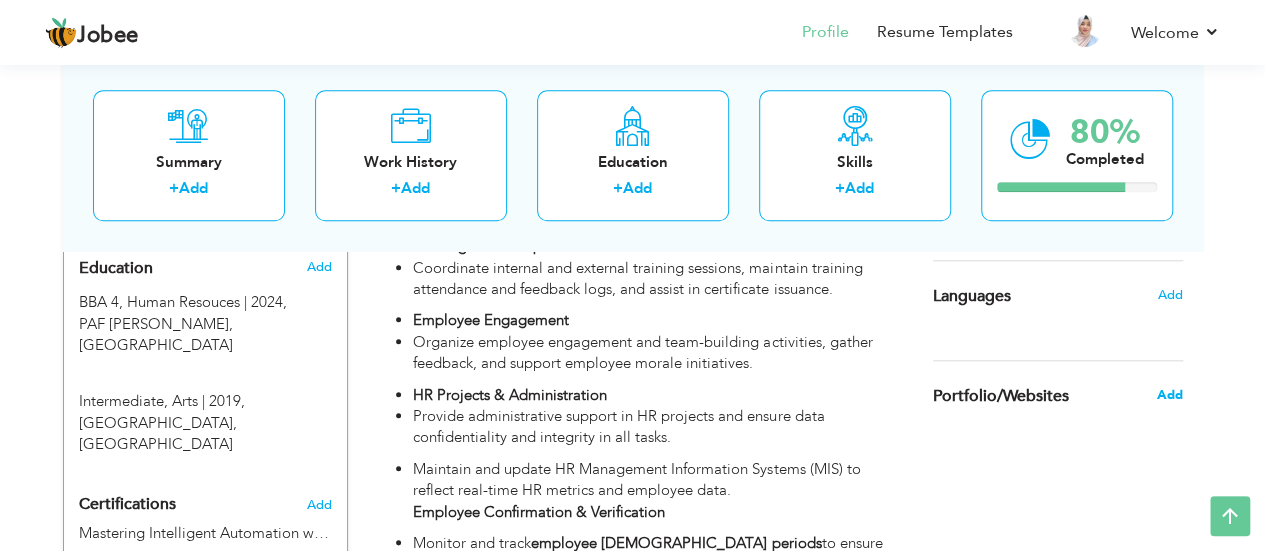 click on "Add" at bounding box center (1169, 395) 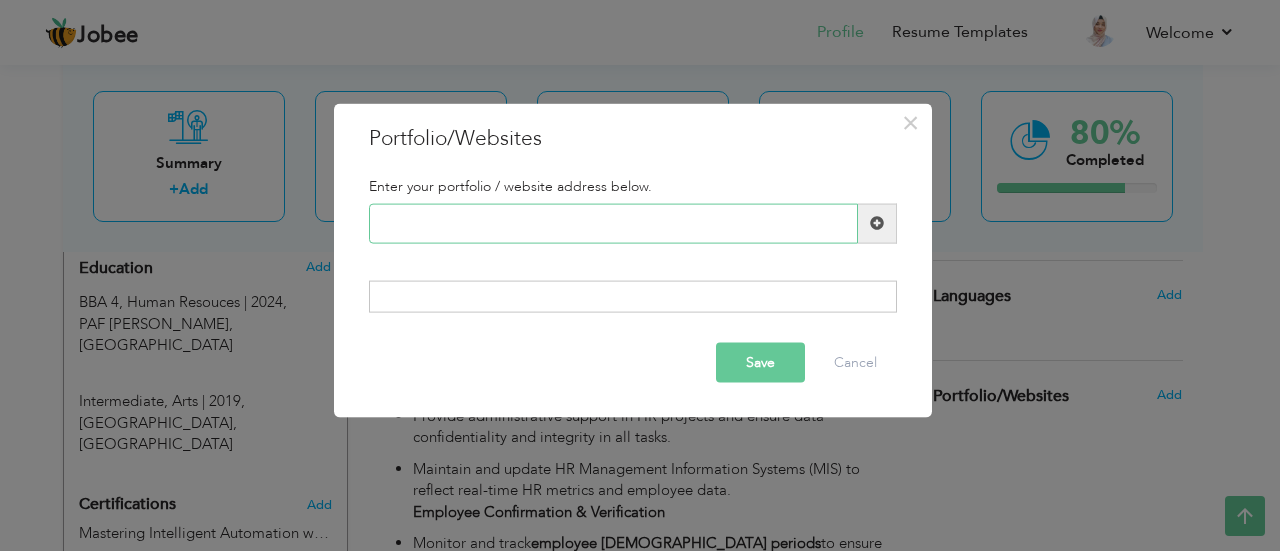 click at bounding box center [613, 223] 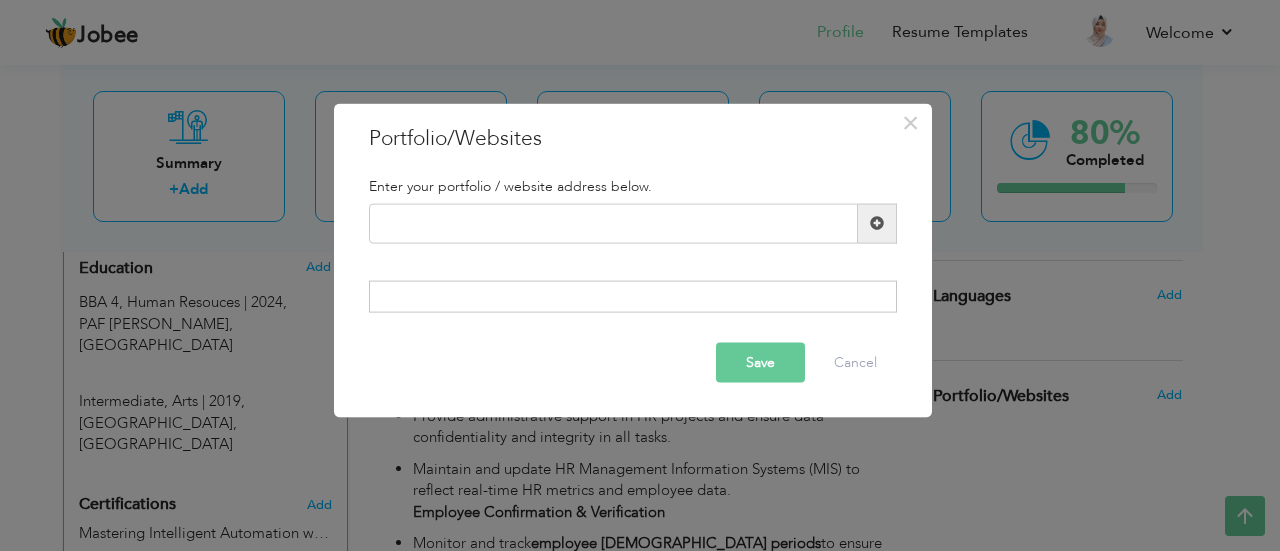 click at bounding box center [633, 297] 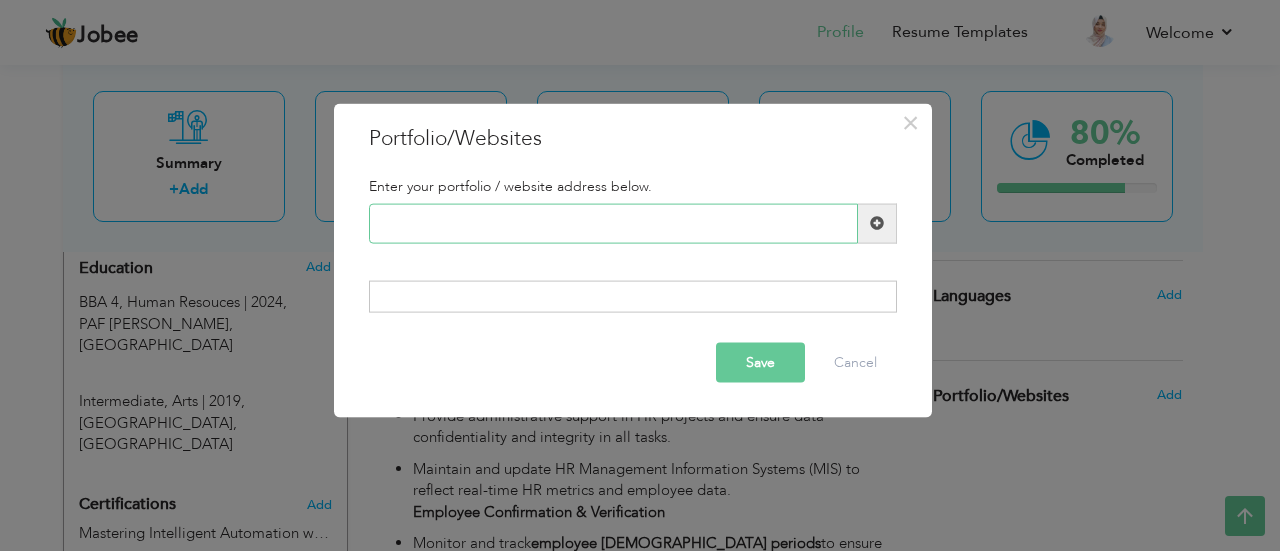 click at bounding box center [613, 223] 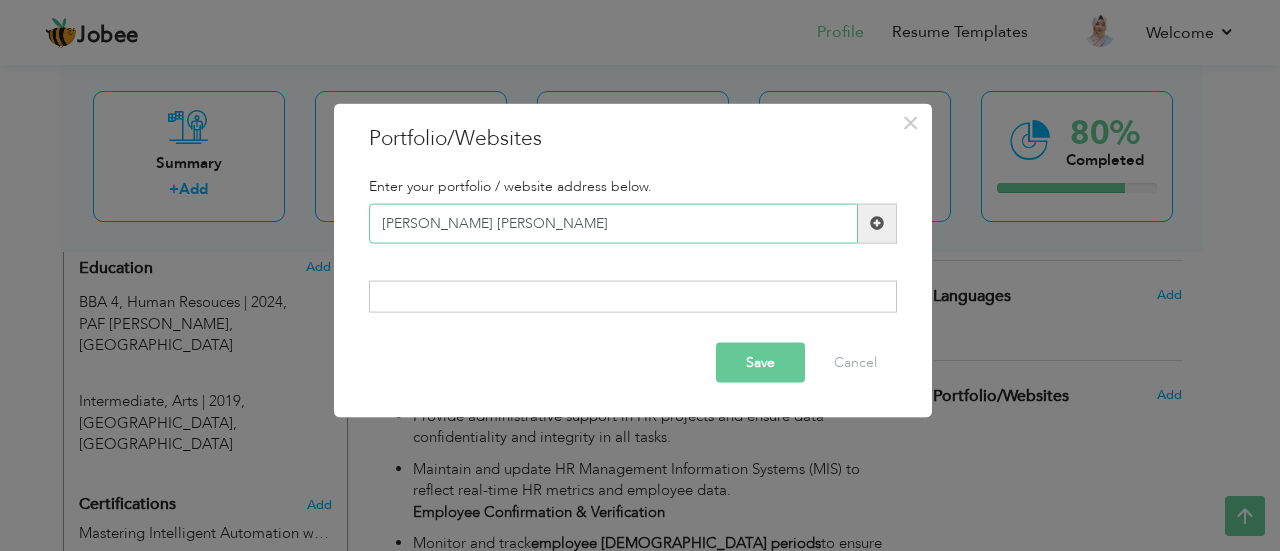 type on "syeda rabab noushad" 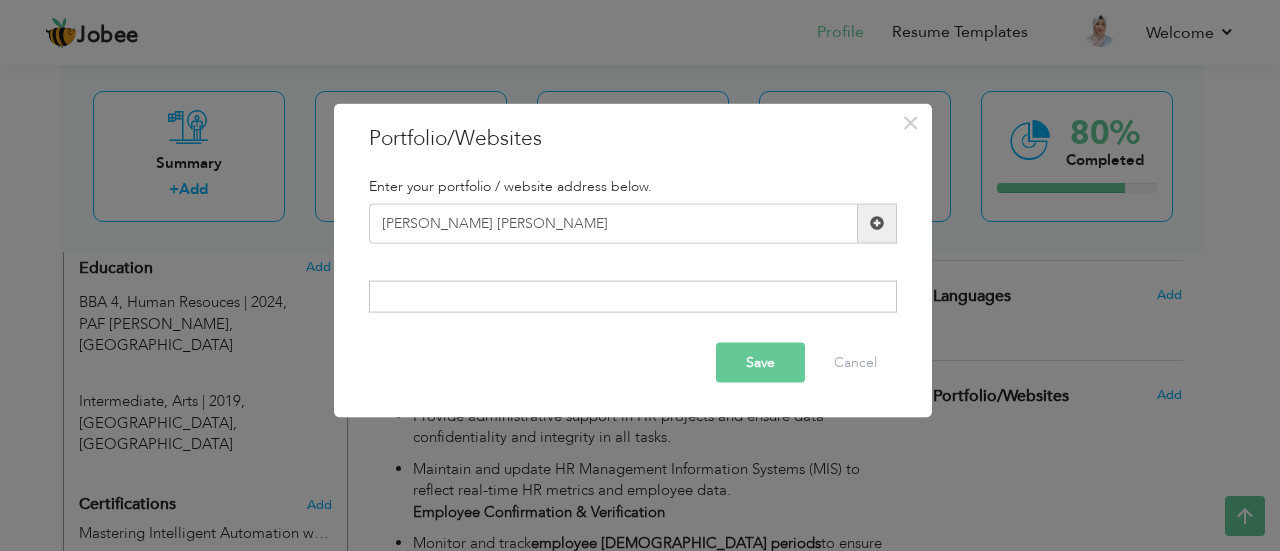 click on "Enter your portfolio / website address below.
syeda rabab noushad
Duplicate entry" at bounding box center (633, 245) 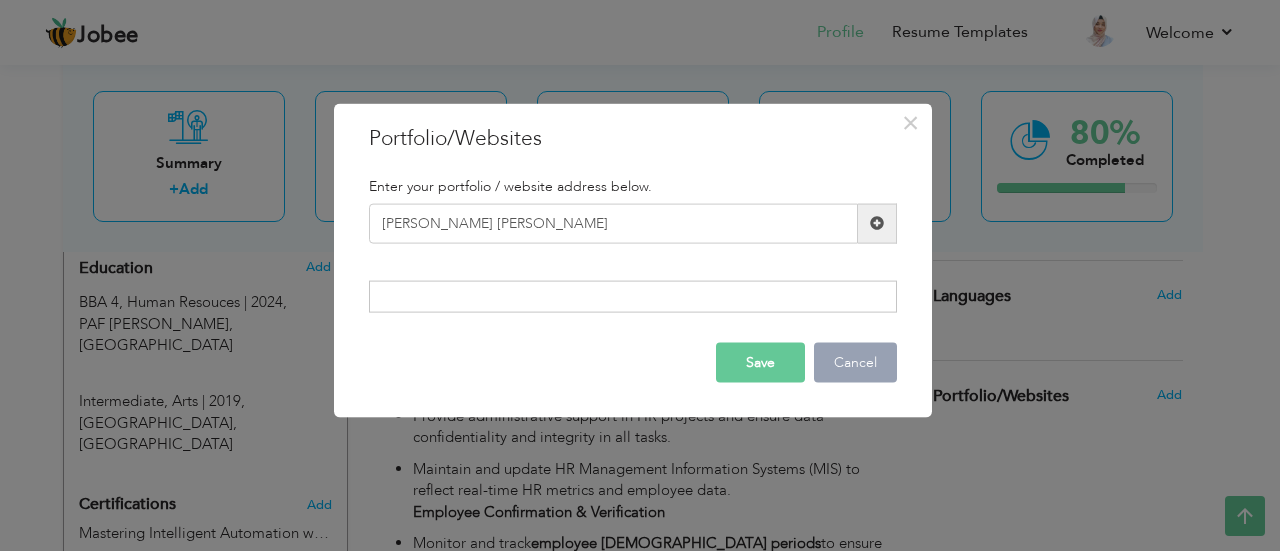 click on "Cancel" at bounding box center [855, 363] 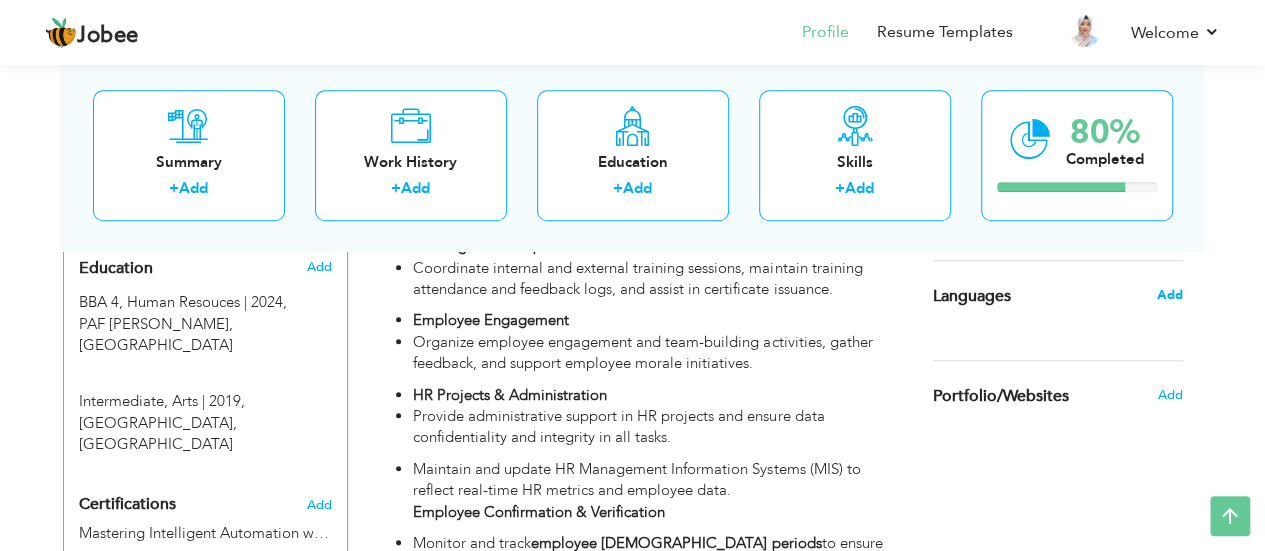 click on "Add" at bounding box center [1169, 295] 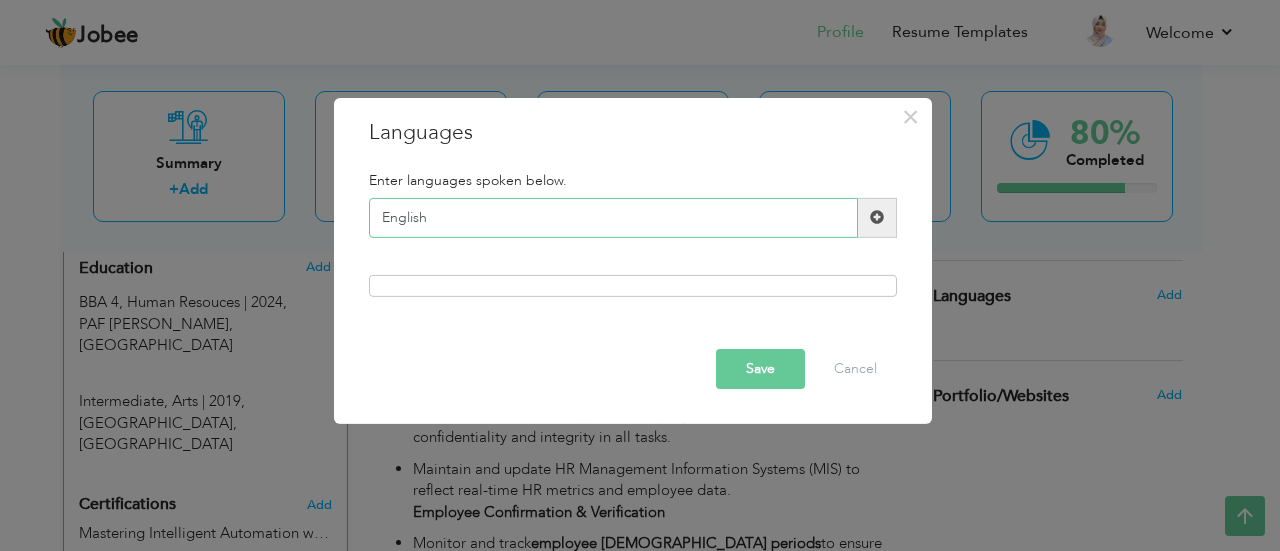 type on "English" 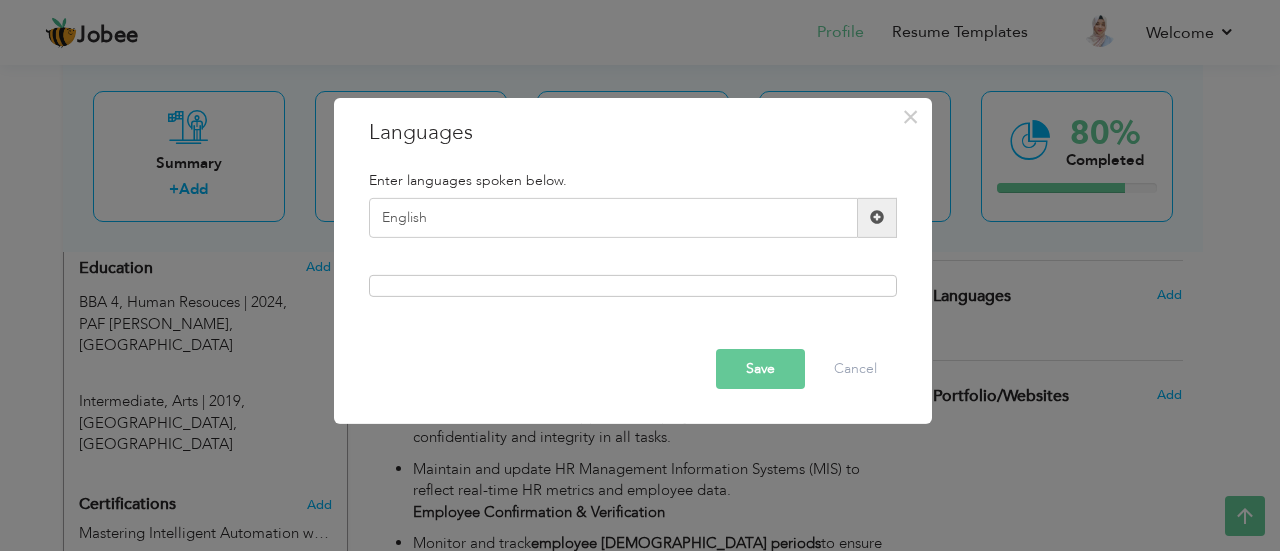 click at bounding box center [877, 217] 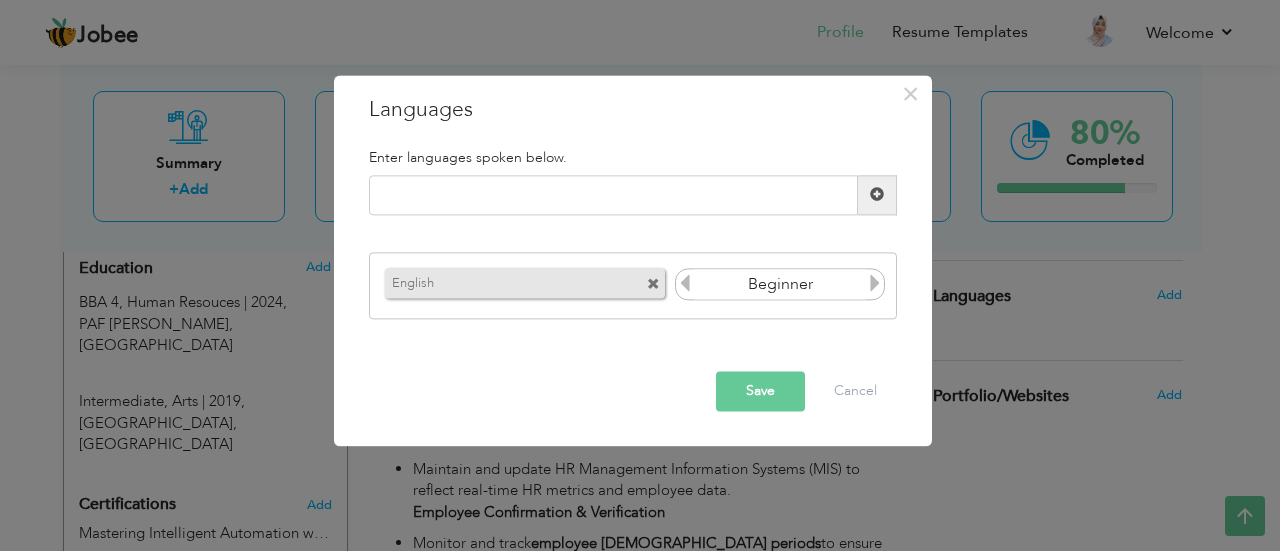 click at bounding box center (875, 284) 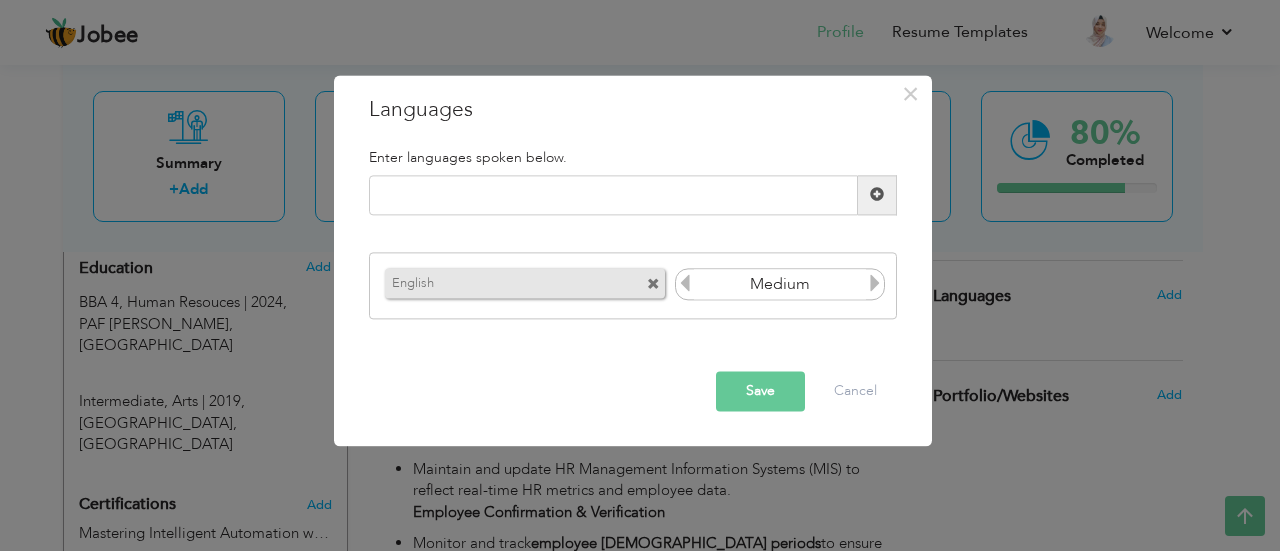 click at bounding box center [875, 284] 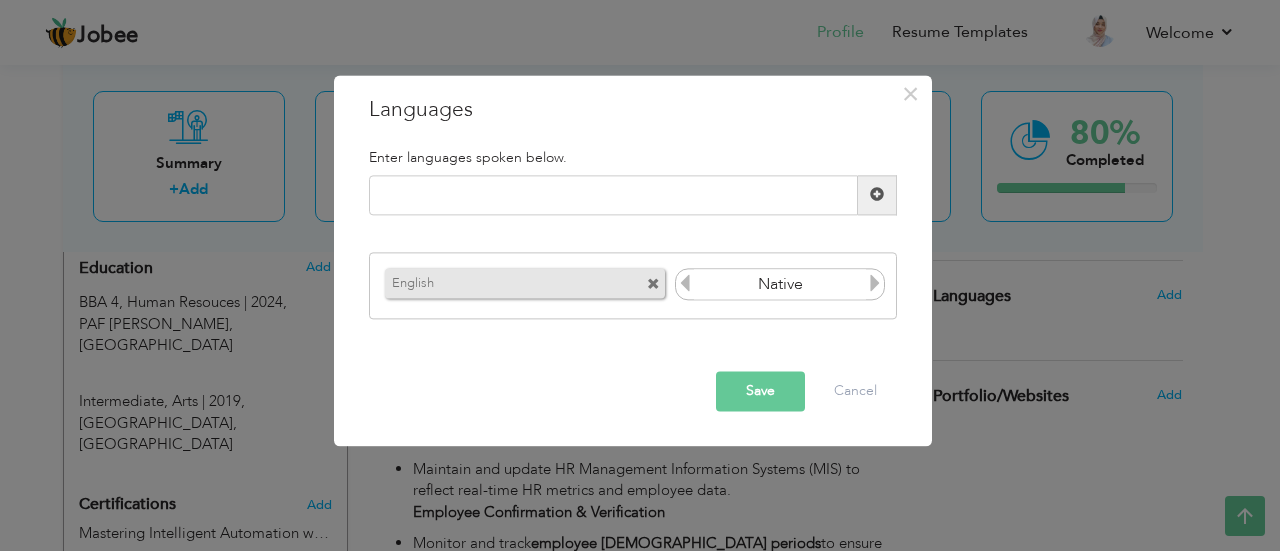 click at bounding box center (685, 284) 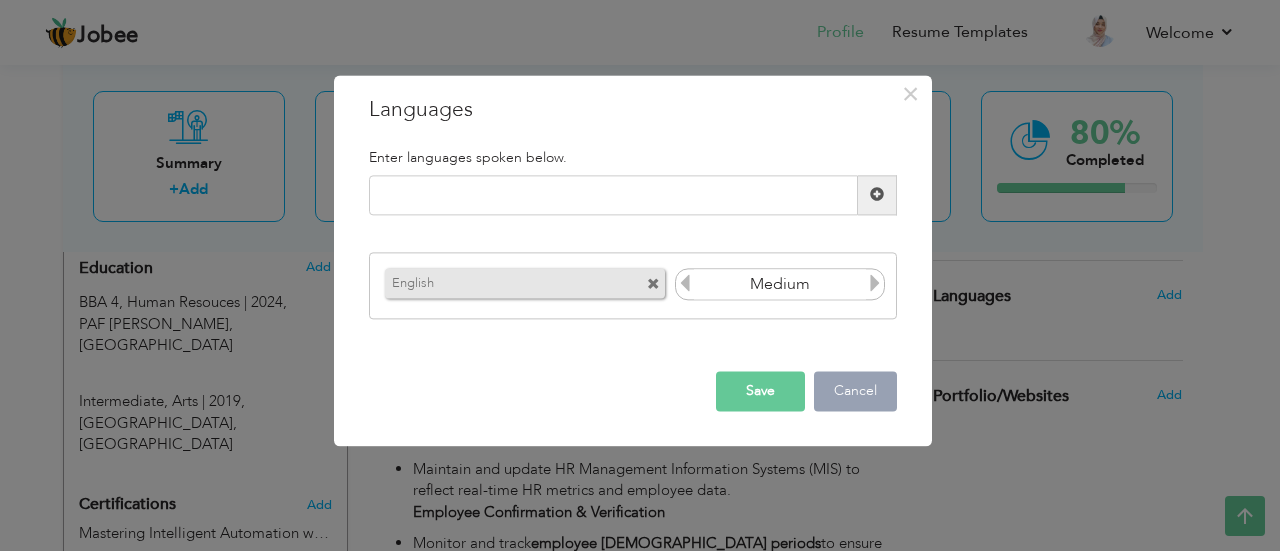 click on "Cancel" at bounding box center (855, 391) 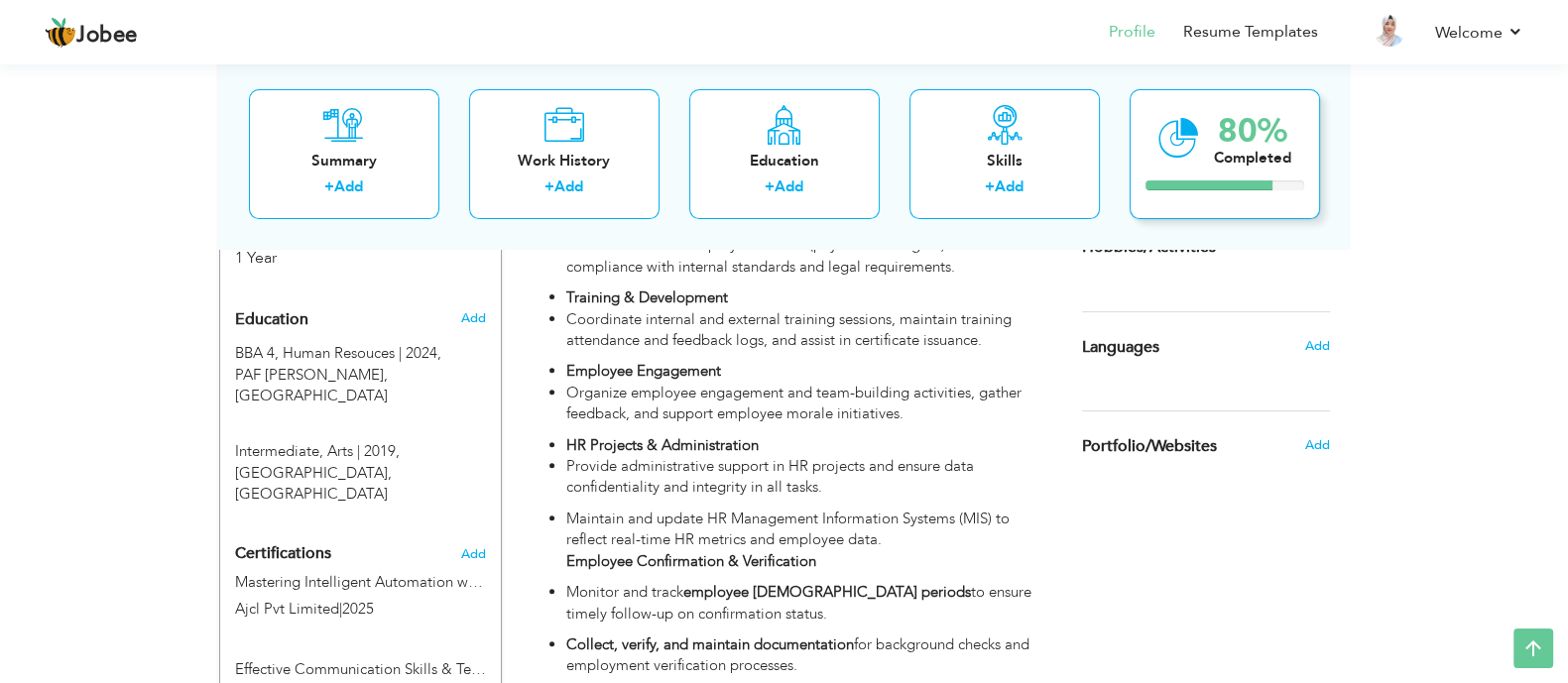 scroll, scrollTop: 197, scrollLeft: 0, axis: vertical 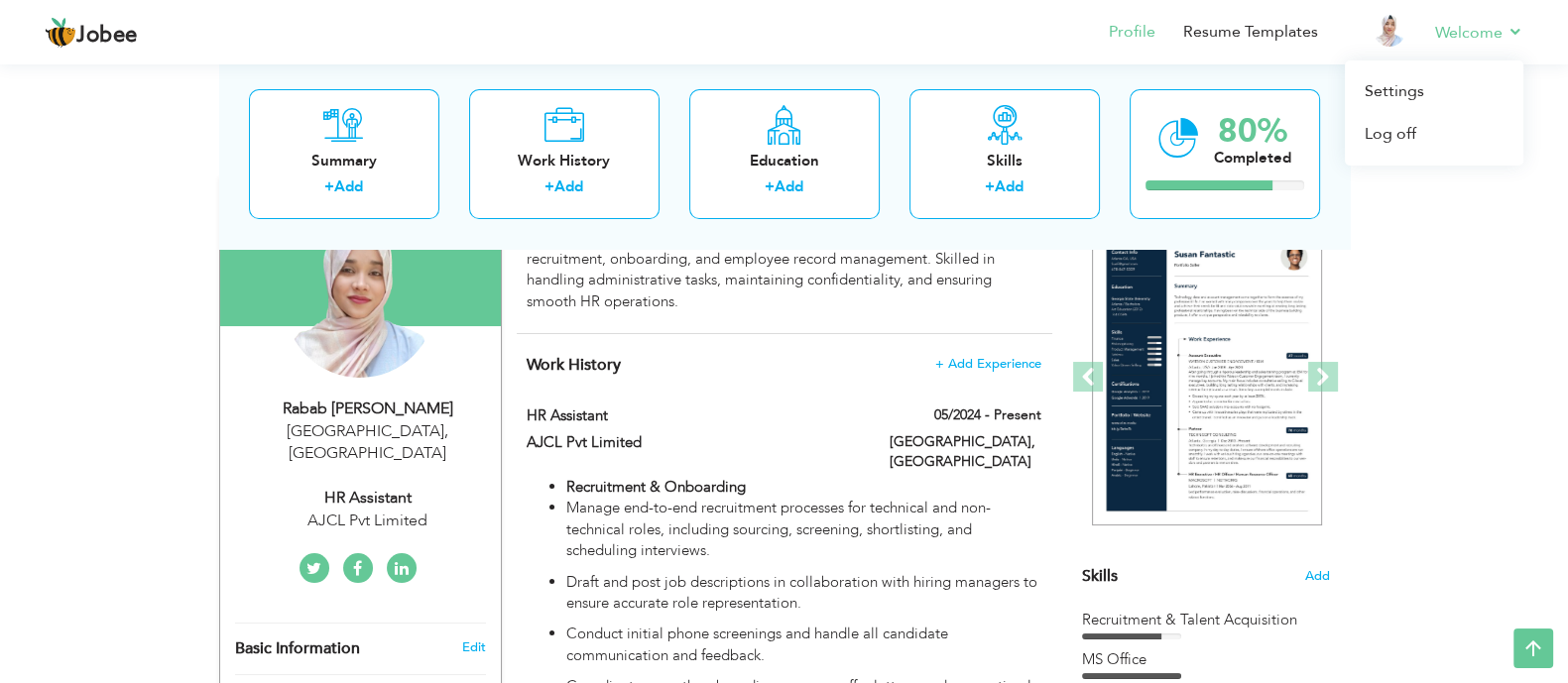 click on "Welcome
Settings
Log off" at bounding box center (1465, 34) 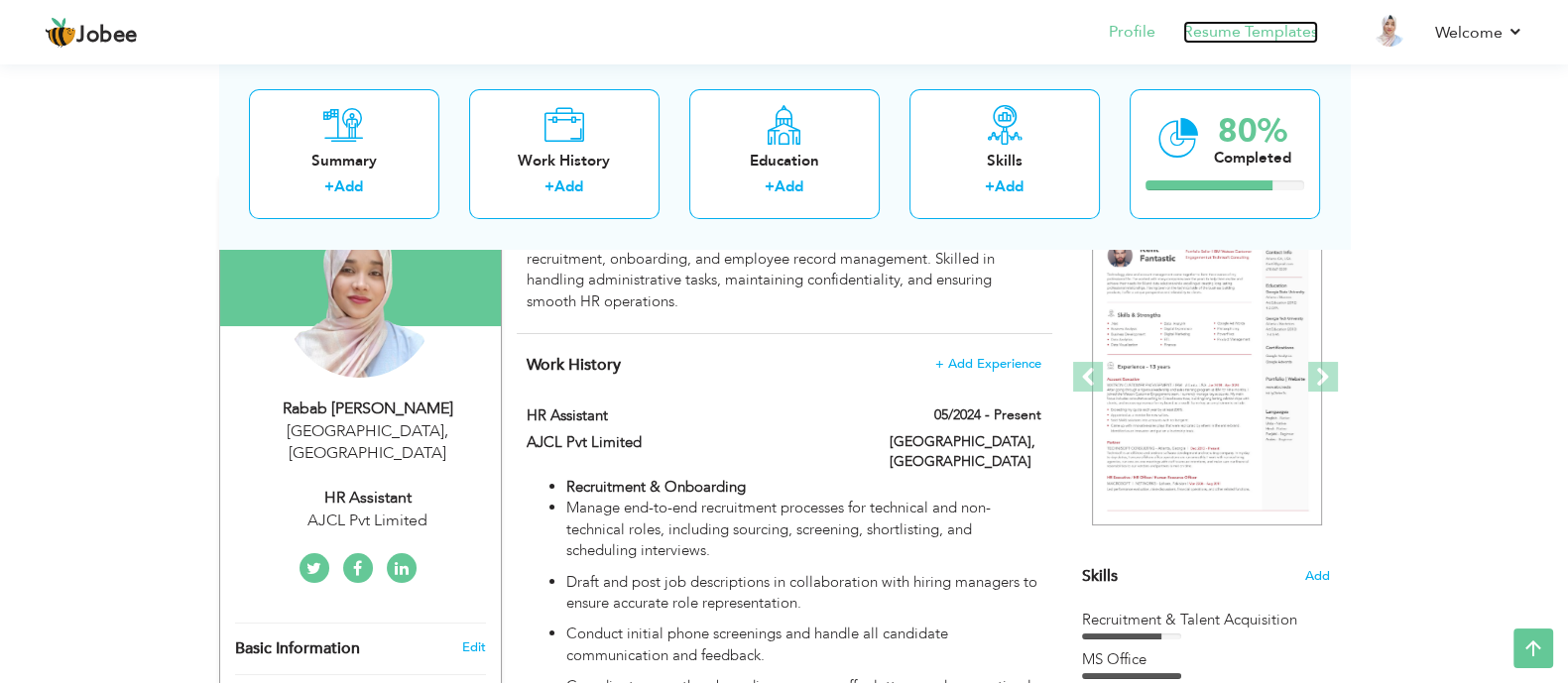click on "Resume Templates" at bounding box center (1251, 32) 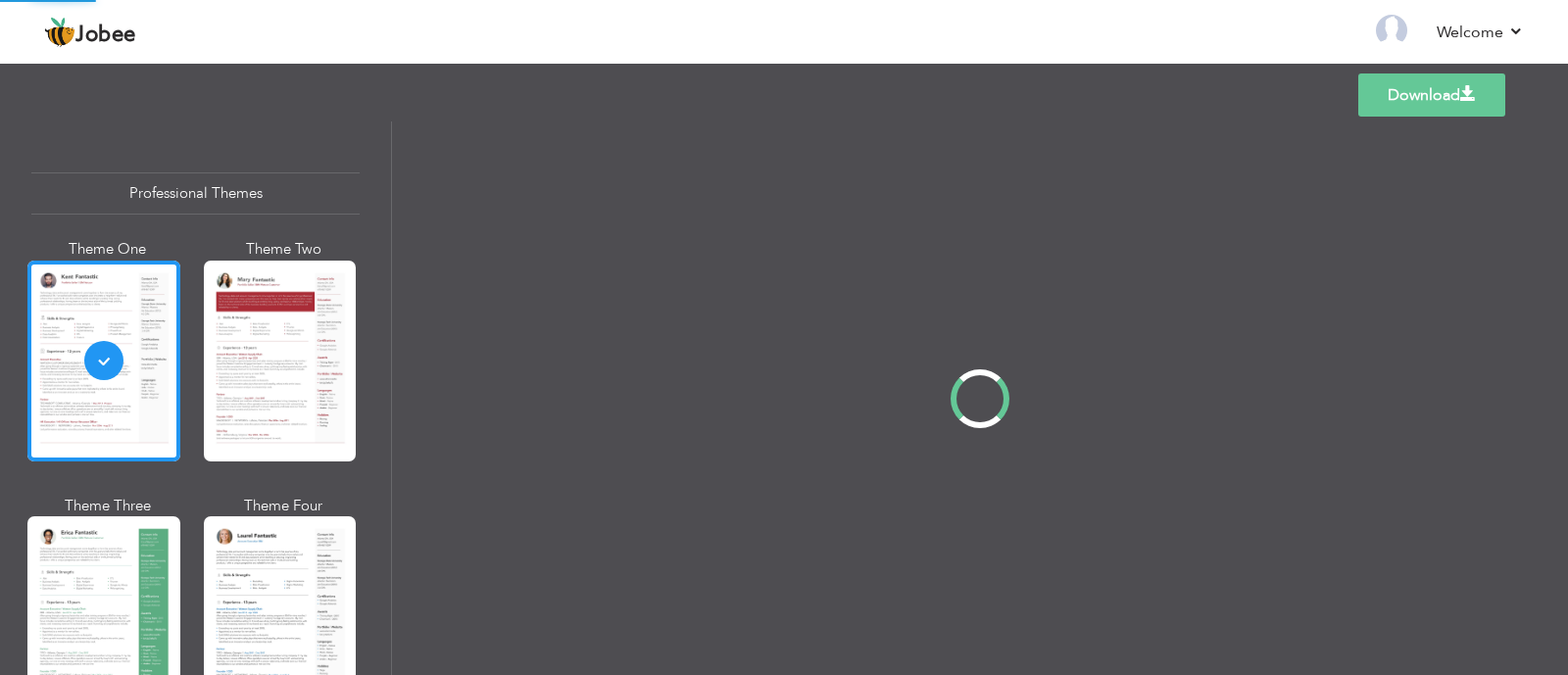 scroll, scrollTop: 0, scrollLeft: 0, axis: both 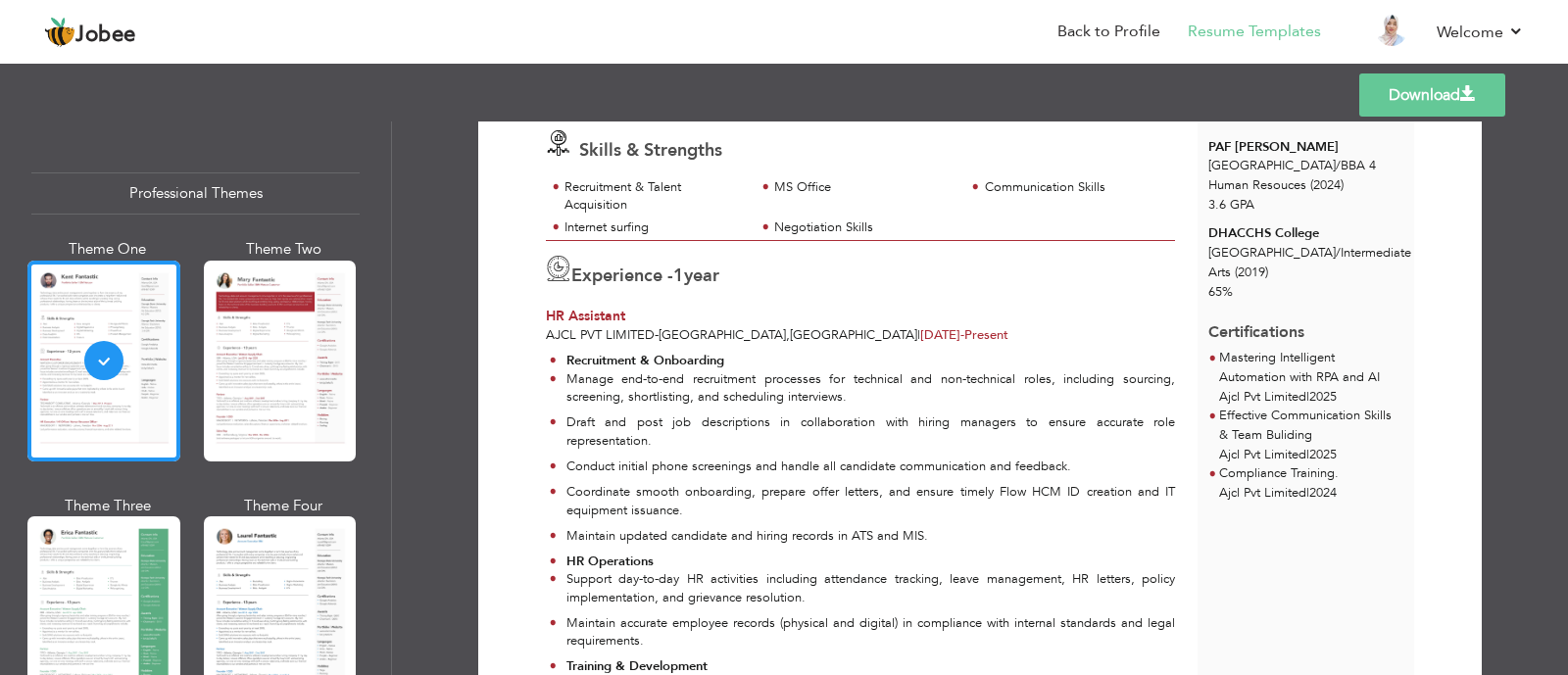 click on "Manage end-to-end recruitment processes for technical and non-technical roles, including sourcing, screening, shortlisting, and scheduling interviews." at bounding box center [862, 392] 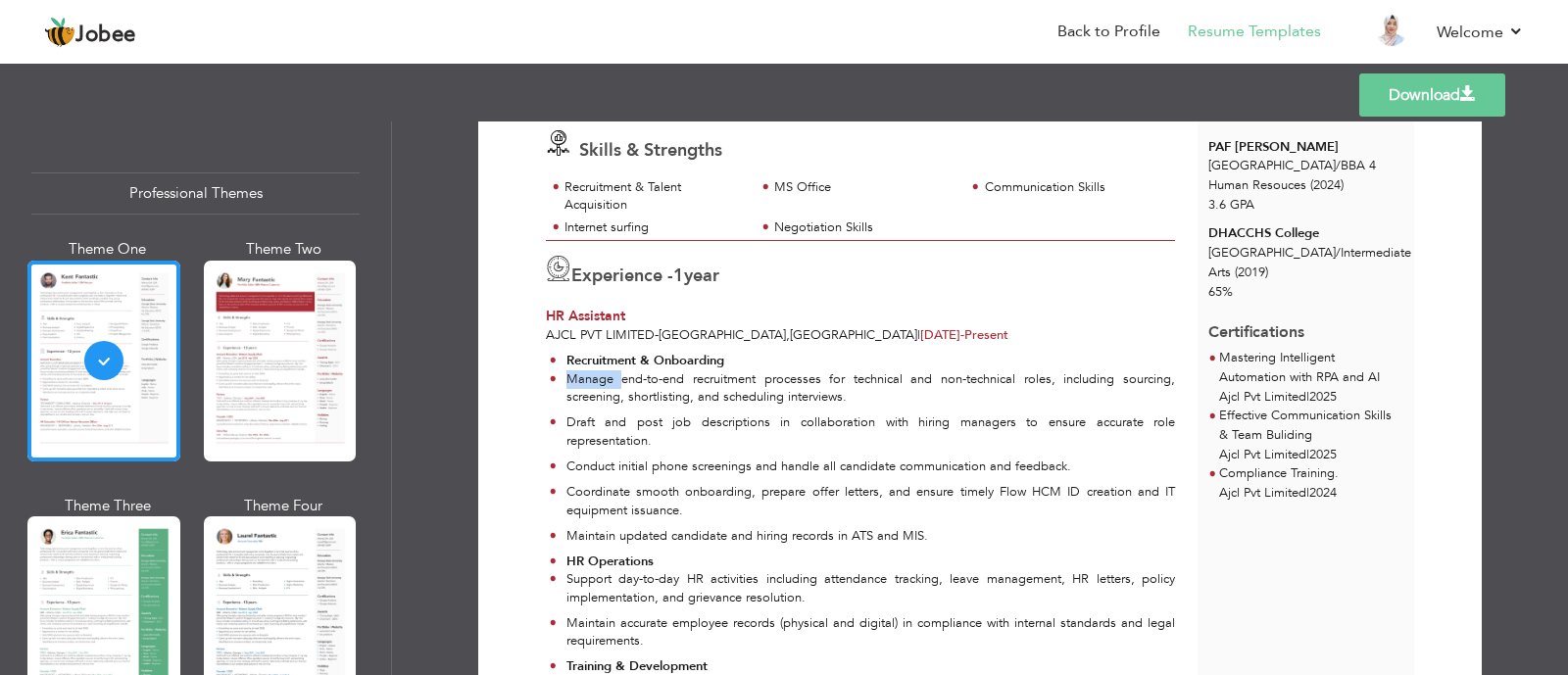 click on "Manage end-to-end recruitment processes for technical and non-technical roles, including sourcing, screening, shortlisting, and scheduling interviews." at bounding box center [862, 392] 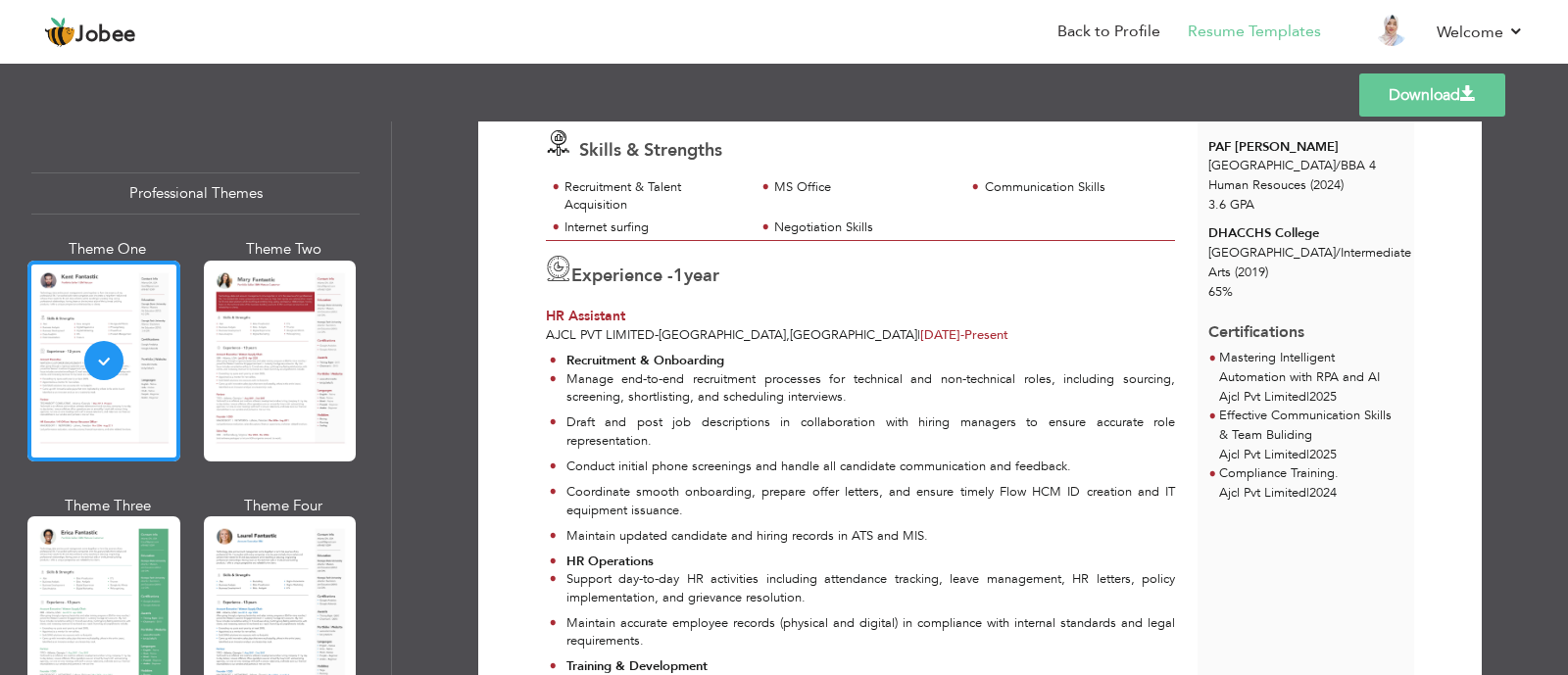click on "Coordinate smooth onboarding, prepare offer letters, and ensure timely Flow HCM ID creation and IT equipment issuance." at bounding box center [871, 501] 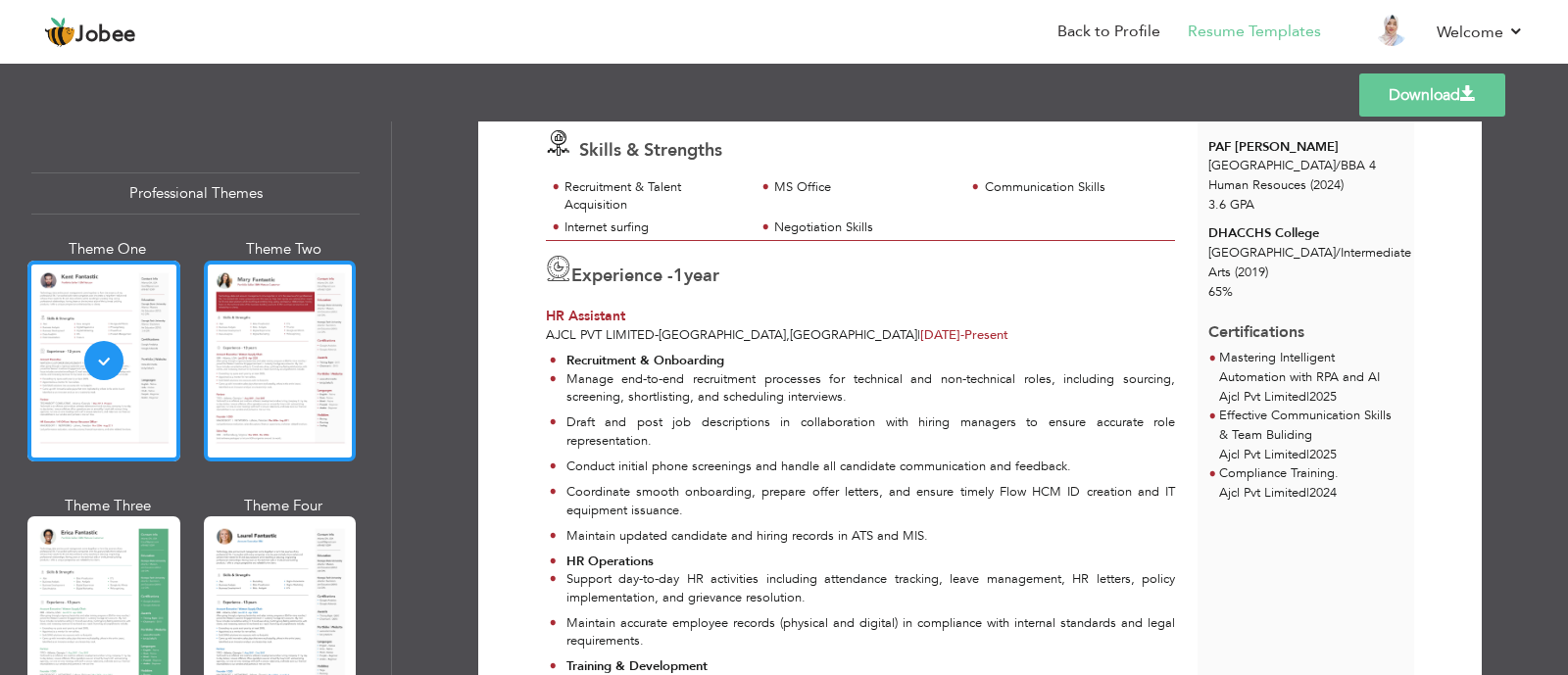 click at bounding box center (280, 361) 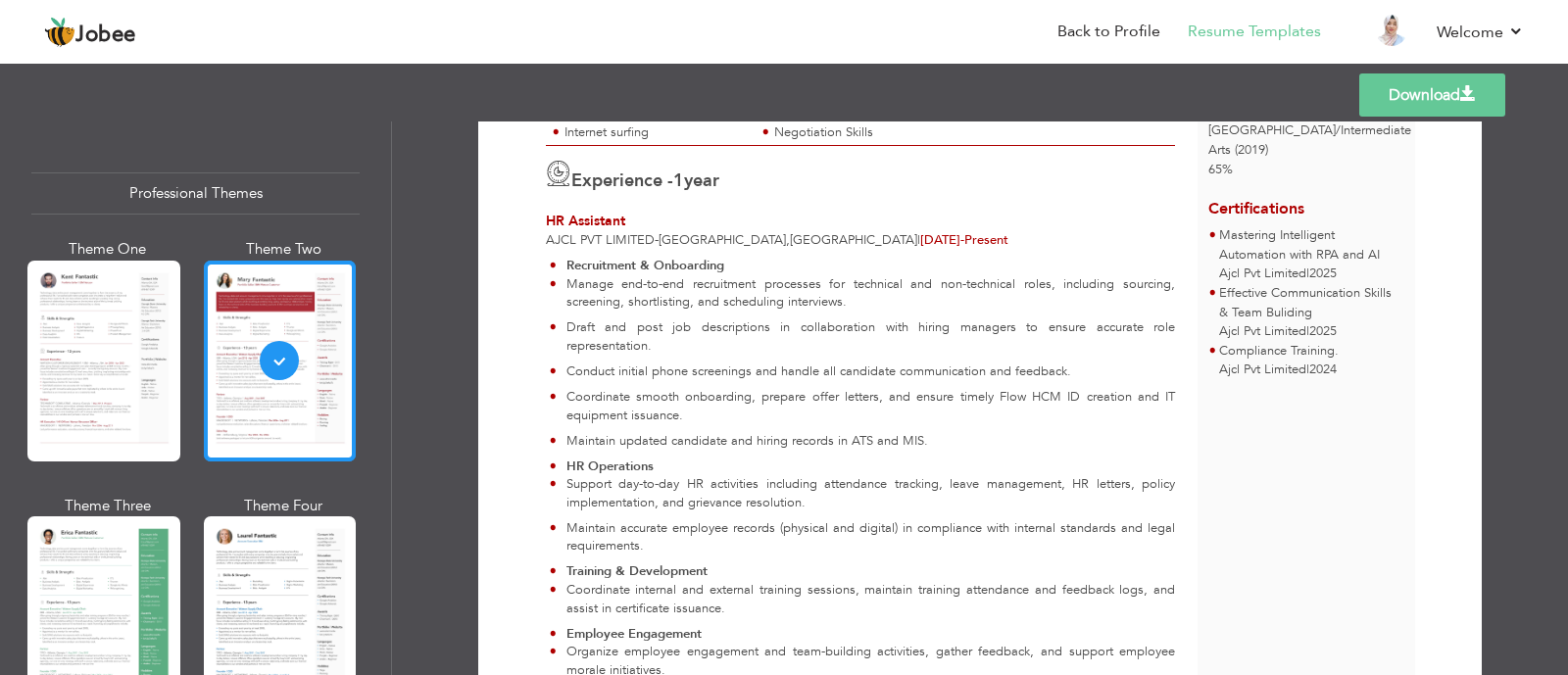 scroll, scrollTop: 367, scrollLeft: 0, axis: vertical 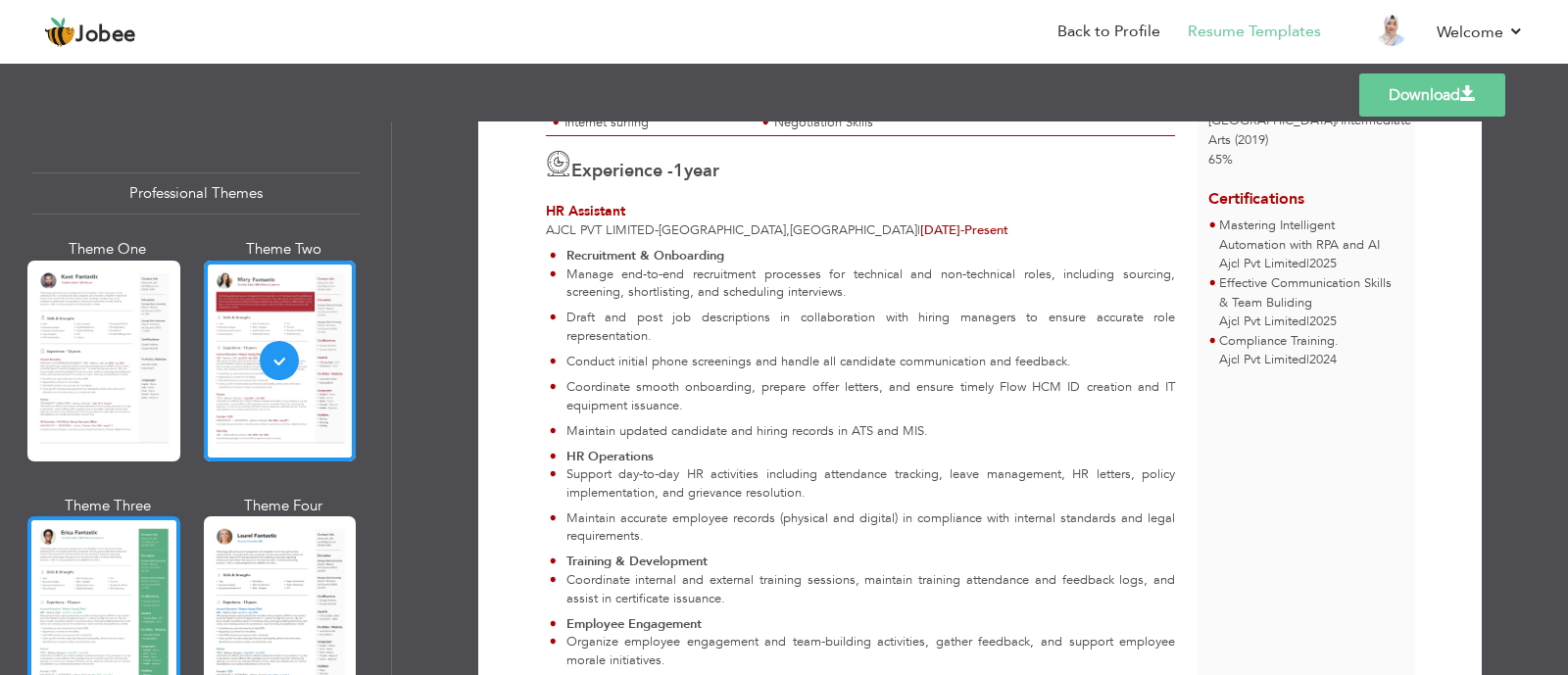 click at bounding box center (104, 616) 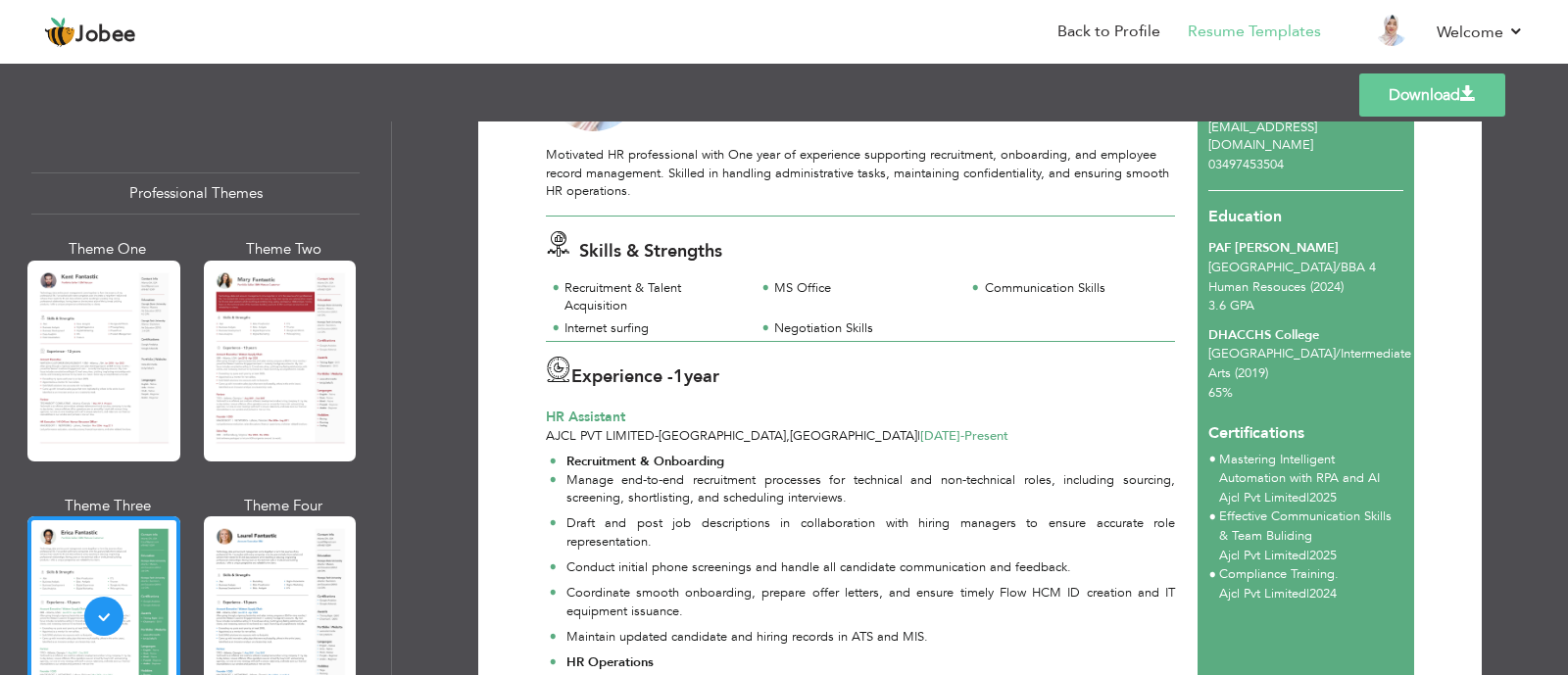 scroll, scrollTop: 109, scrollLeft: 0, axis: vertical 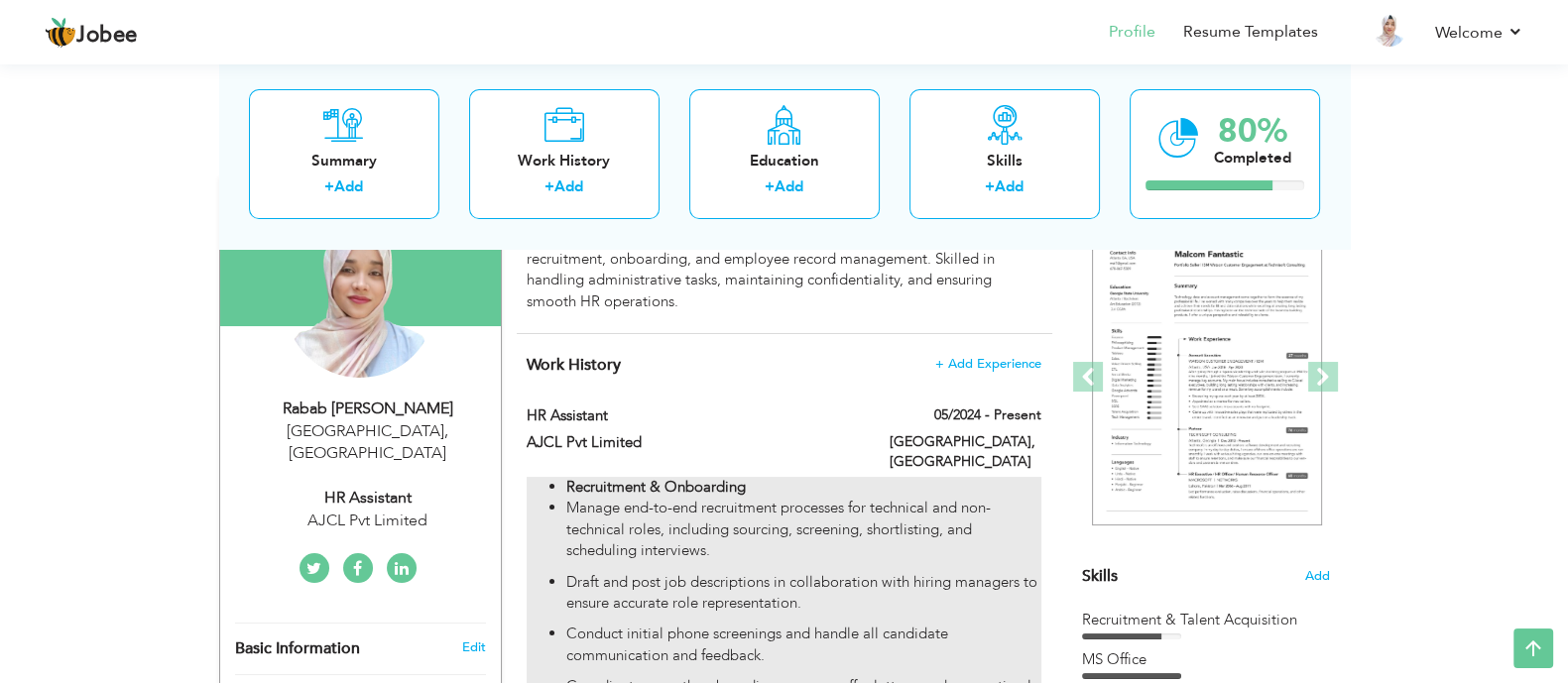 click on "Draft and post job descriptions in collaboration with hiring managers to ensure accurate role representation." at bounding box center (803, 593) 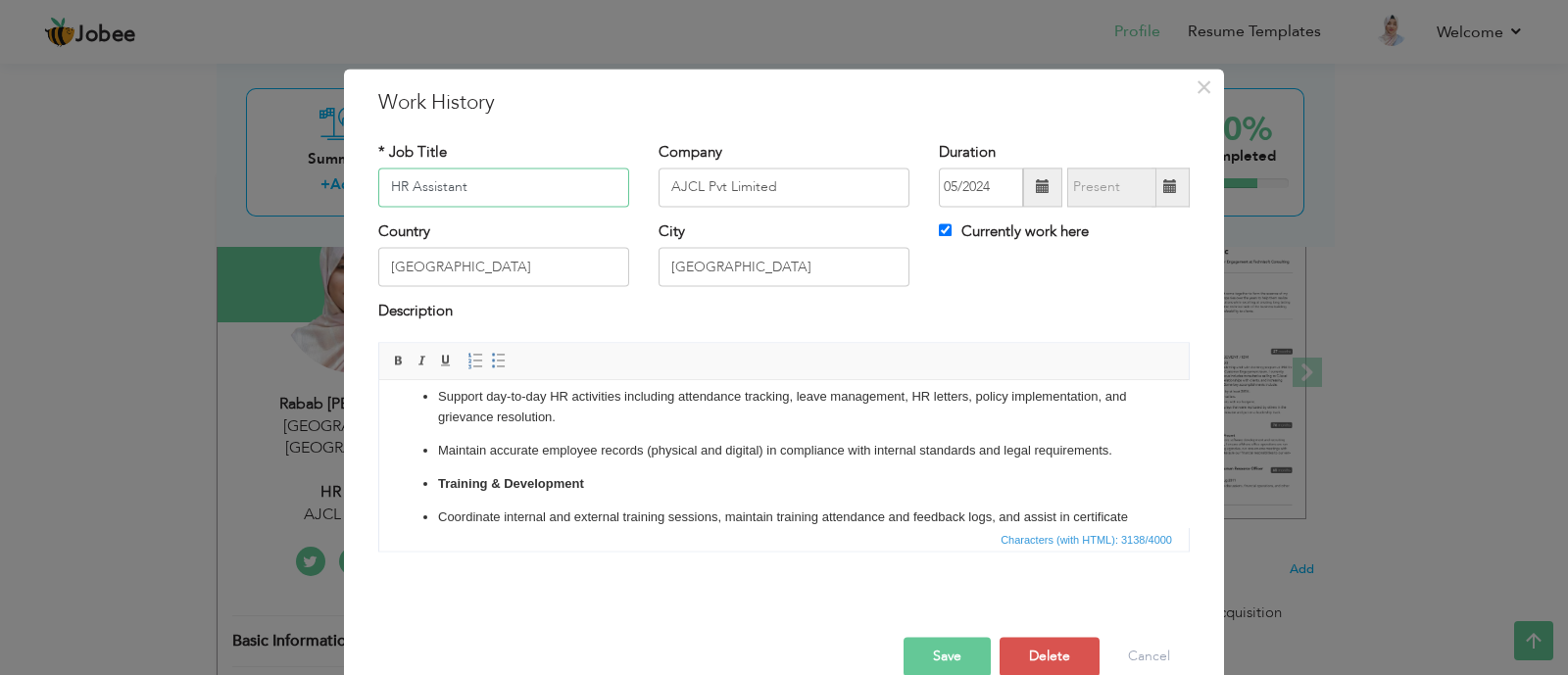 scroll, scrollTop: 976, scrollLeft: 0, axis: vertical 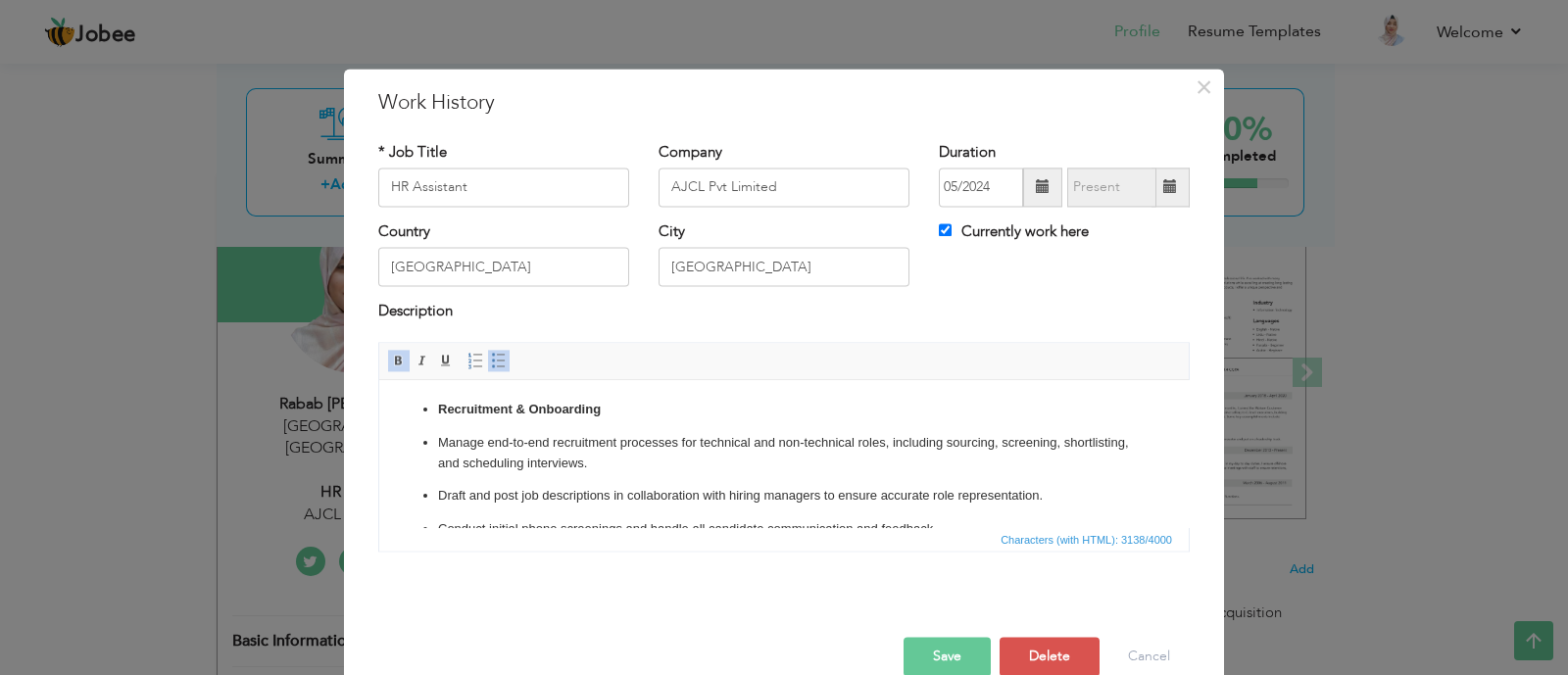 drag, startPoint x: 1181, startPoint y: 495, endPoint x: 1523, endPoint y: 754, distance: 429.0047 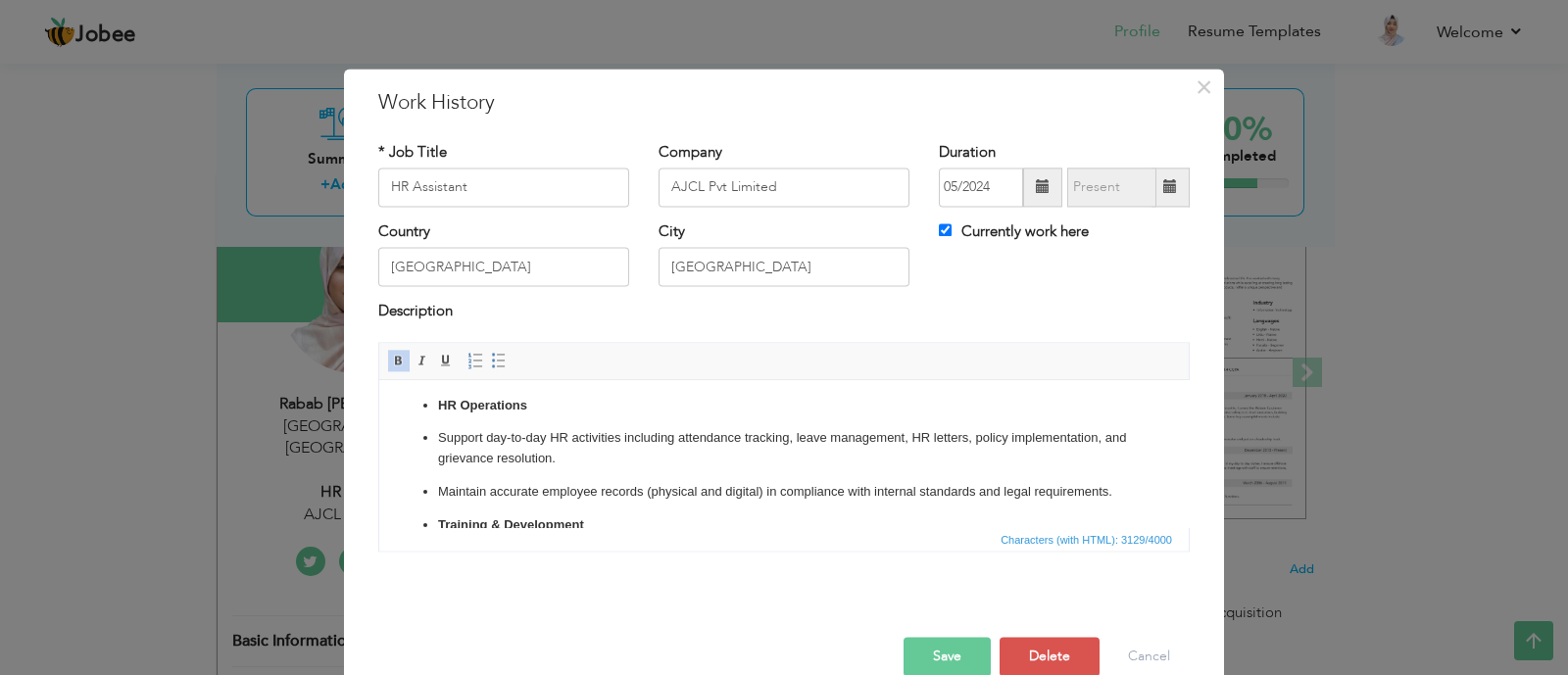 scroll, scrollTop: 244, scrollLeft: 0, axis: vertical 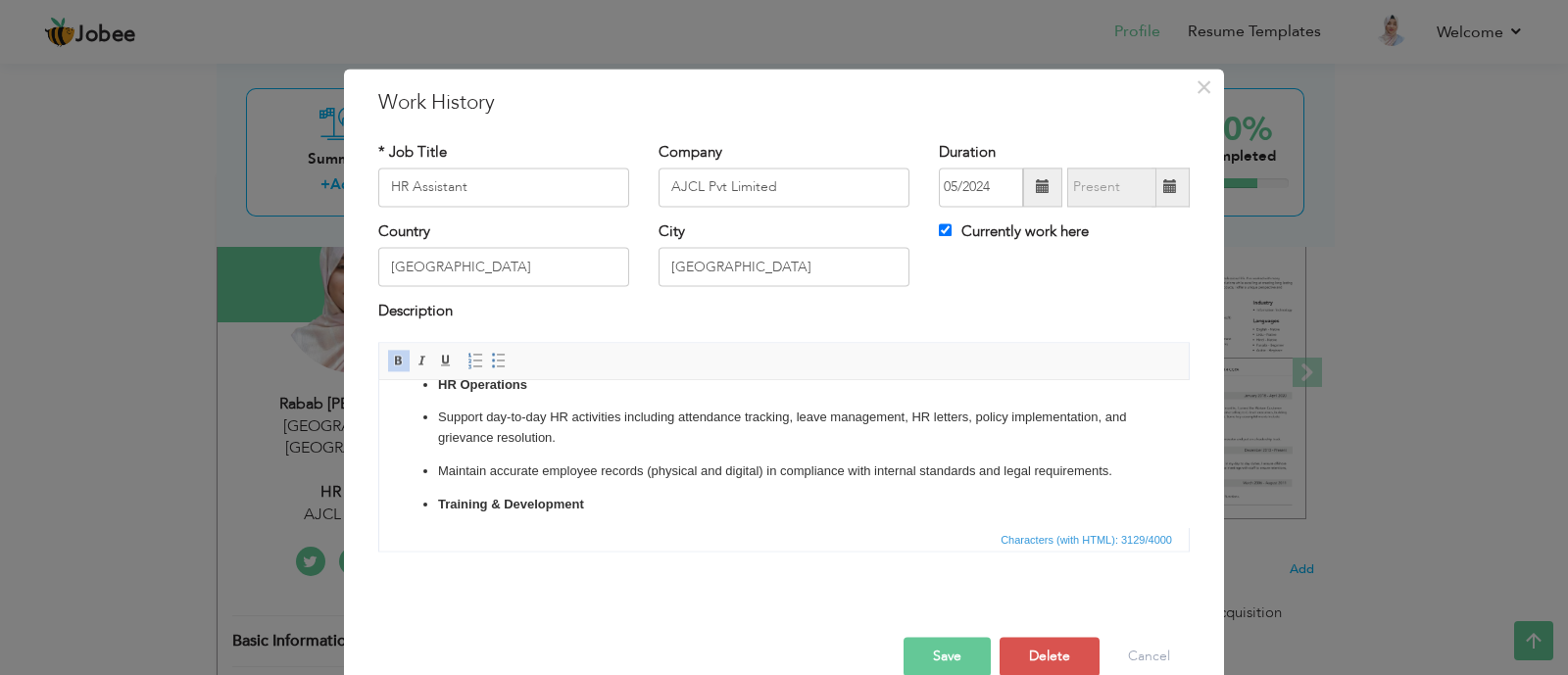 click on "HR Operations" at bounding box center [482, 384] 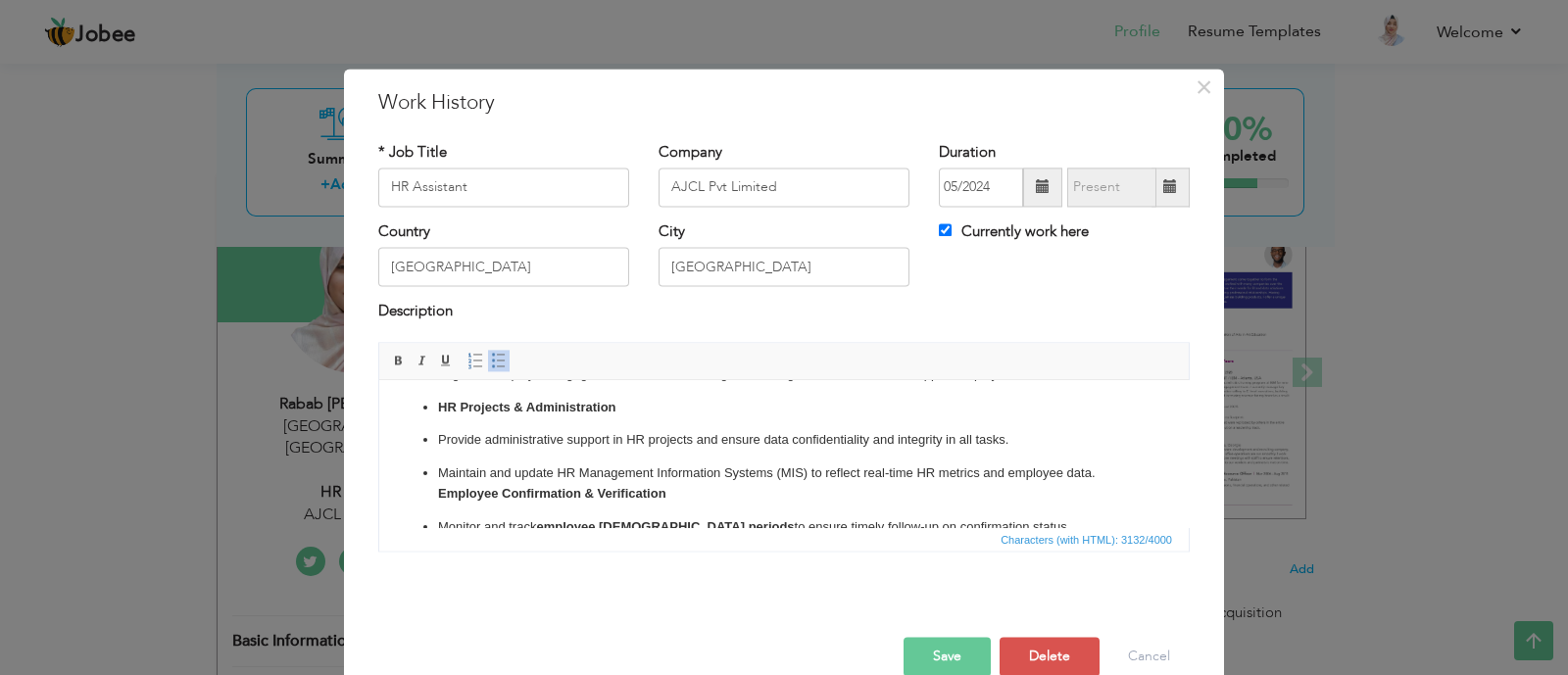 scroll, scrollTop: 503, scrollLeft: 0, axis: vertical 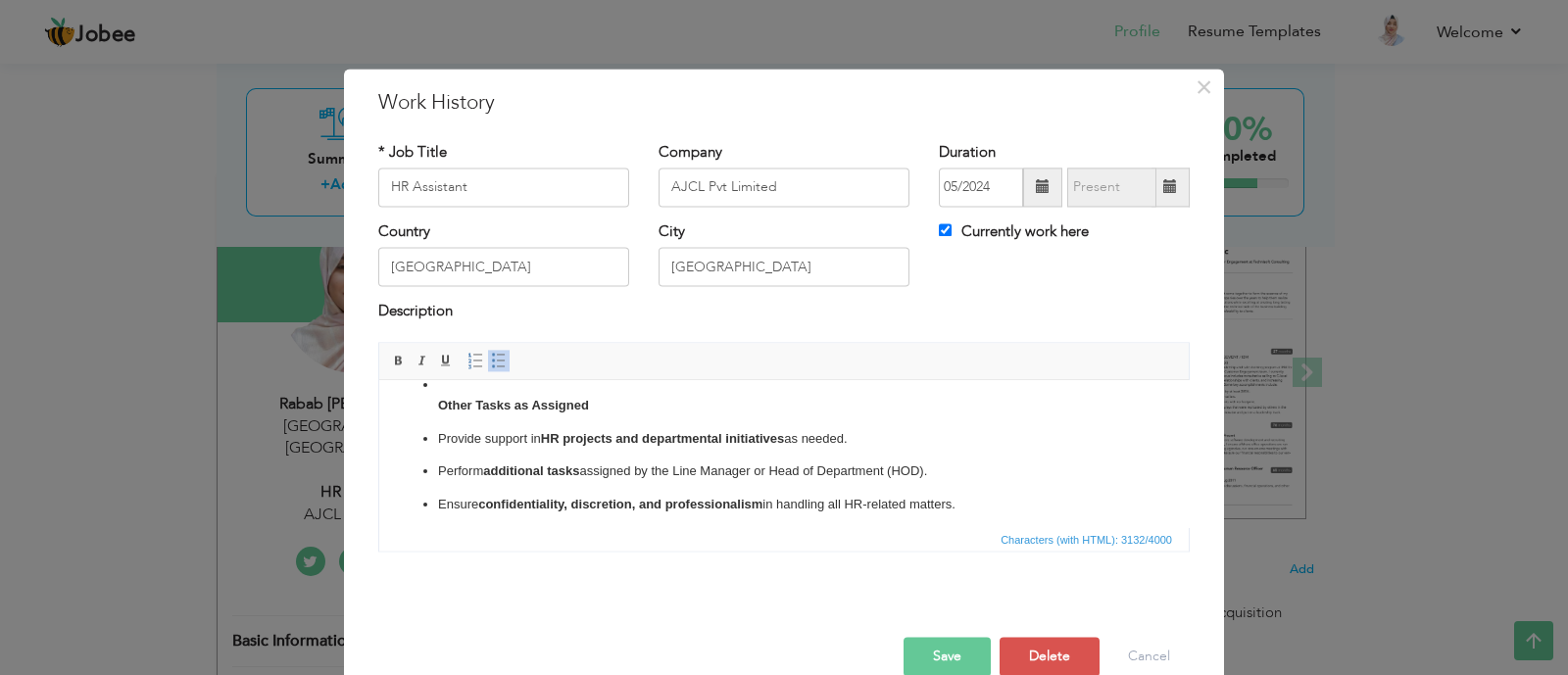 click on "Manage end-to-end recruitment processes for technical and non-technical roles, including sourcing, screening, shortlisting, and scheduling interviews. Draft and post job descriptions in collaboration with hiring managers to ensure accurate role representation. Conduct initial phone screenings and handle all candidate communication and feedback. Coordinate smooth onboarding, prepare offer letters, and ensure timely Flow HCM ID creation and IT equipment issuance. Maintain updated candidate and hiring records in ATS and MIS. ​​​​​​​ HR Operations Support day-to-day HR activities including attendance tracking, leave management, HR letters, policy implementation, and grievance resolution. Maintain accurate employee records (physical and digital) in compliance with internal standards and legal requirements. Training & Development Coordinate internal and external training sessions, maintain training attendance and feedback logs, and assist in certificate issuance. Employee Engagement Monitor and track" at bounding box center (784, 16) 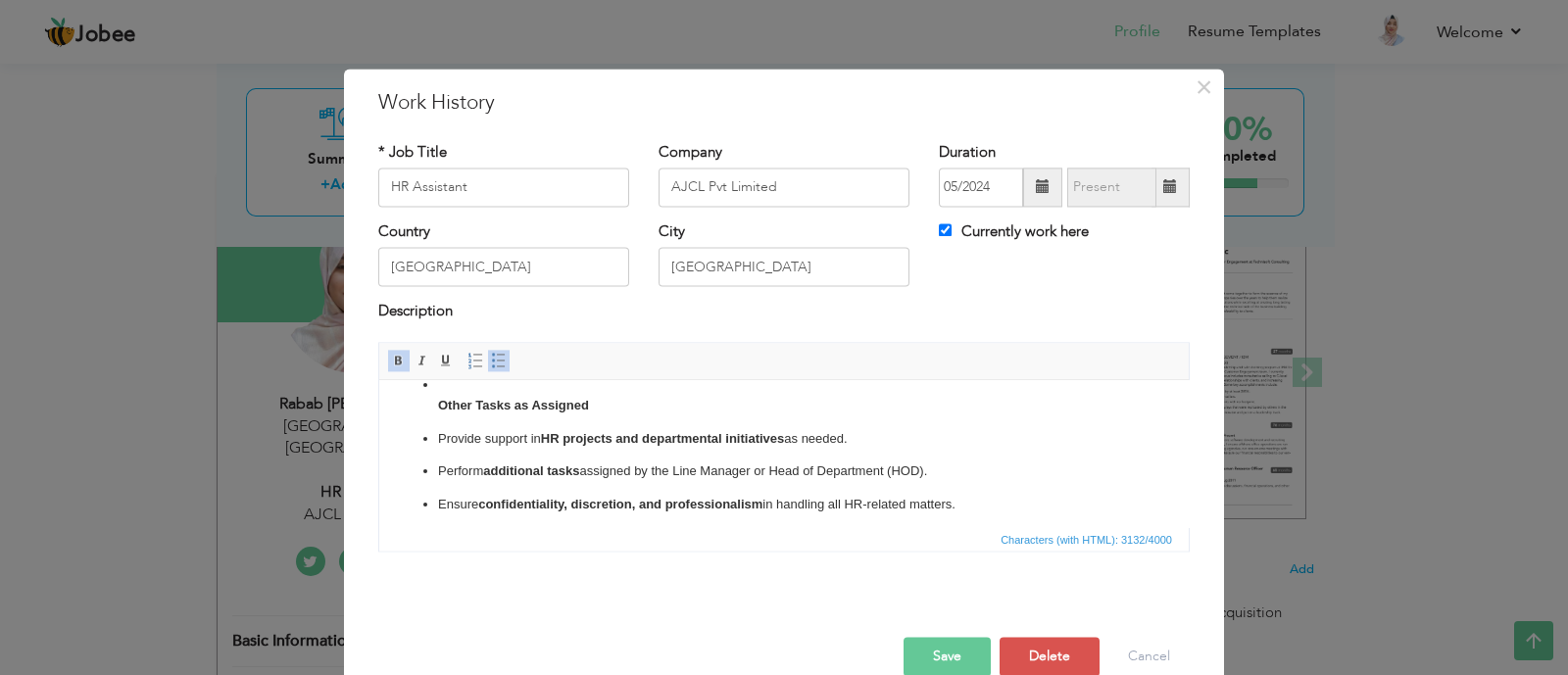 type 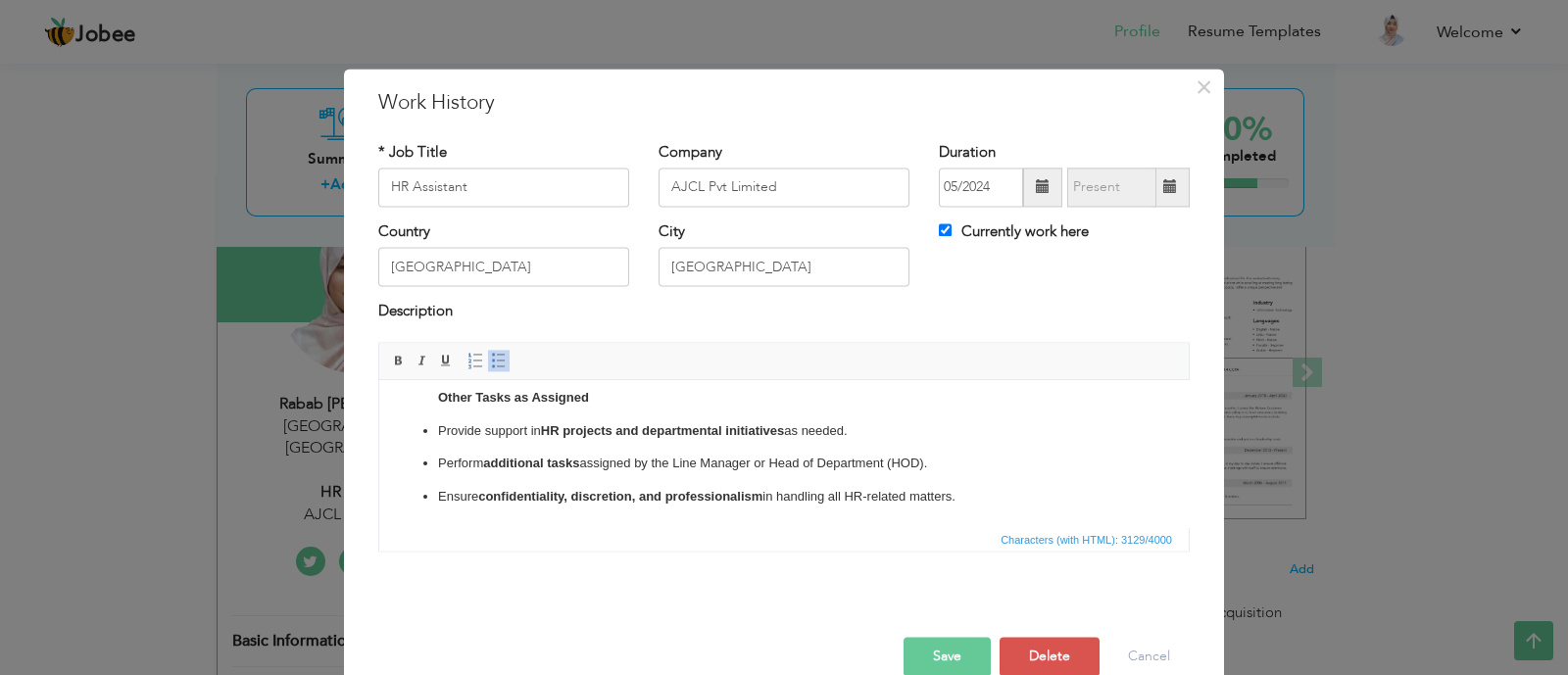 click on "Collect and analyze  employee feedback  to suggest actionable improvements in engagement strategies. ​​​​​​​ Other Tasks as Assigned" at bounding box center [784, 377] 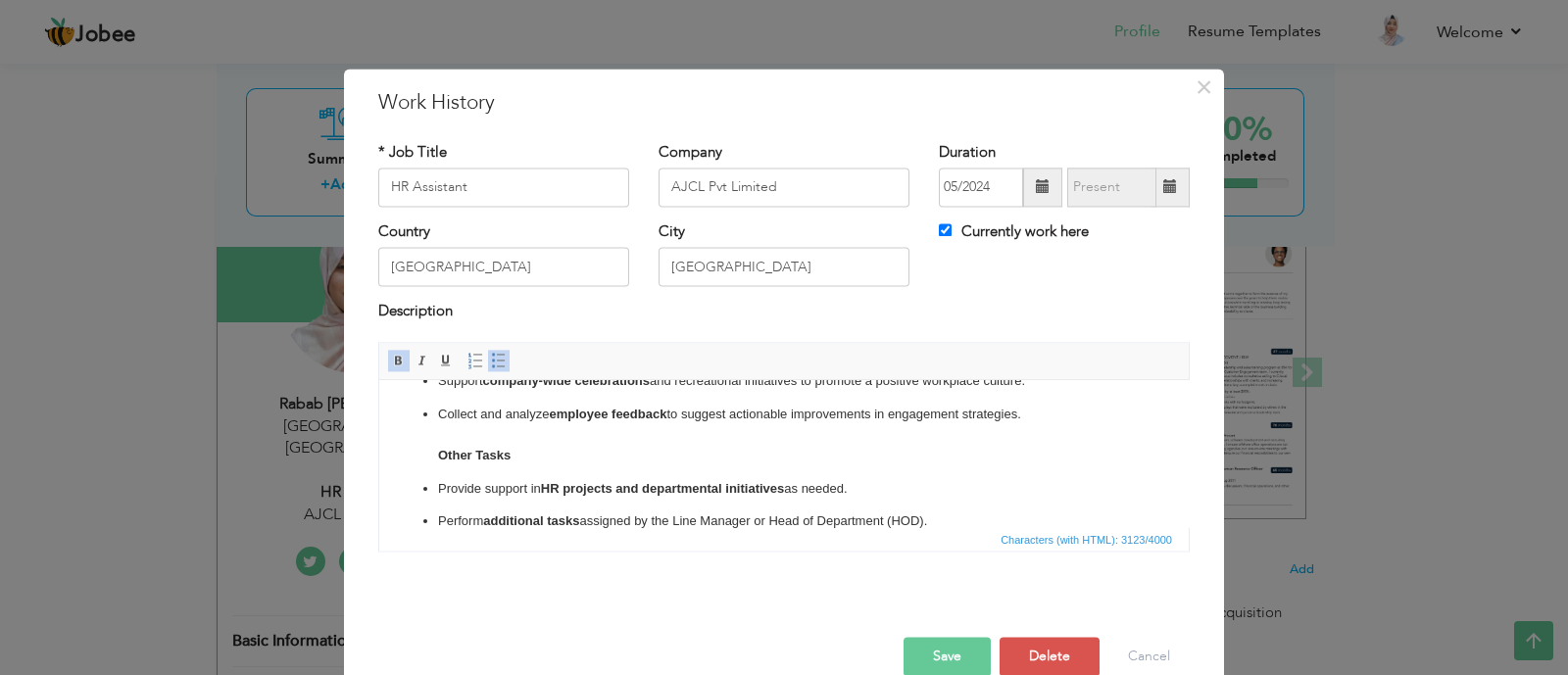 scroll, scrollTop: 796, scrollLeft: 0, axis: vertical 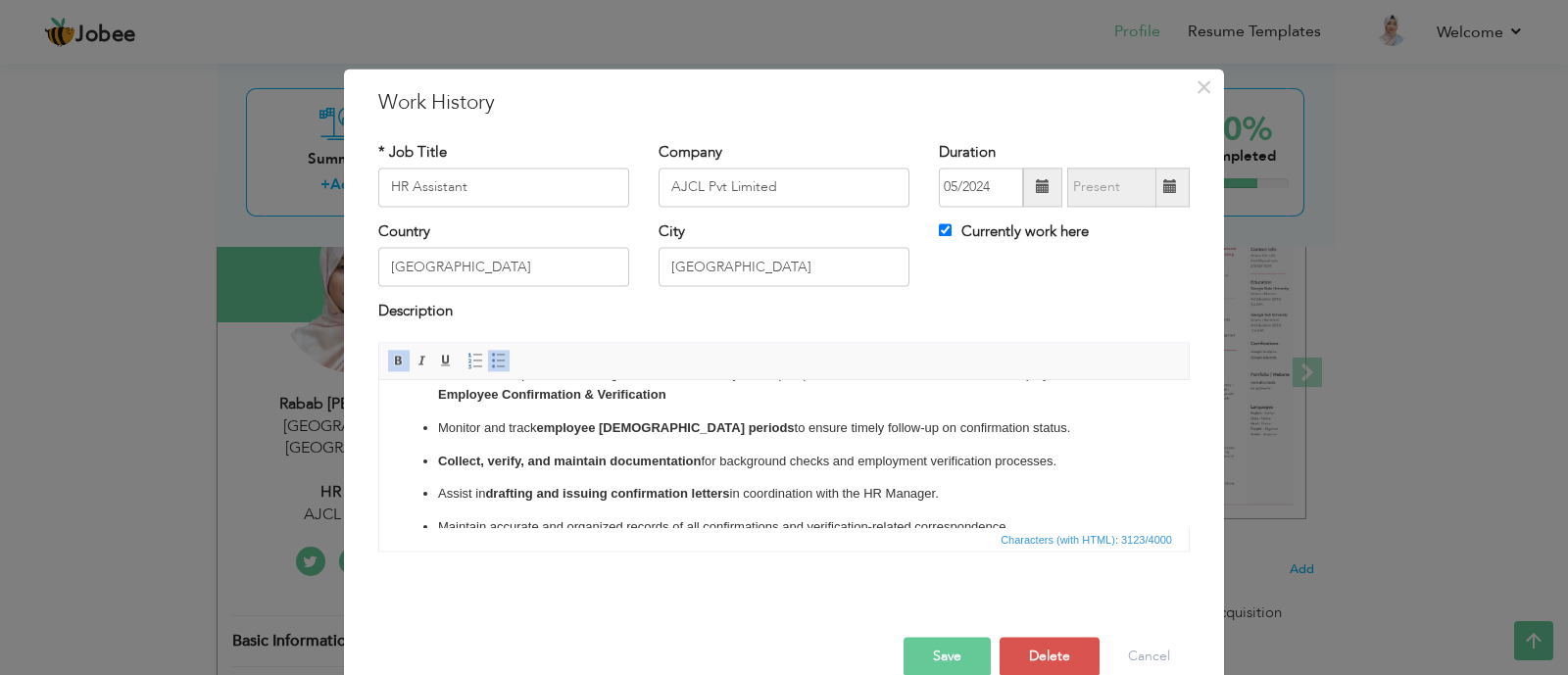click on "Maintain and update HR Management Information Systems (MIS) to reflect real-time HR metrics and employee data. Employee Confirmation & Verification" at bounding box center [784, 385] 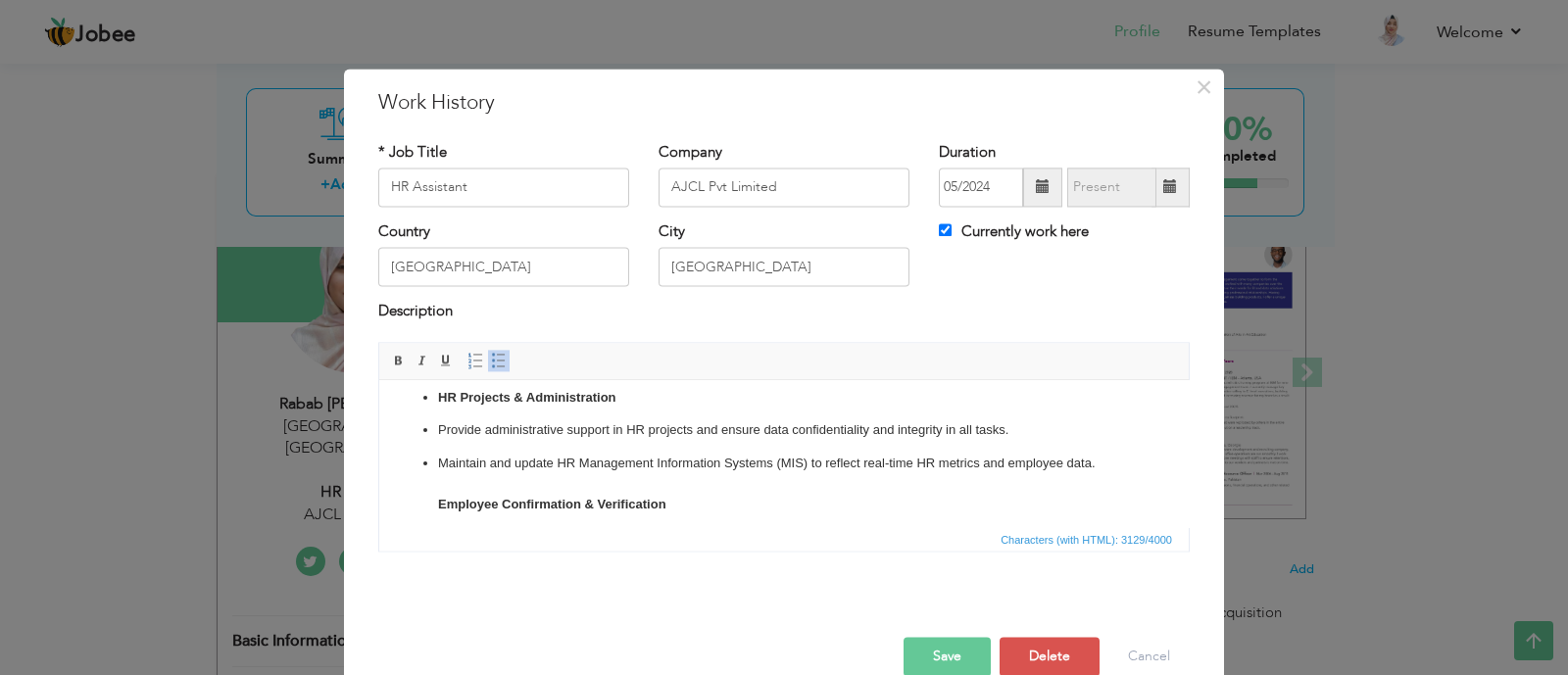 scroll, scrollTop: 503, scrollLeft: 0, axis: vertical 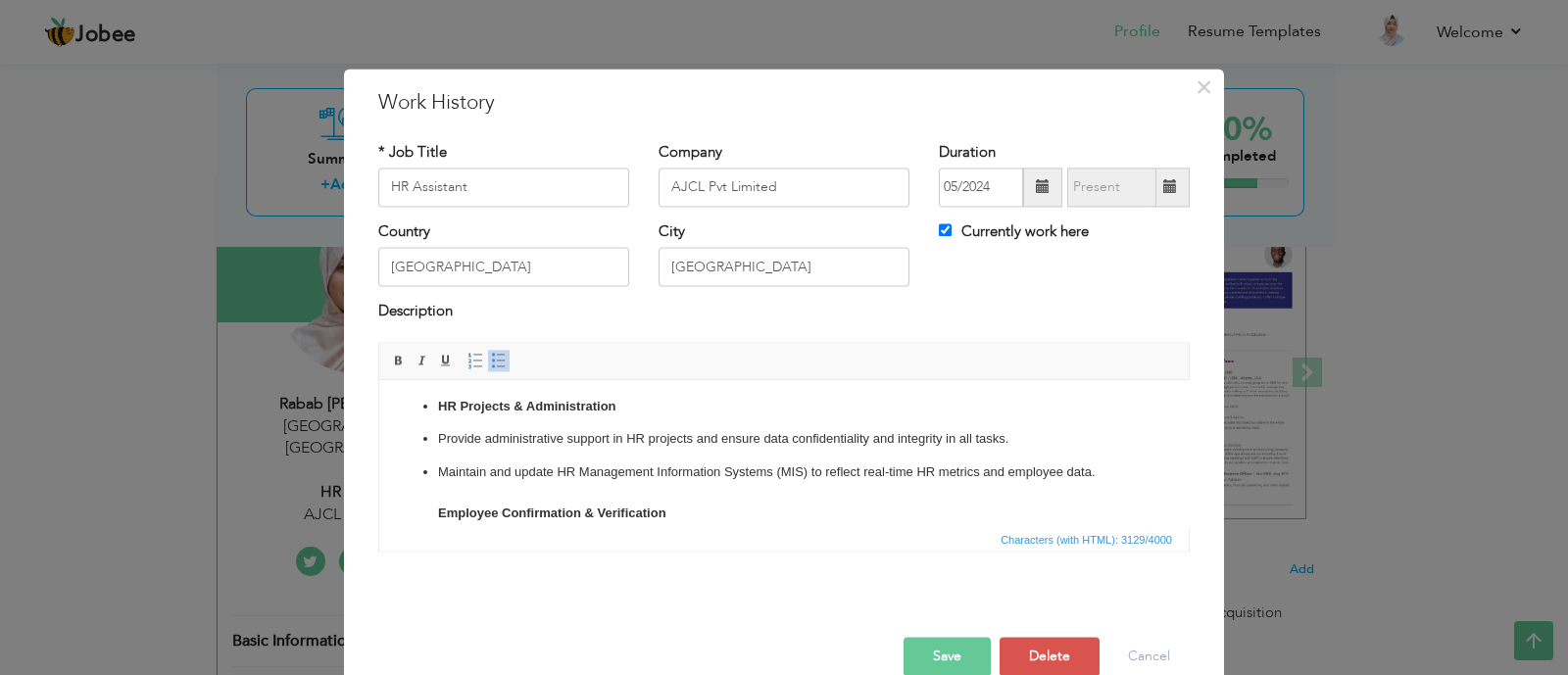 click on "HR Projects & Administration" at bounding box center (527, 406) 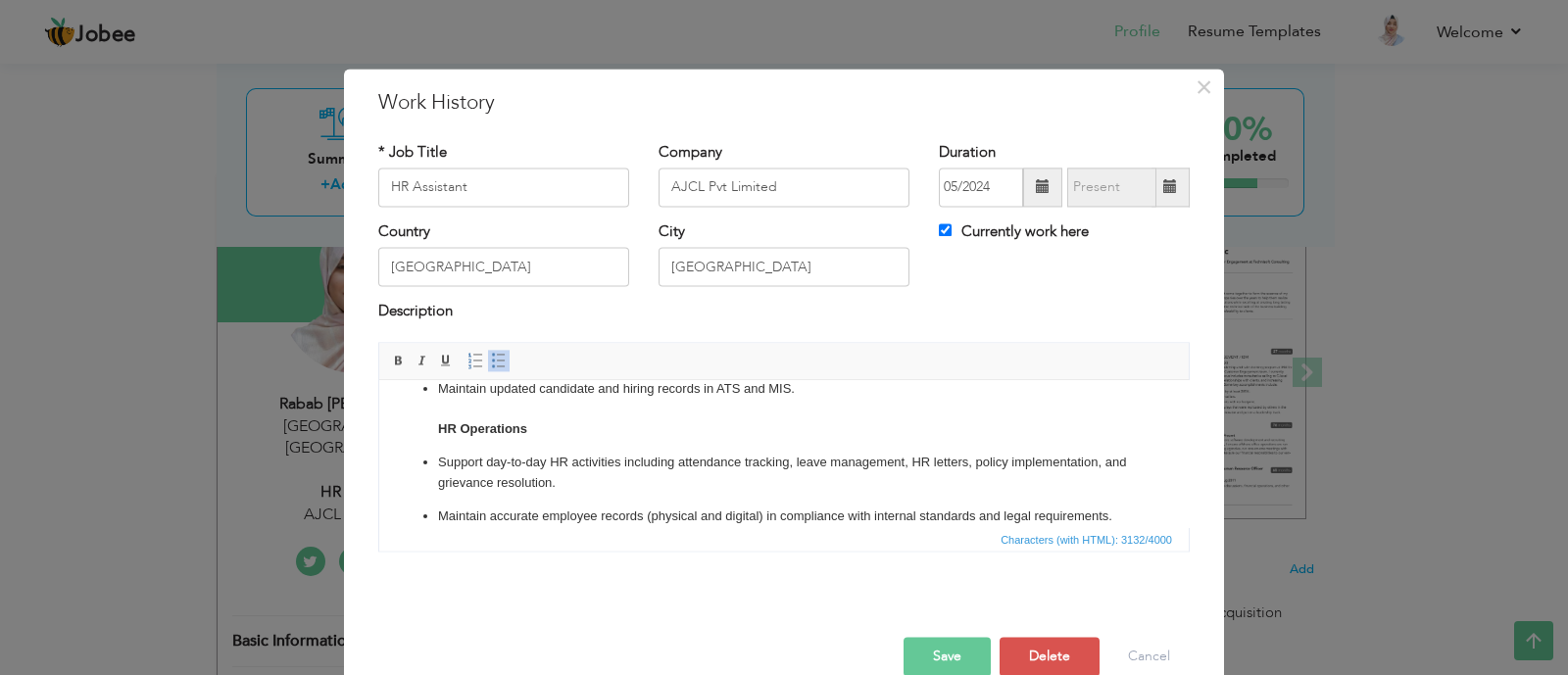 scroll, scrollTop: 244, scrollLeft: 0, axis: vertical 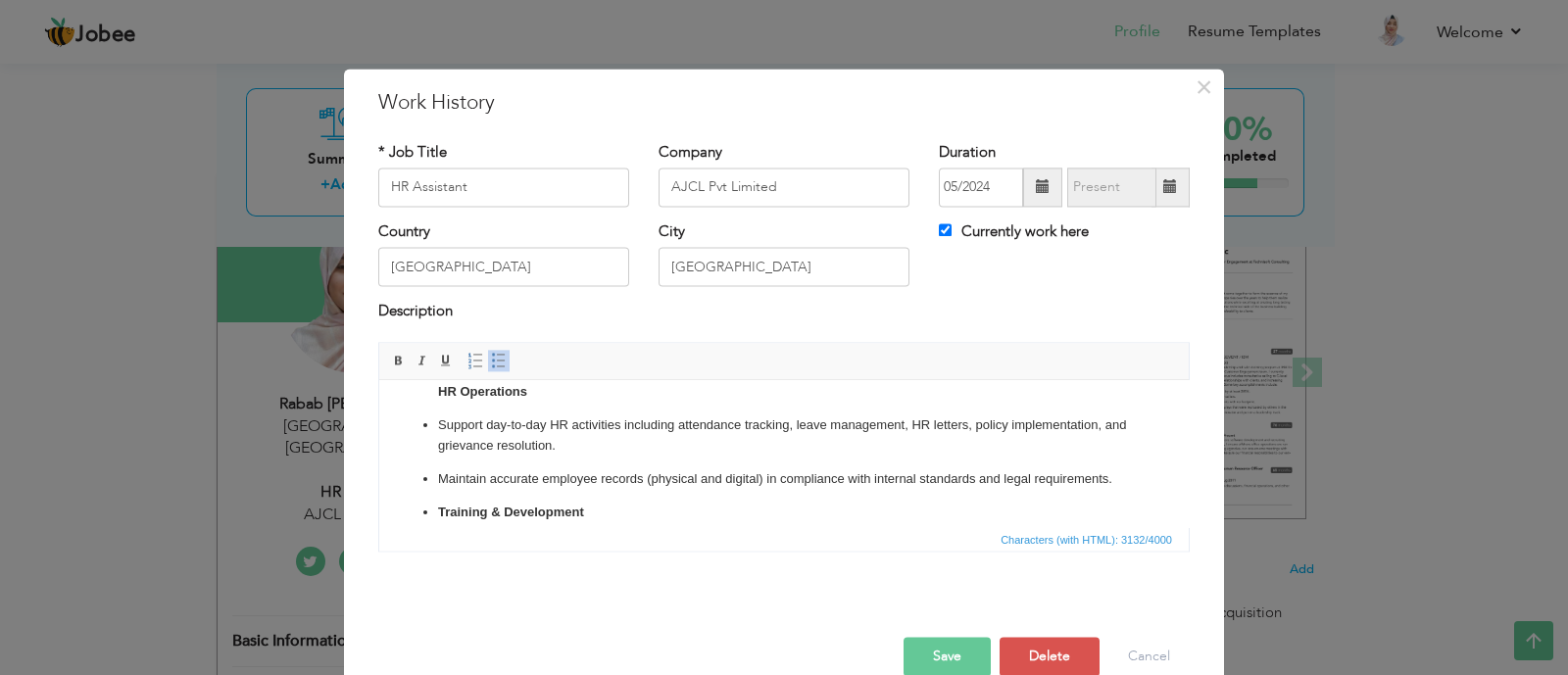 click on "Manage end-to-end recruitment processes for technical and non-technical roles, including sourcing, screening, shortlisting, and scheduling interviews. Draft and post job descriptions in collaboration with hiring managers to ensure accurate role representation. Conduct initial phone screenings and handle all candidate communication and feedback. Coordinate smooth onboarding, prepare offer letters, and ensure timely Flow HCM ID creation and IT equipment issuance. Maintain updated candidate and hiring records in ATS and MIS. HR Operations Support day-to-day HR activities including attendance tracking, leave management, HR letters, policy implementation, and grievance resolution. Maintain accurate employee records (physical and digital) in compliance with internal standards and legal requirements. Training & Development Coordinate internal and external training sessions, maintain training attendance and feedback logs, and assist in certificate issuance. Employee Engagement ​​​​​​​ Monitor and track" at bounding box center [784, 696] 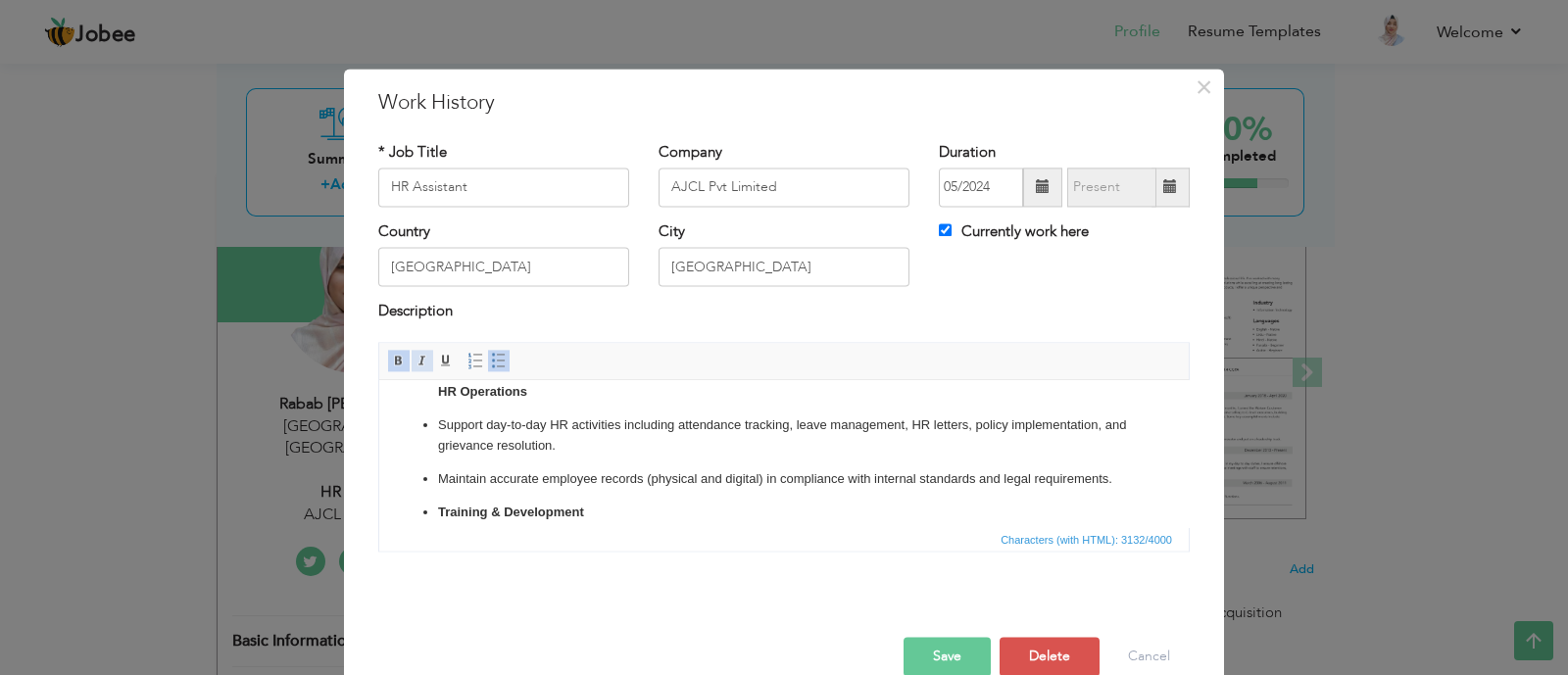 click at bounding box center (422, 361) 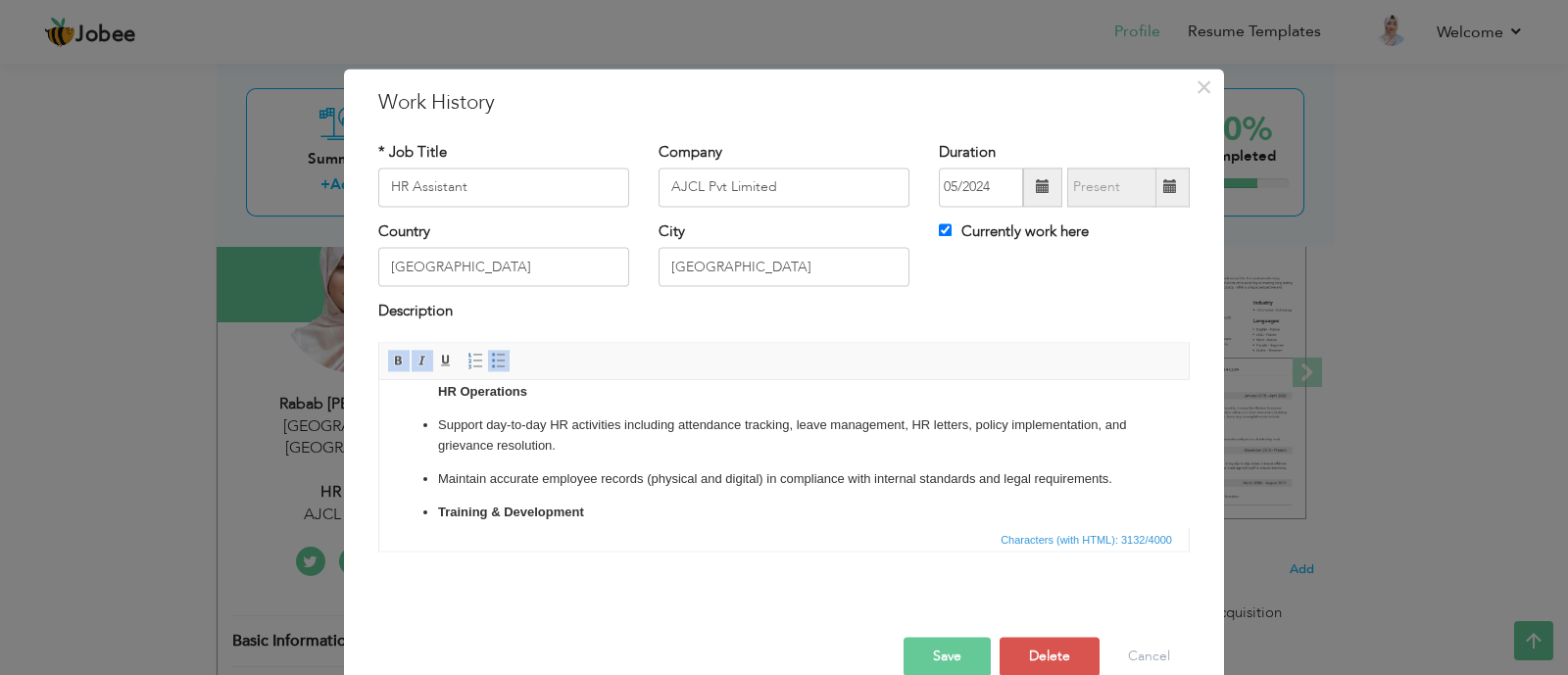 click at bounding box center (422, 361) 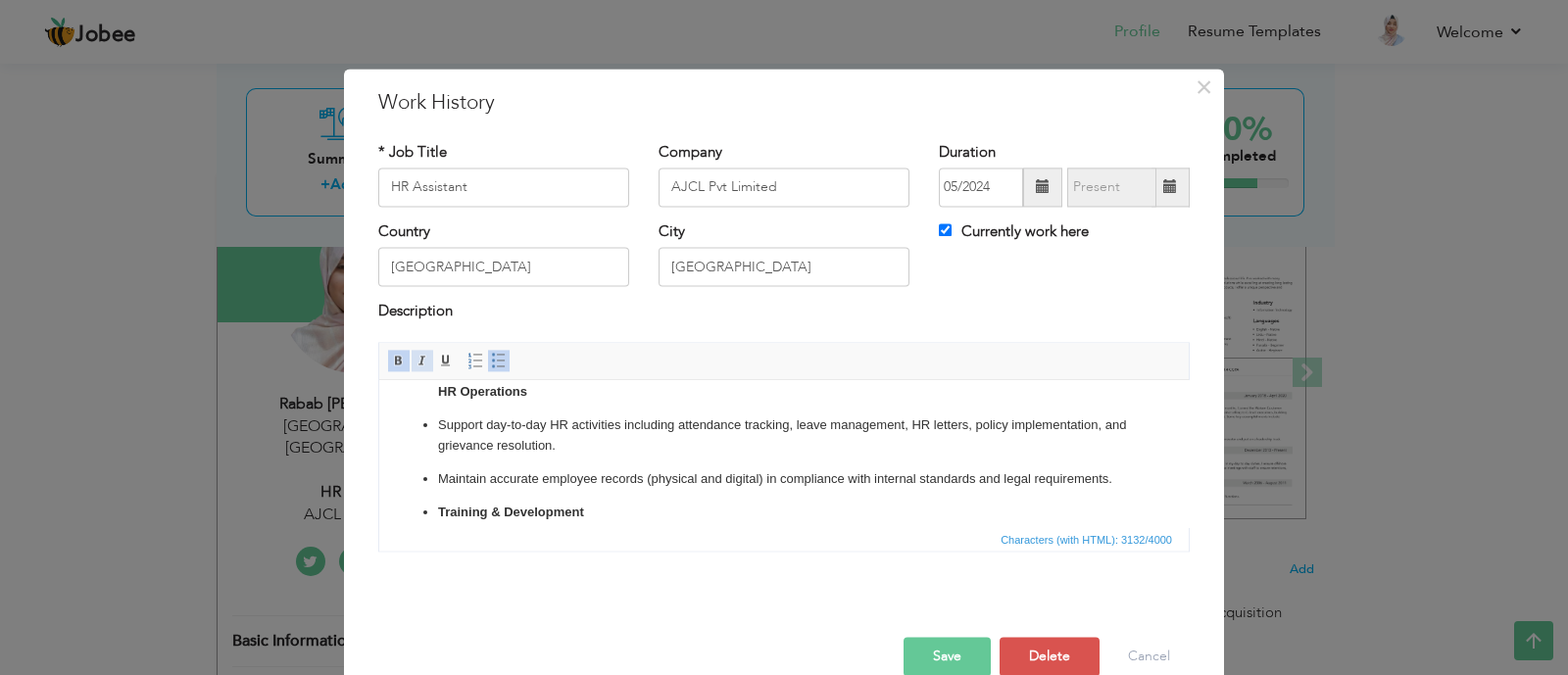 click at bounding box center (422, 361) 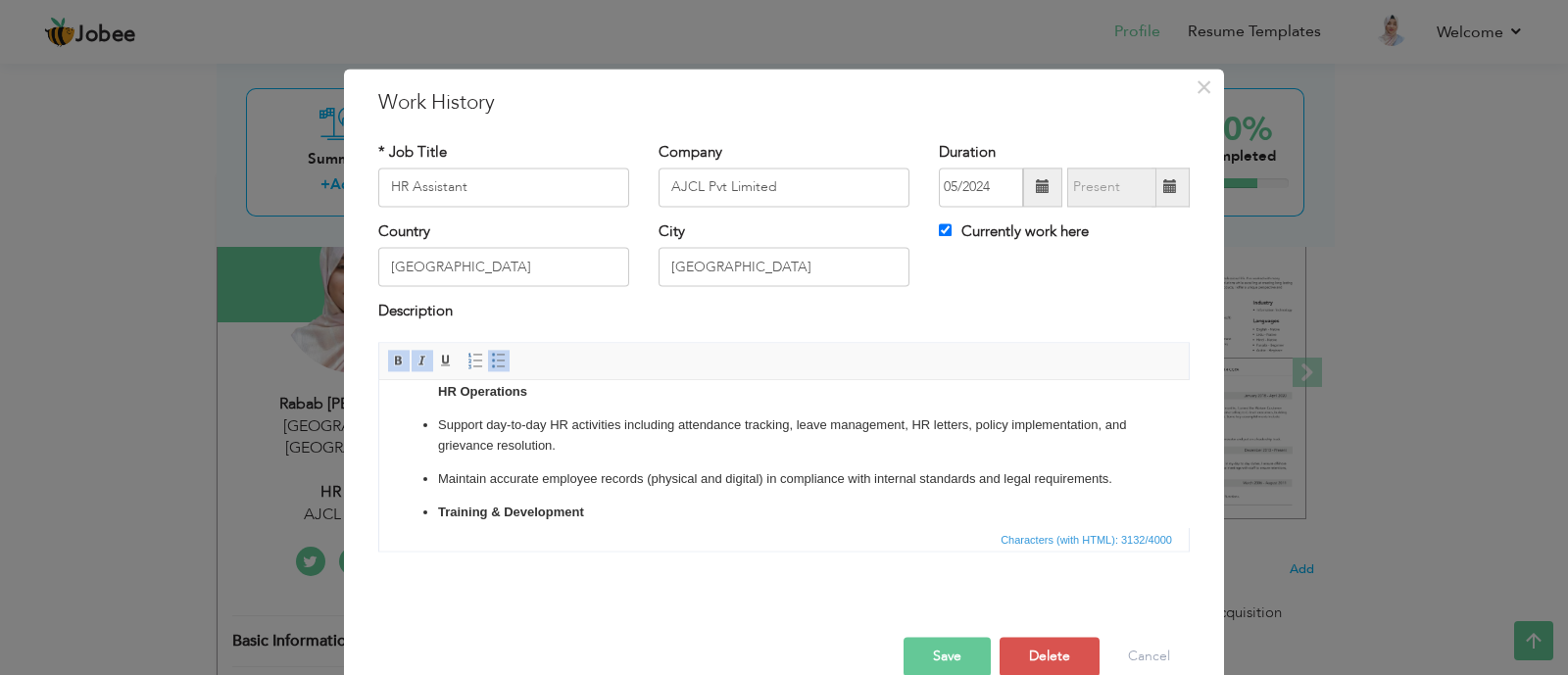 click at bounding box center [422, 361] 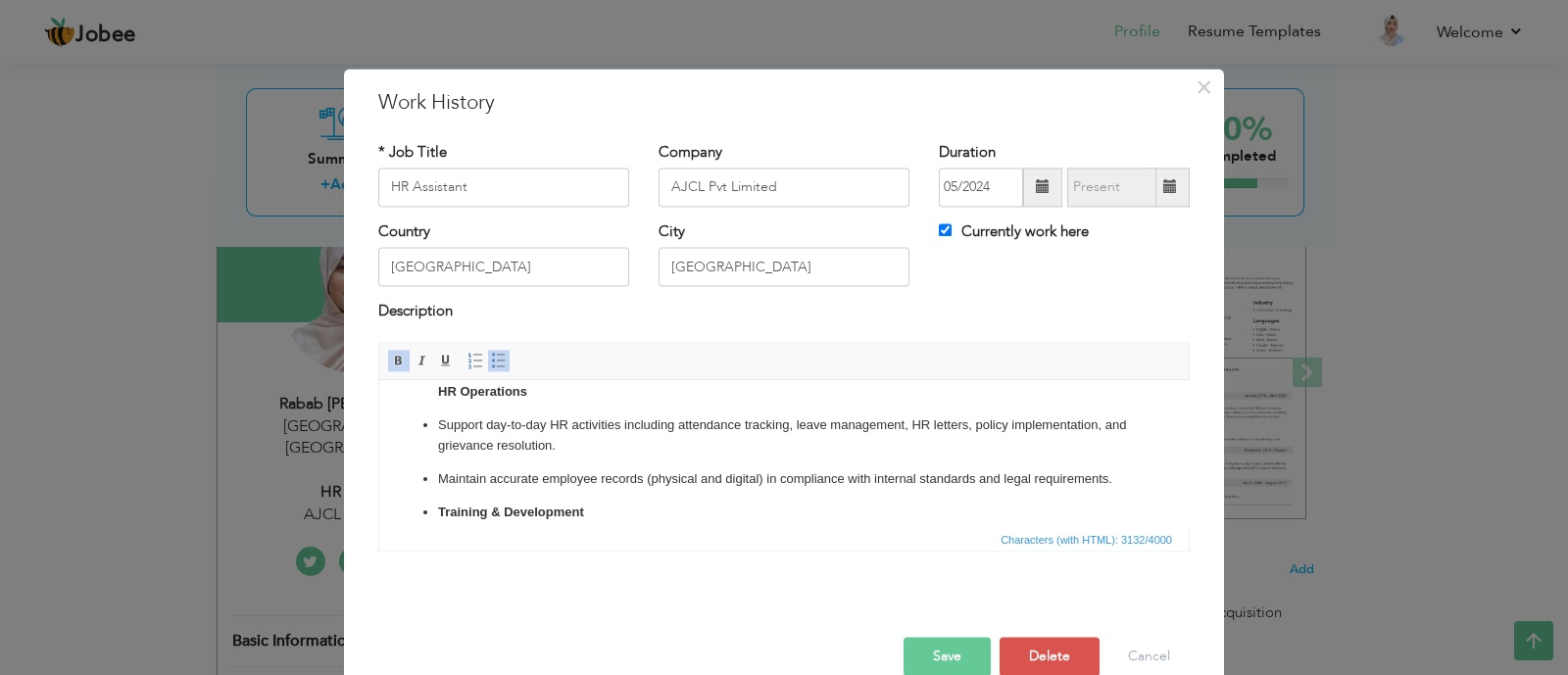 click on "Manage end-to-end recruitment processes for technical and non-technical roles, including sourcing, screening, shortlisting, and scheduling interviews. Draft and post job descriptions in collaboration with hiring managers to ensure accurate role representation. Conduct initial phone screenings and handle all candidate communication and feedback. Coordinate smooth onboarding, prepare offer letters, and ensure timely Flow HCM ID creation and IT equipment issuance. Maintain updated candidate and hiring records in ATS and MIS. ​​​​​​​ HR Operations Support day-to-day HR activities including attendance tracking, leave management, HR letters, policy implementation, and grievance resolution. Maintain accurate employee records (physical and digital) in compliance with internal standards and legal requirements. Training & Development Coordinate internal and external training sessions, maintain training attendance and feedback logs, and assist in certificate issuance. Employee Engagement Monitor and track" at bounding box center [784, 696] 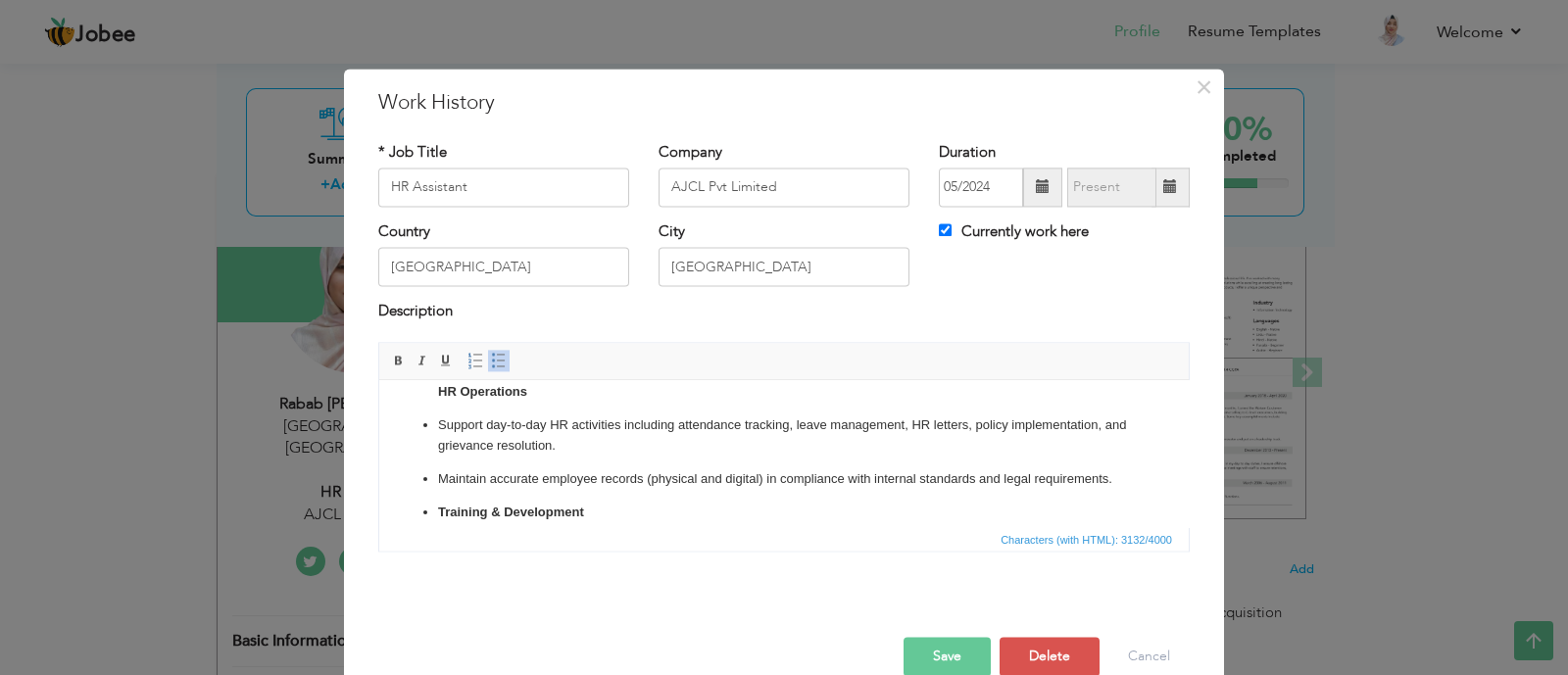 click on "HR Operations" 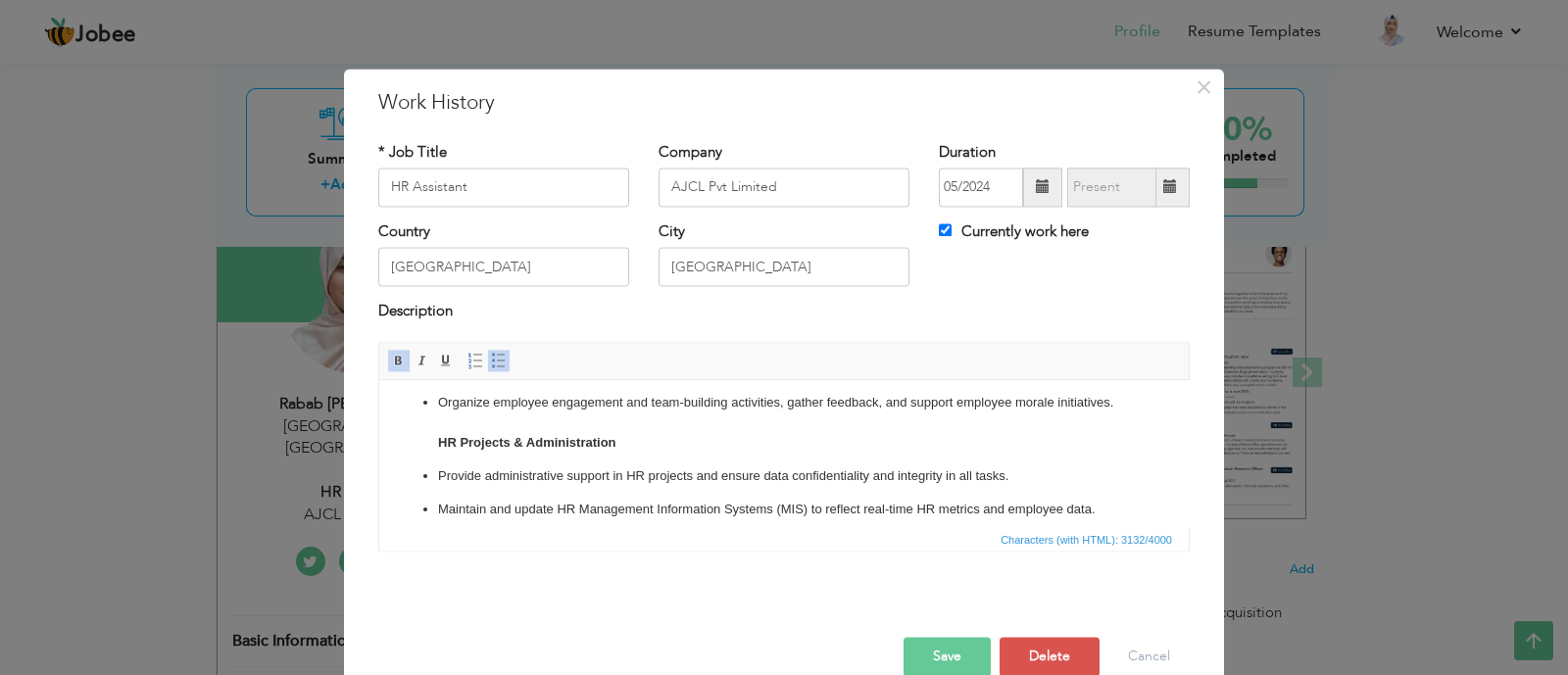 scroll, scrollTop: 489, scrollLeft: 0, axis: vertical 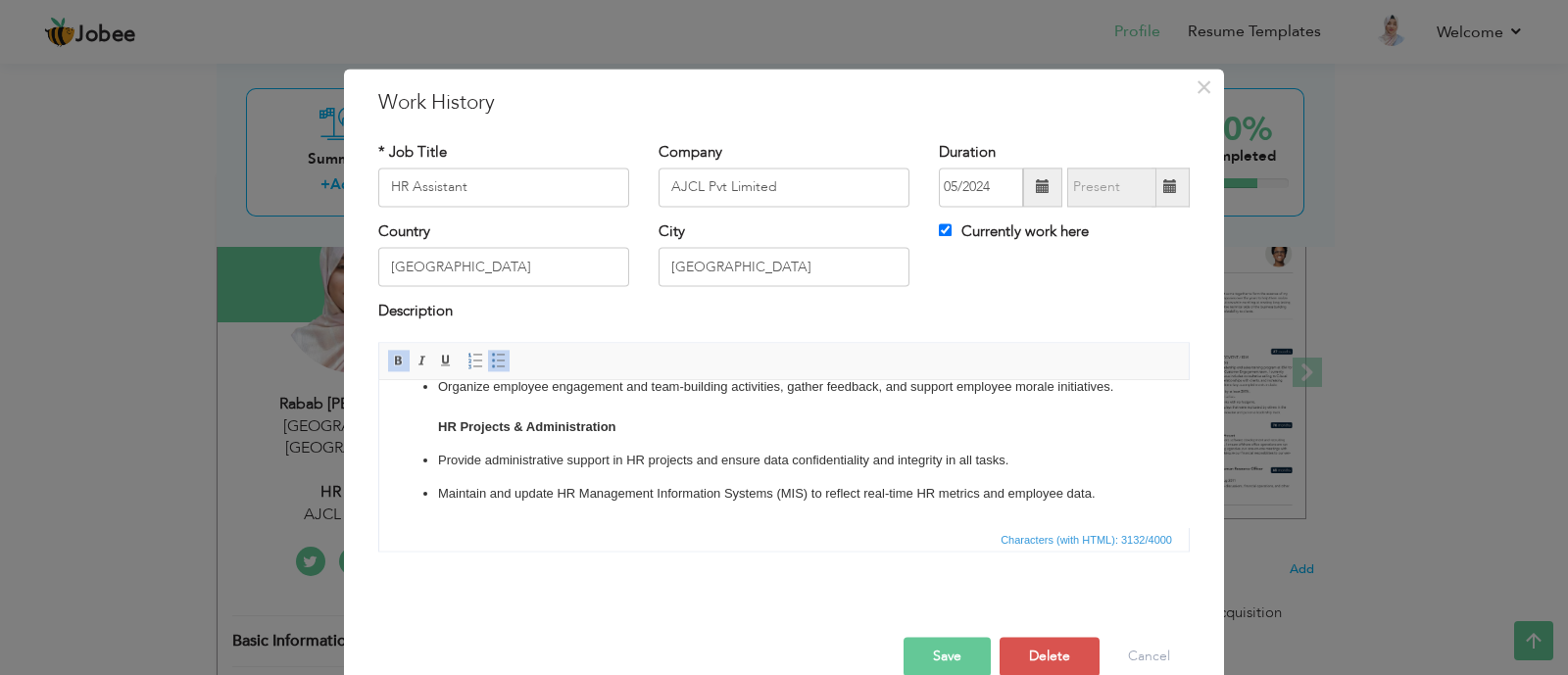 click on "Save" at bounding box center [947, 656] 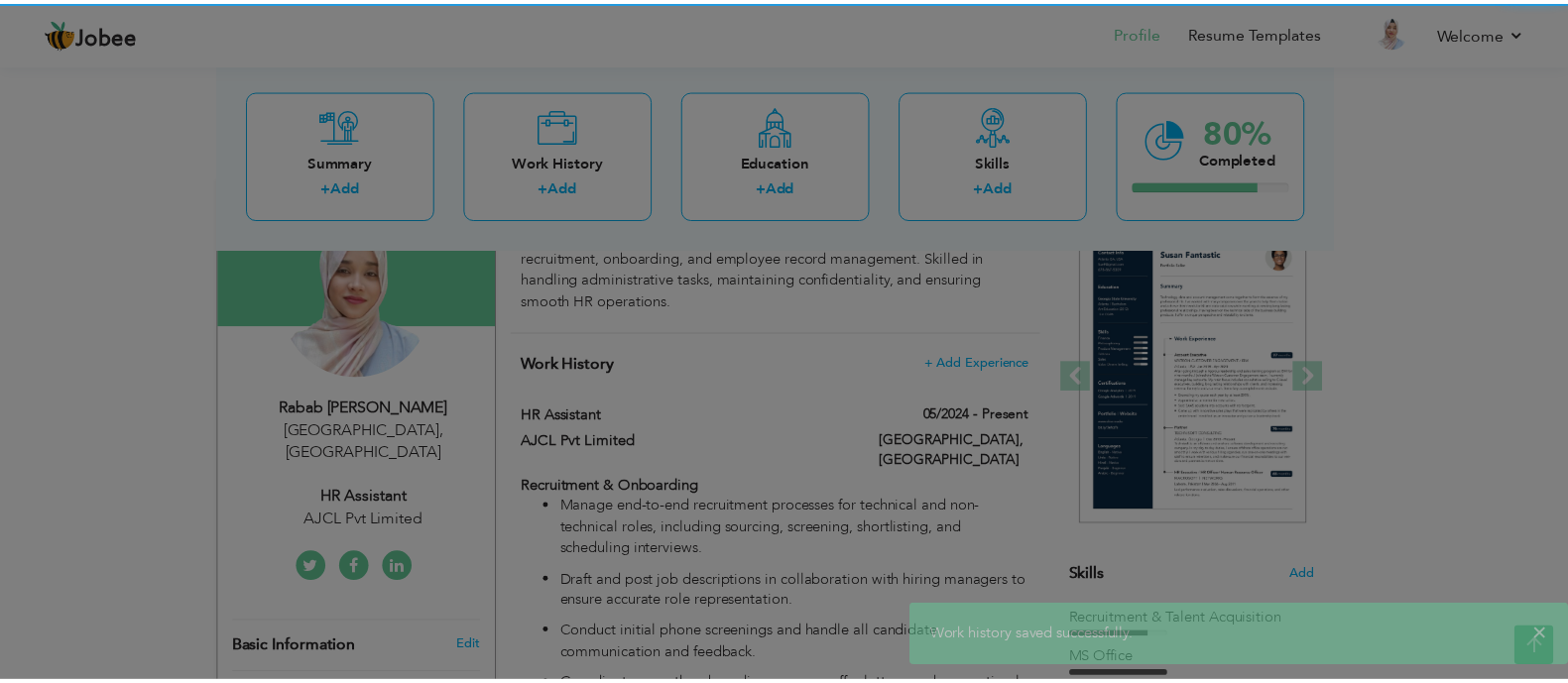 scroll, scrollTop: 0, scrollLeft: 0, axis: both 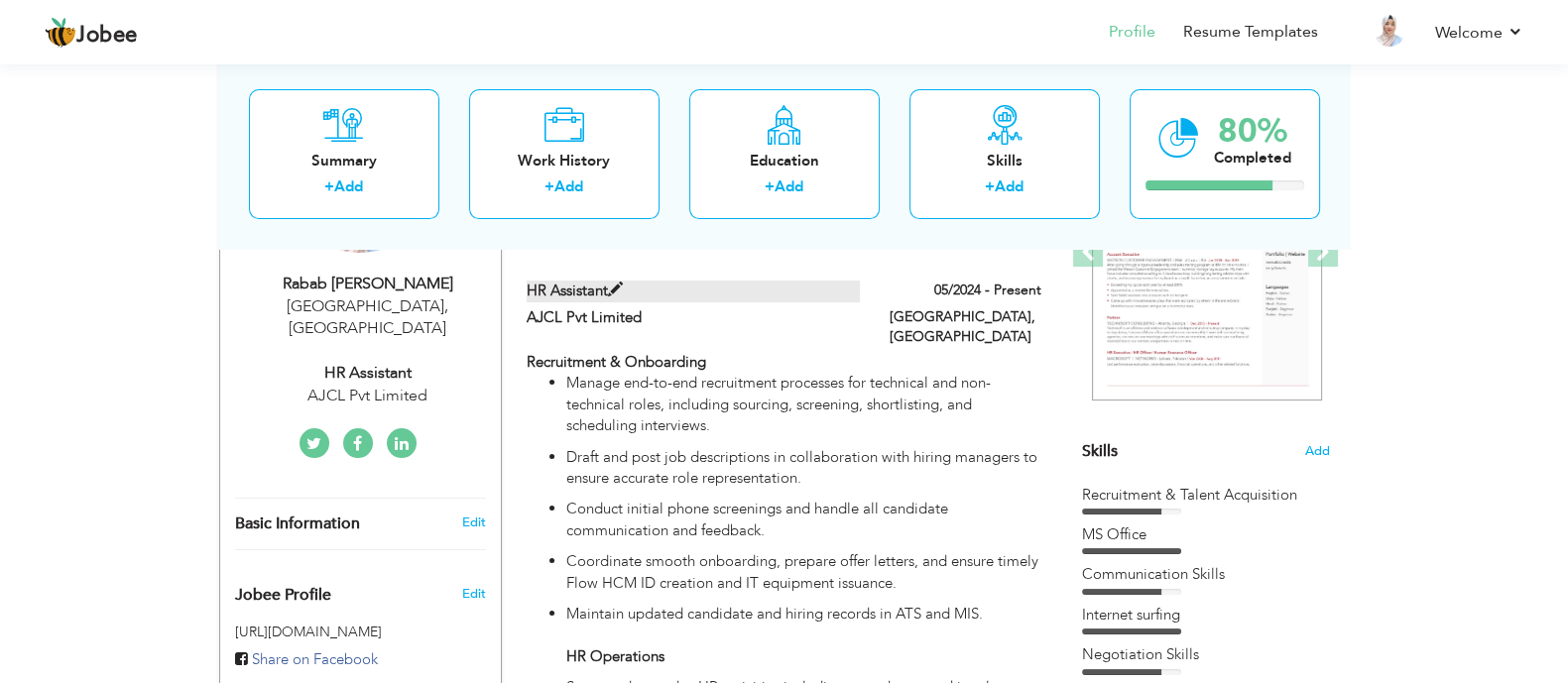 click on "Draft and post job descriptions in collaboration with hiring managers to ensure accurate role representation." at bounding box center (803, 468) 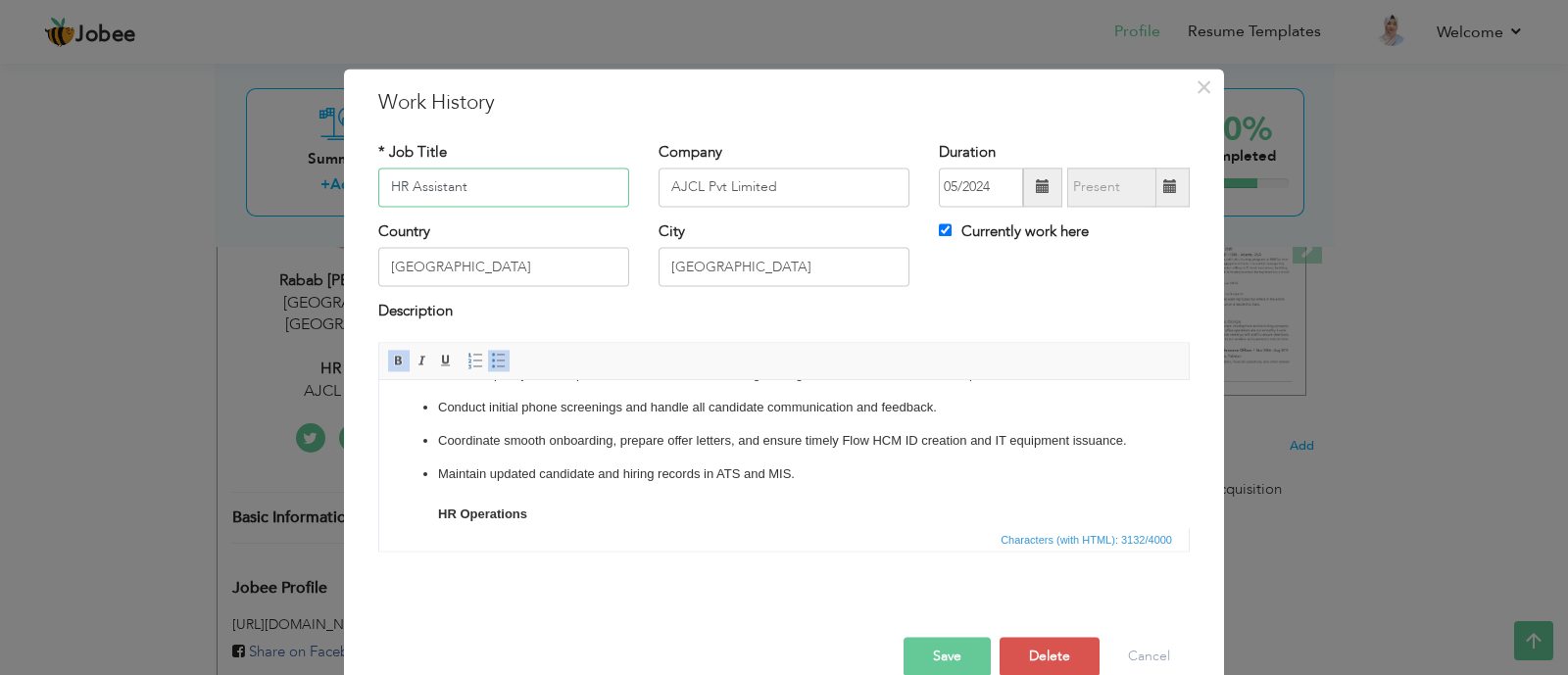 scroll, scrollTop: 998, scrollLeft: 0, axis: vertical 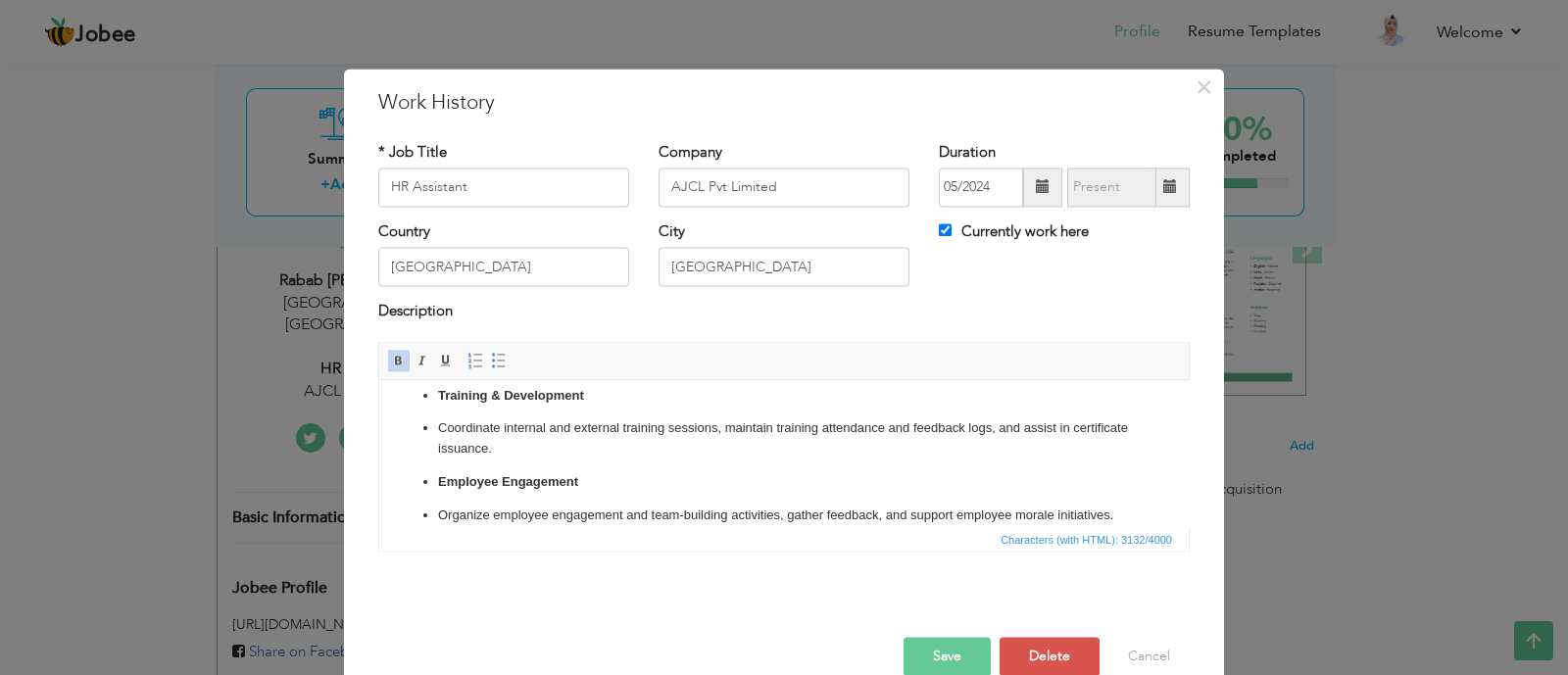 click on "Training & Development" at bounding box center [784, 396] 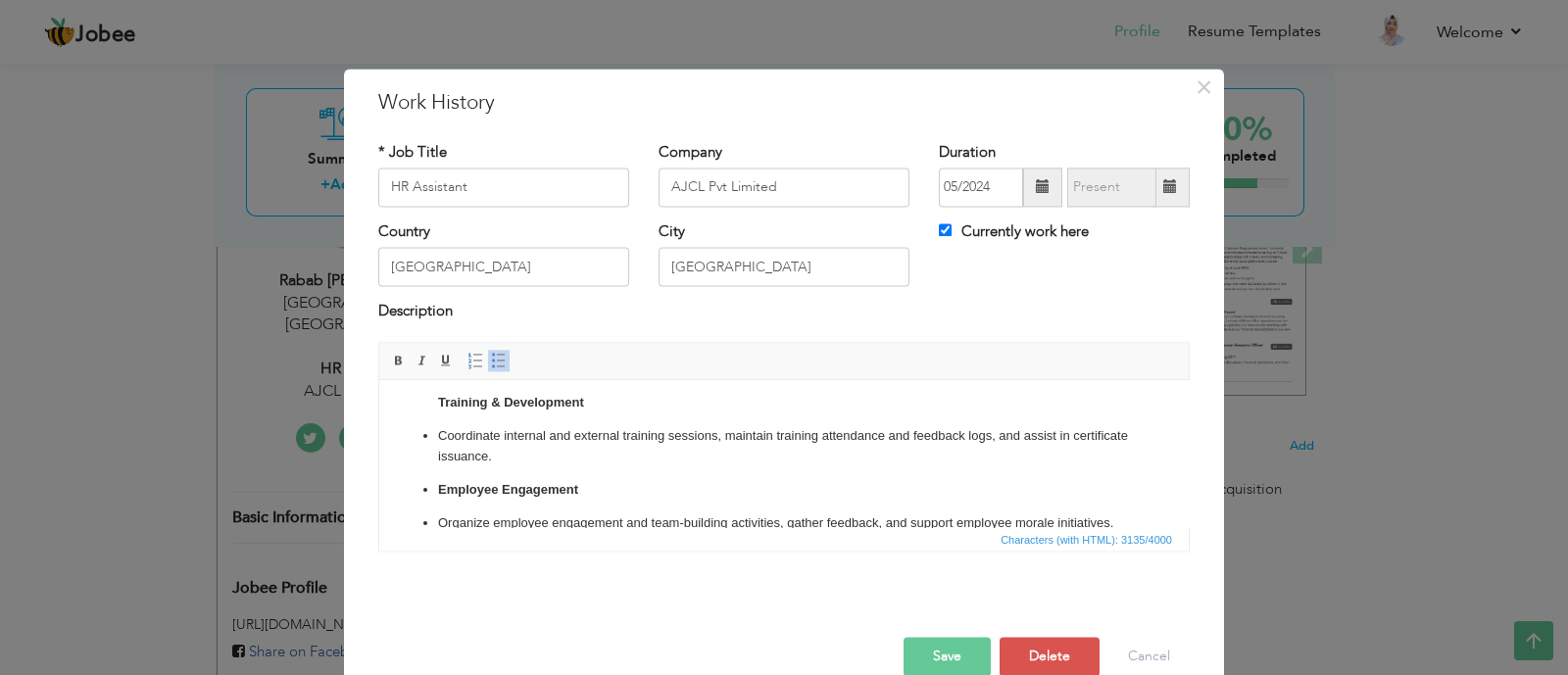 type 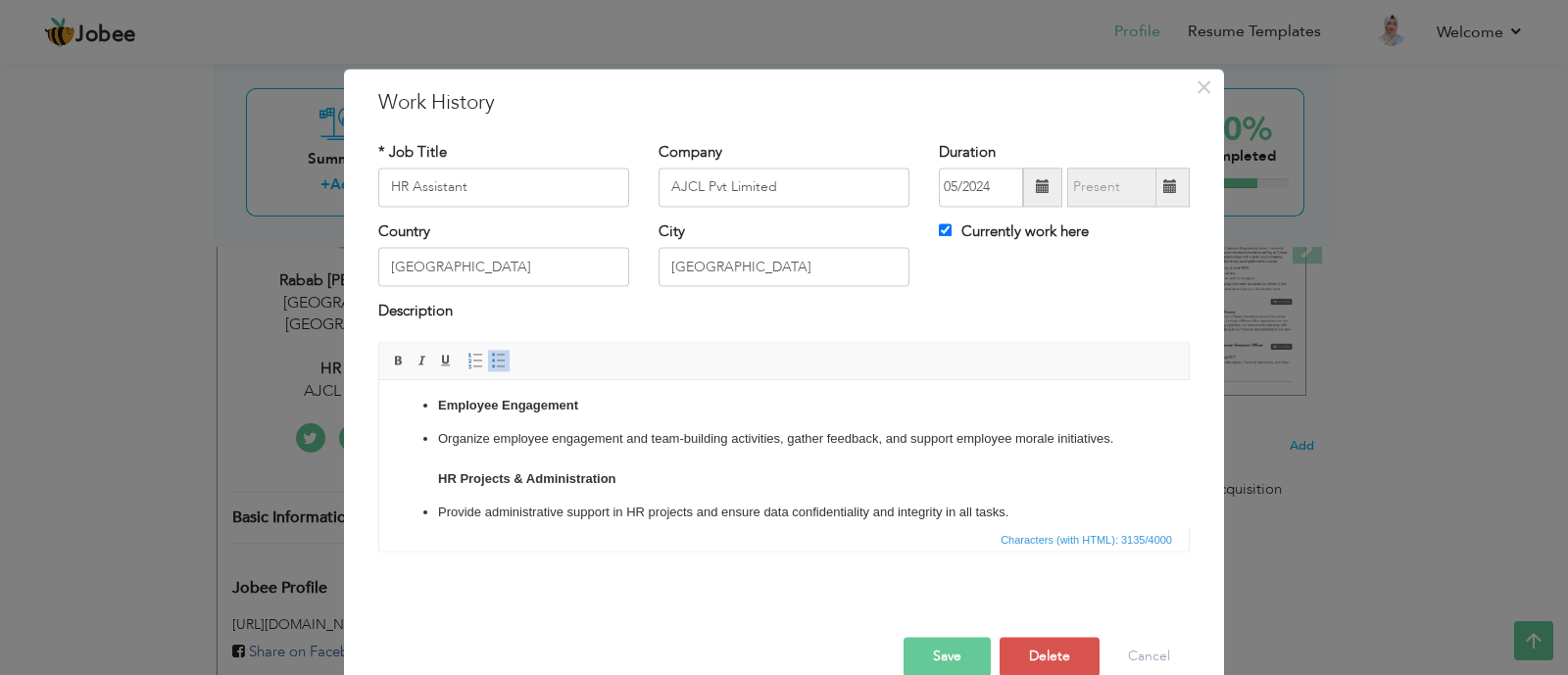 scroll, scrollTop: 458, scrollLeft: 0, axis: vertical 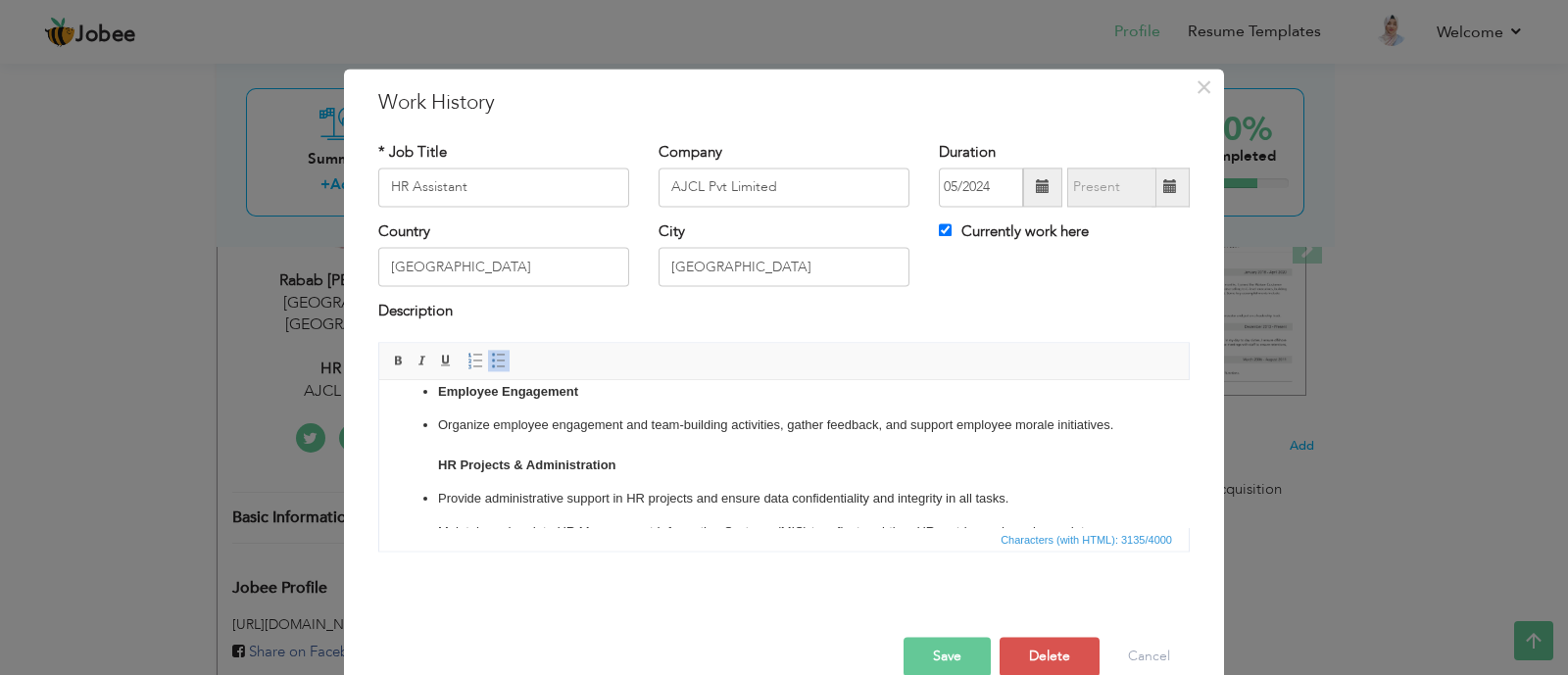 click on "Manage end-to-end recruitment processes for technical and non-technical roles, including sourcing, screening, shortlisting, and scheduling interviews. Draft and post job descriptions in collaboration with hiring managers to ensure accurate role representation. Conduct initial phone screenings and handle all candidate communication and feedback. Coordinate smooth onboarding, prepare offer letters, and ensure timely Flow HCM ID creation and IT equipment issuance. Maintain updated candidate and hiring records in ATS and MIS. HR Operations Support day-to-day HR activities including attendance tracking, leave management, HR letters, policy implementation, and grievance resolution. Maintain accurate employee records (physical and digital) in compliance with internal standards and legal requirements. ​​​​​​​ Training & Development Coordinate internal and external training sessions, maintain training attendance and feedback logs, and assist in certificate issuance. Employee Engagement Monitor and track" at bounding box center (784, 485) 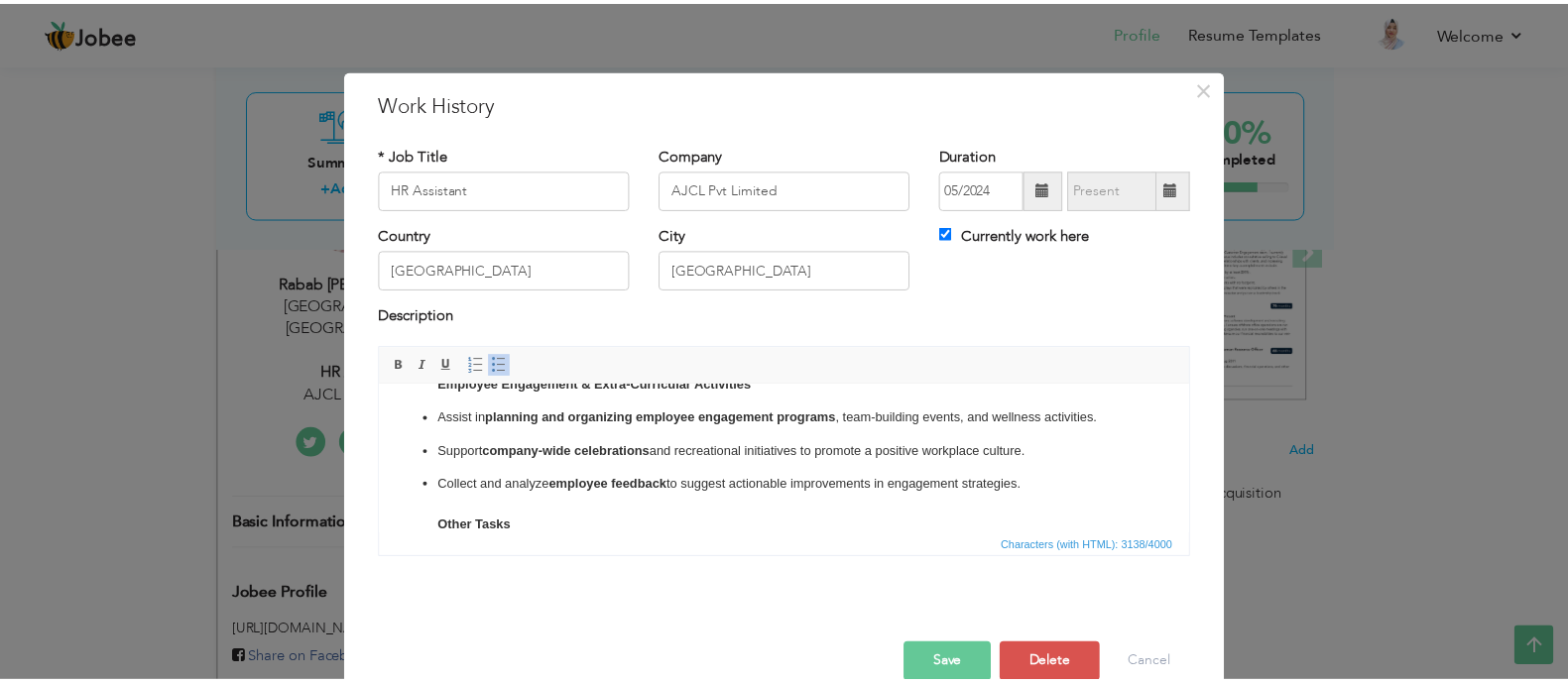 scroll, scrollTop: 1026, scrollLeft: 0, axis: vertical 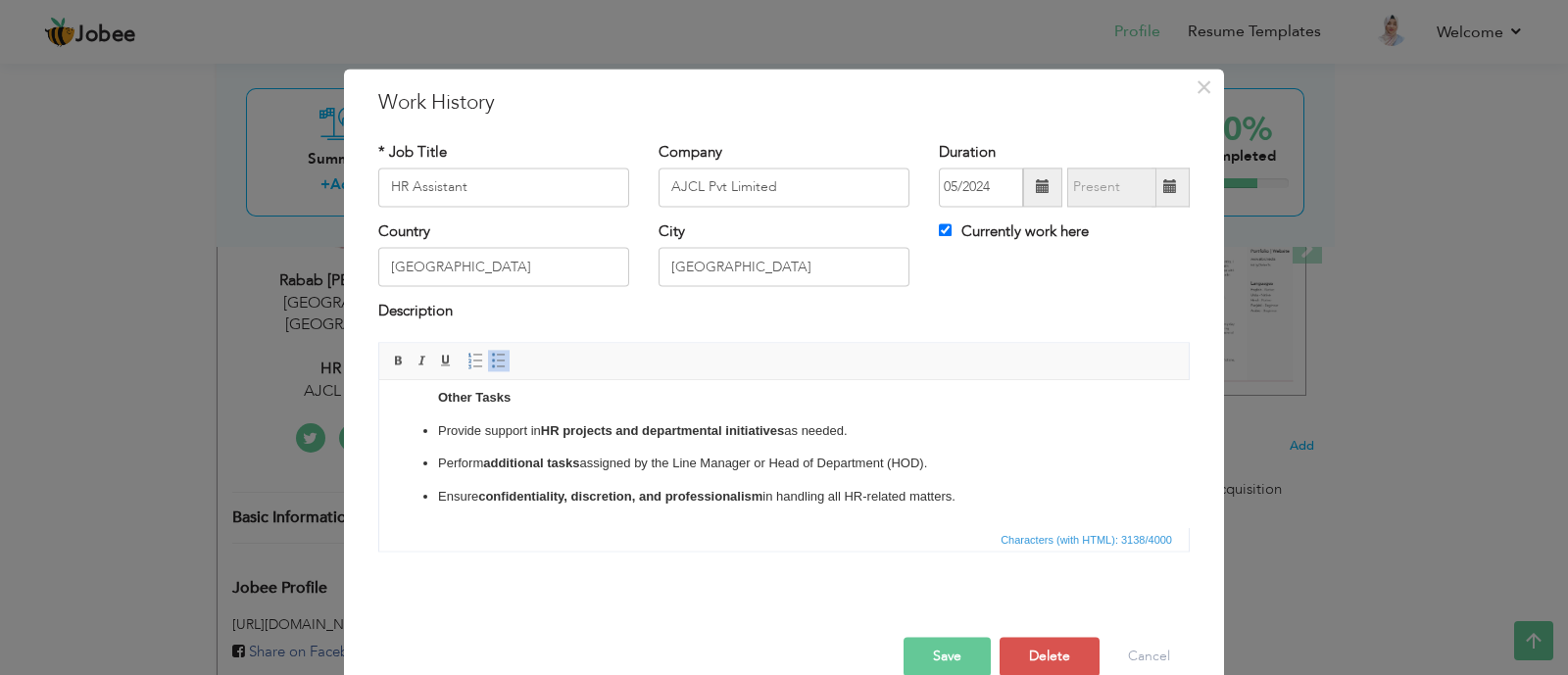 click on "Save" at bounding box center (947, 656) 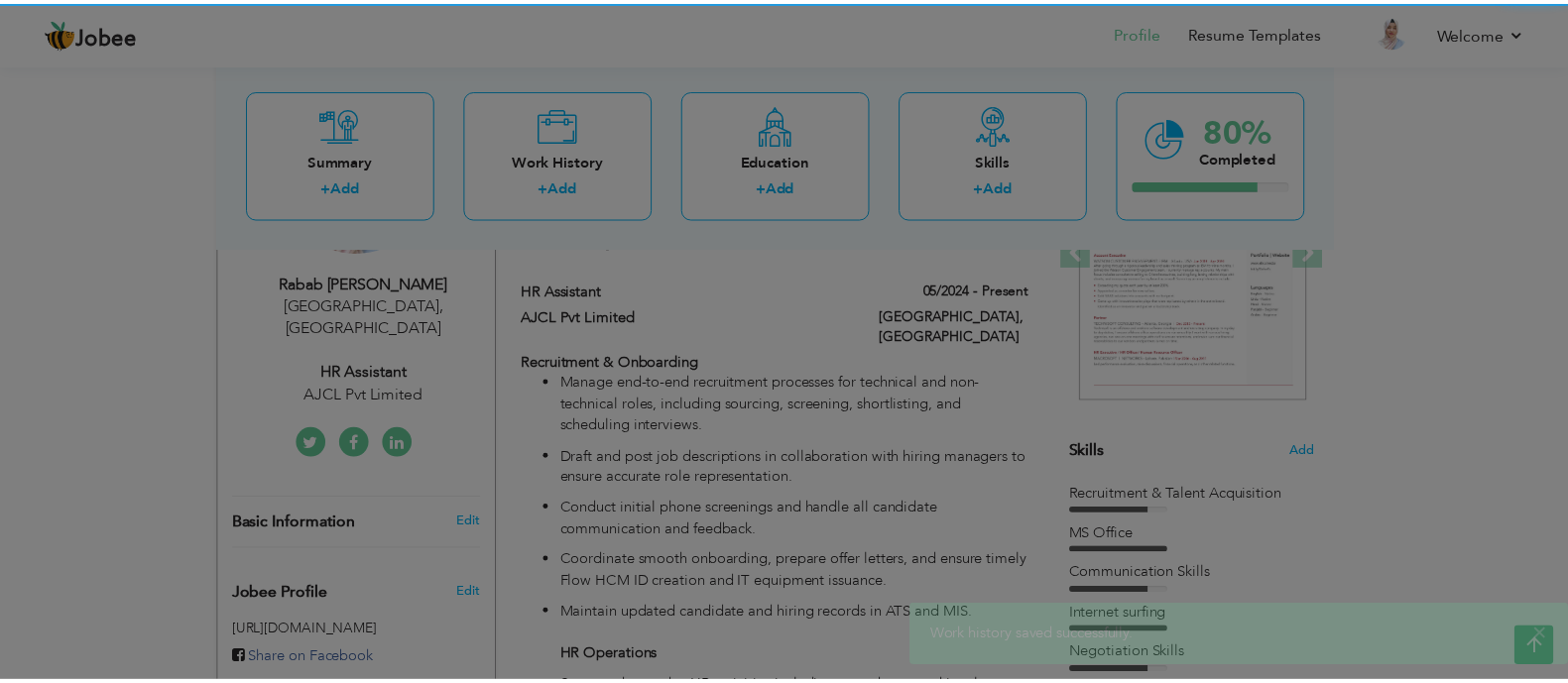 scroll, scrollTop: 0, scrollLeft: 0, axis: both 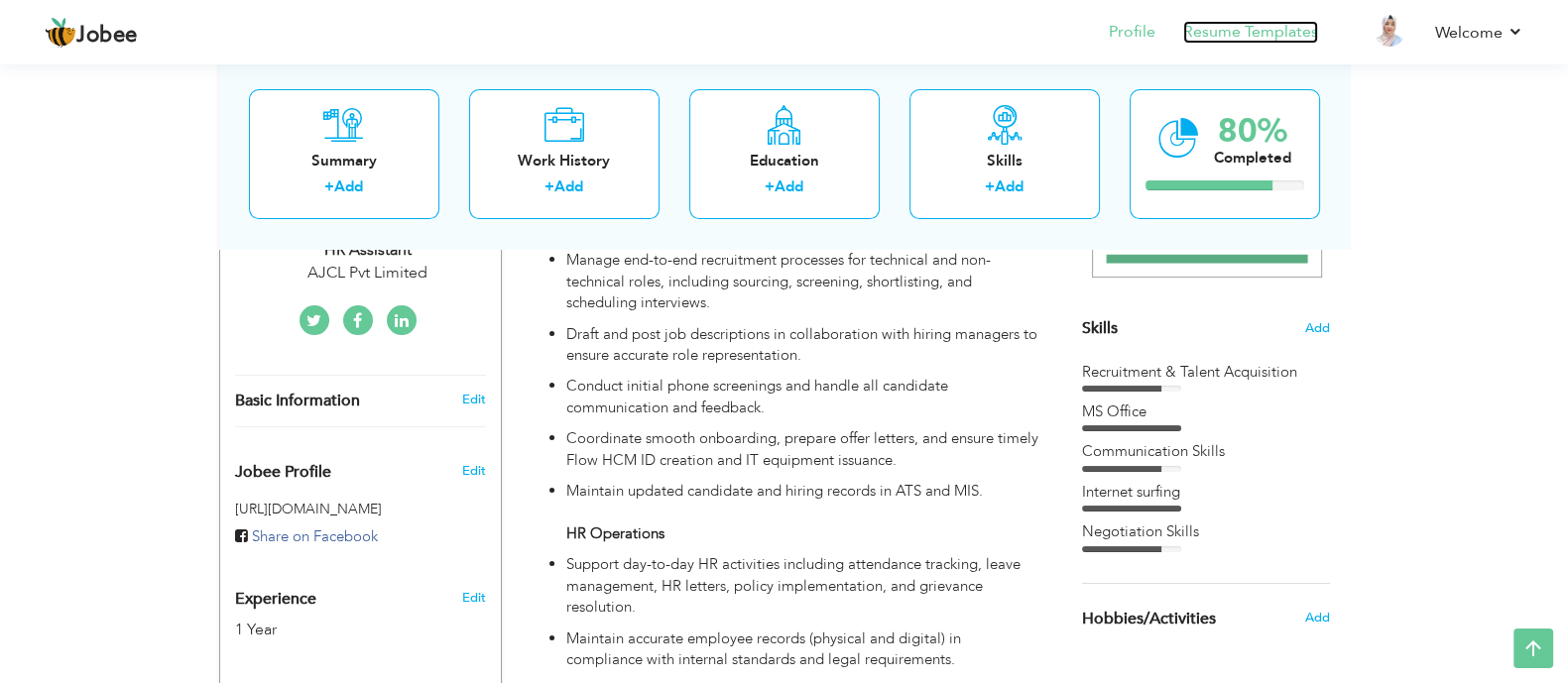 click on "Resume Templates" at bounding box center (1251, 32) 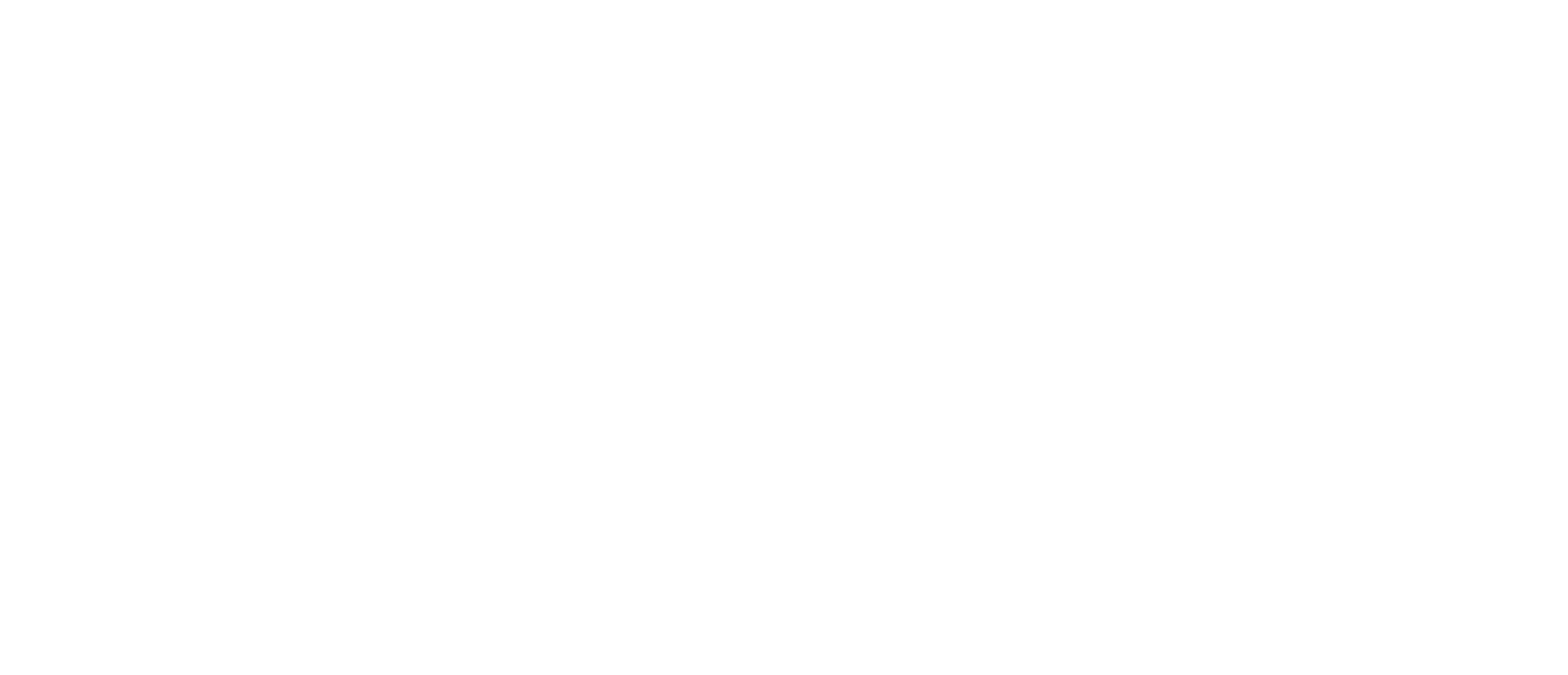 scroll, scrollTop: 0, scrollLeft: 0, axis: both 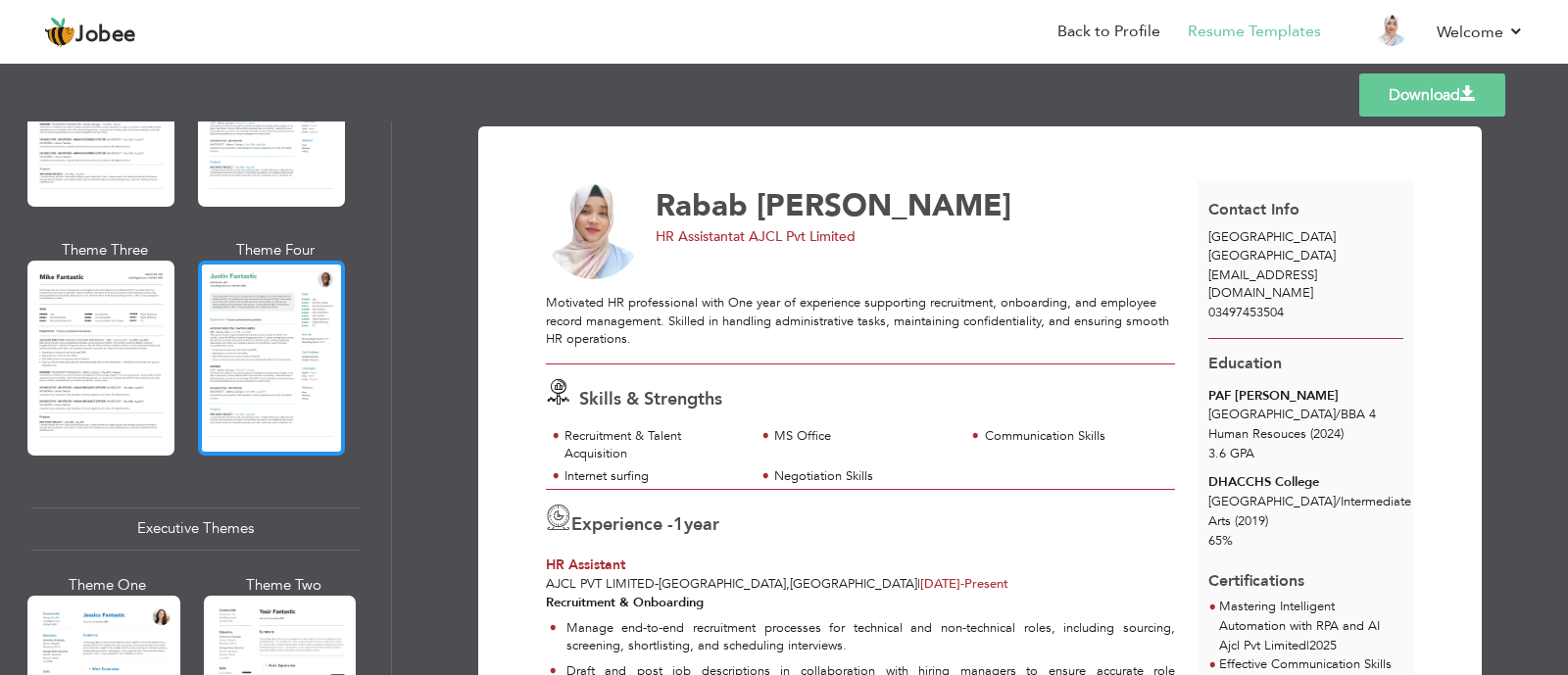 click at bounding box center [271, 358] 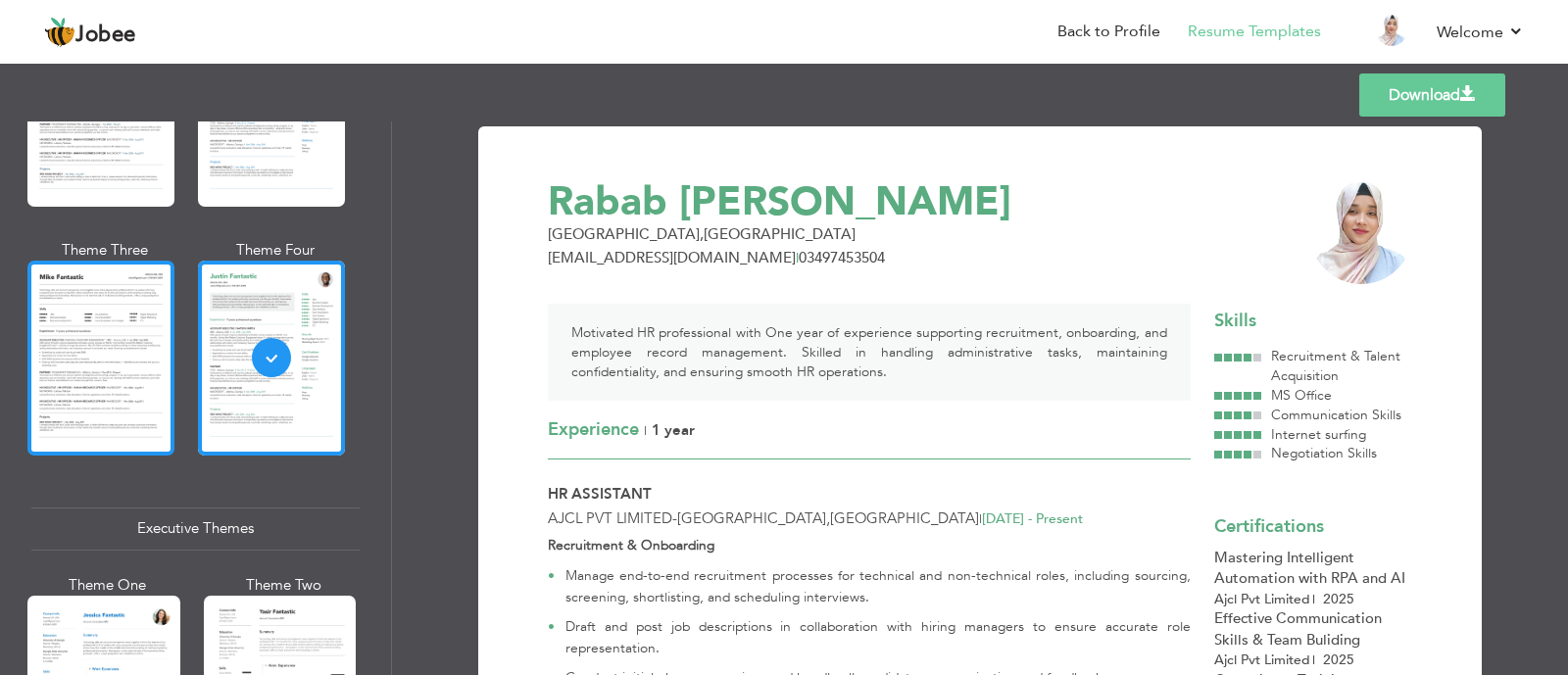 click at bounding box center [101, 358] 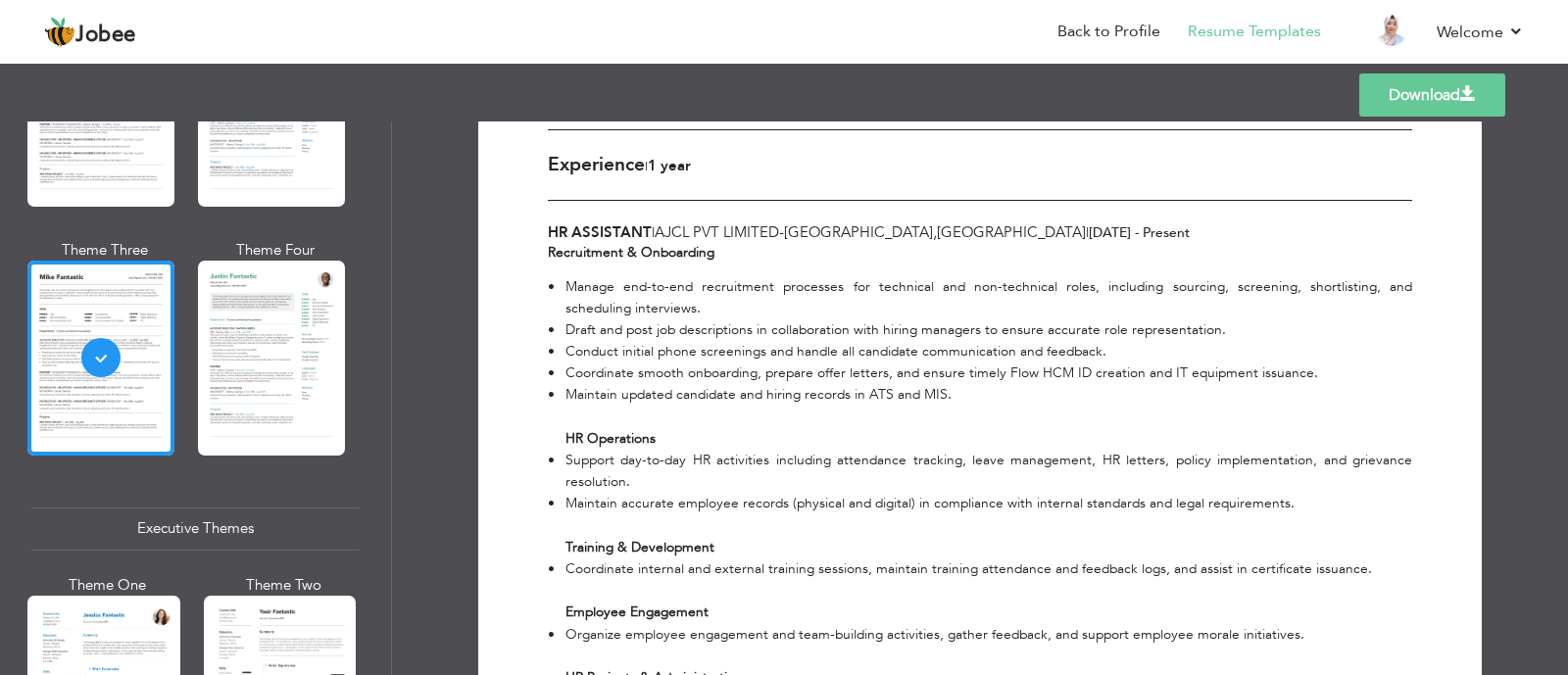 scroll, scrollTop: 244, scrollLeft: 0, axis: vertical 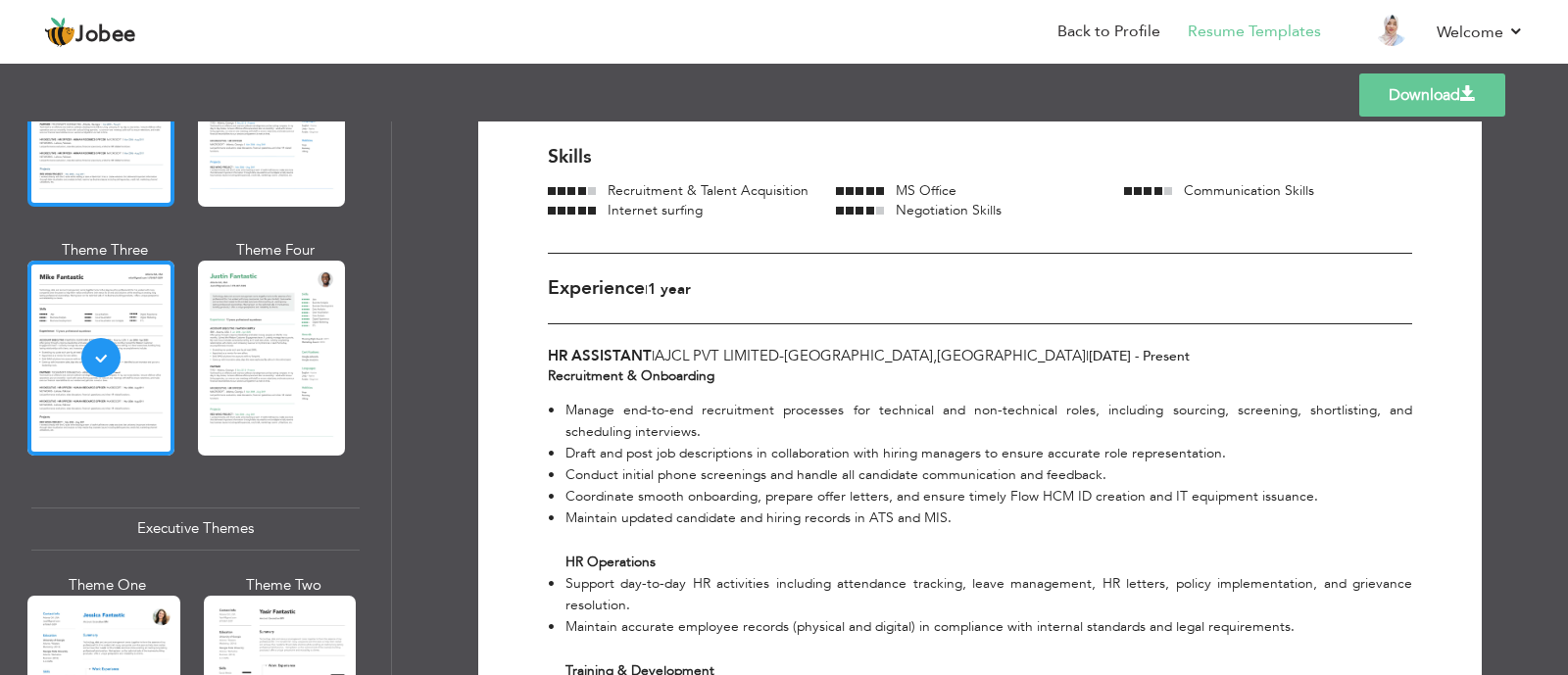 click at bounding box center (101, 110) 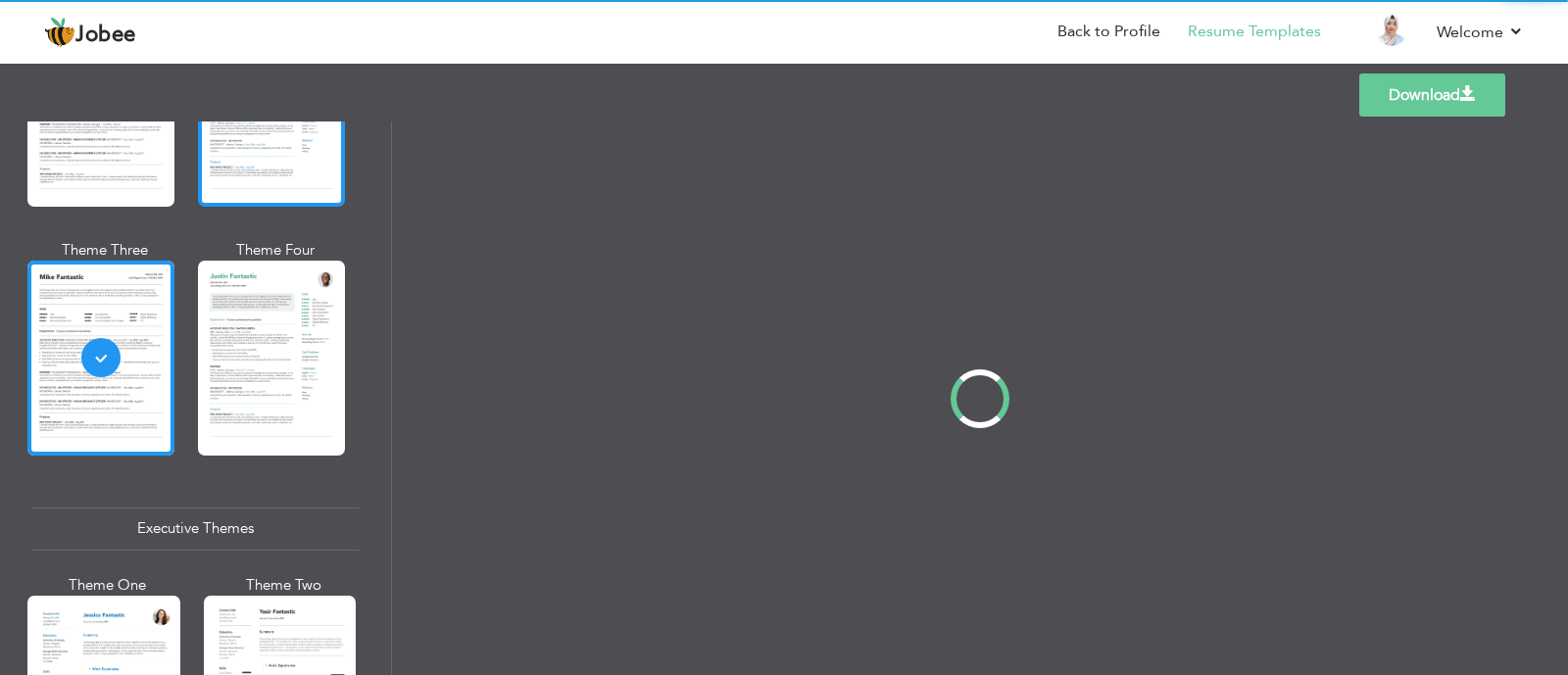 scroll, scrollTop: 0, scrollLeft: 0, axis: both 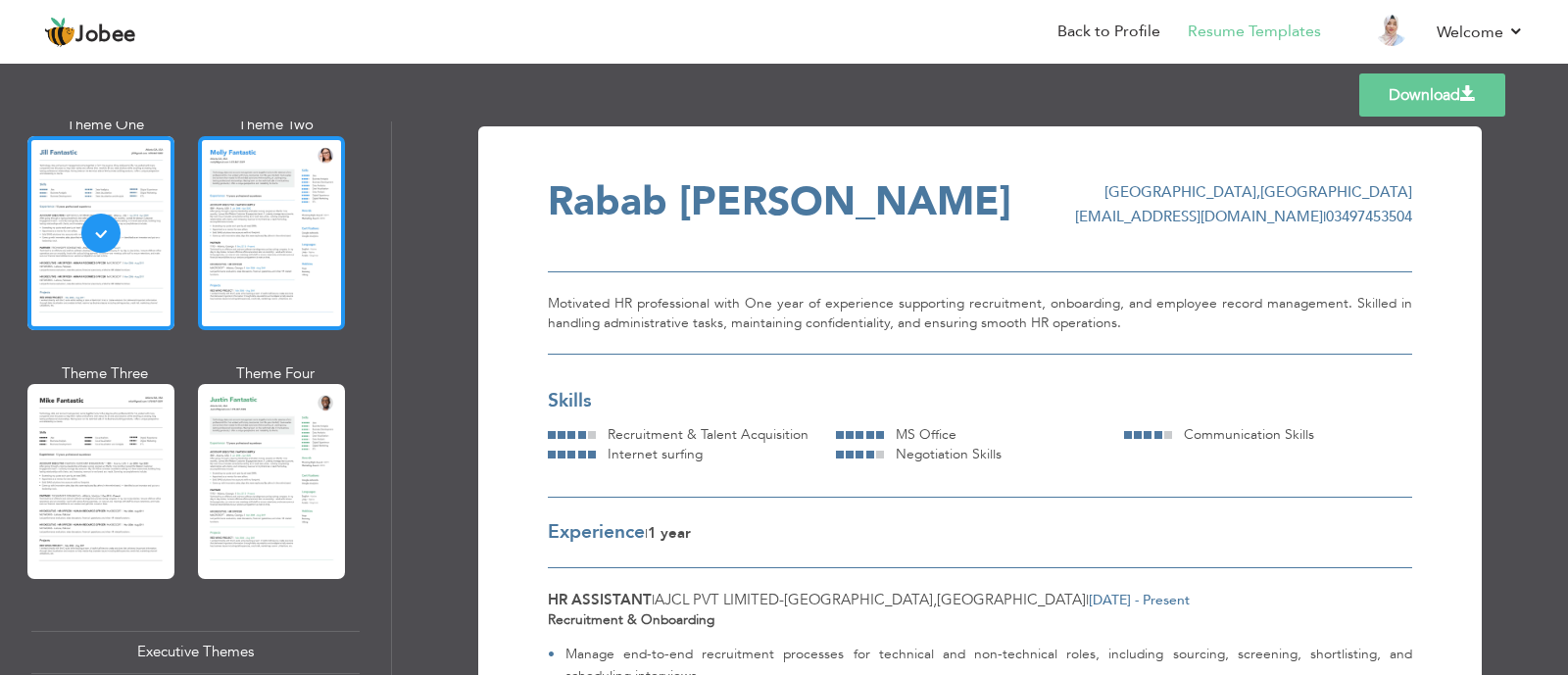 click at bounding box center [271, 233] 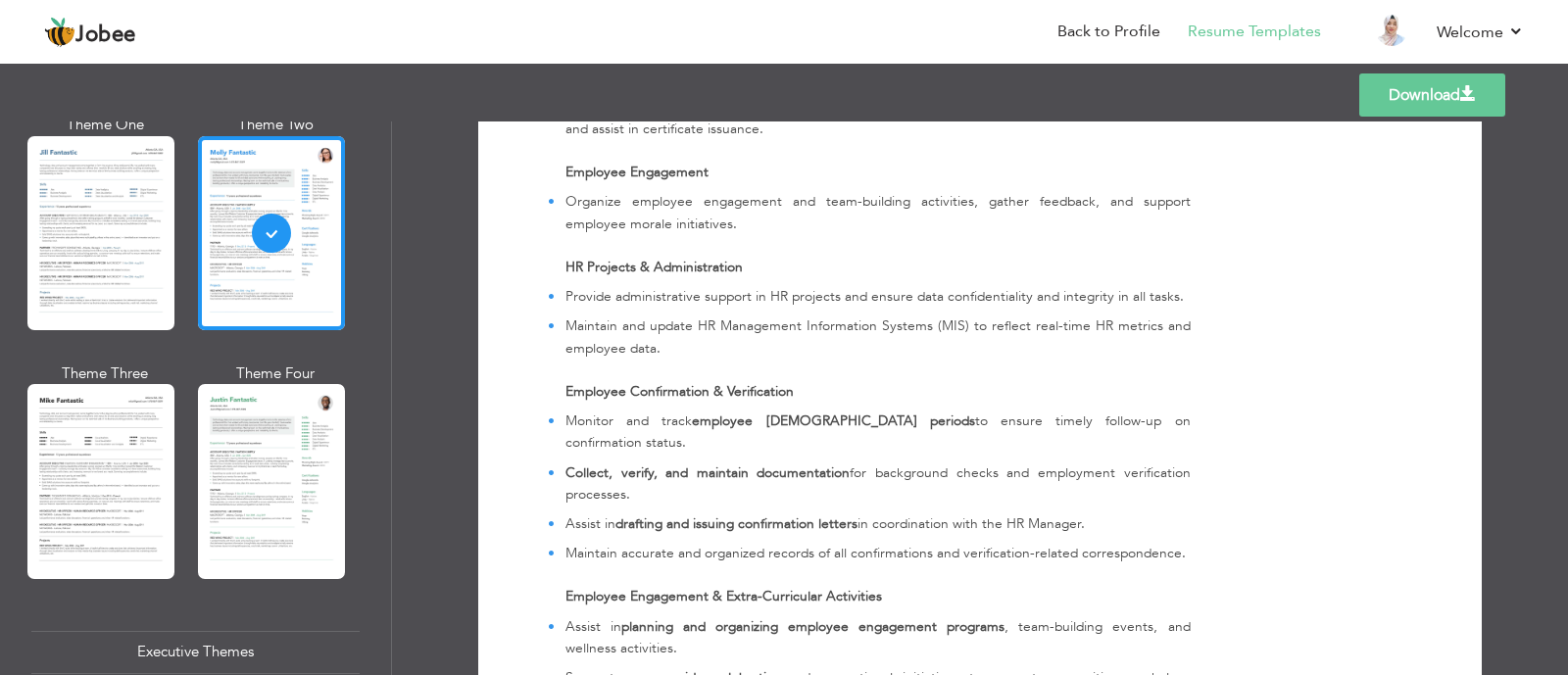 scroll, scrollTop: 0, scrollLeft: 0, axis: both 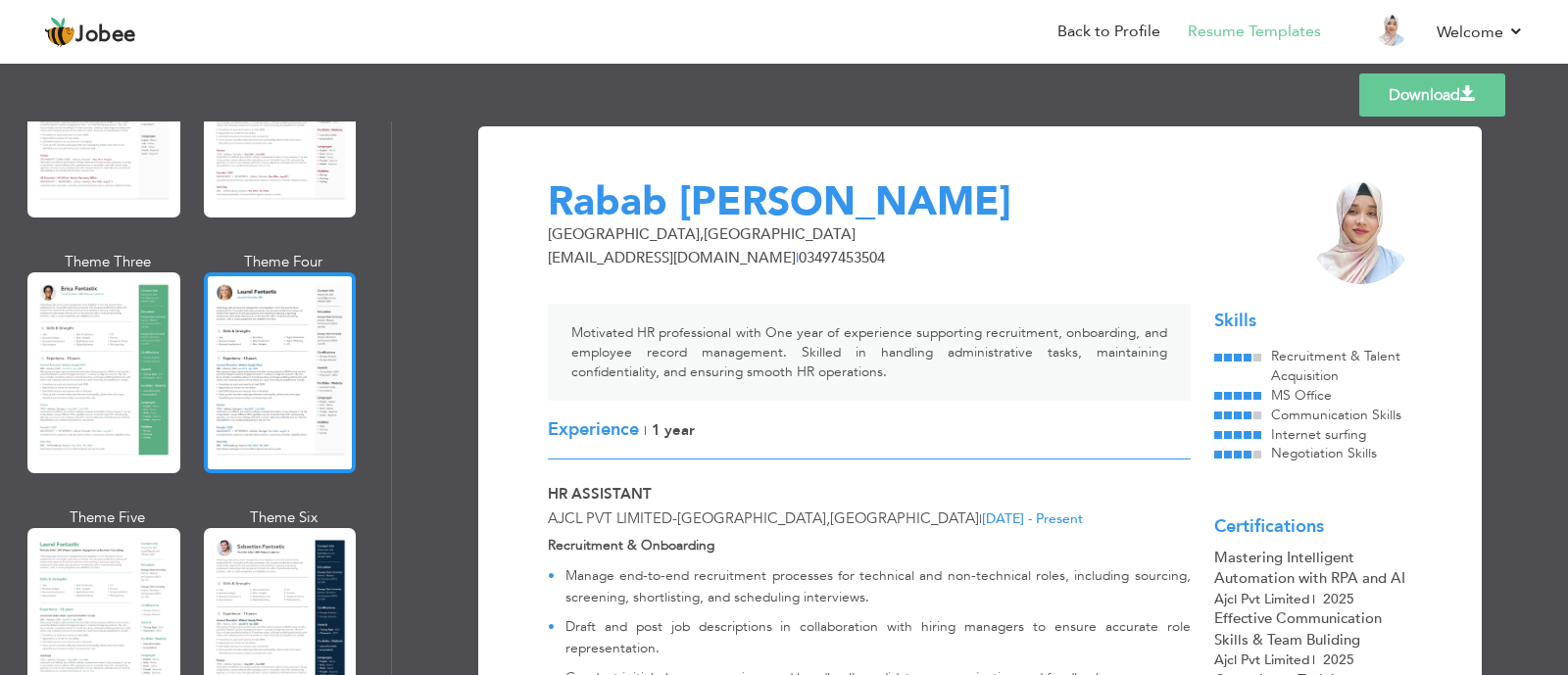 click at bounding box center (280, 372) 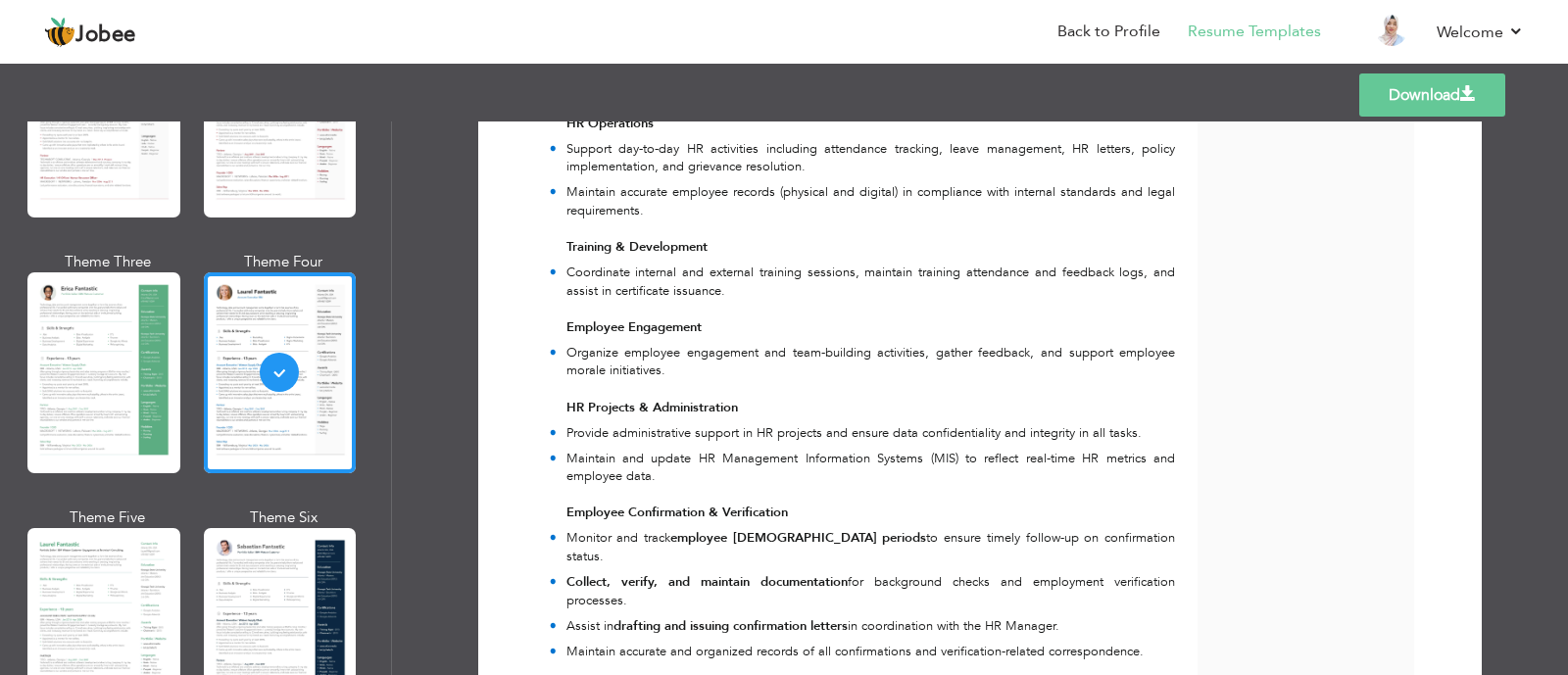 scroll, scrollTop: 703, scrollLeft: 0, axis: vertical 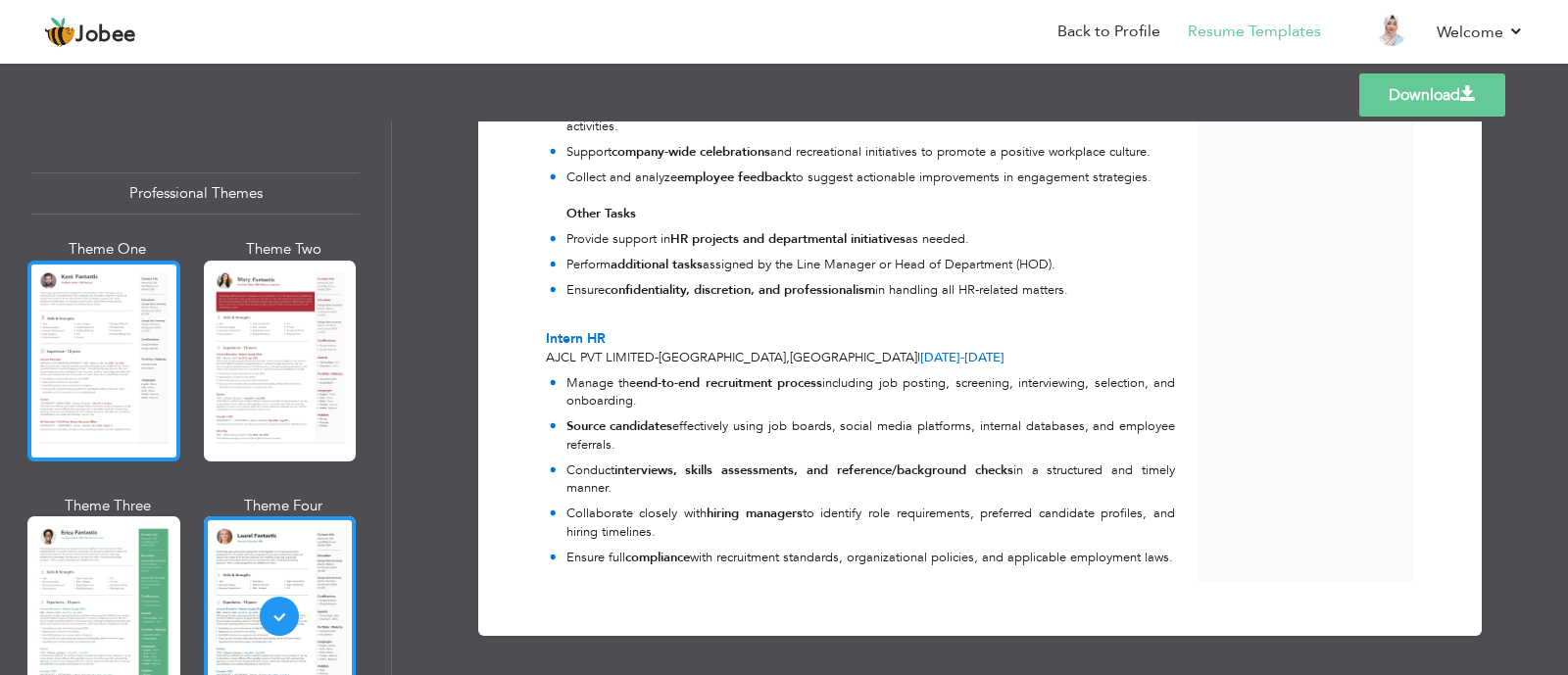 click at bounding box center (104, 361) 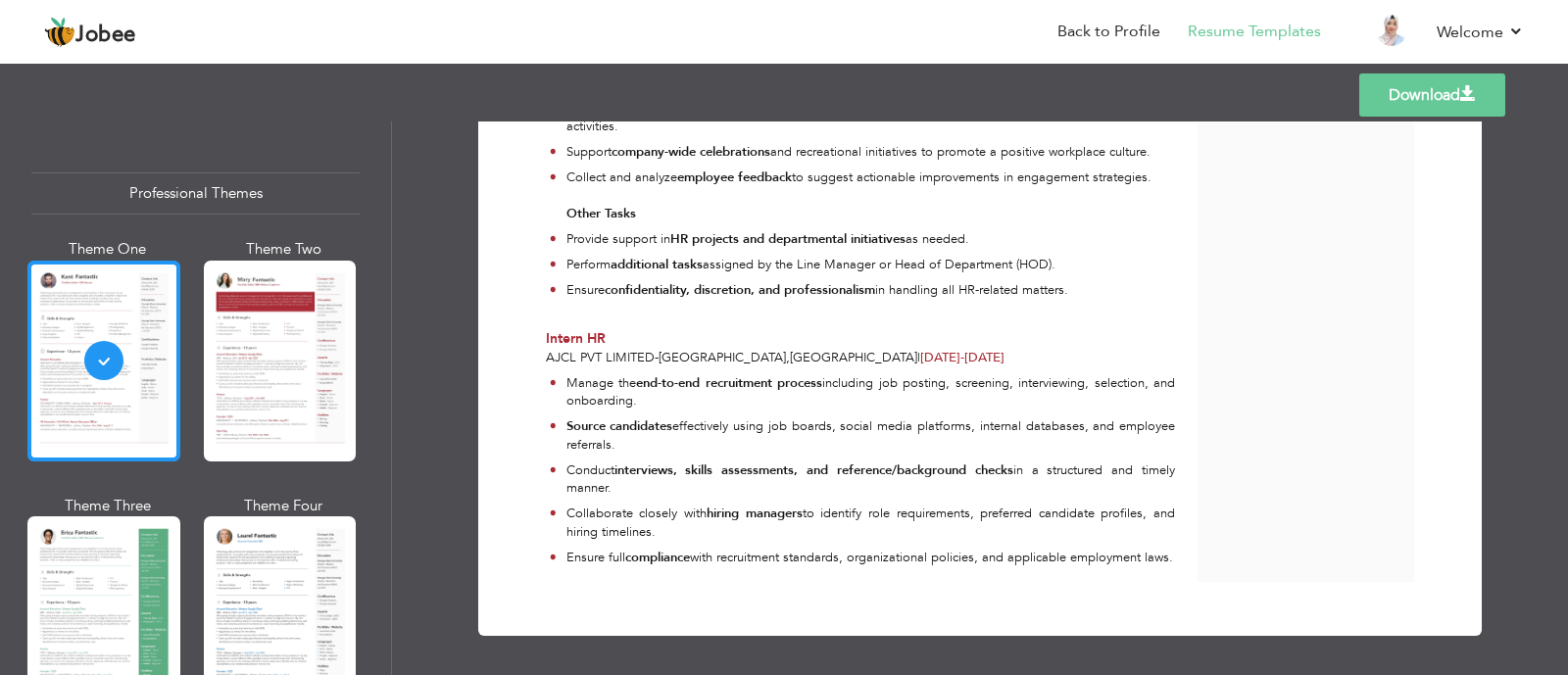 scroll, scrollTop: 0, scrollLeft: 0, axis: both 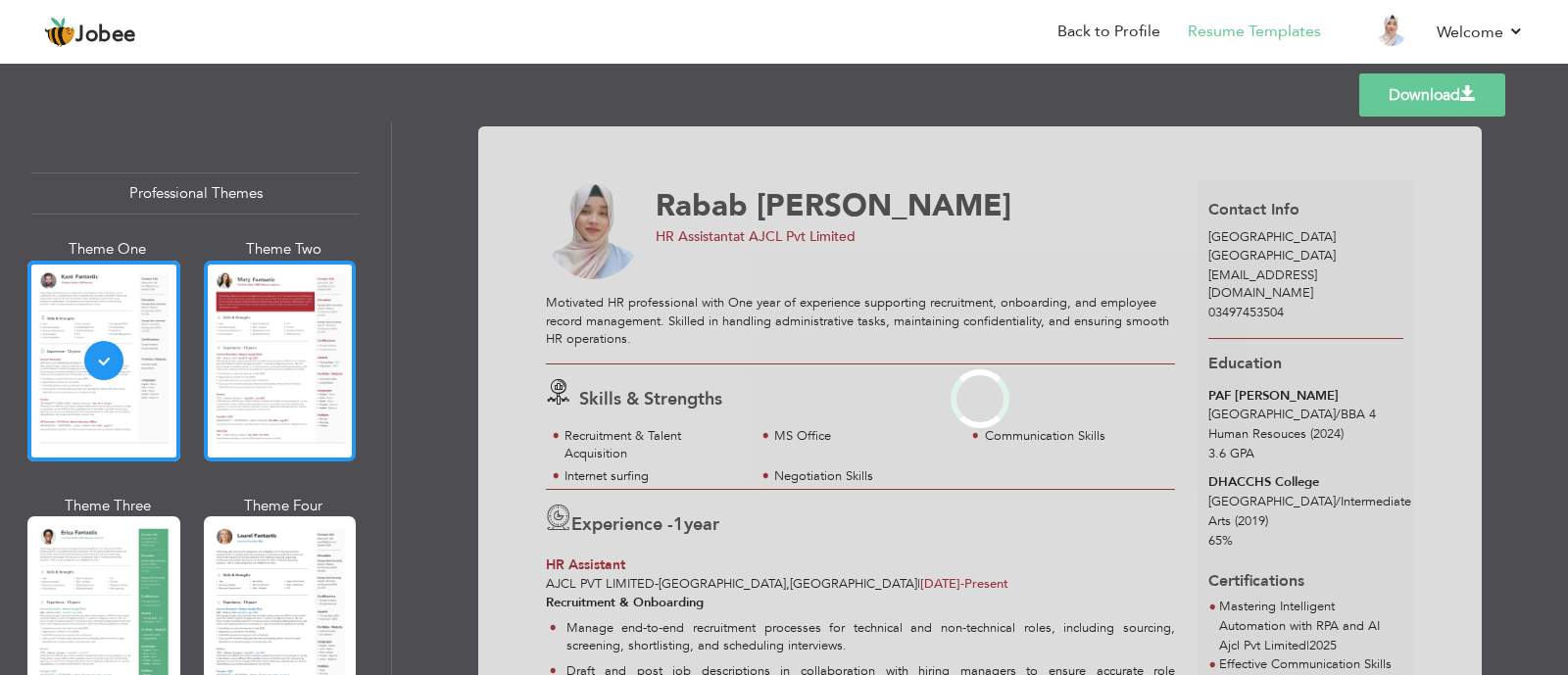 click at bounding box center [280, 361] 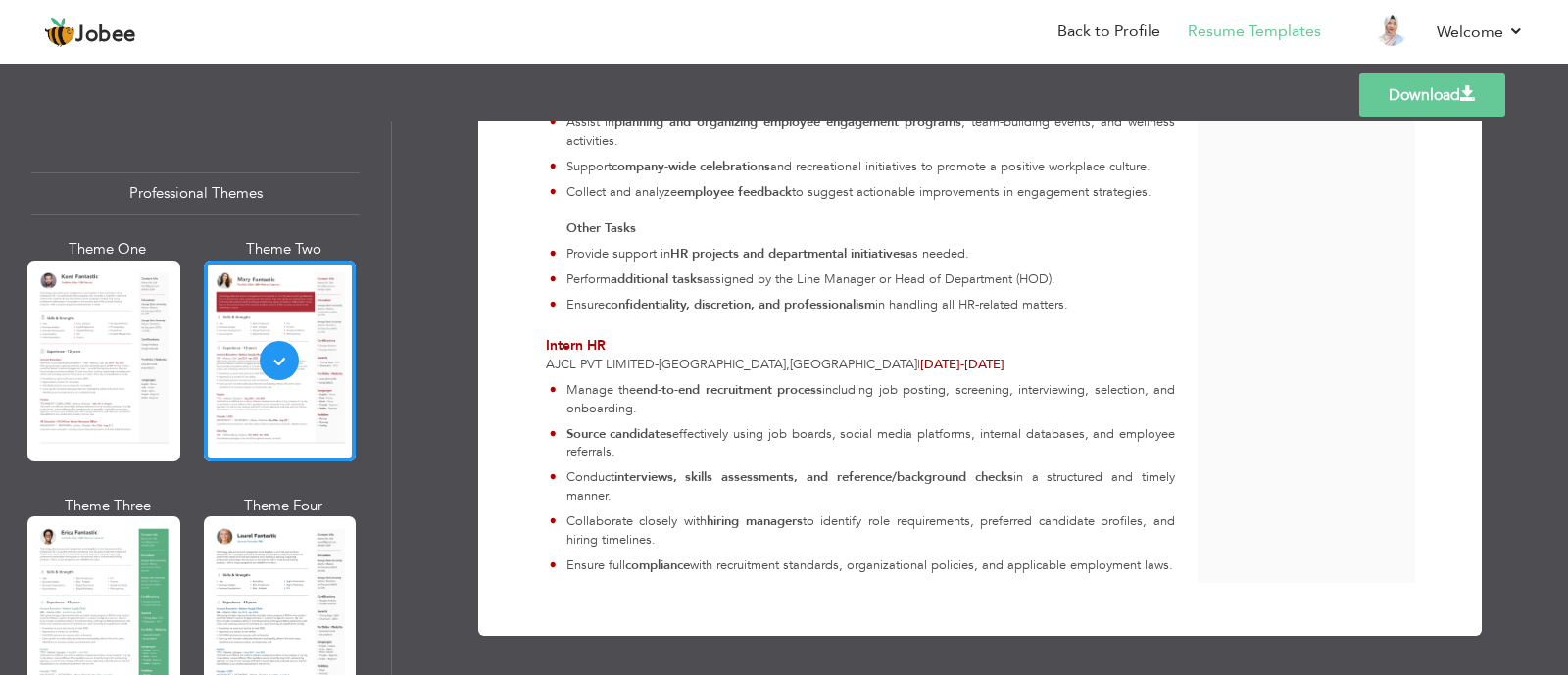 scroll, scrollTop: 0, scrollLeft: 0, axis: both 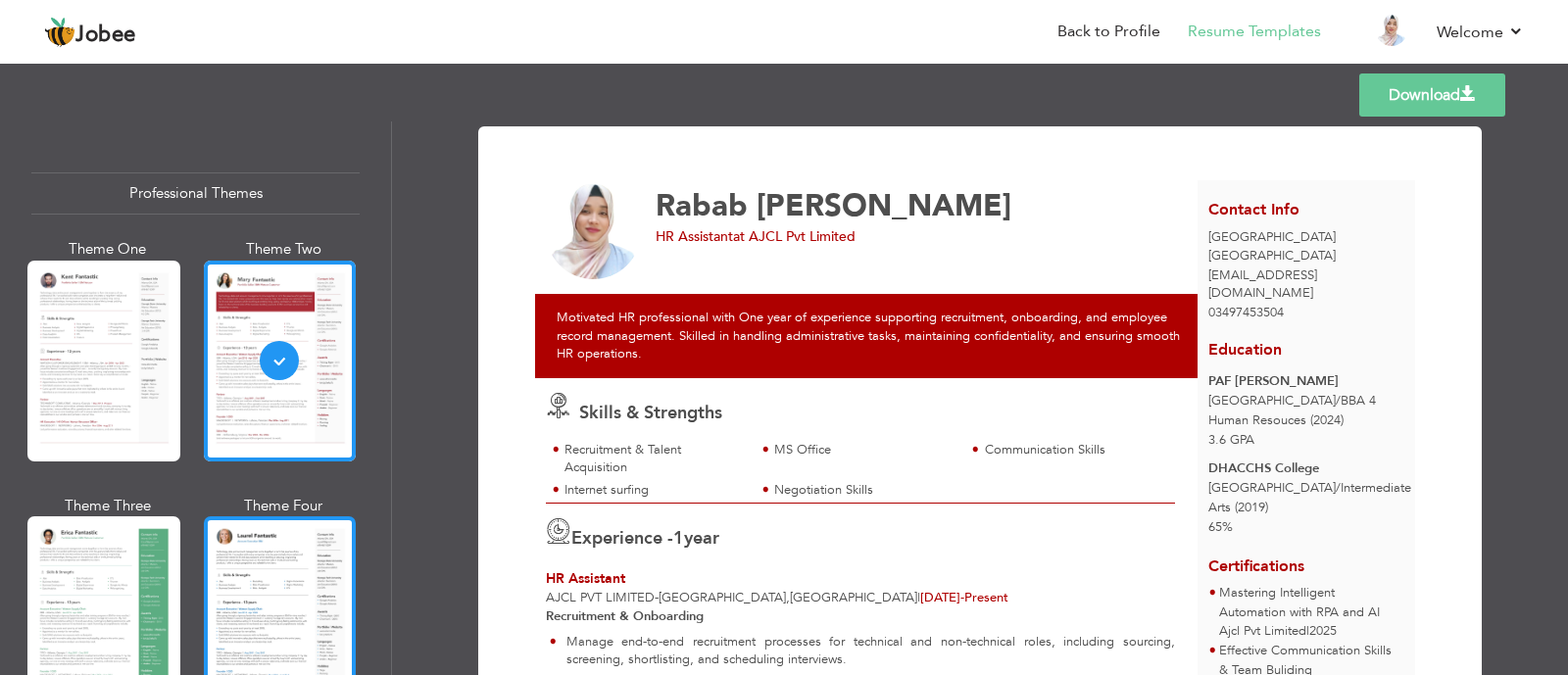 click at bounding box center (280, 616) 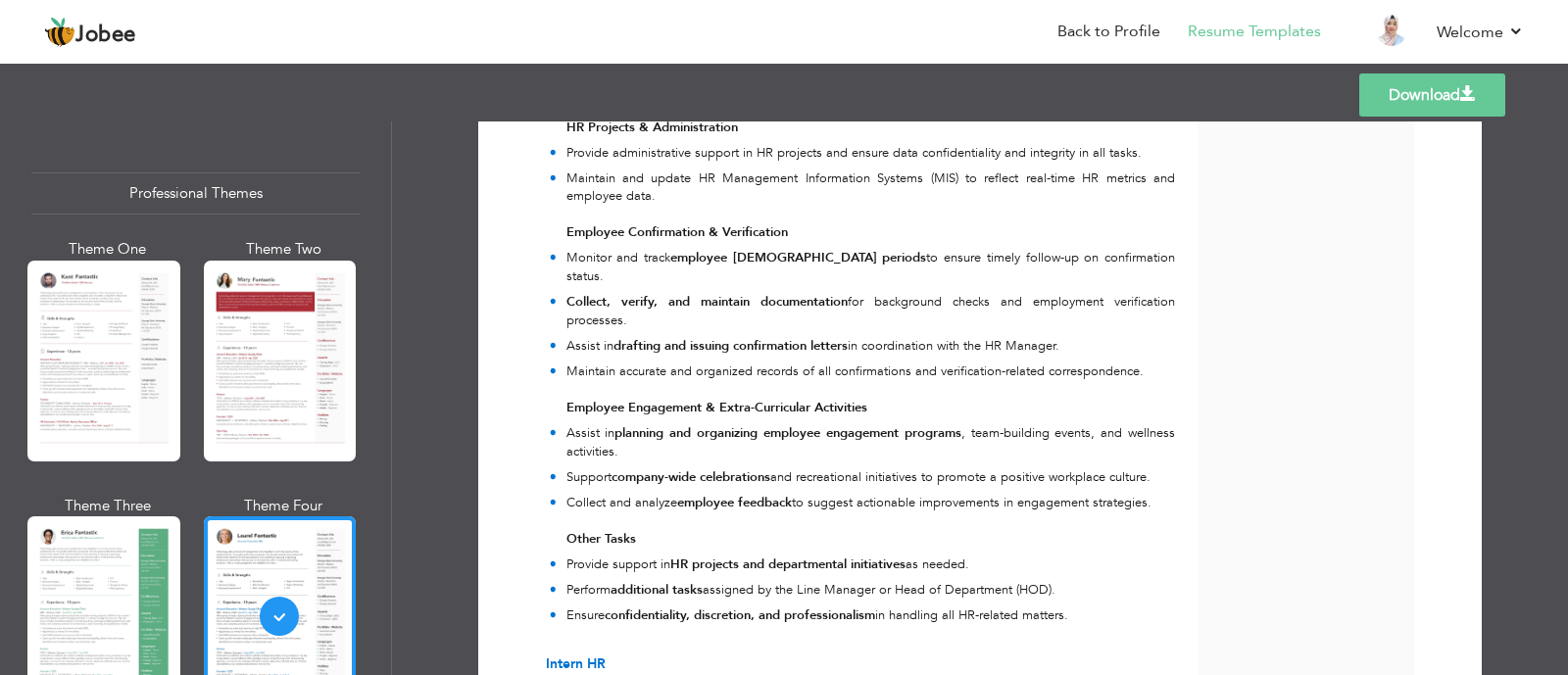 scroll, scrollTop: 856, scrollLeft: 0, axis: vertical 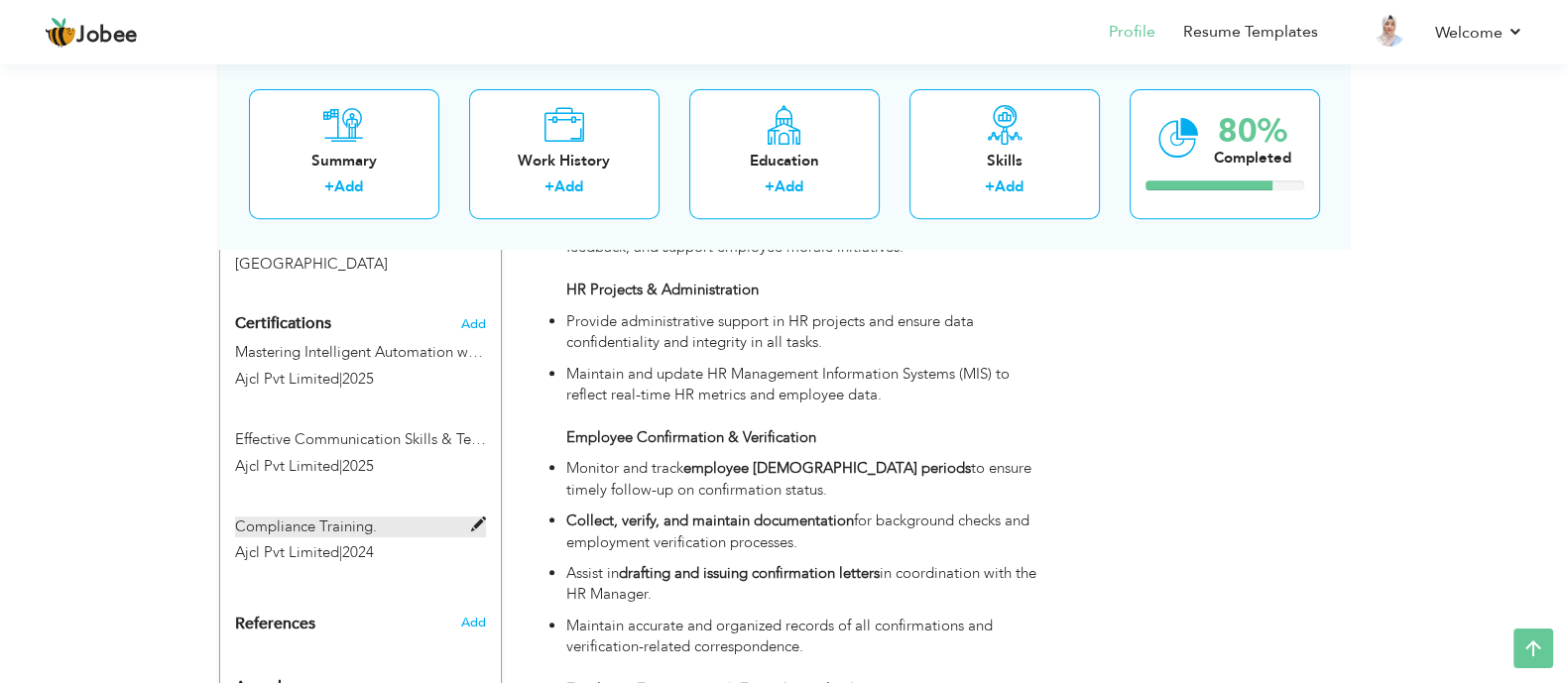 click at bounding box center (478, 524) 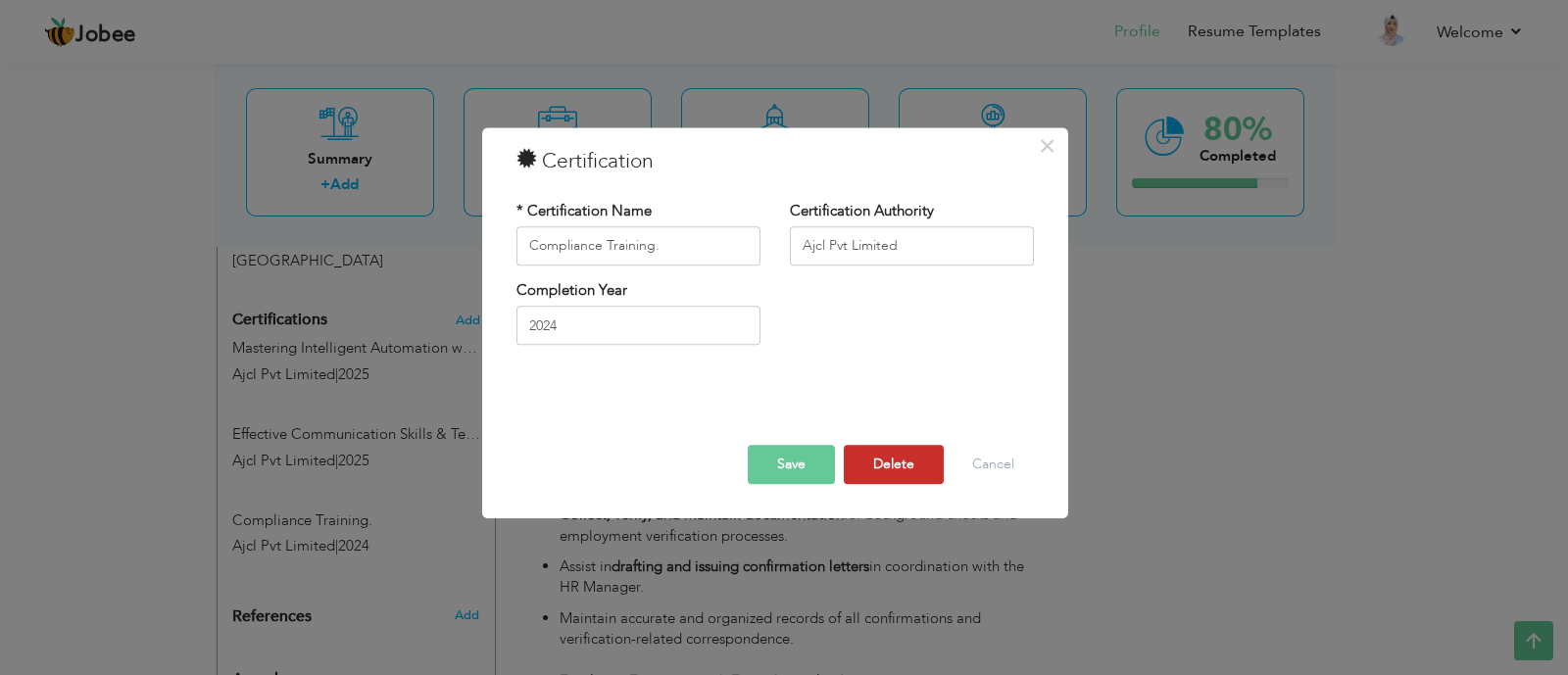 click on "Delete" at bounding box center [894, 464] 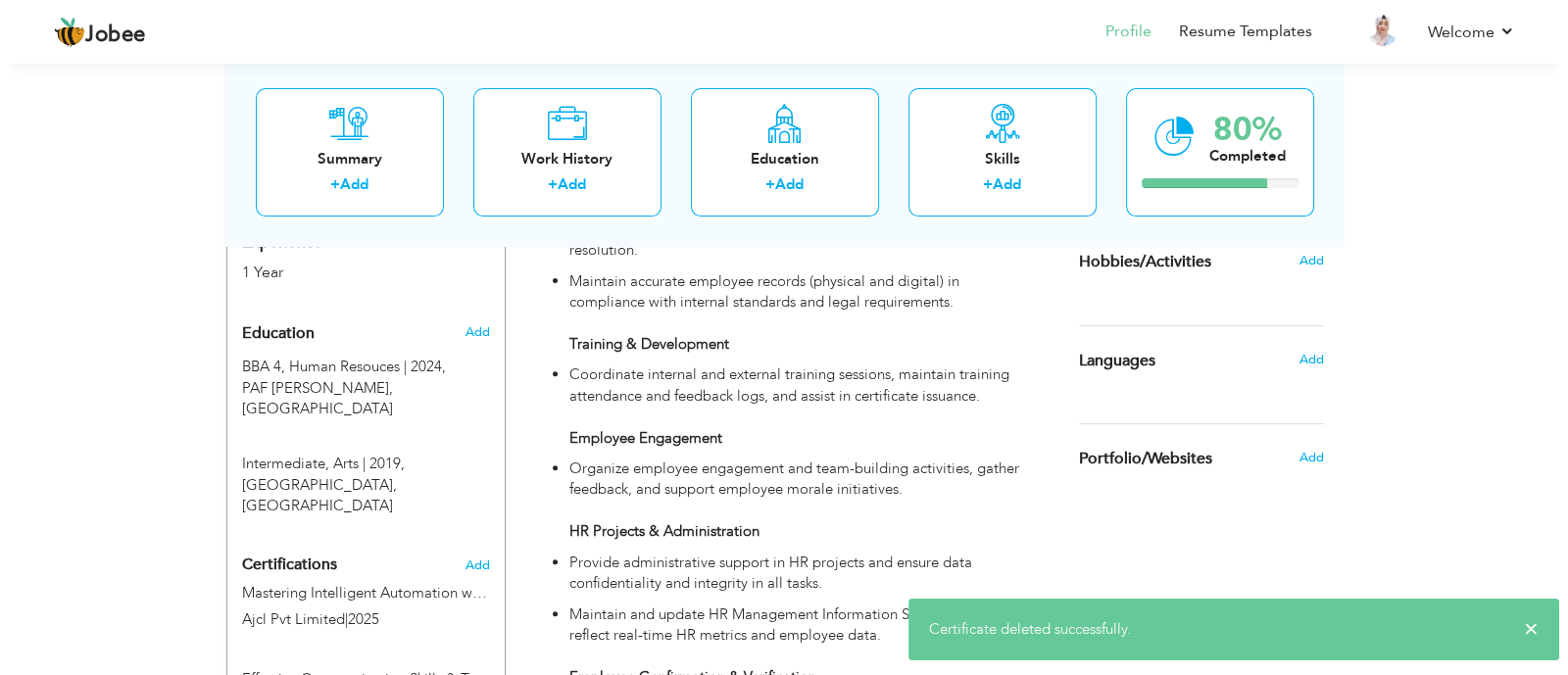 scroll, scrollTop: 912, scrollLeft: 0, axis: vertical 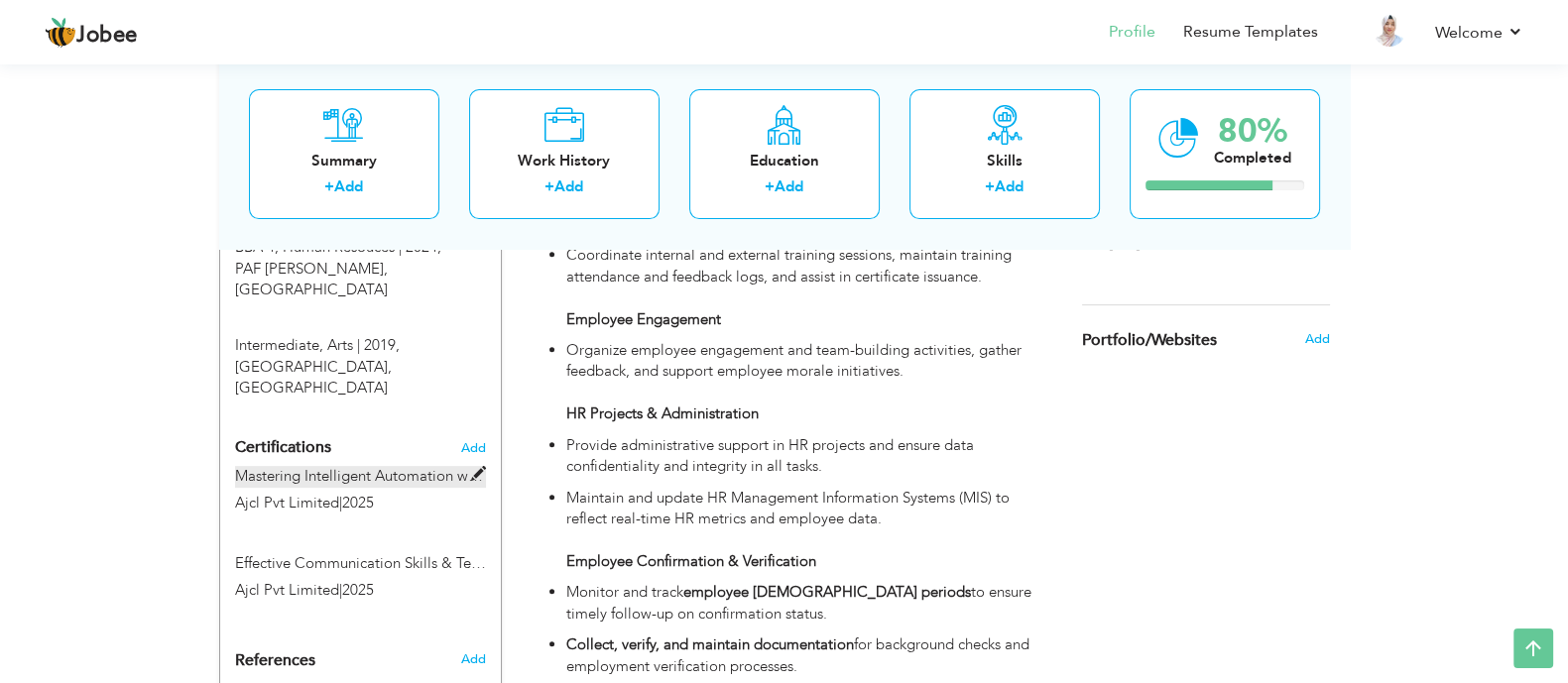 click at bounding box center [478, 474] 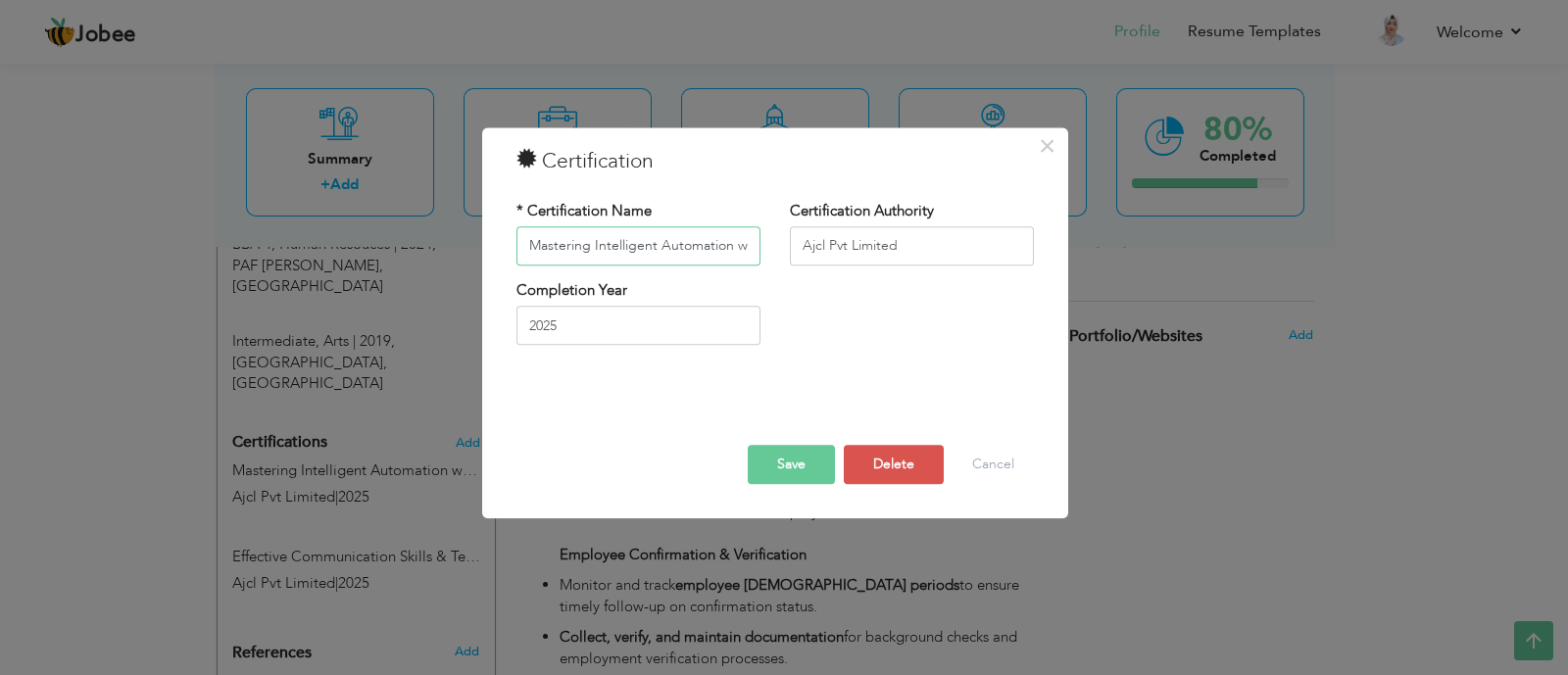 scroll, scrollTop: 0, scrollLeft: 83, axis: horizontal 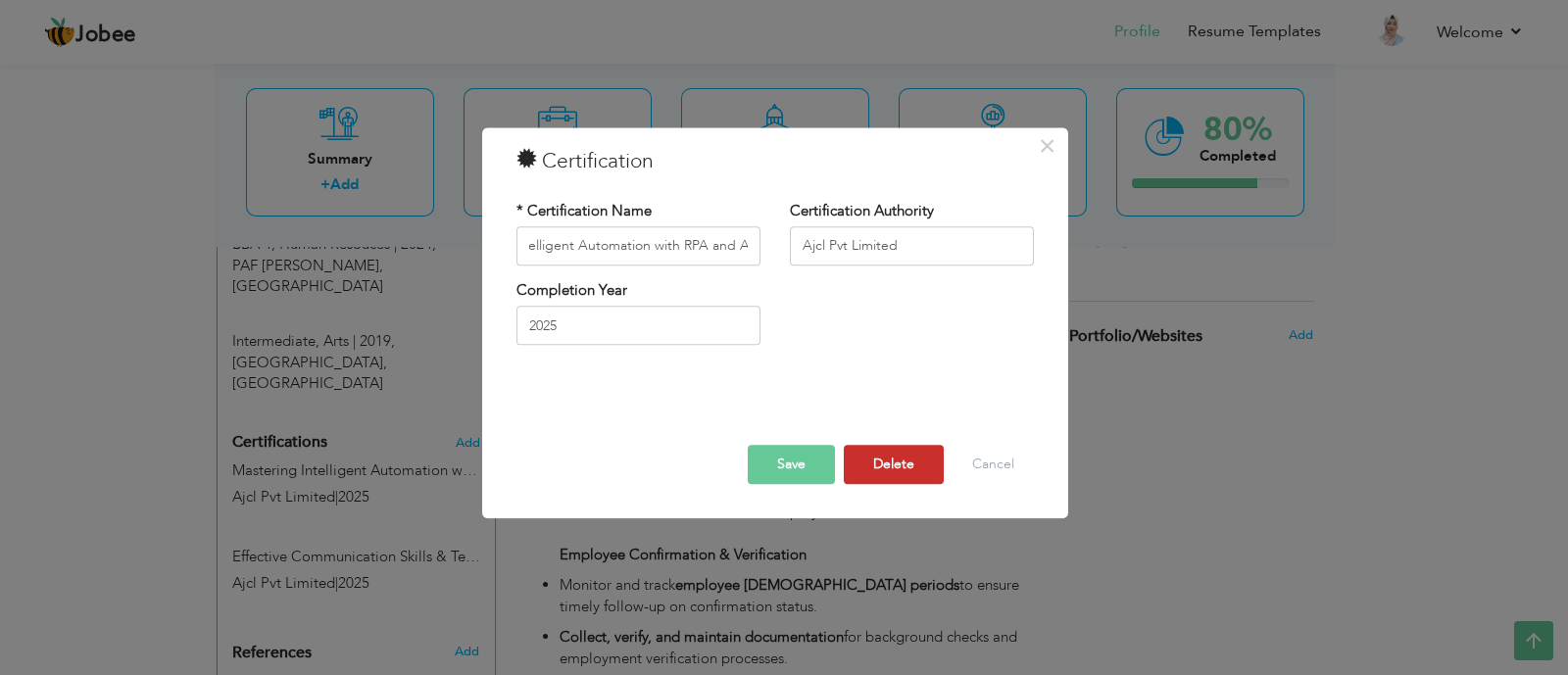 click on "Delete" at bounding box center (894, 464) 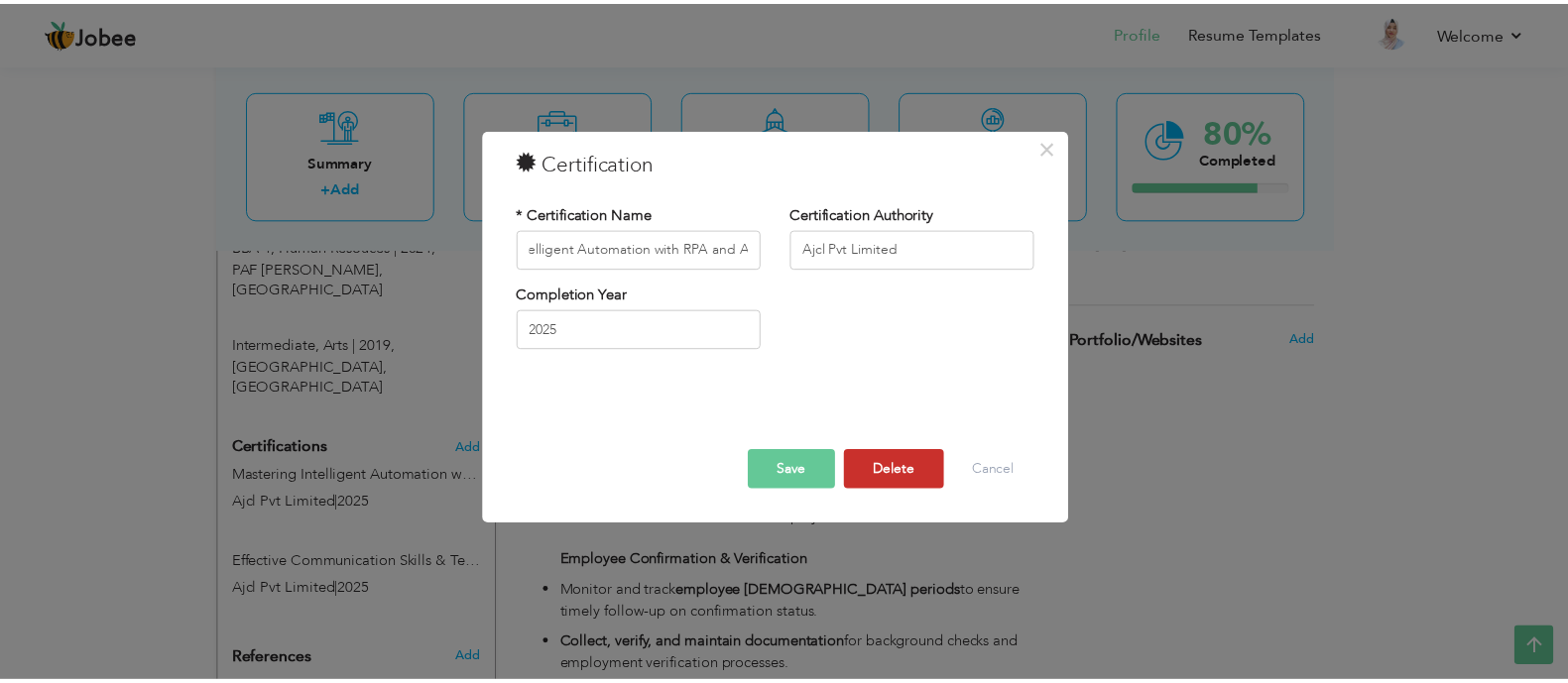 scroll, scrollTop: 0, scrollLeft: 0, axis: both 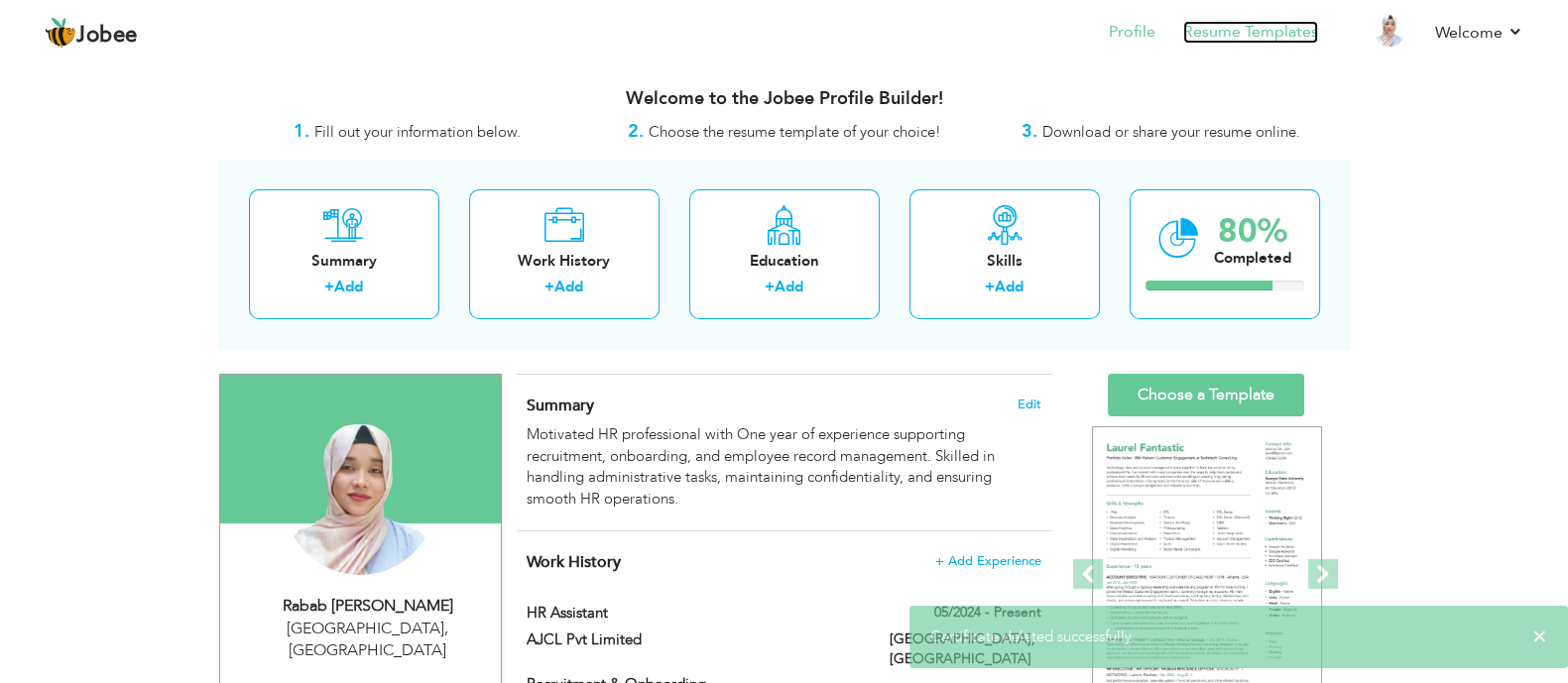 click on "Resume Templates" at bounding box center (1251, 32) 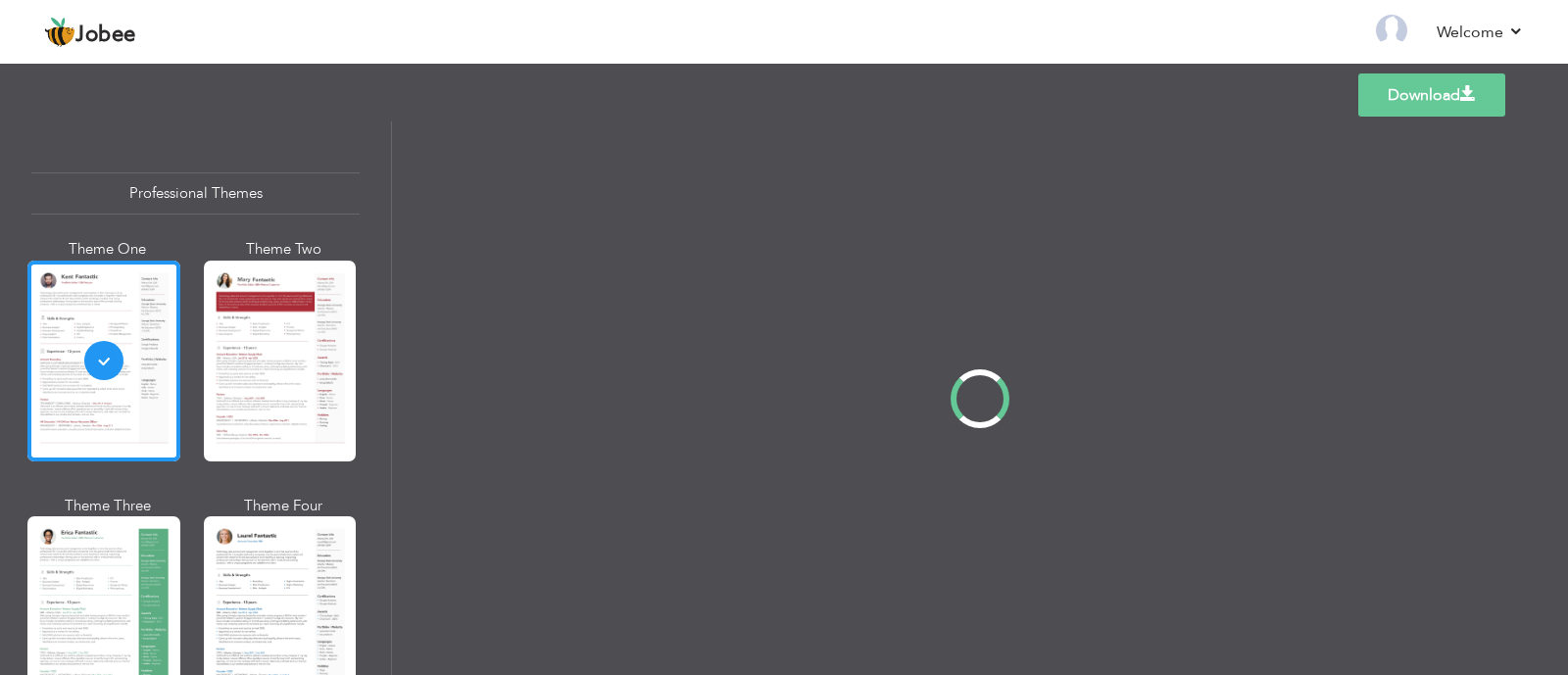 scroll, scrollTop: 0, scrollLeft: 0, axis: both 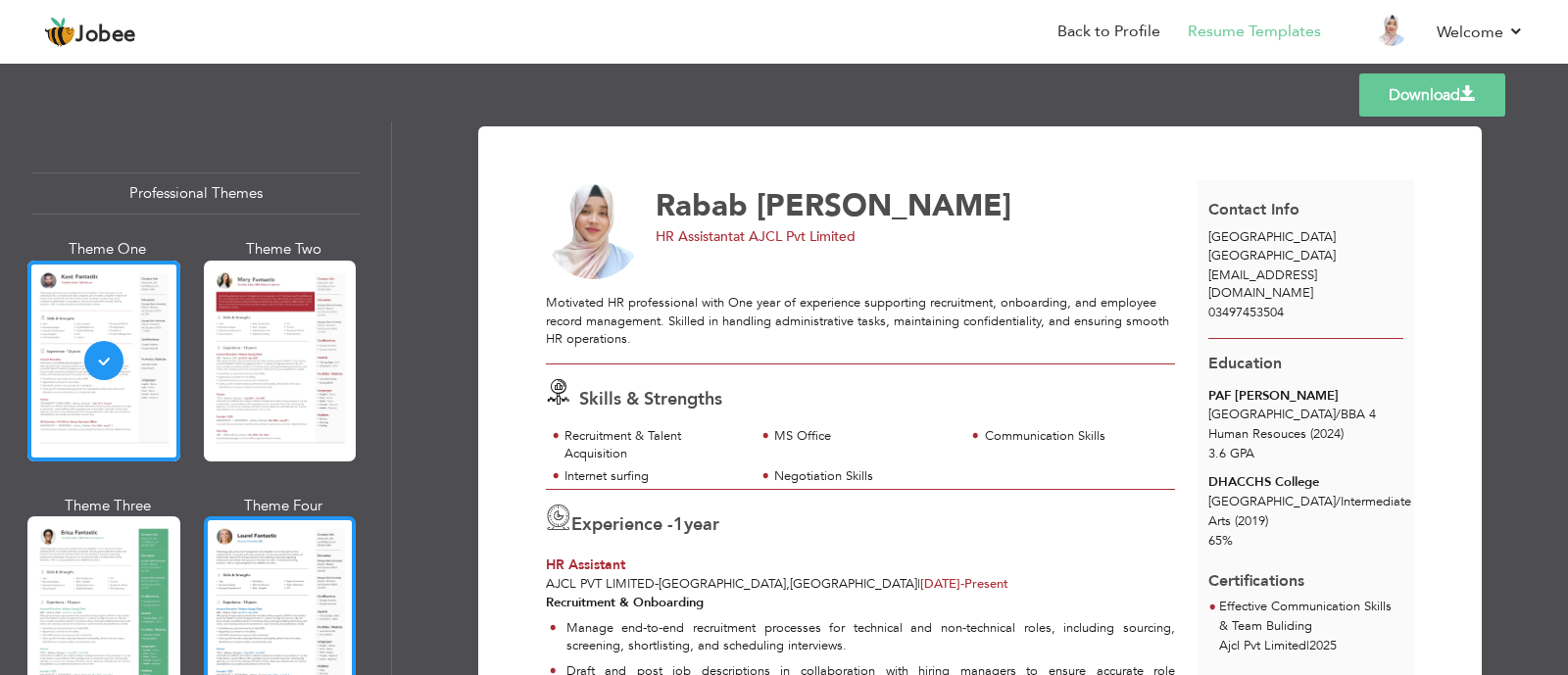 click at bounding box center [280, 616] 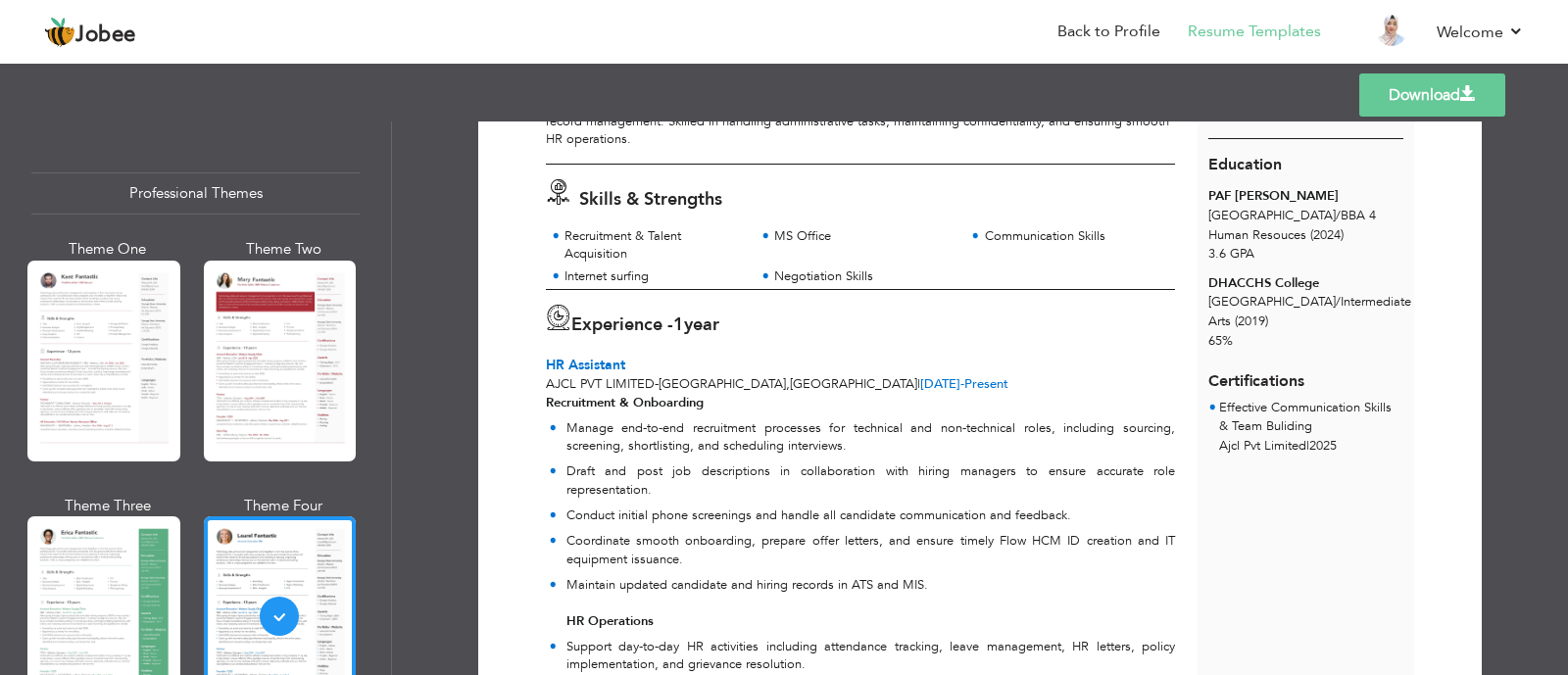 scroll, scrollTop: 0, scrollLeft: 0, axis: both 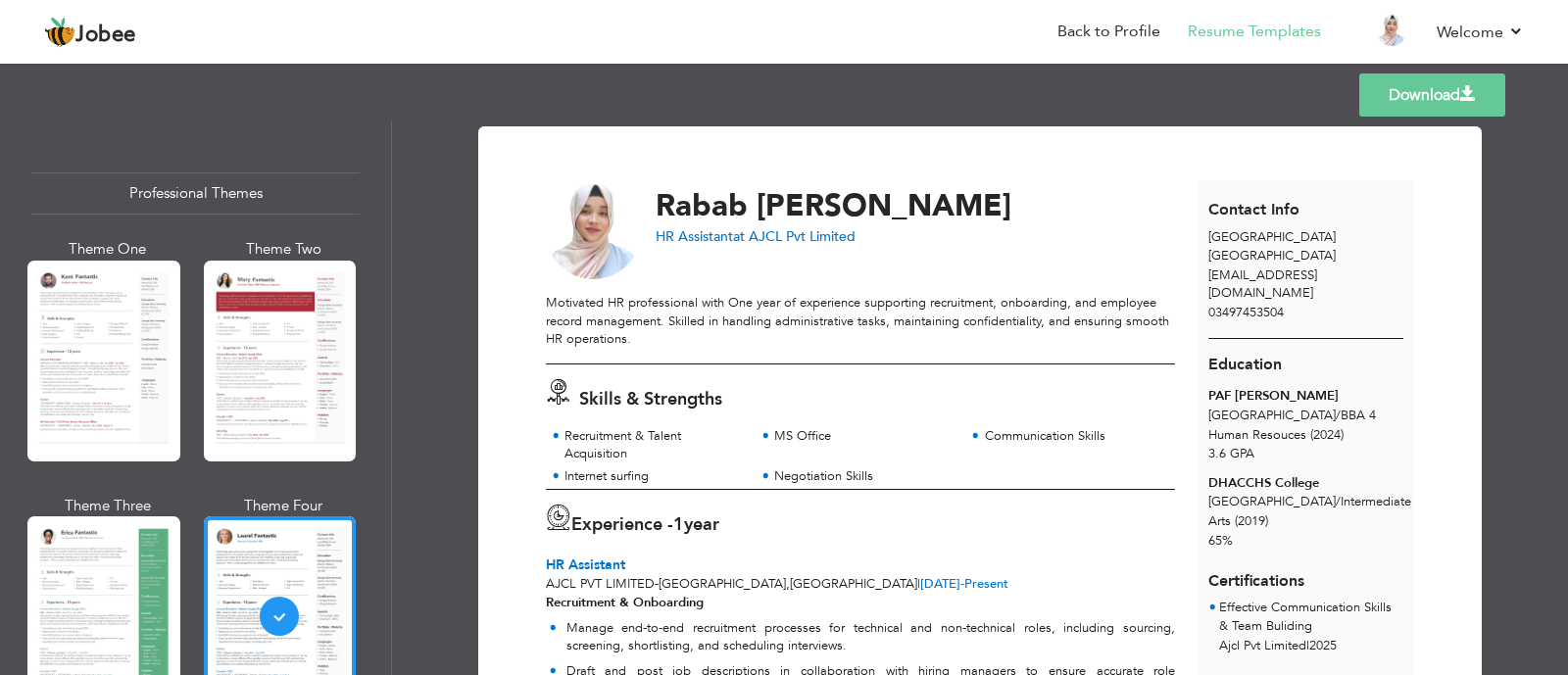 click on "Download" at bounding box center [1432, 95] 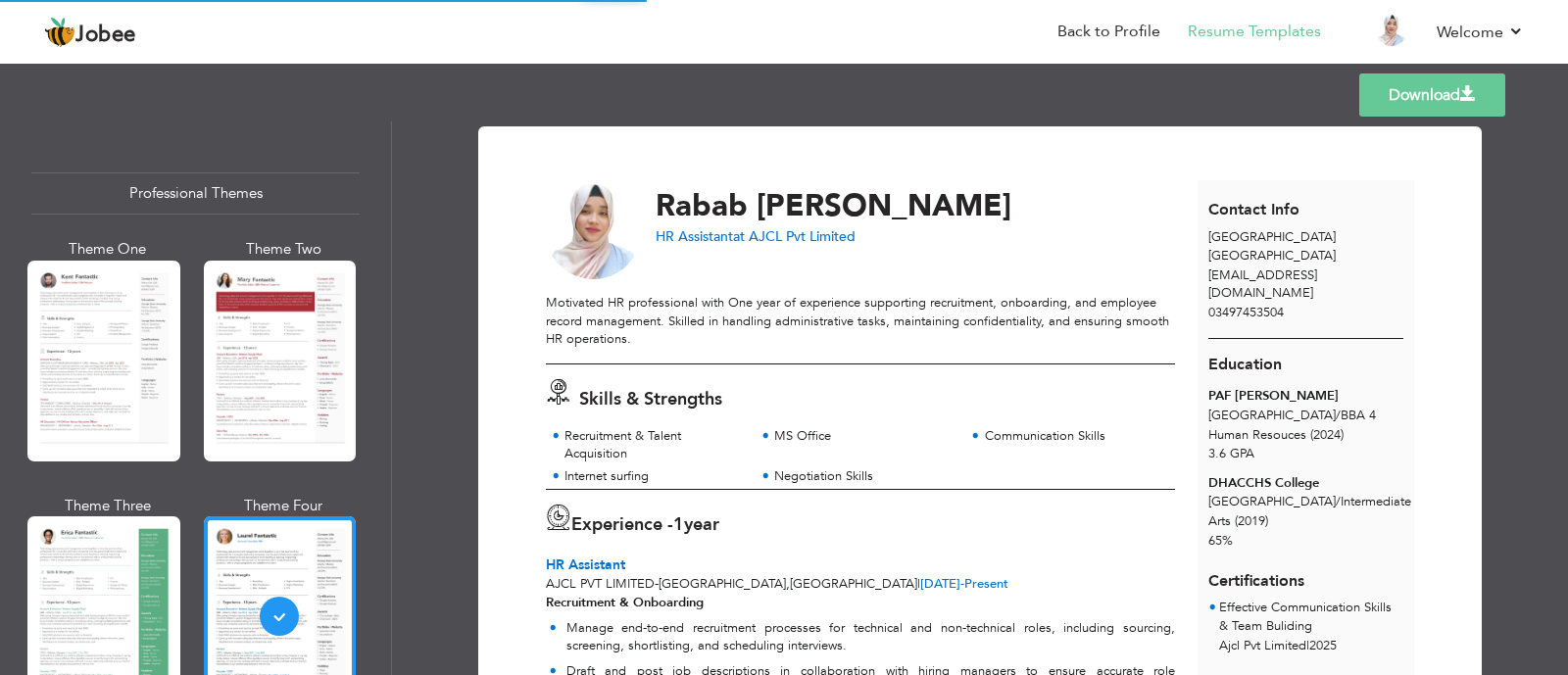 click on "Download" at bounding box center (1432, 95) 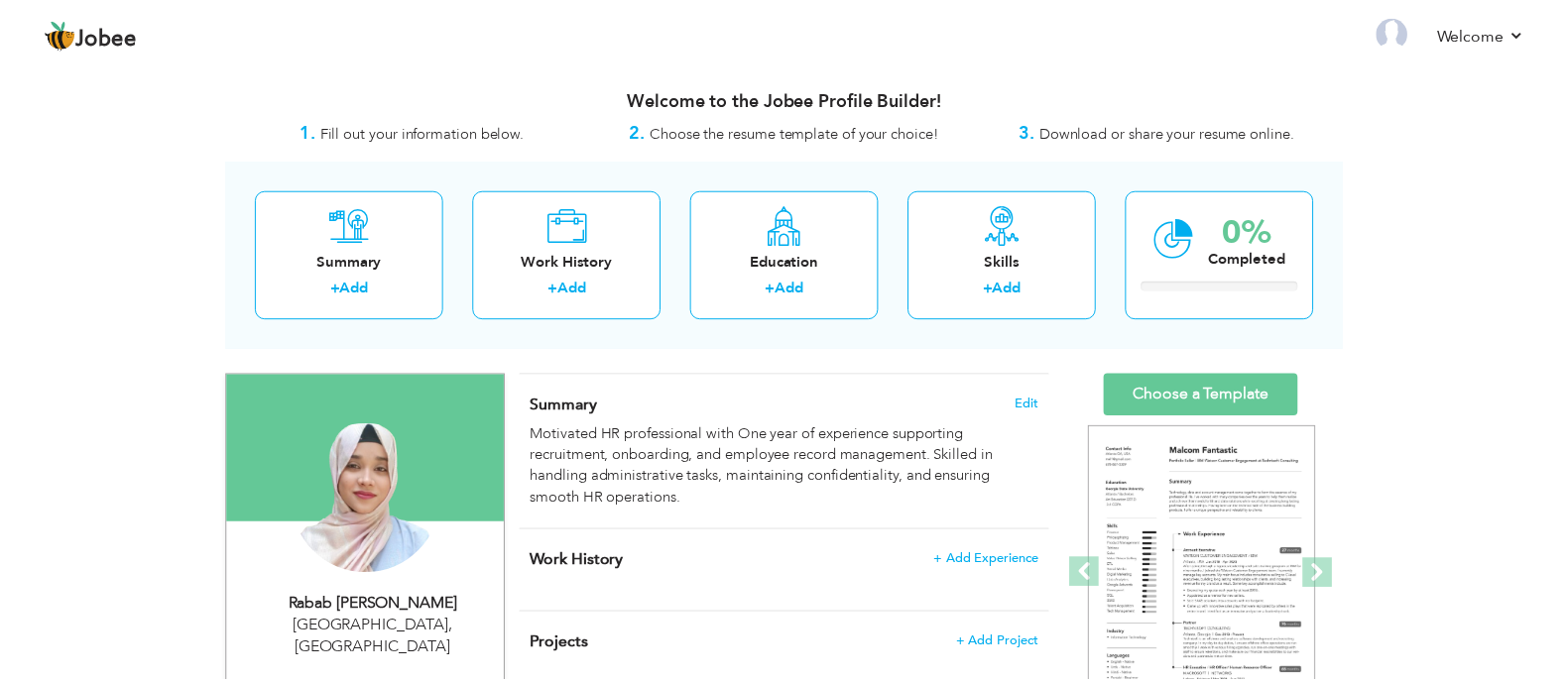 scroll, scrollTop: 0, scrollLeft: 0, axis: both 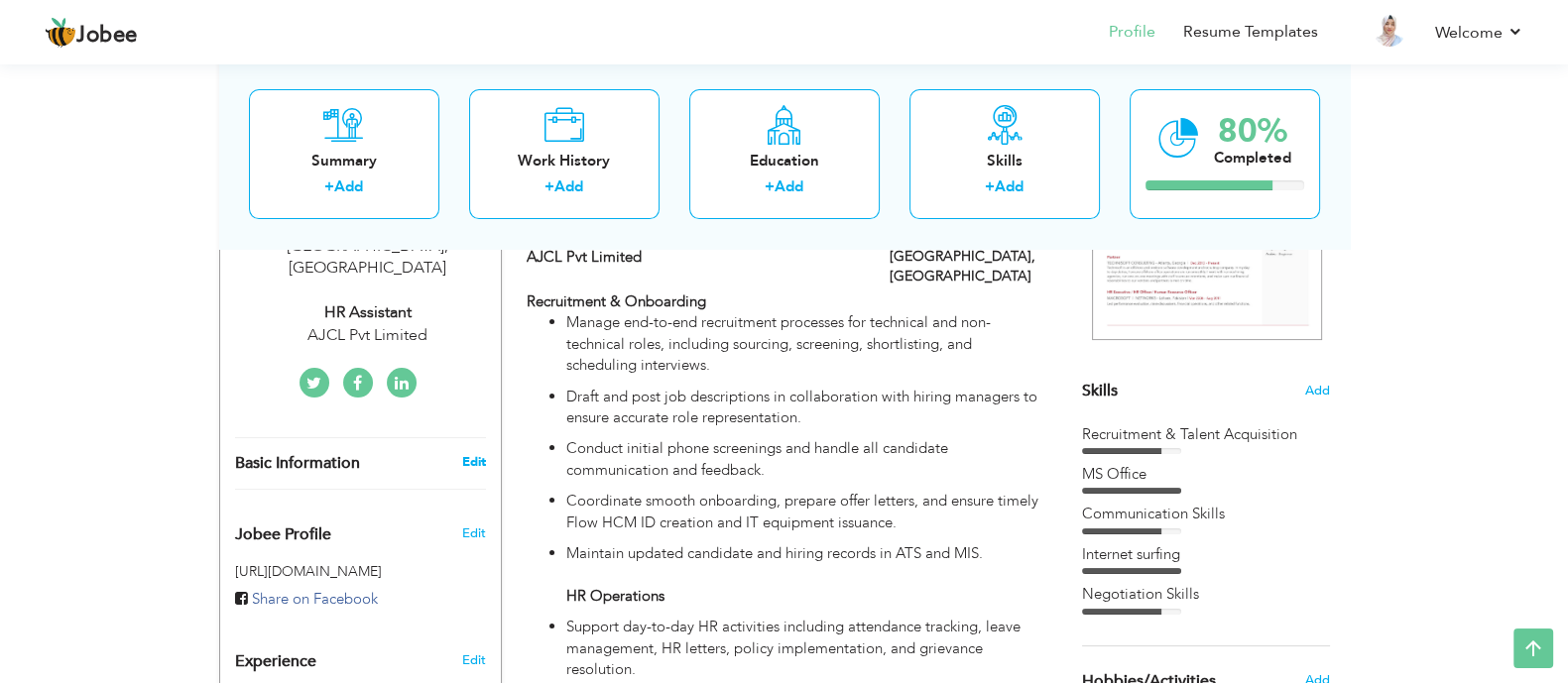 click on "Edit" at bounding box center (473, 462) 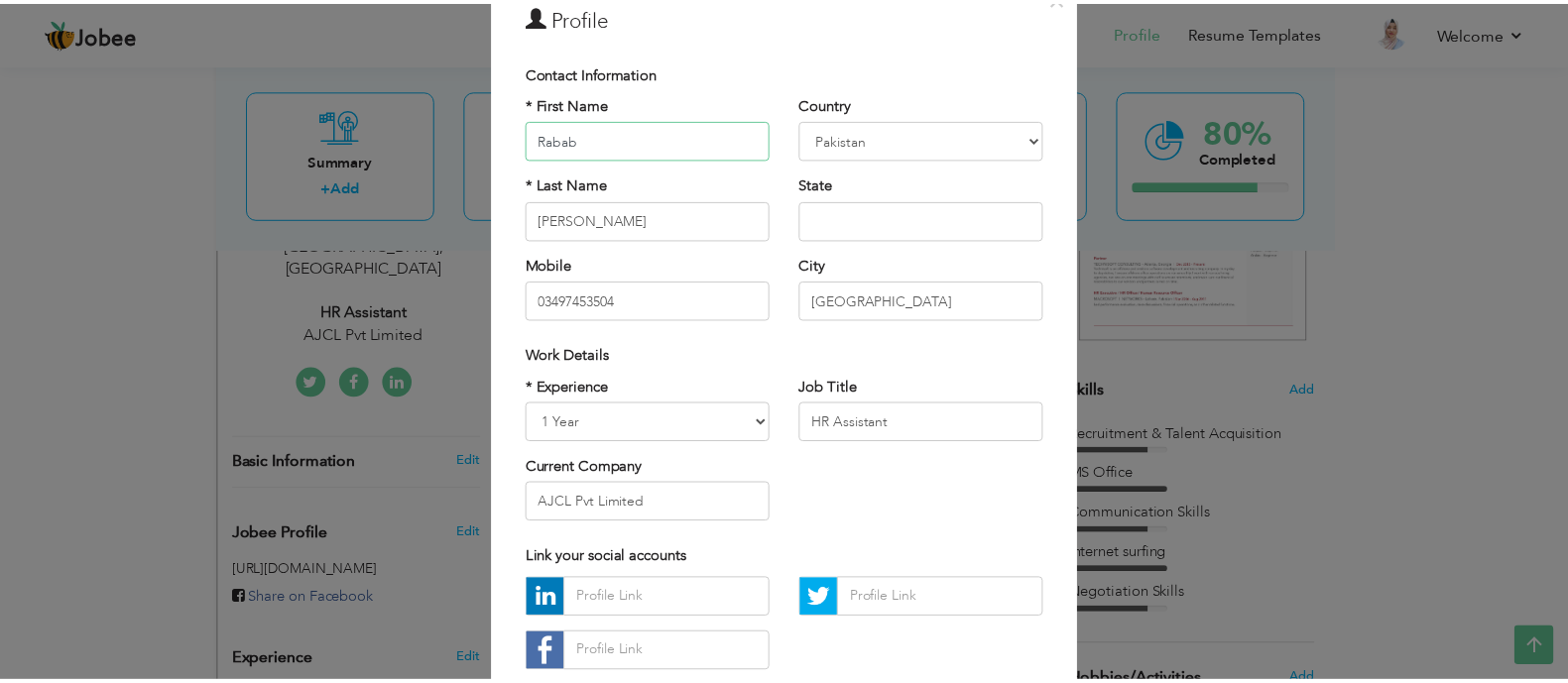 scroll, scrollTop: 123, scrollLeft: 0, axis: vertical 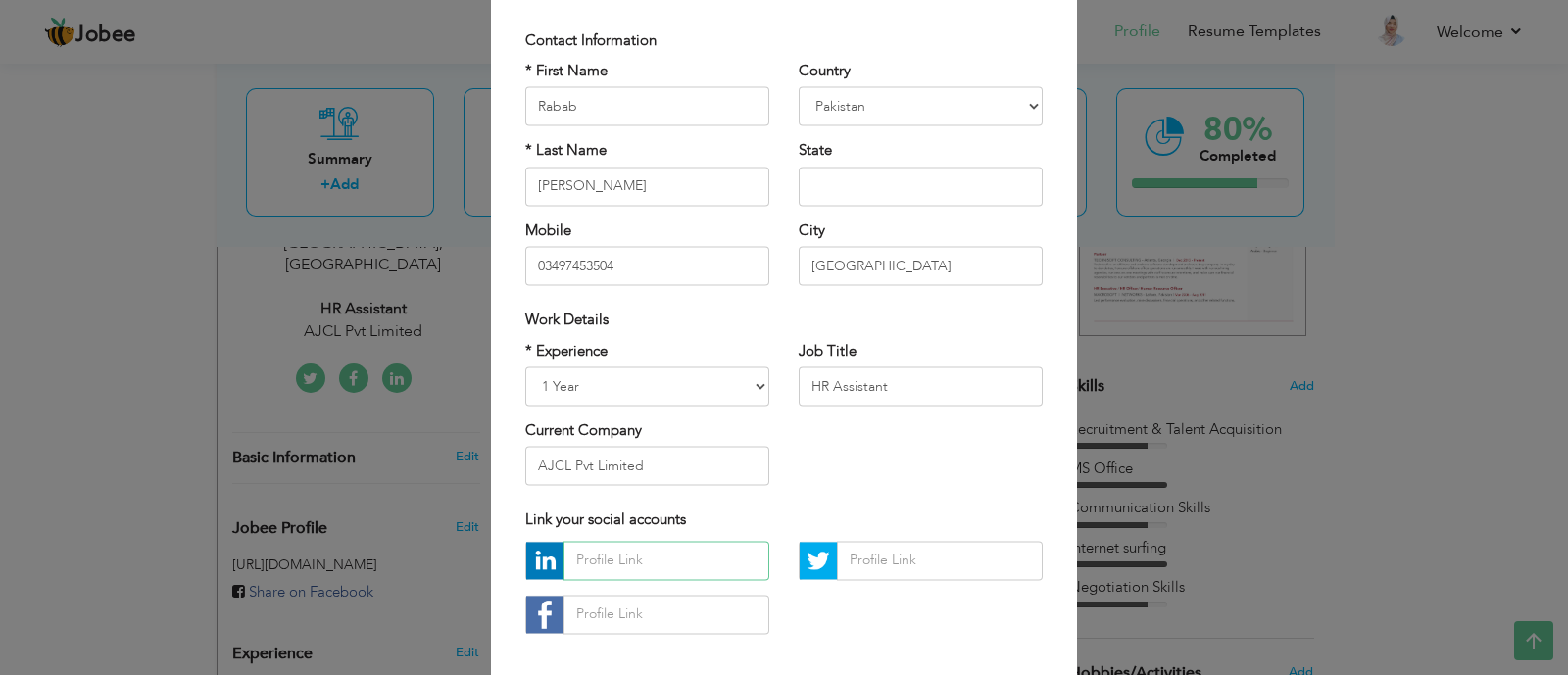 click at bounding box center (666, 560) 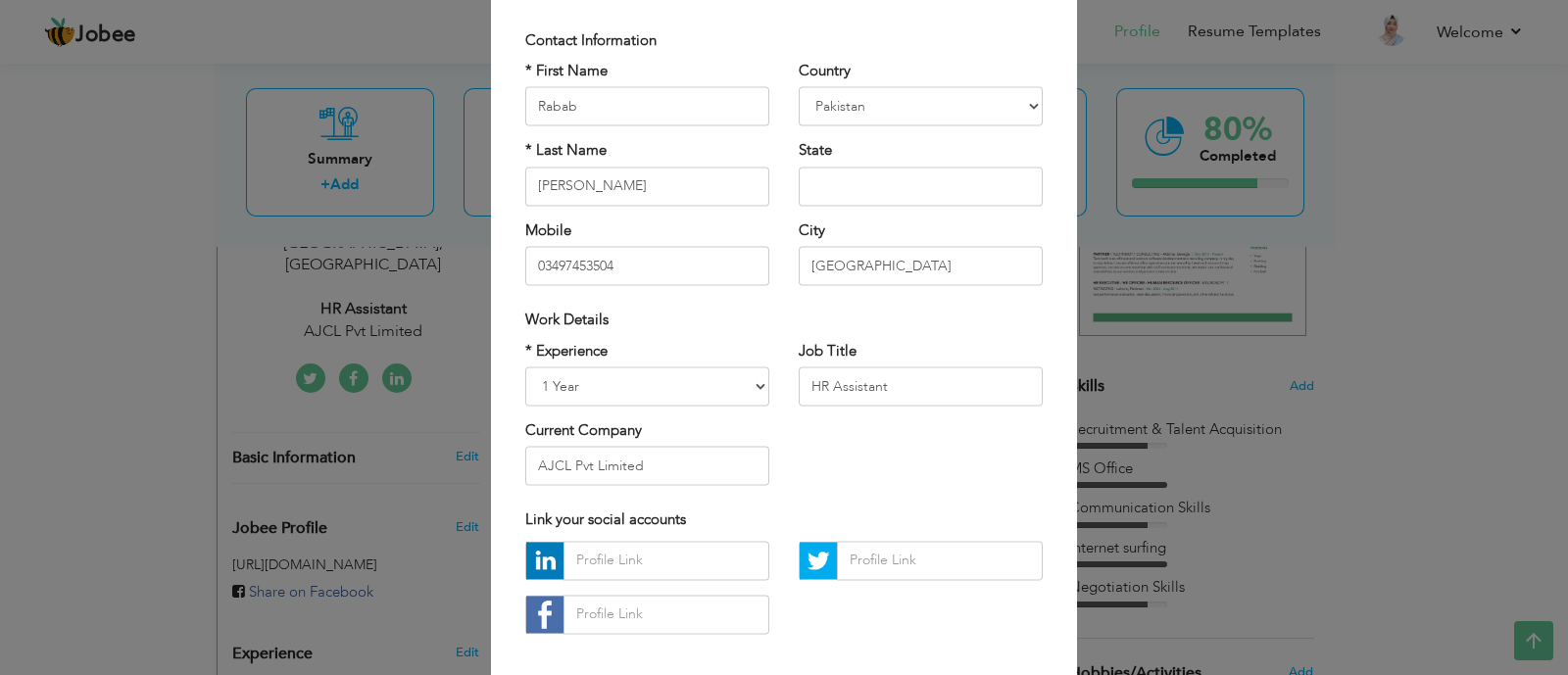 click on "×
Profile
Contact Information
* First Name
Rabab
* Last Name
Mobile" at bounding box center [784, 337] 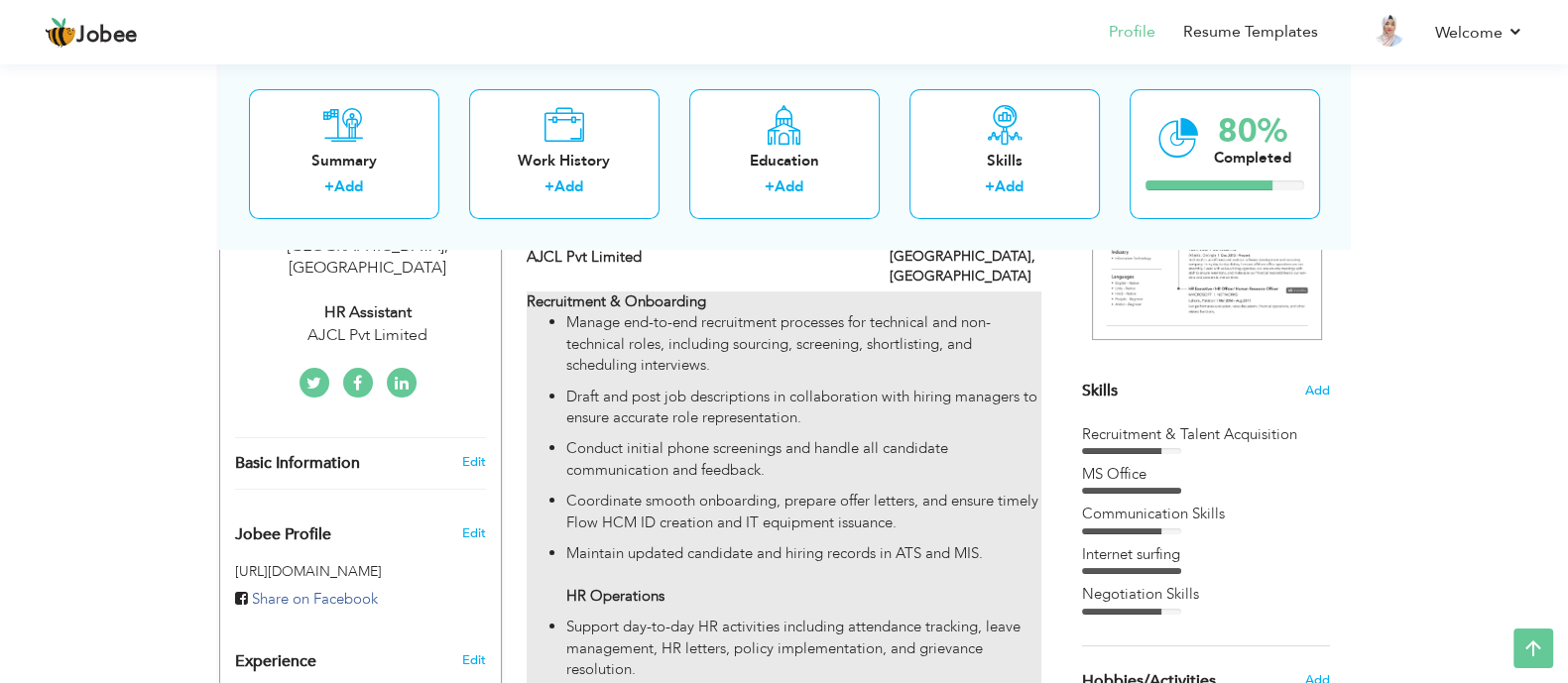 scroll, scrollTop: 0, scrollLeft: 0, axis: both 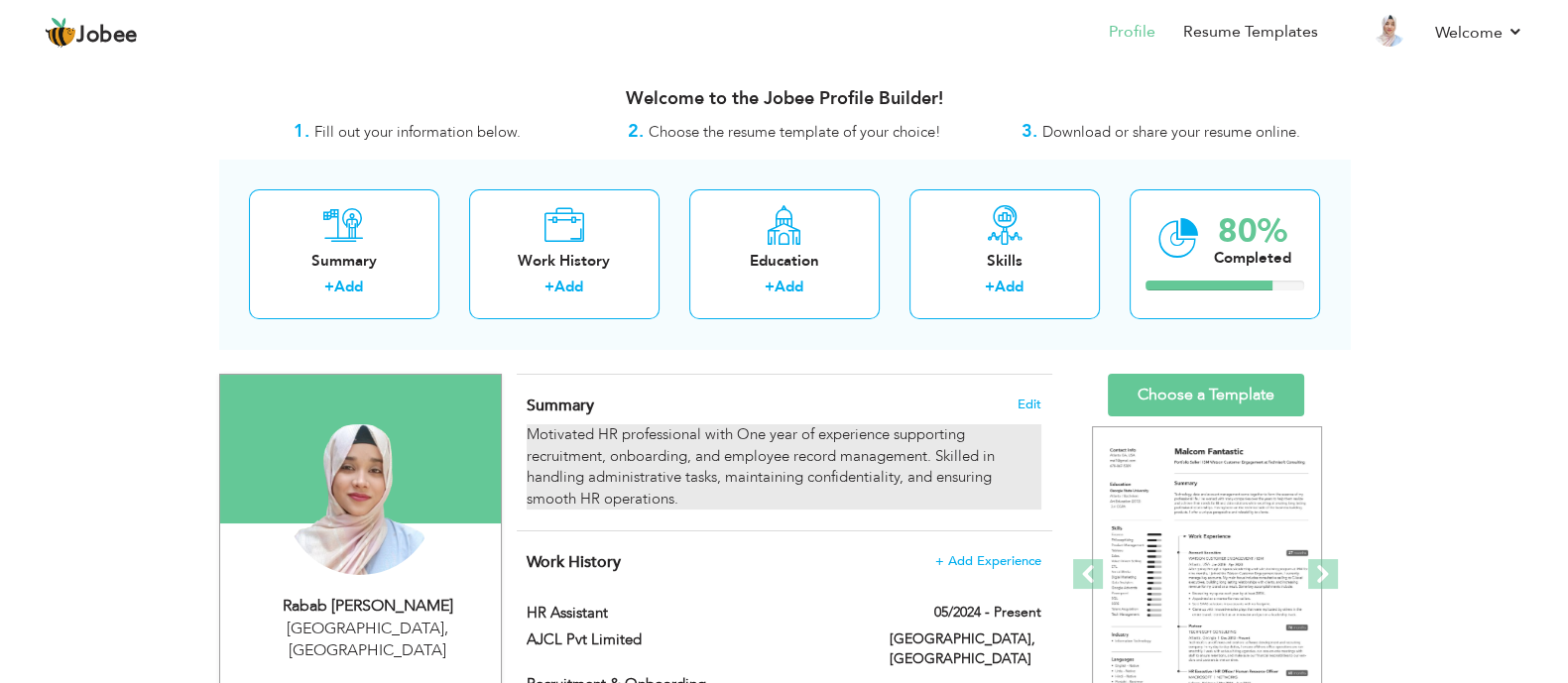 click on "Motivated HR professional with One year of experience supporting recruitment, onboarding, and employee record management. Skilled in handling administrative tasks, maintaining confidentiality, and ensuring smooth HR operations." at bounding box center (784, 467) 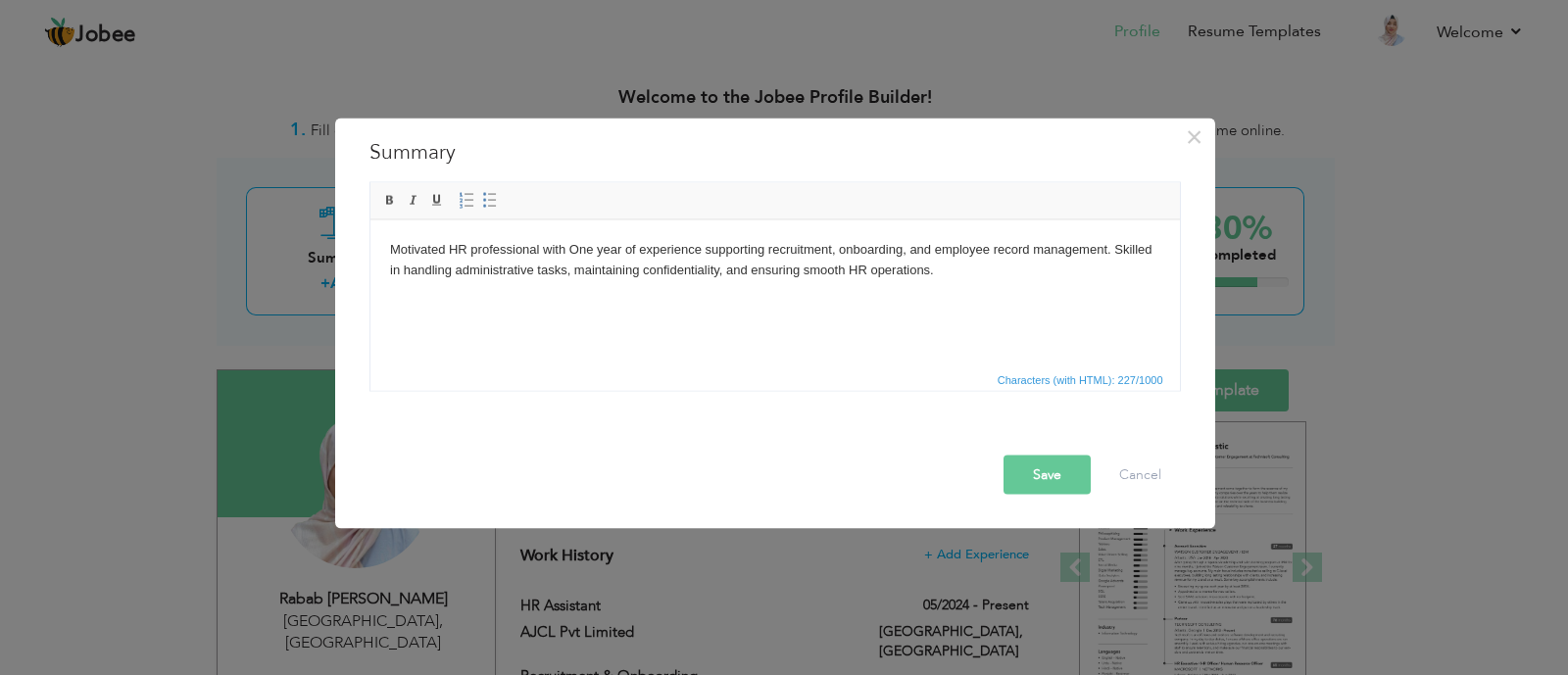 click on "Motivated HR professional with One year of experience supporting recruitment, onboarding, and employee record management. Skilled in handling administrative tasks, maintaining confidentiality, and ensuring smooth HR operations." at bounding box center [774, 260] 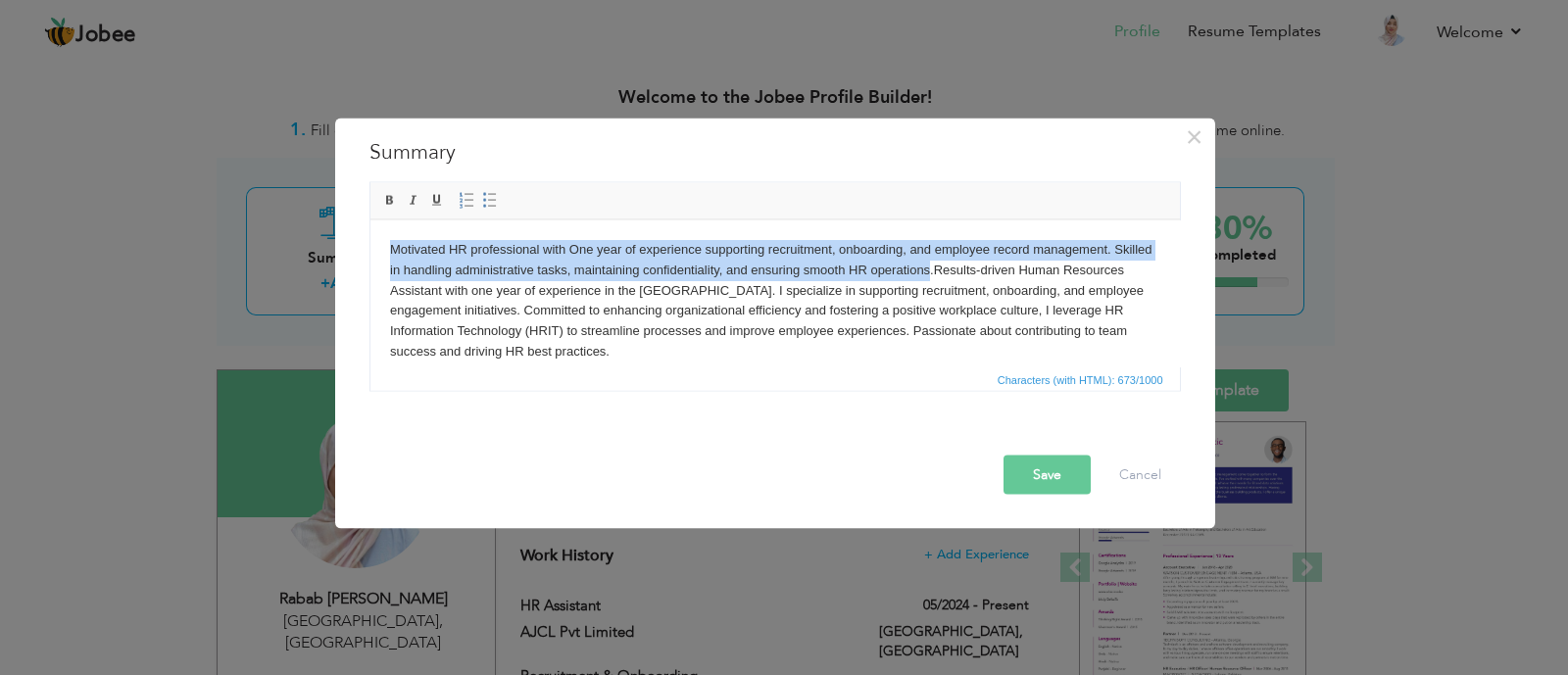drag, startPoint x: 971, startPoint y: 271, endPoint x: 369, endPoint y: 242, distance: 602.6981 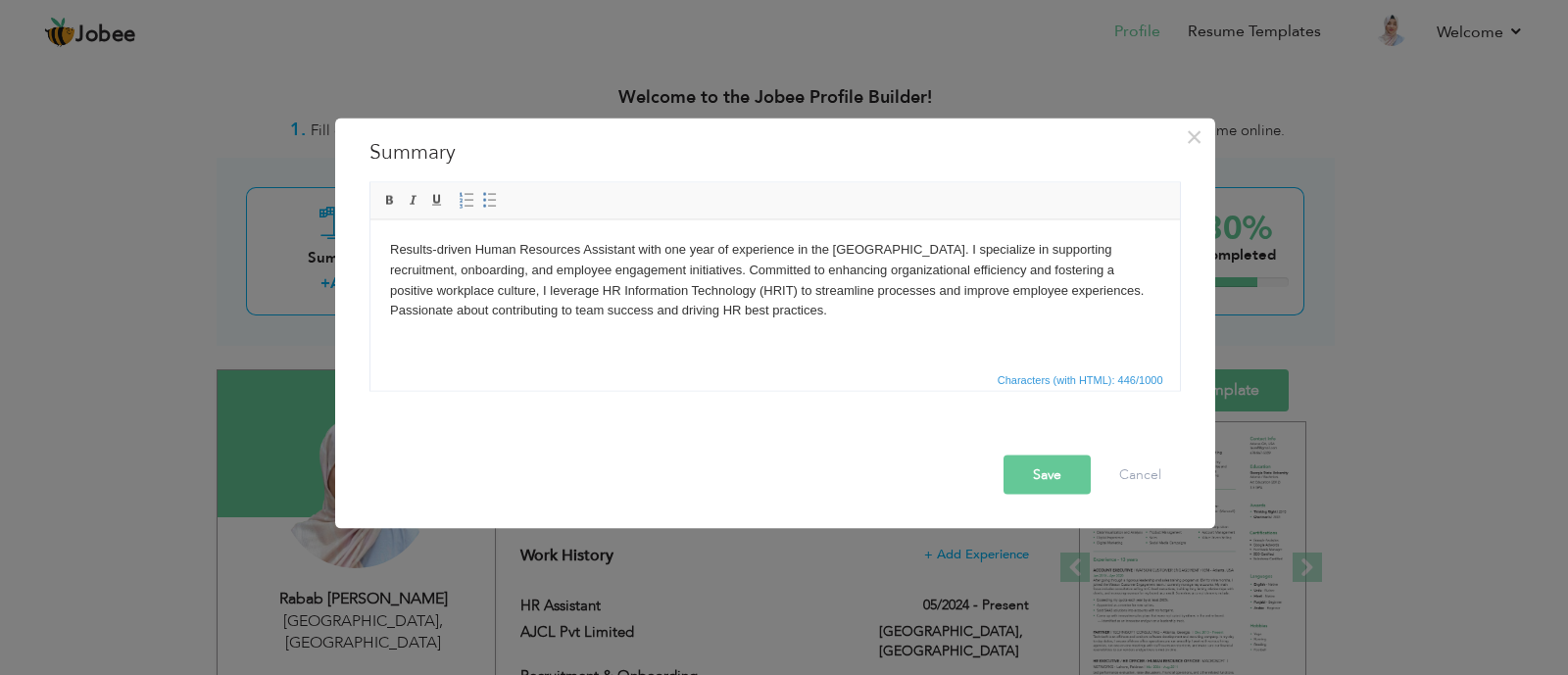click on "Save" at bounding box center [1047, 474] 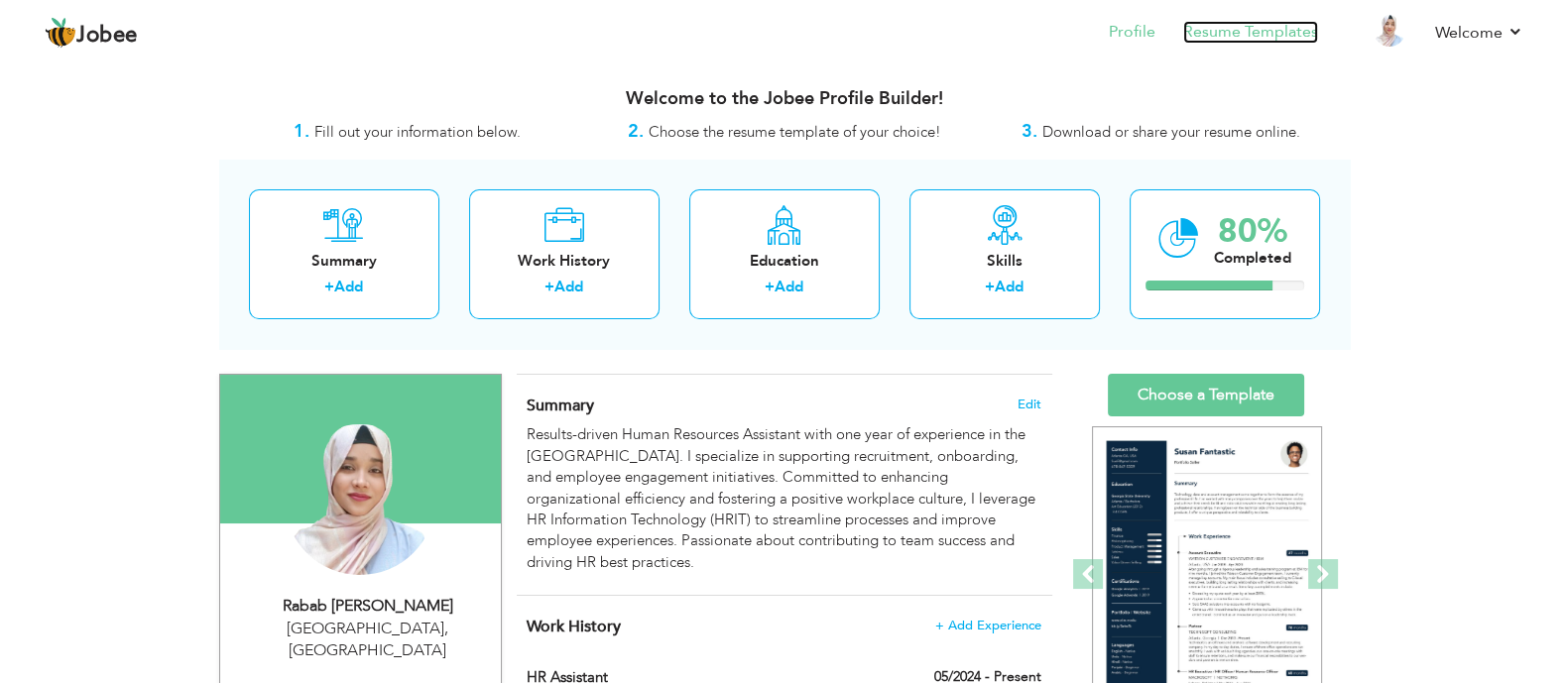 click on "Resume Templates" at bounding box center (1251, 32) 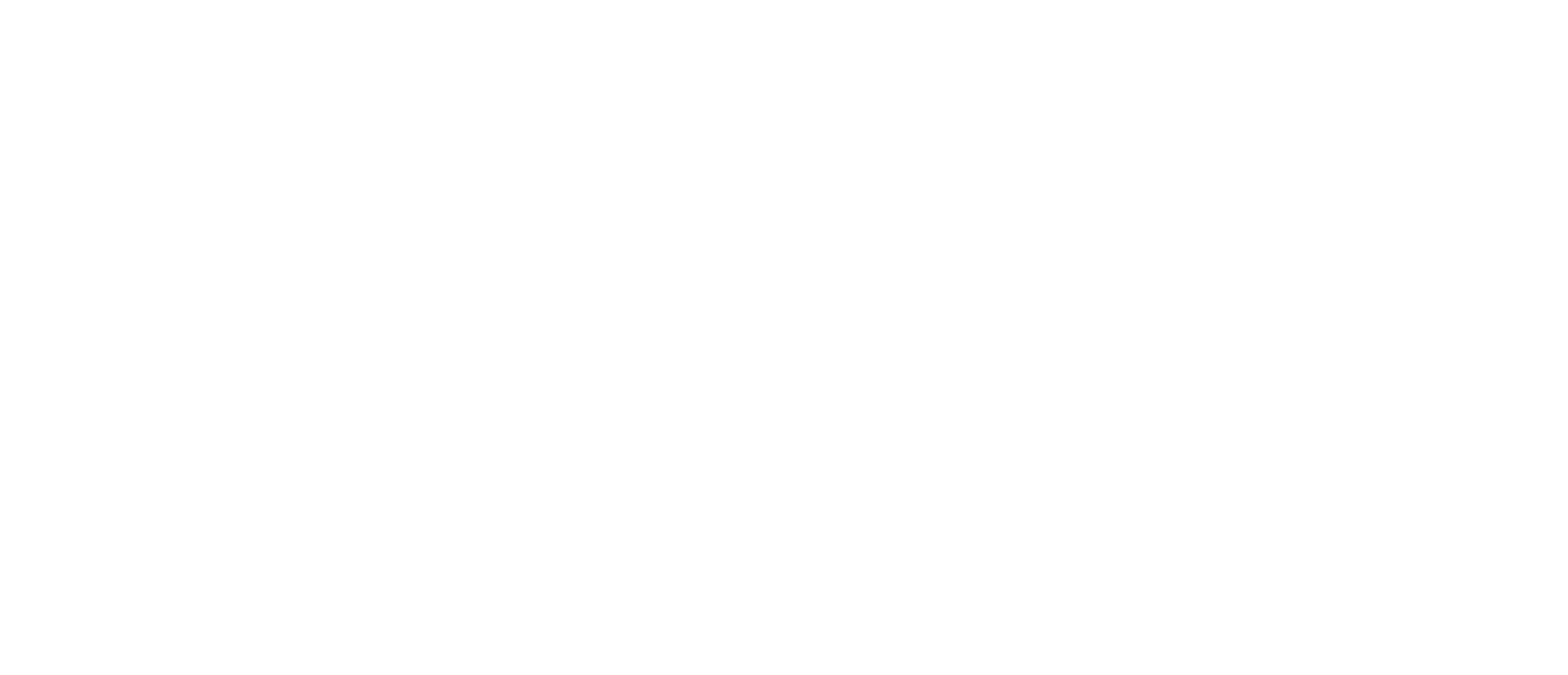scroll, scrollTop: 0, scrollLeft: 0, axis: both 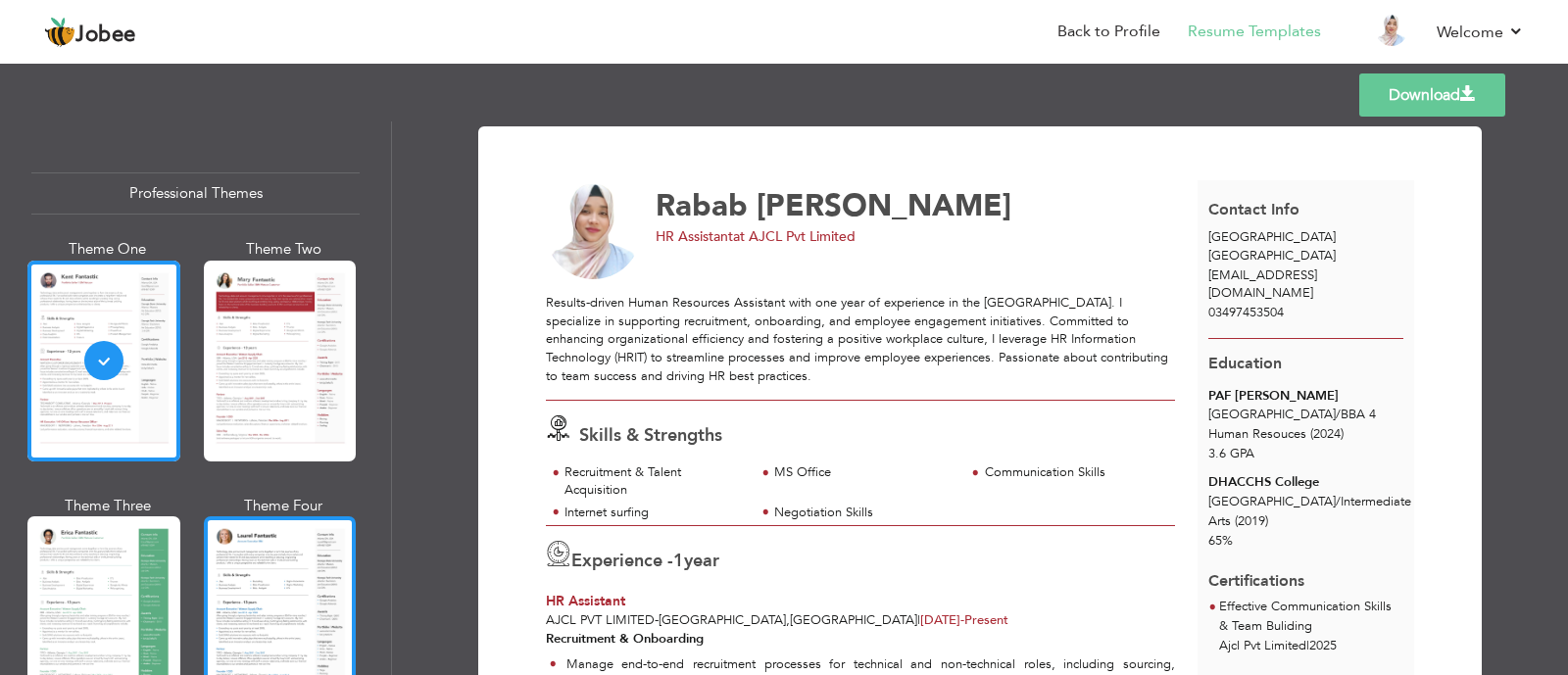 click at bounding box center (280, 616) 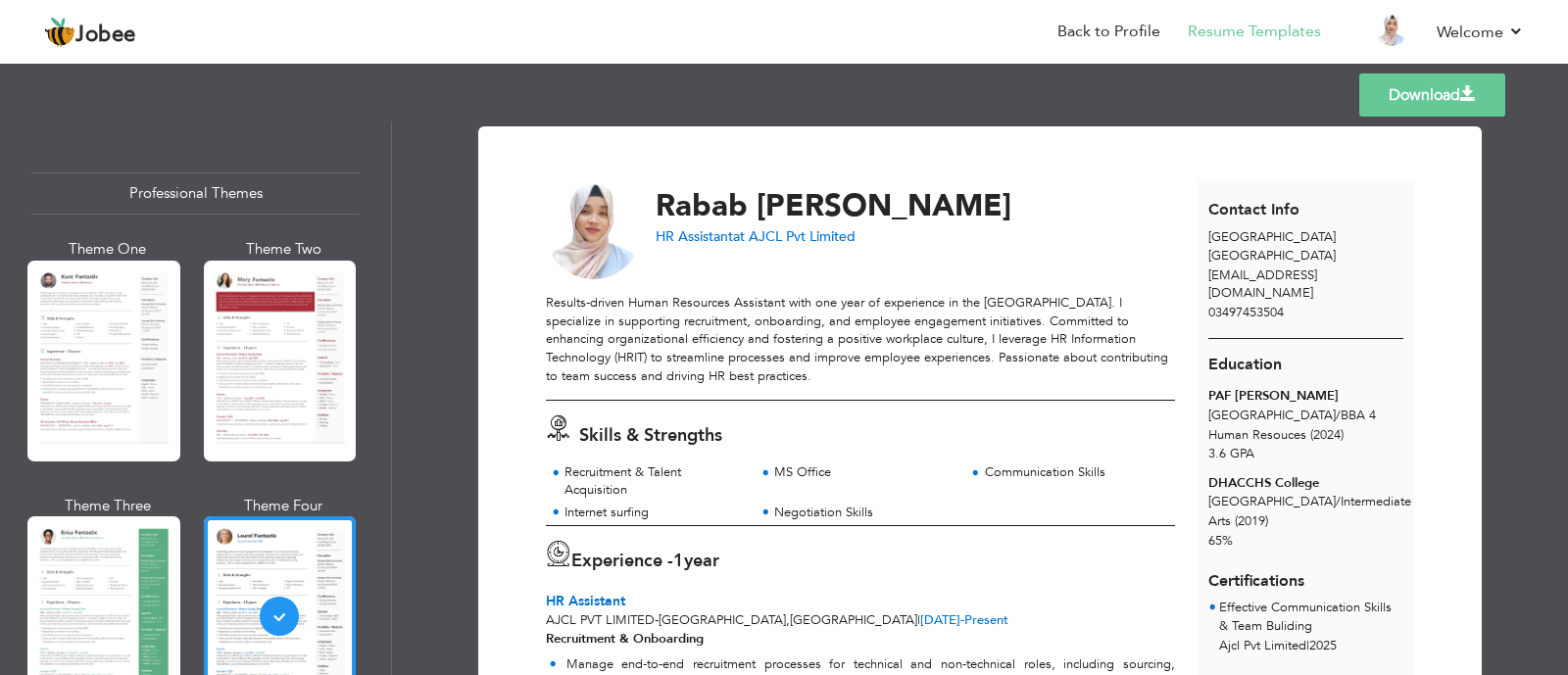 click on "[EMAIL_ADDRESS][DOMAIN_NAME]" at bounding box center [1262, 284] 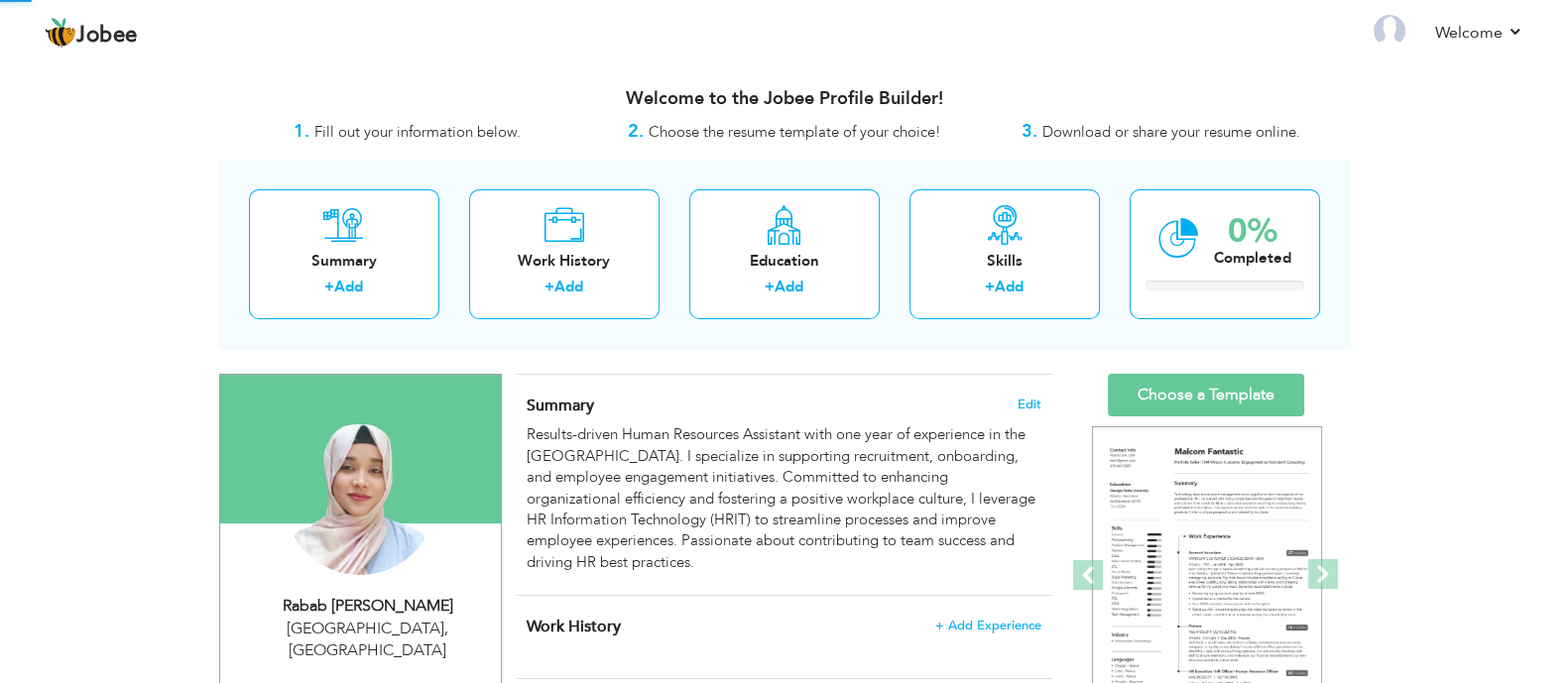 scroll, scrollTop: 0, scrollLeft: 0, axis: both 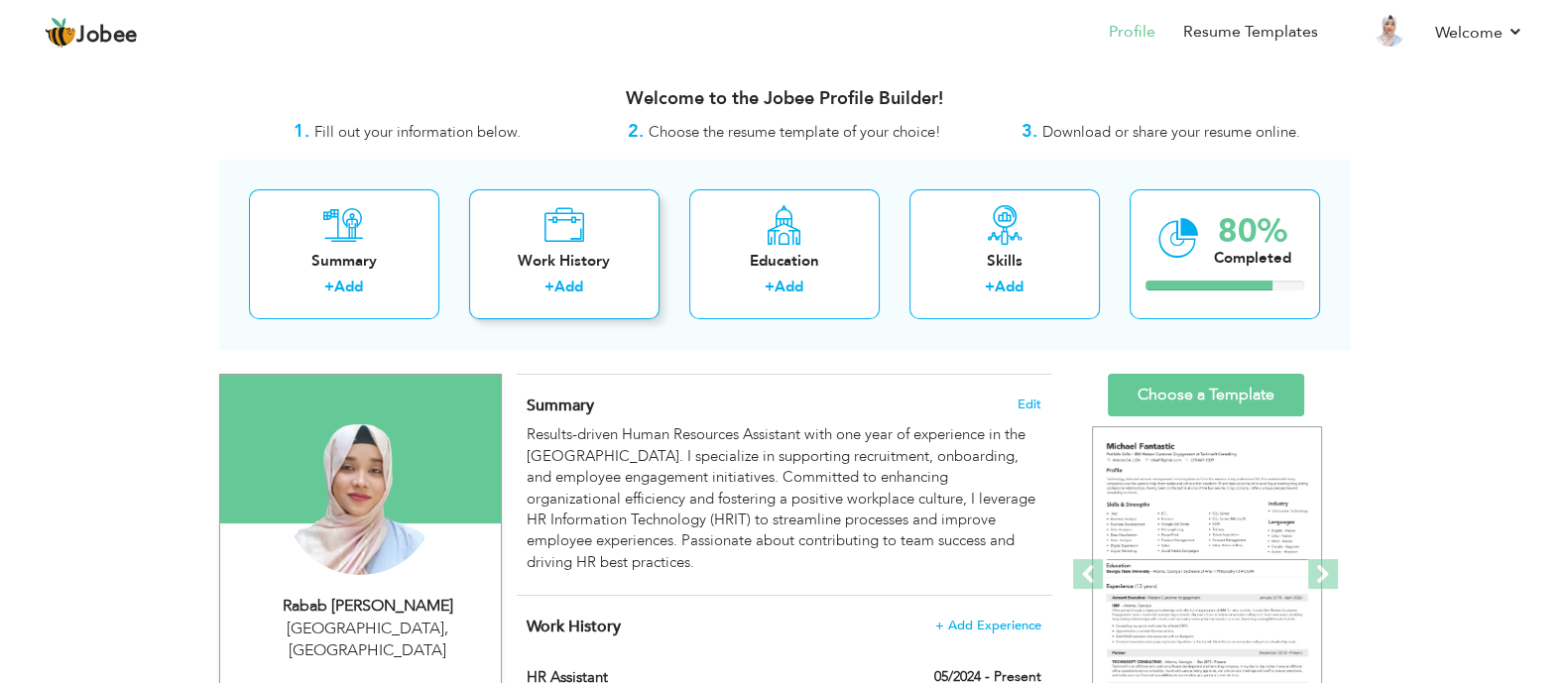 click at bounding box center [563, 225] 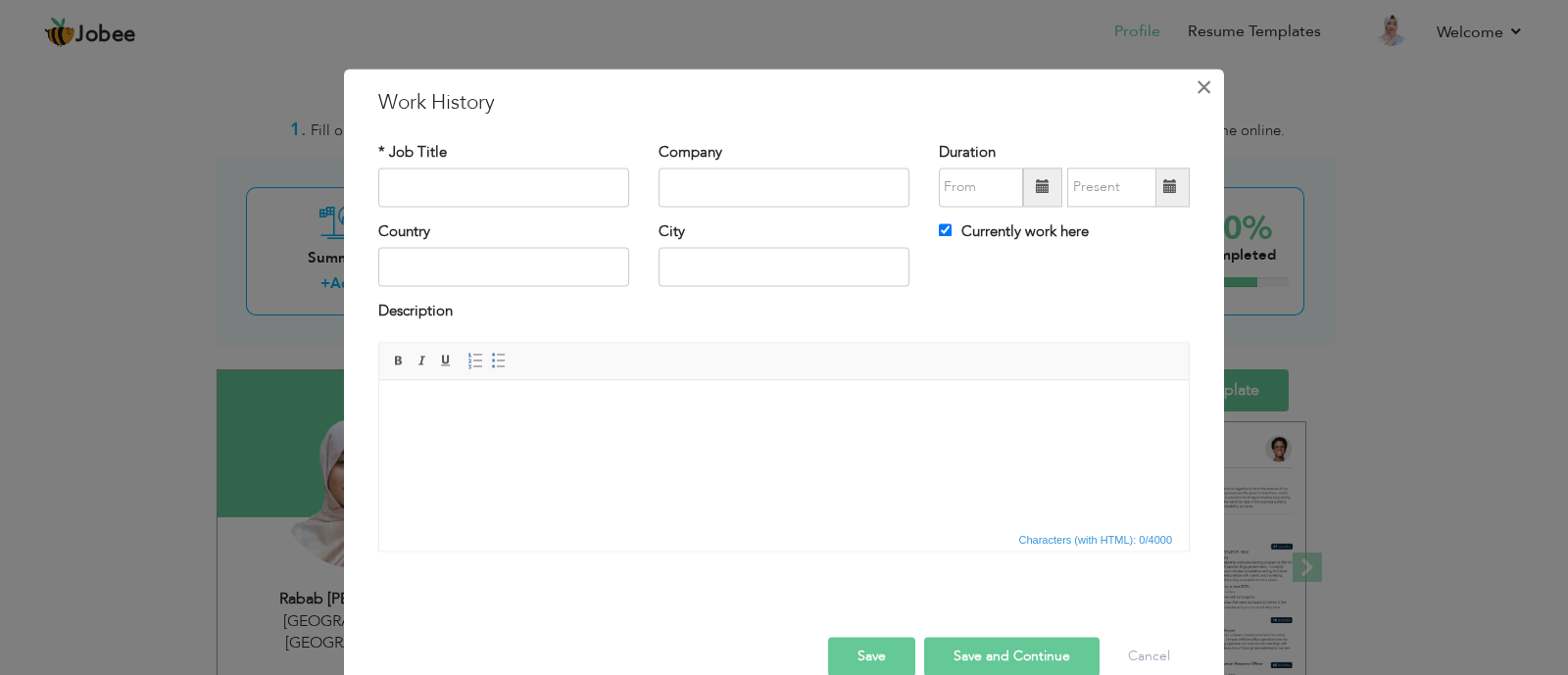 click on "×" at bounding box center [1203, 87] 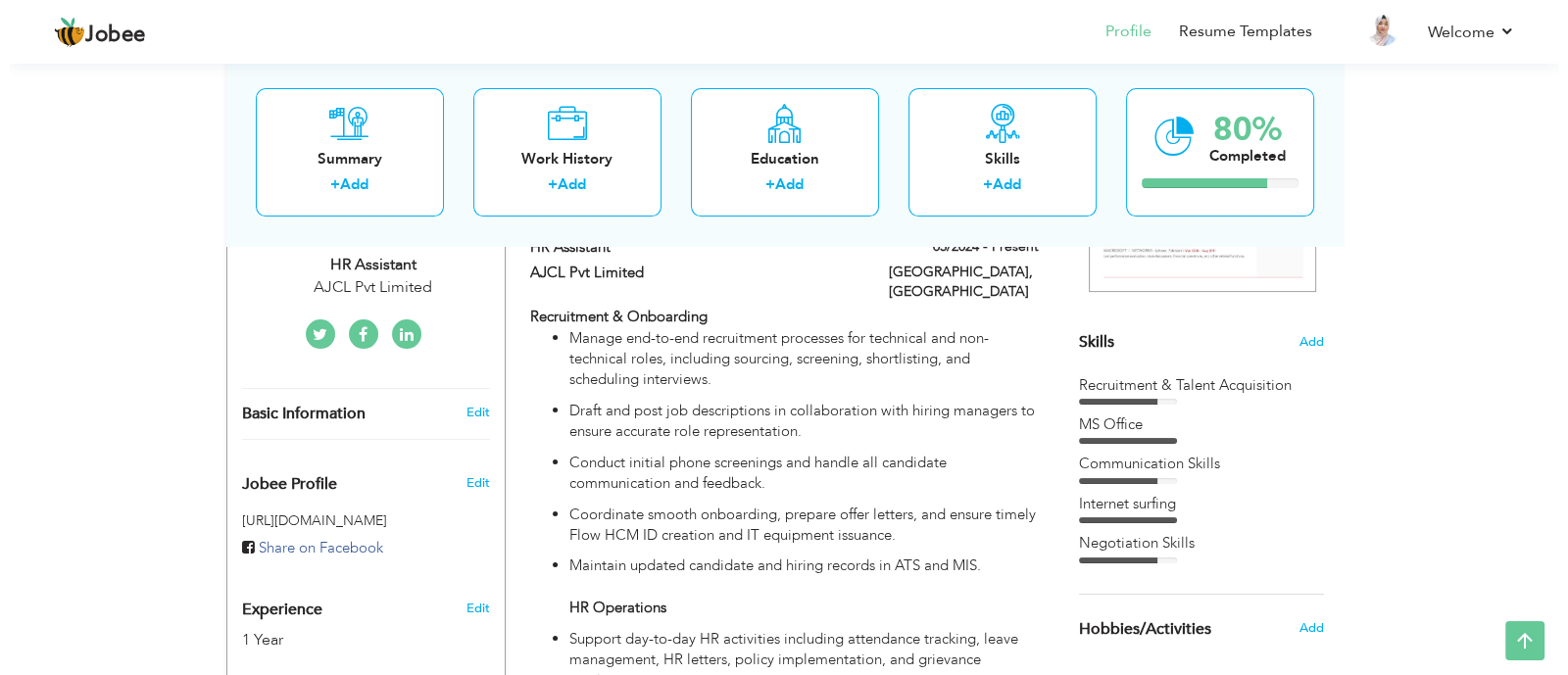 scroll, scrollTop: 489, scrollLeft: 0, axis: vertical 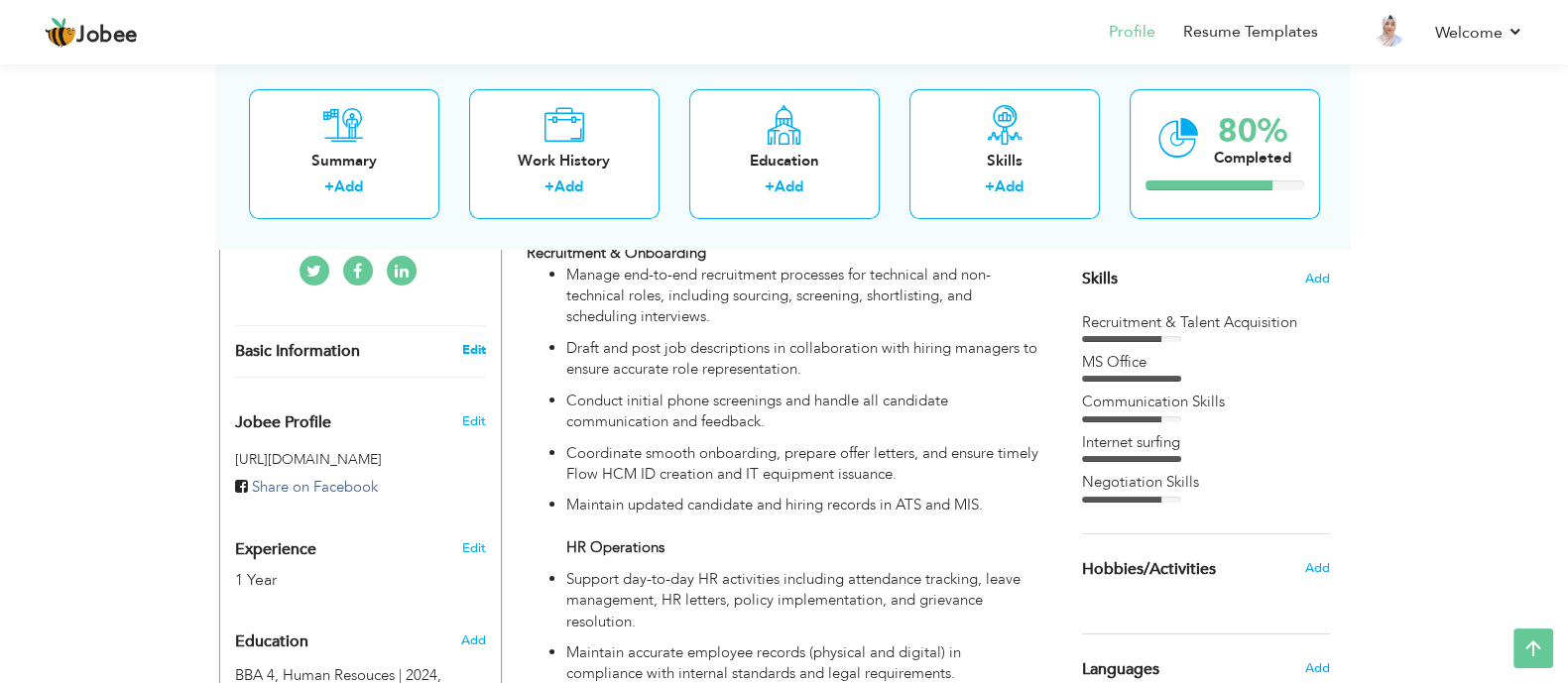 click on "Edit" at bounding box center (473, 350) 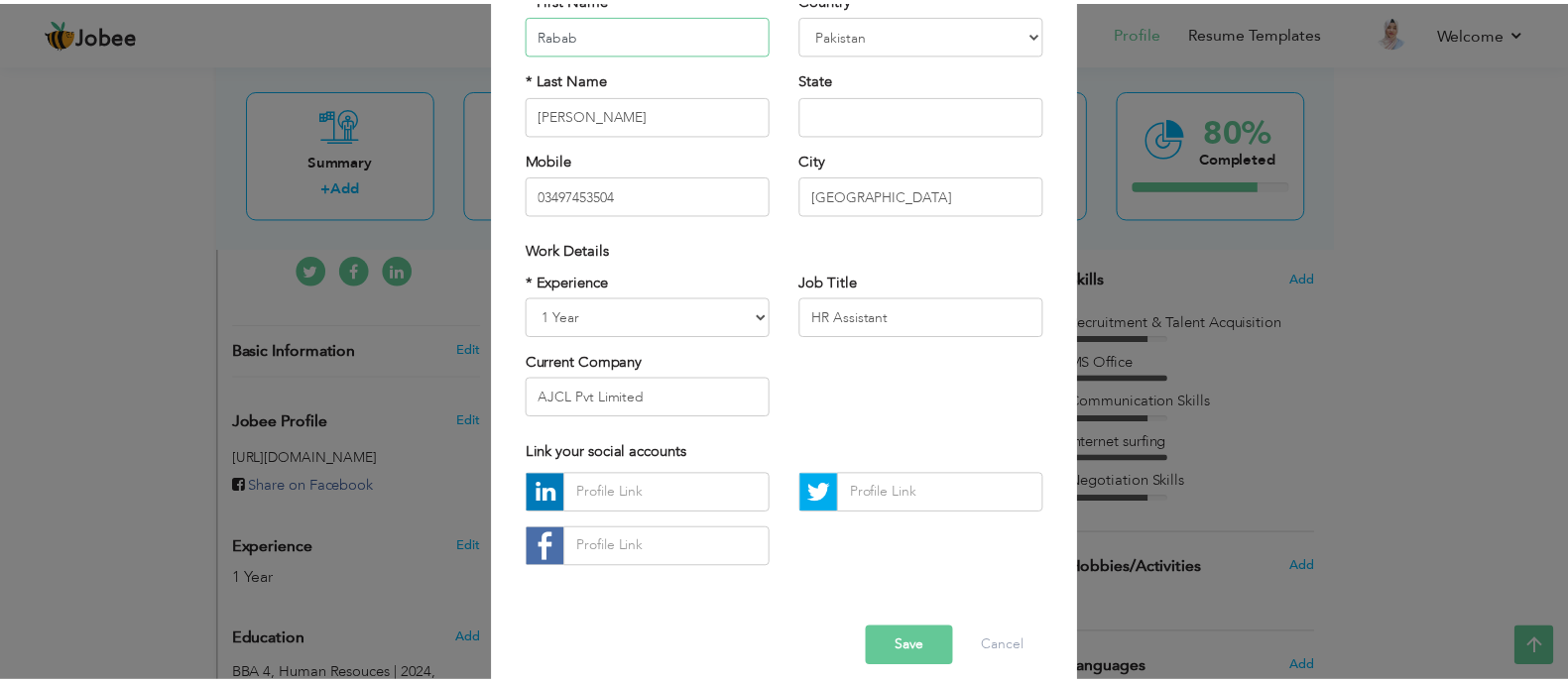 scroll, scrollTop: 216, scrollLeft: 0, axis: vertical 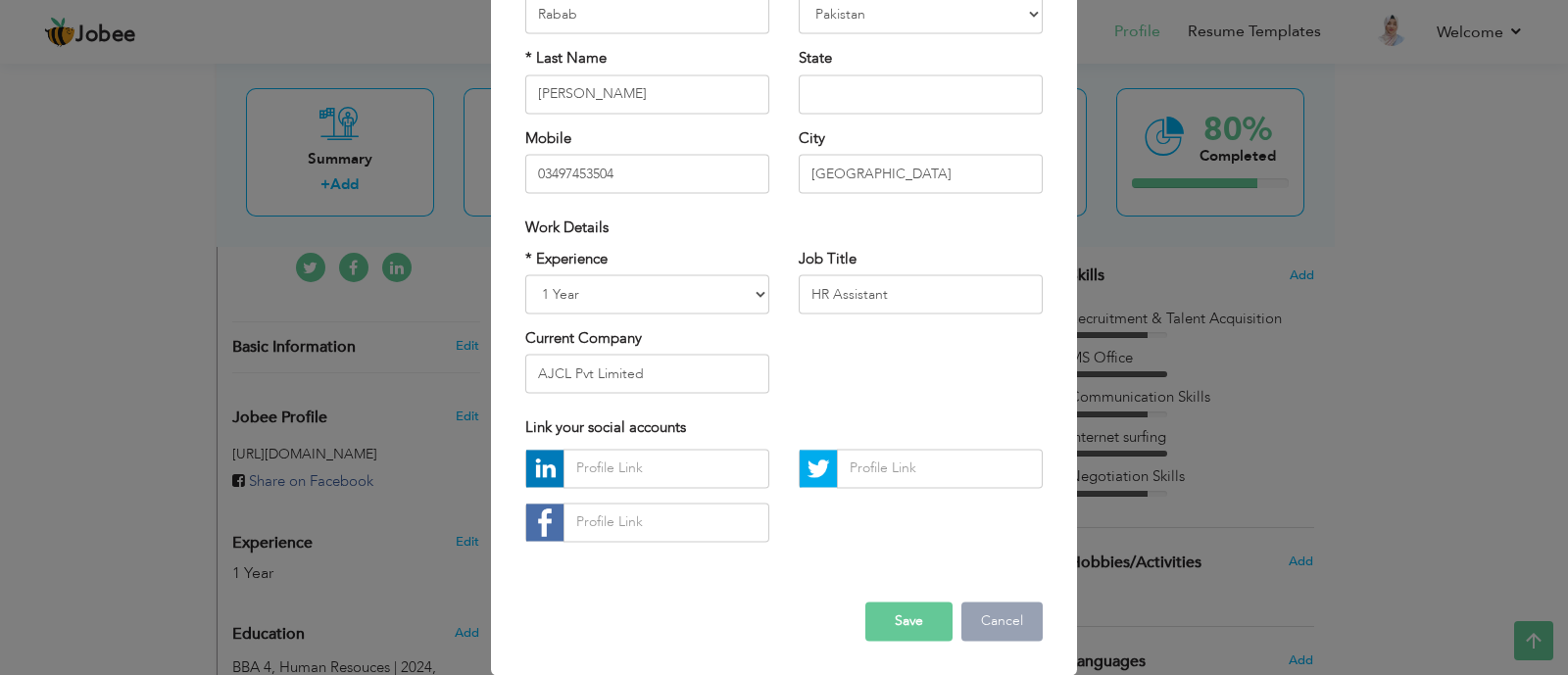click on "Cancel" at bounding box center (1002, 621) 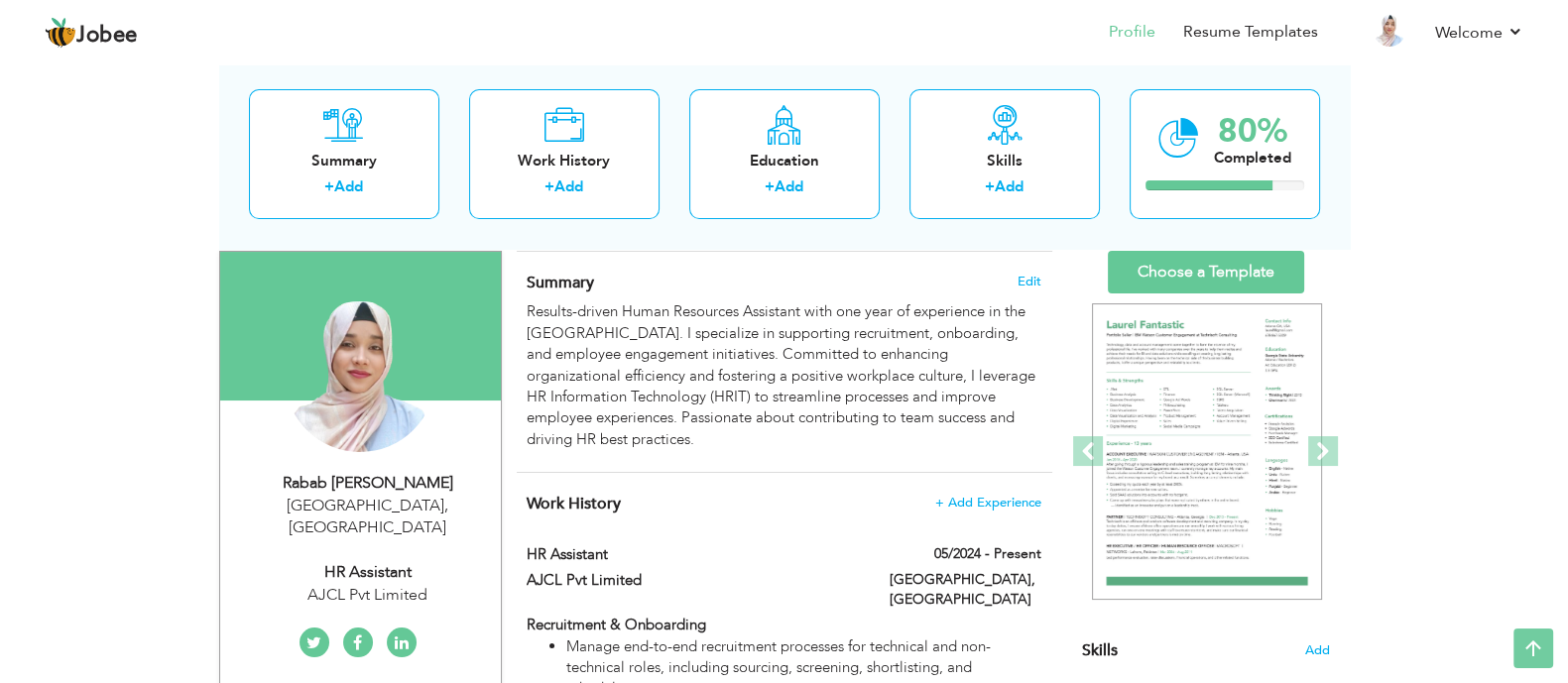 scroll, scrollTop: 0, scrollLeft: 0, axis: both 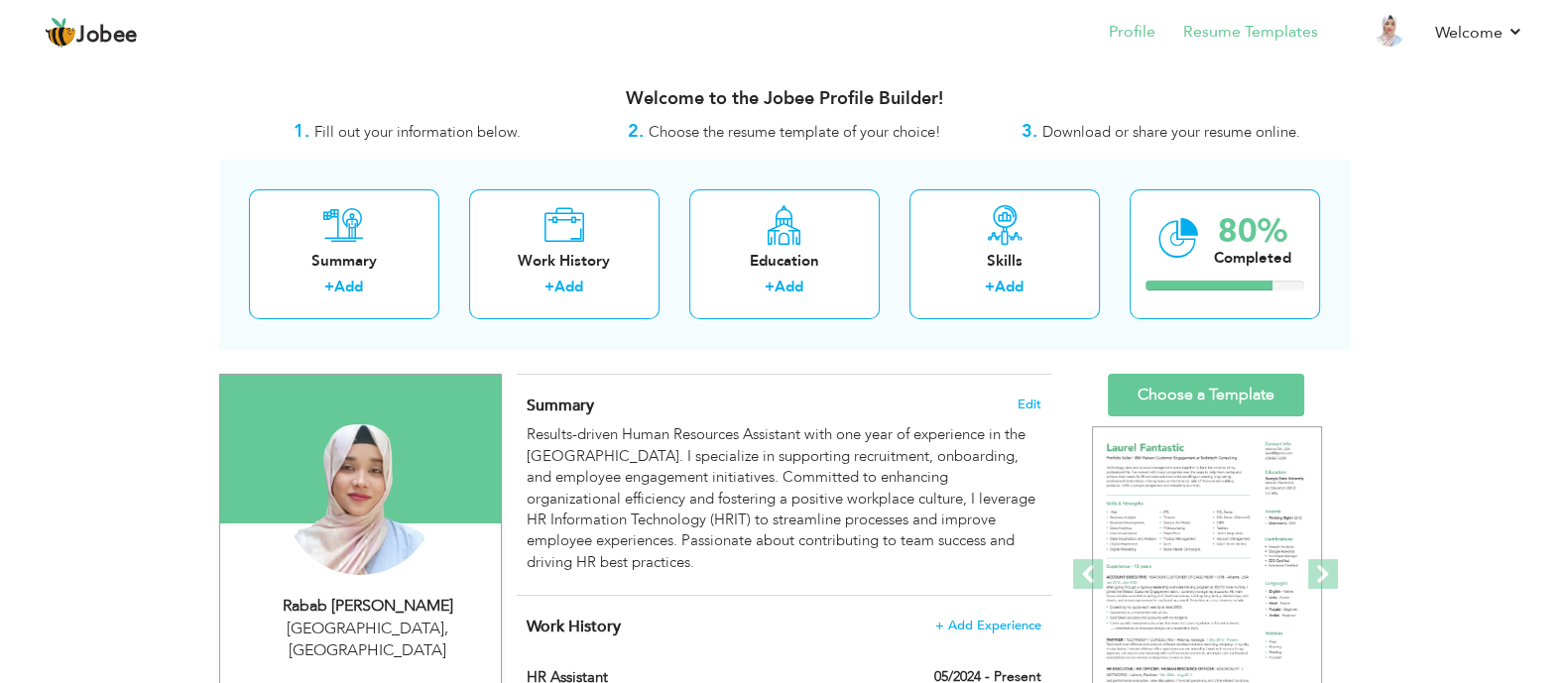 click on "Resume Templates" at bounding box center [1237, 34] 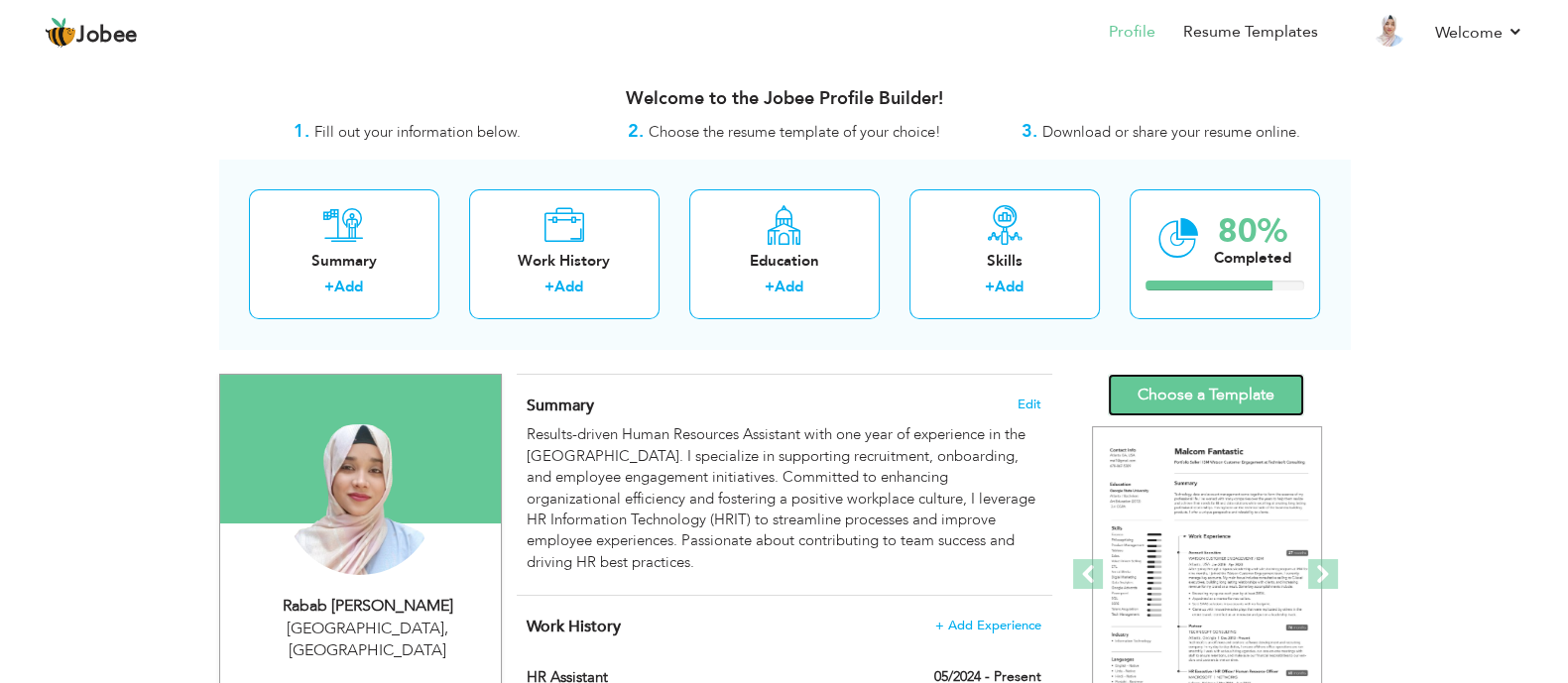 click on "Choose a Template" at bounding box center (1206, 395) 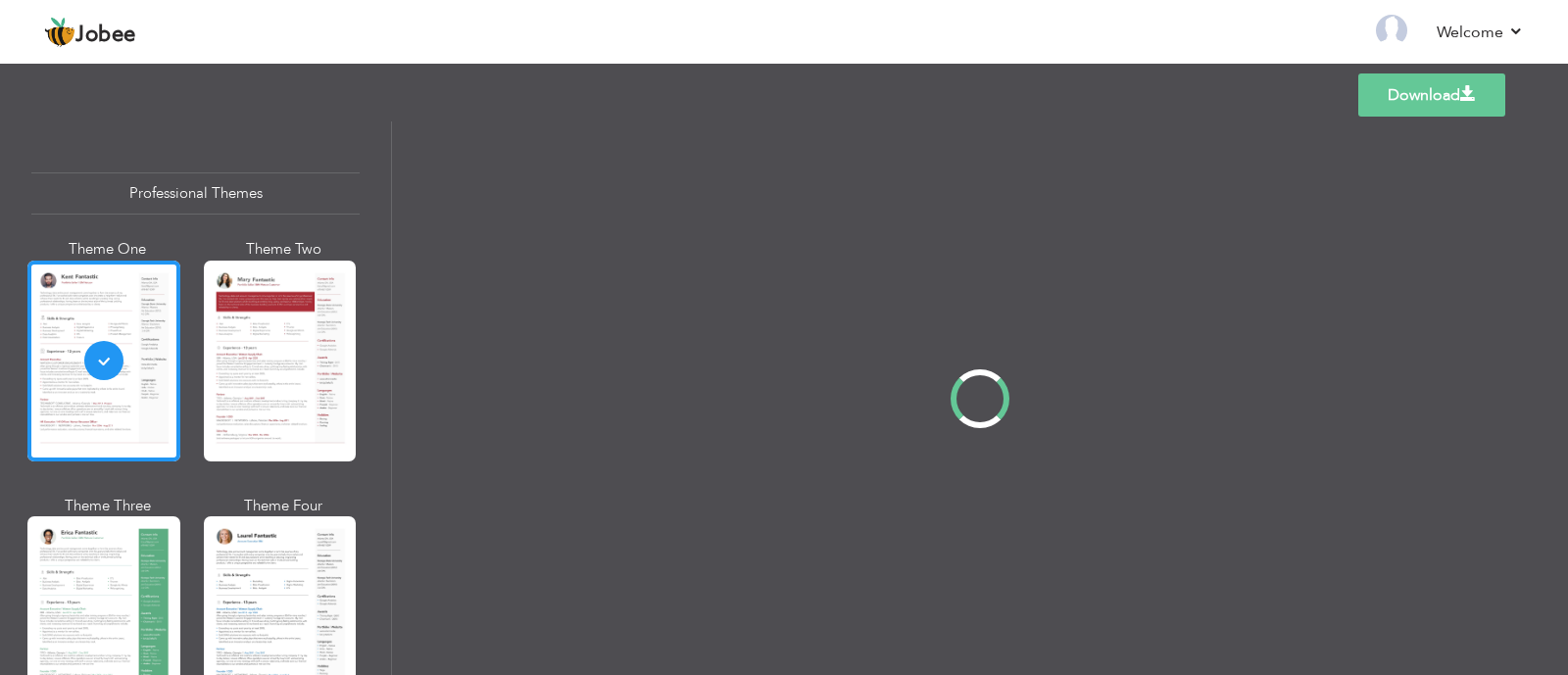 scroll, scrollTop: 0, scrollLeft: 0, axis: both 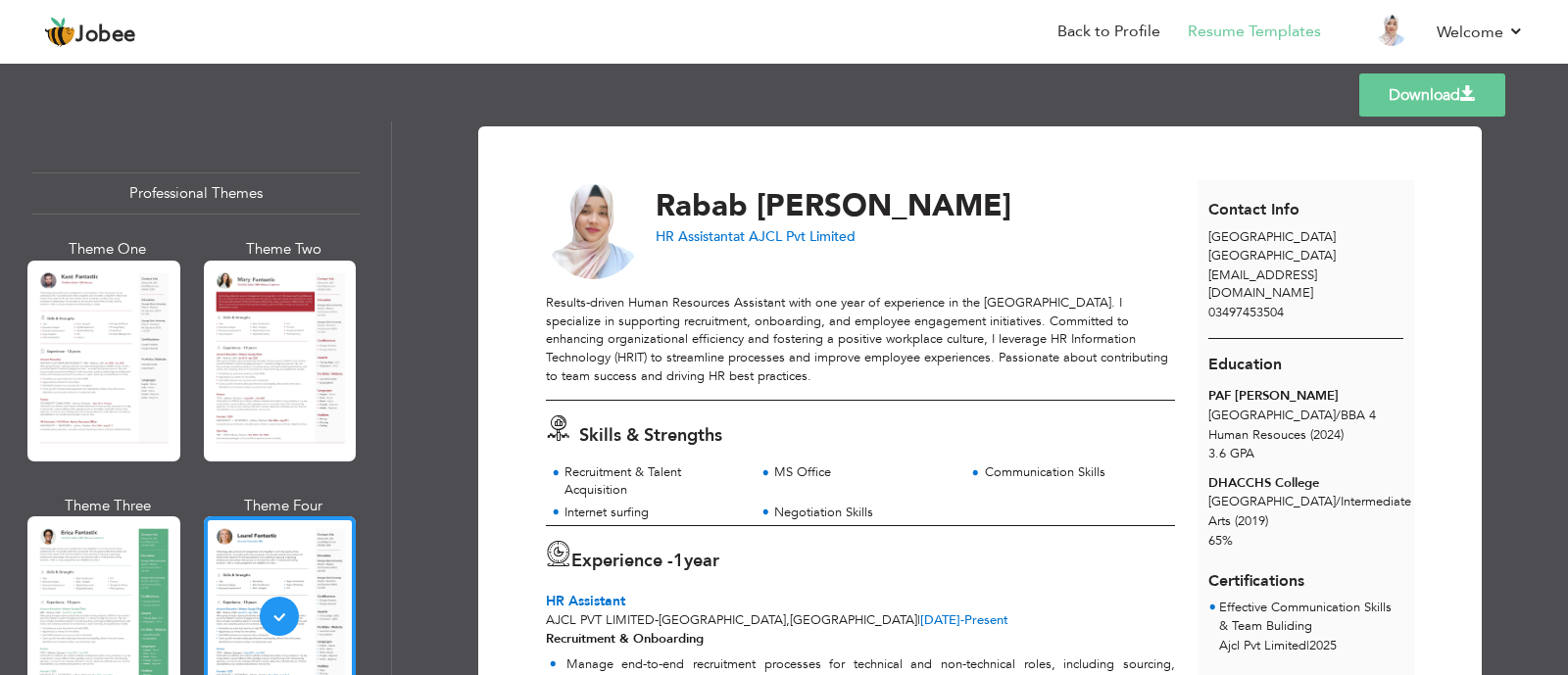 click on "Download" at bounding box center (1432, 95) 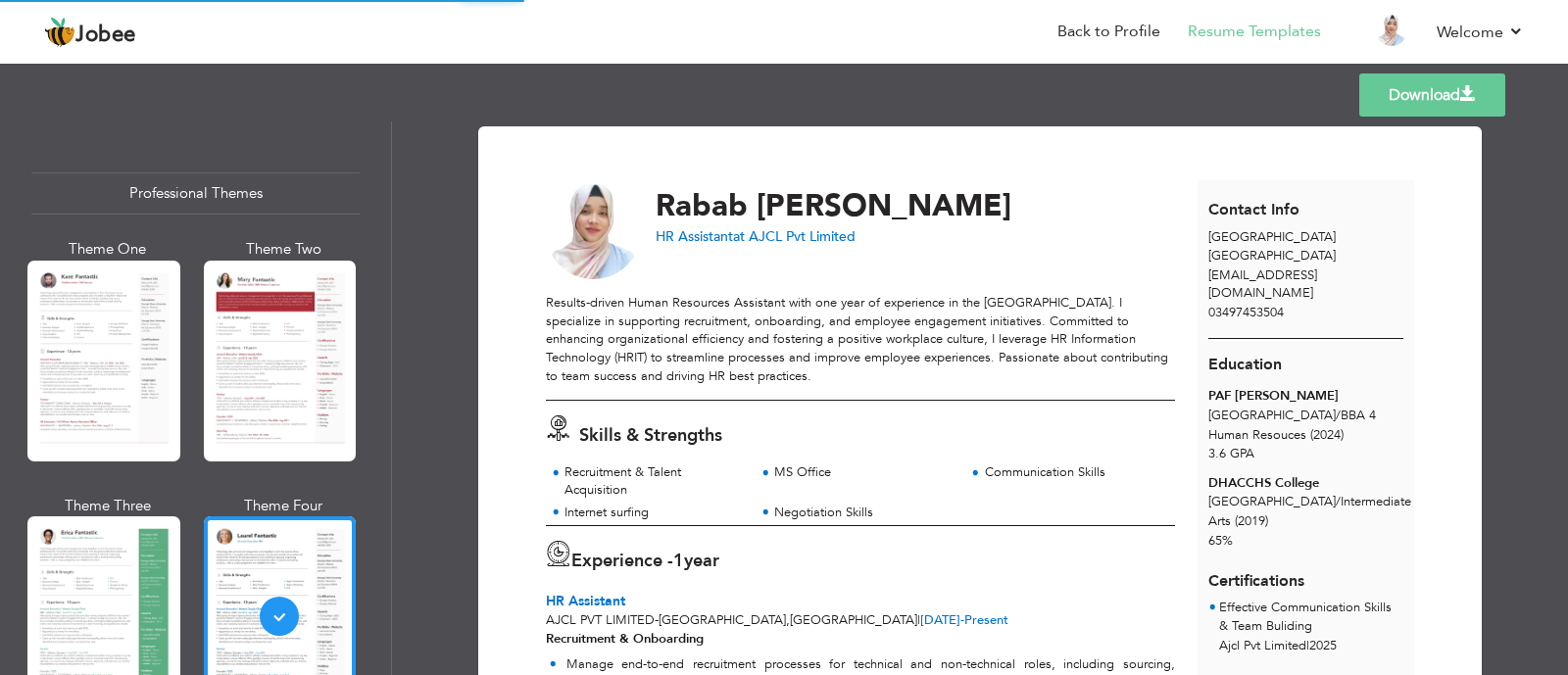 click at bounding box center [1468, 94] 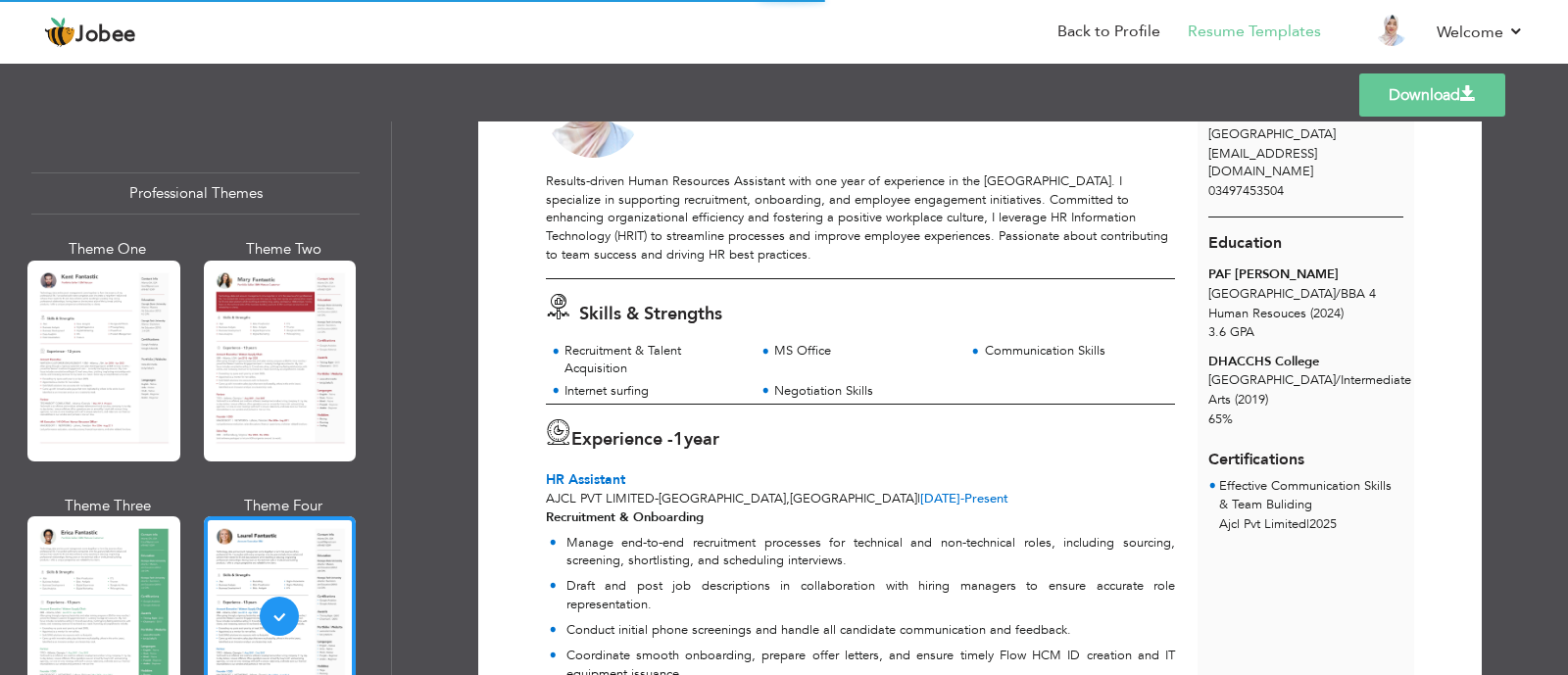 scroll, scrollTop: 0, scrollLeft: 0, axis: both 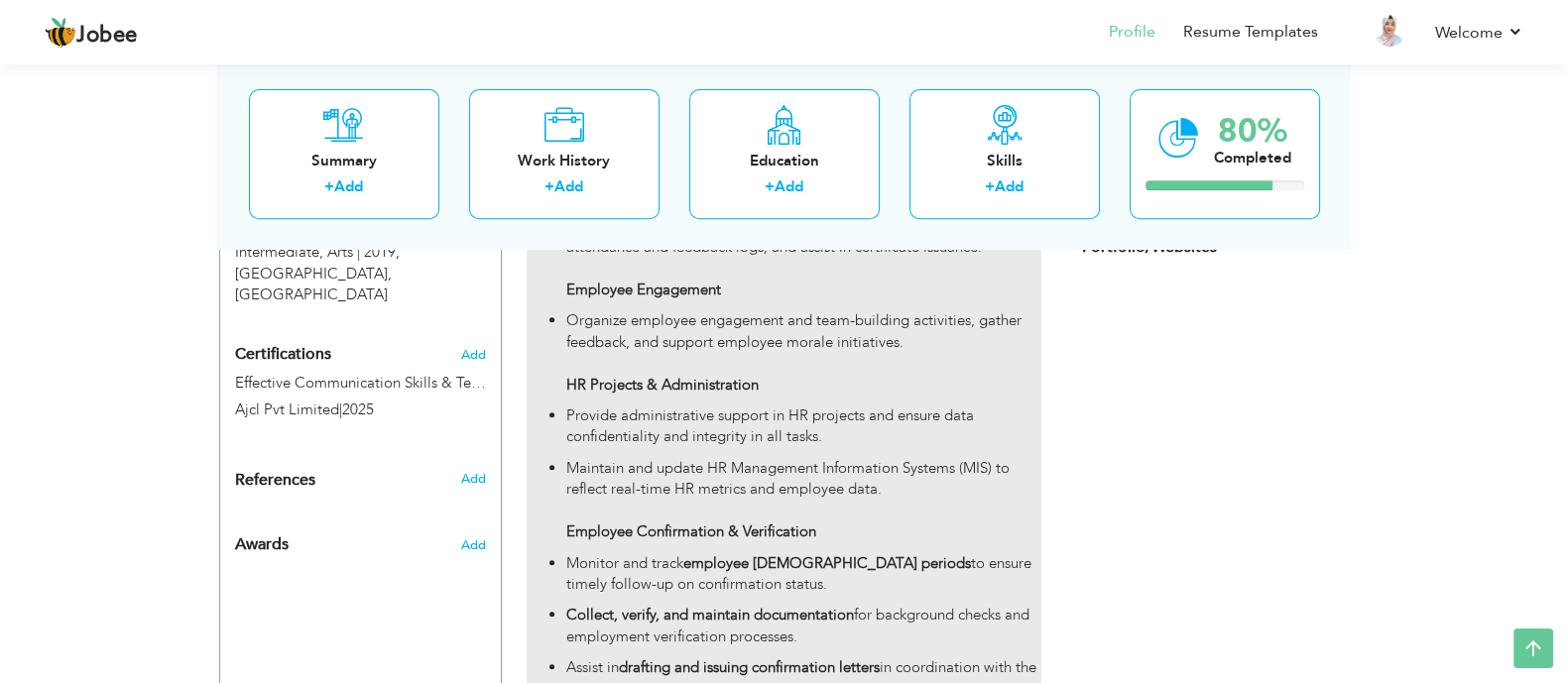 click on "Employee Engagement" at bounding box center (644, 289) 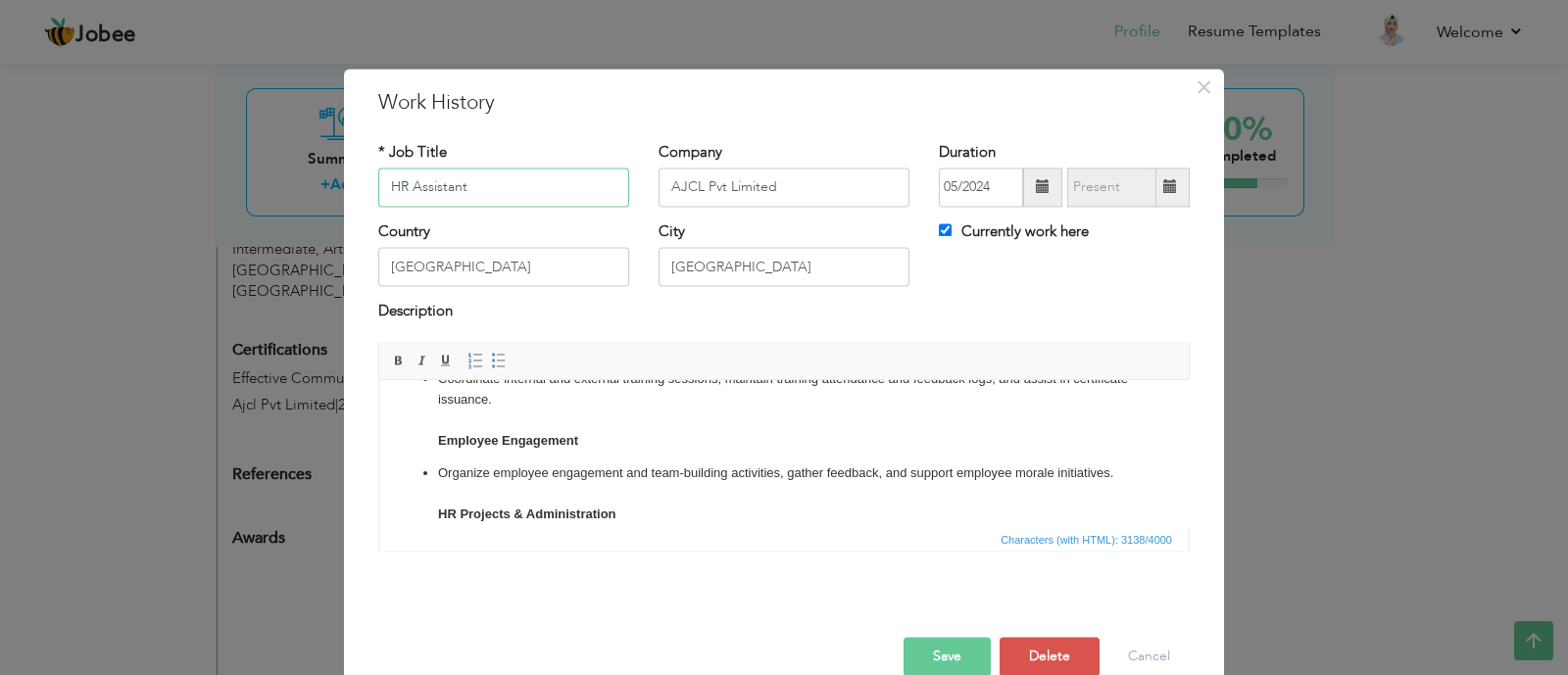 scroll, scrollTop: 489, scrollLeft: 0, axis: vertical 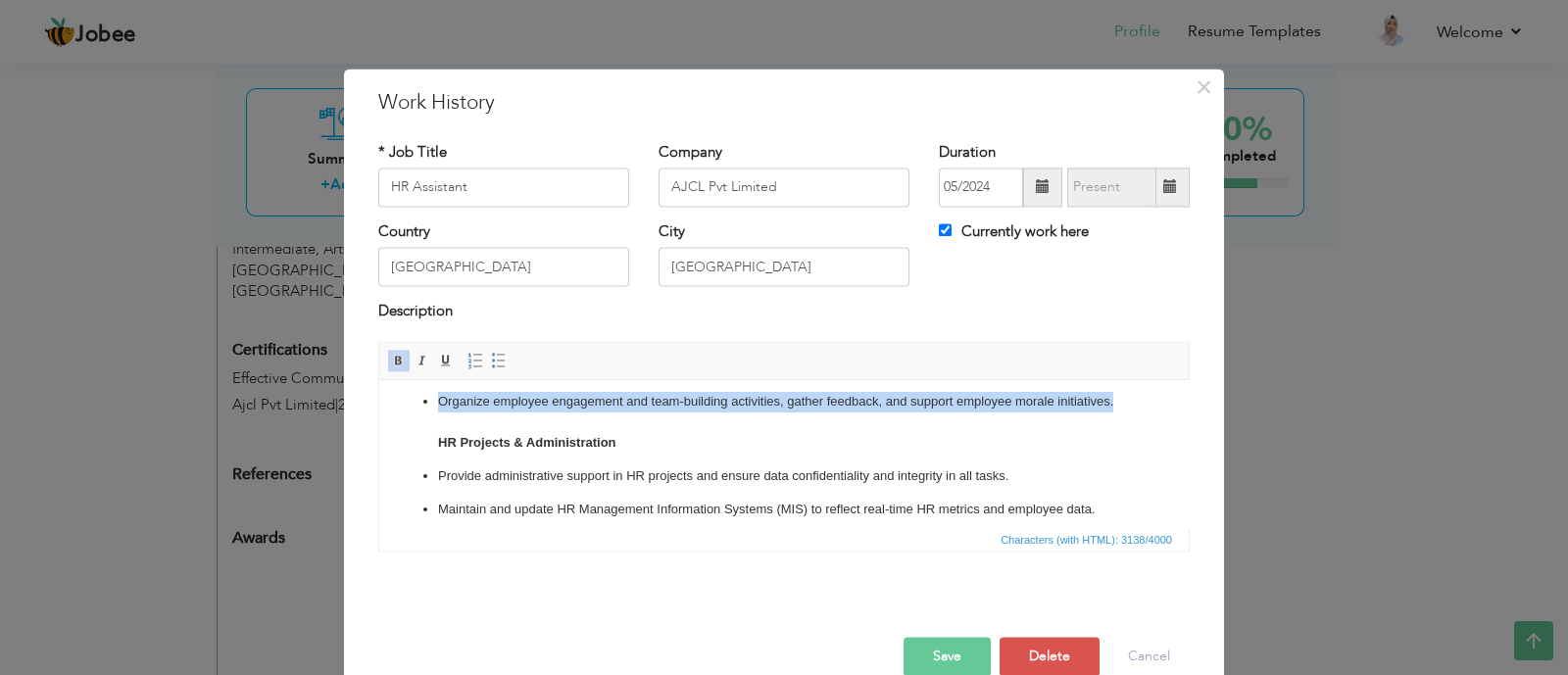 drag, startPoint x: 528, startPoint y: 466, endPoint x: 420, endPoint y: 401, distance: 126.0516 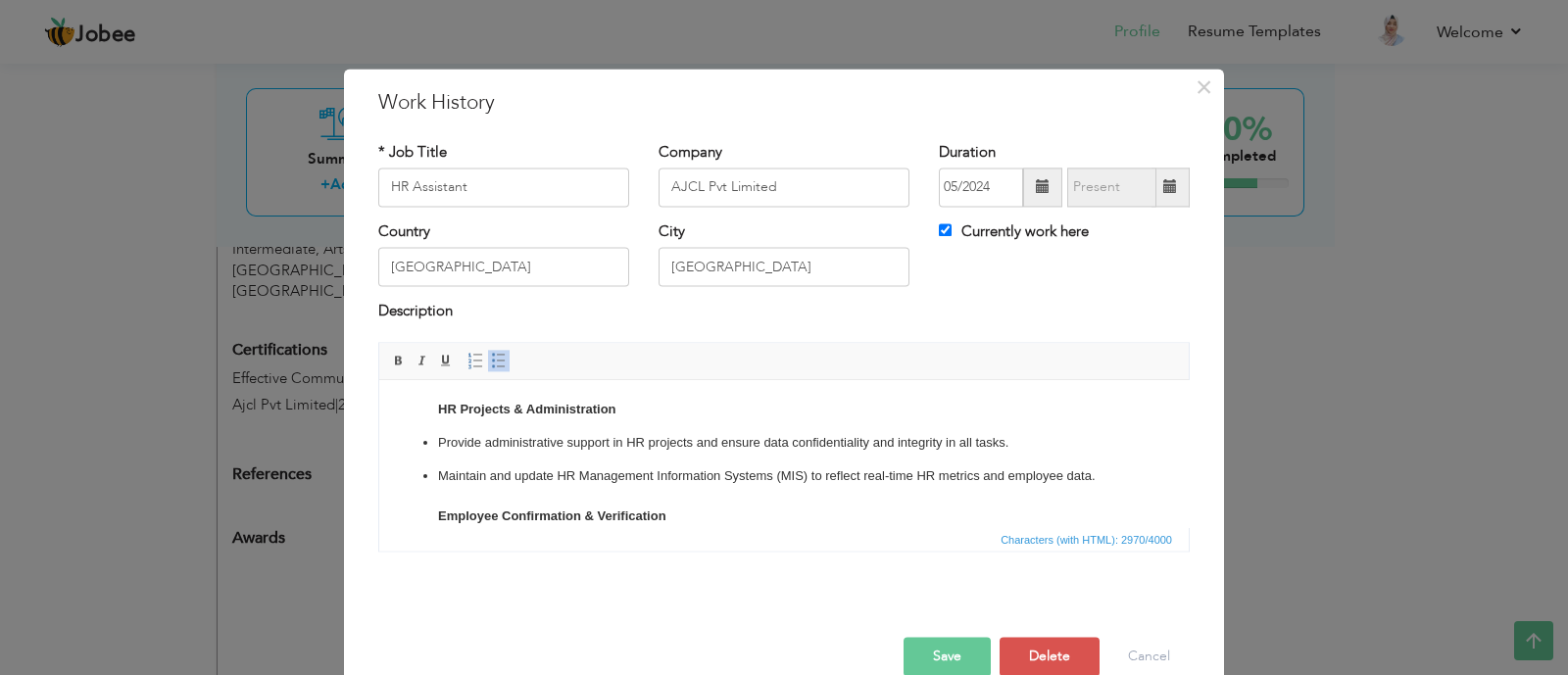 type 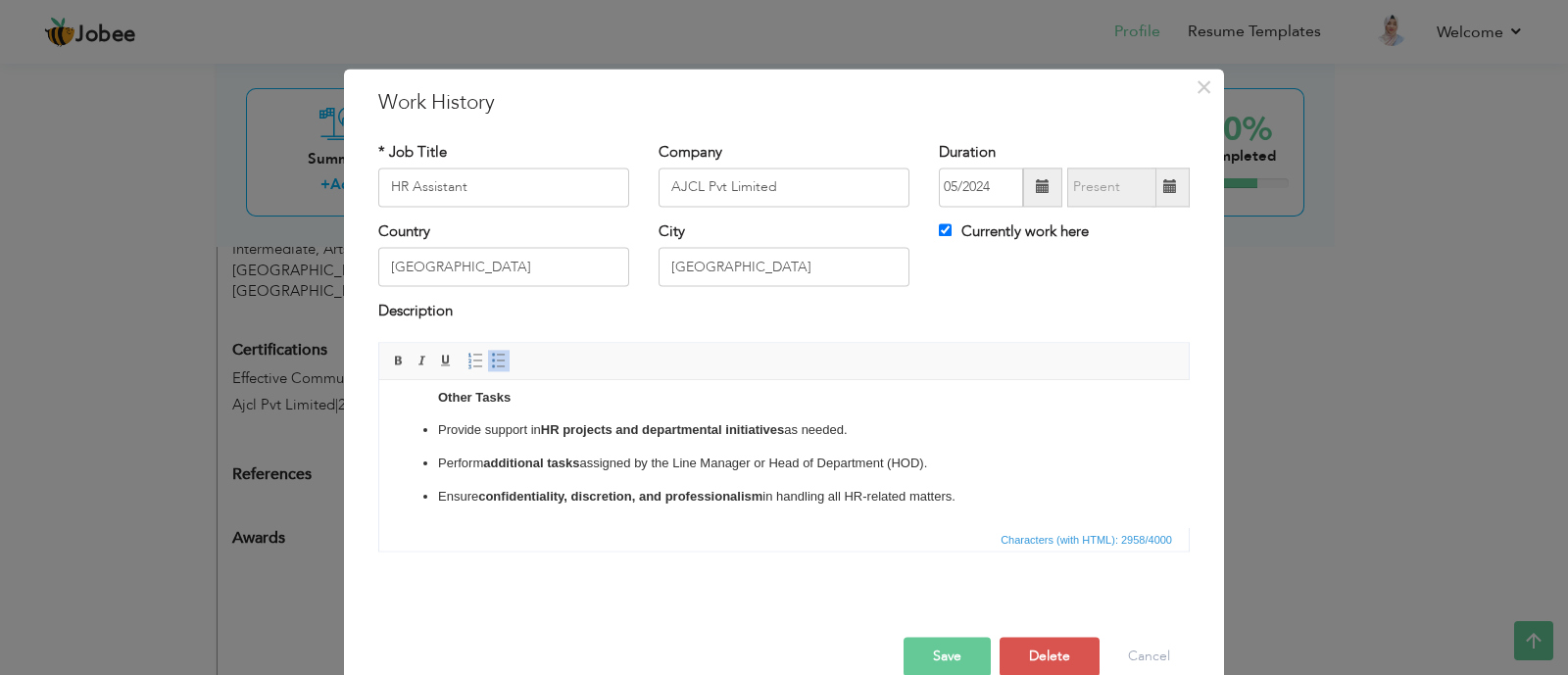 scroll, scrollTop: 920, scrollLeft: 0, axis: vertical 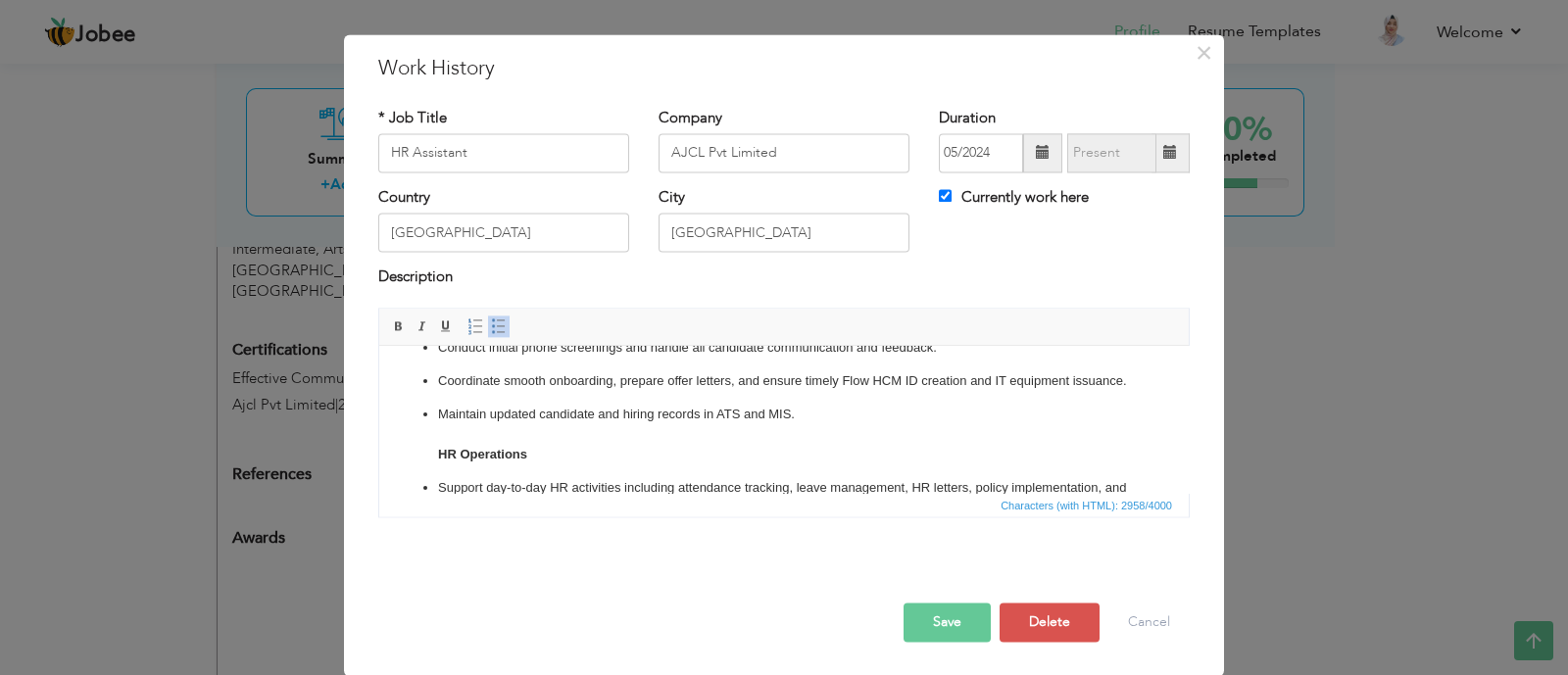 click on "Maintain updated candidate and hiring records in ATS and MIS. HR Operations" at bounding box center [784, 435] 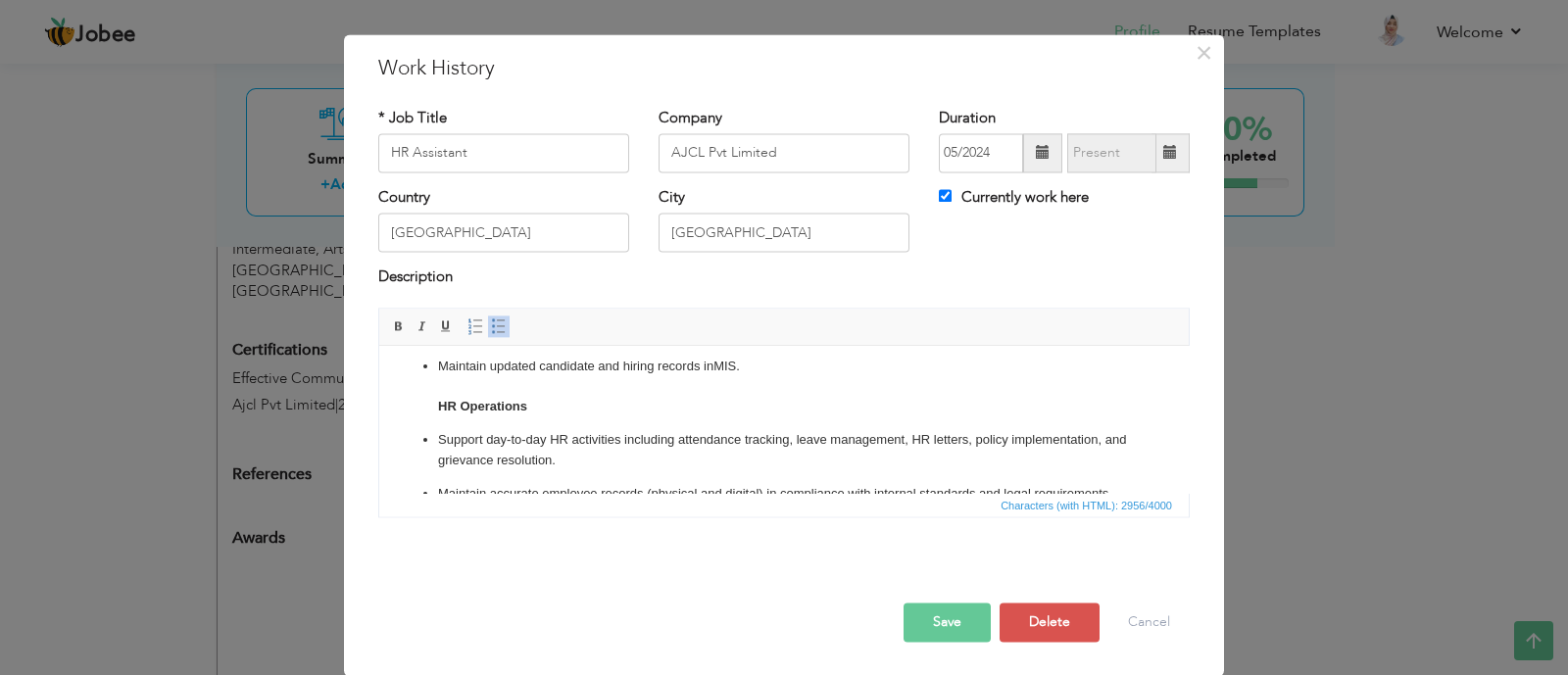 scroll, scrollTop: 244, scrollLeft: 0, axis: vertical 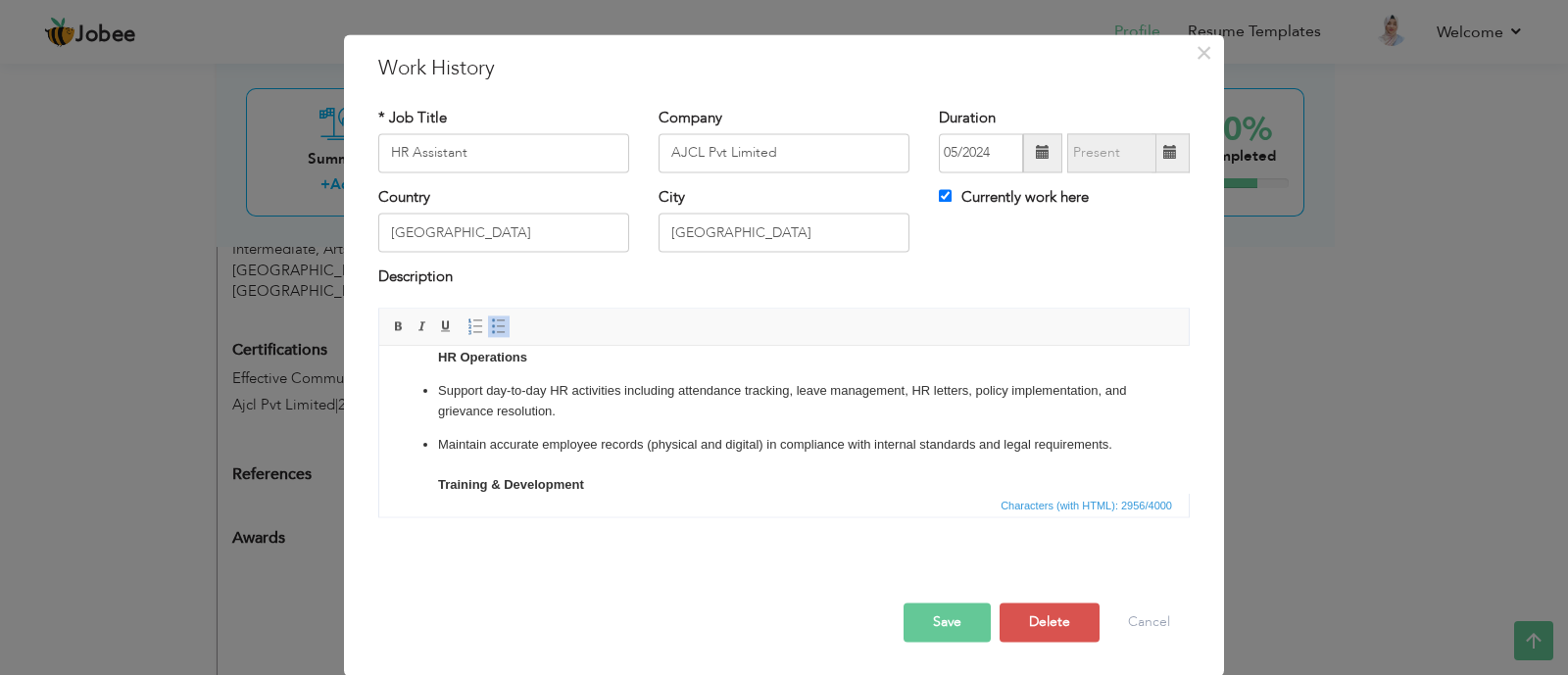 click on "Support day-to-day HR activities including attendance tracking, leave management, HR letters, policy implementation, and grievance resolution." at bounding box center [784, 402] 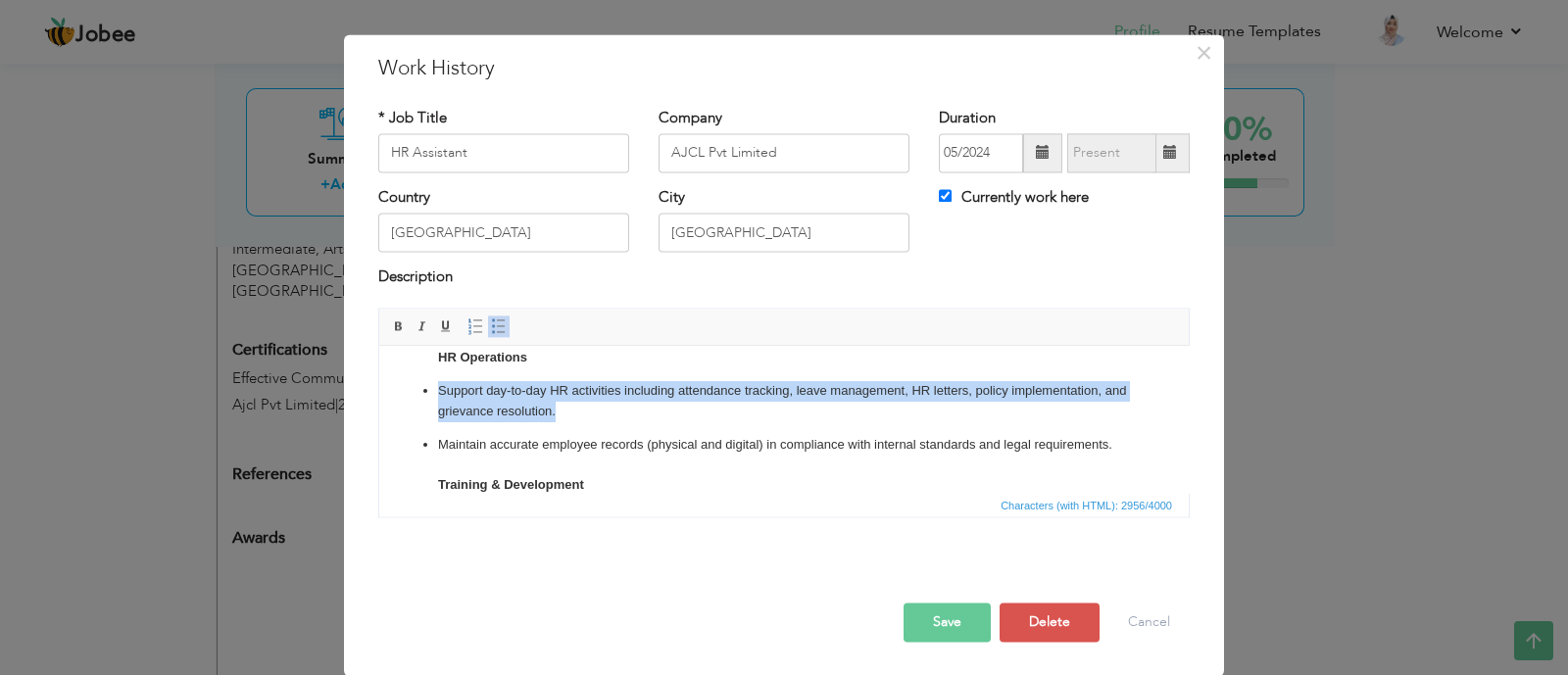 drag, startPoint x: 583, startPoint y: 429, endPoint x: 401, endPoint y: 408, distance: 183.20753 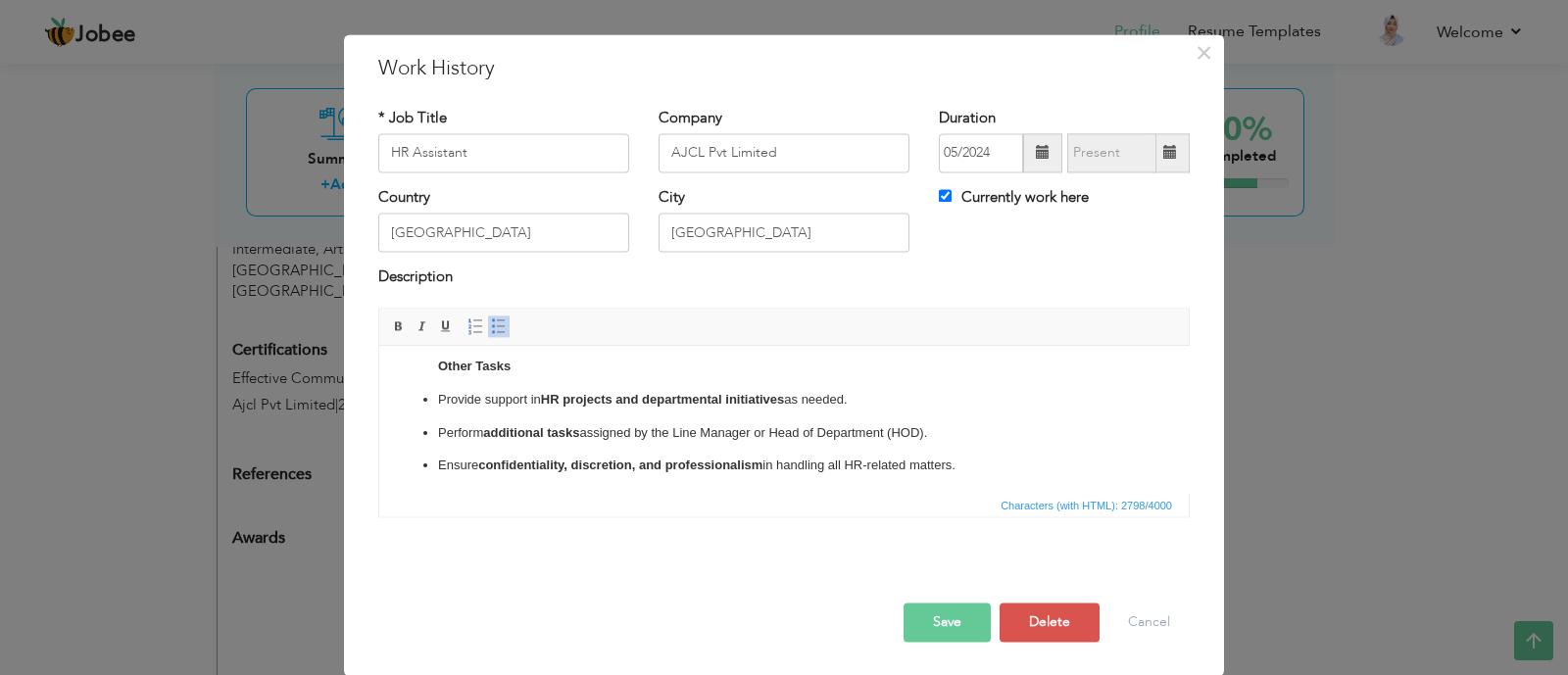 scroll, scrollTop: 866, scrollLeft: 0, axis: vertical 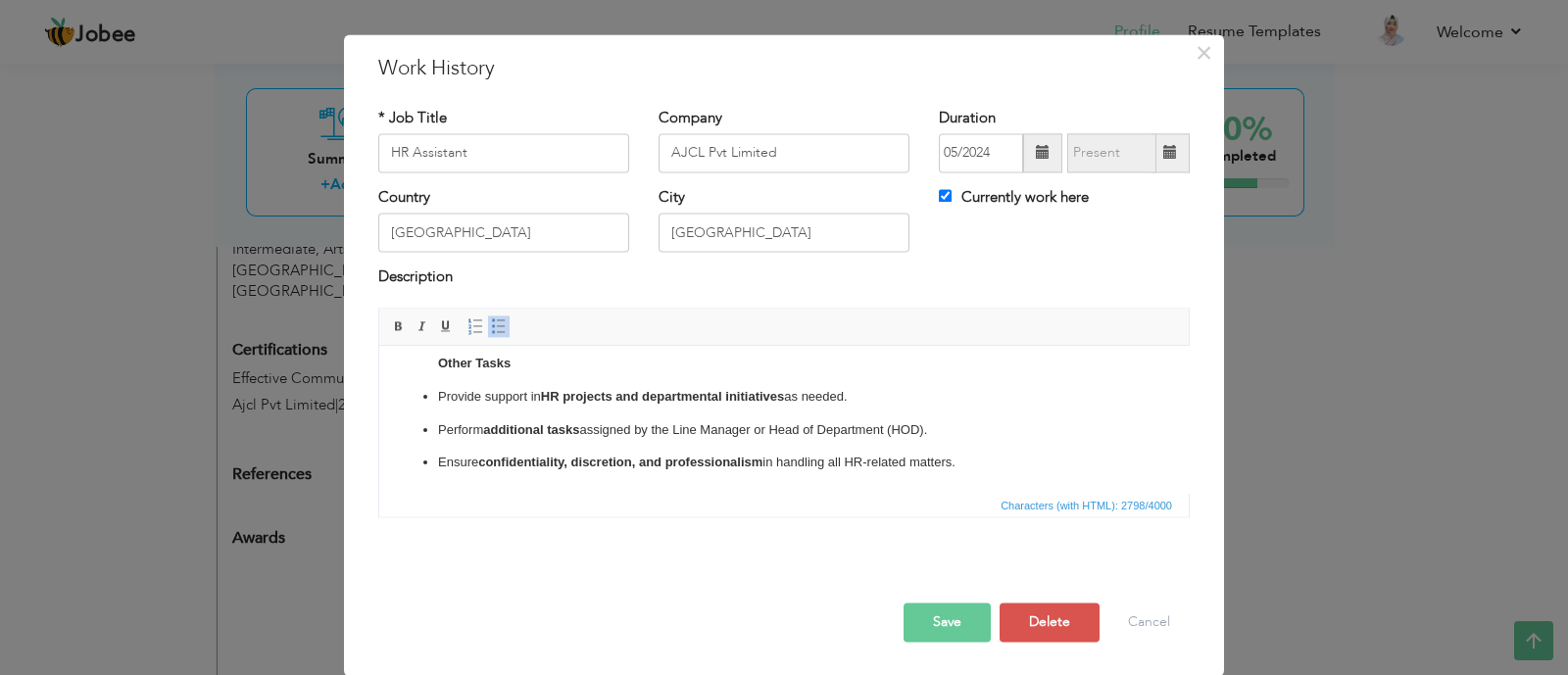 click on "Save" at bounding box center [947, 622] 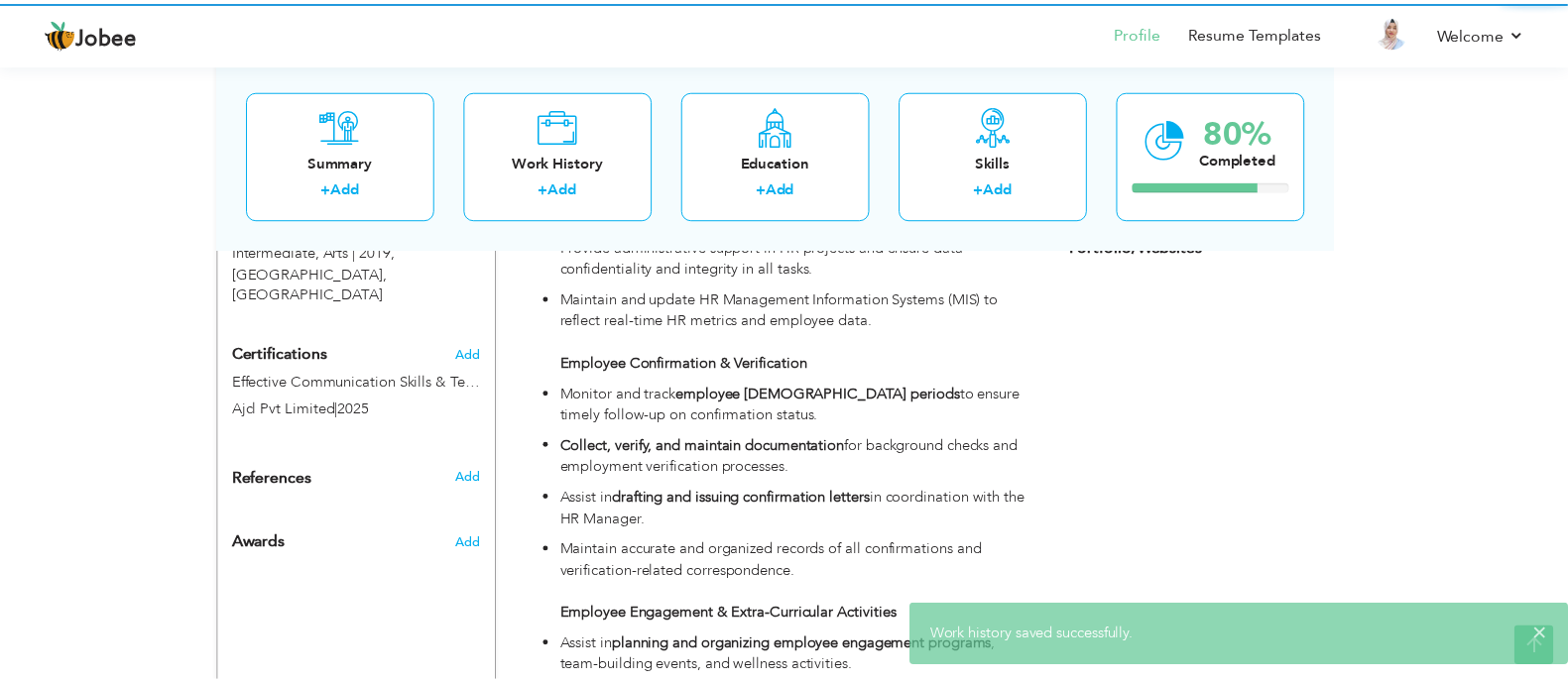 scroll, scrollTop: 0, scrollLeft: 0, axis: both 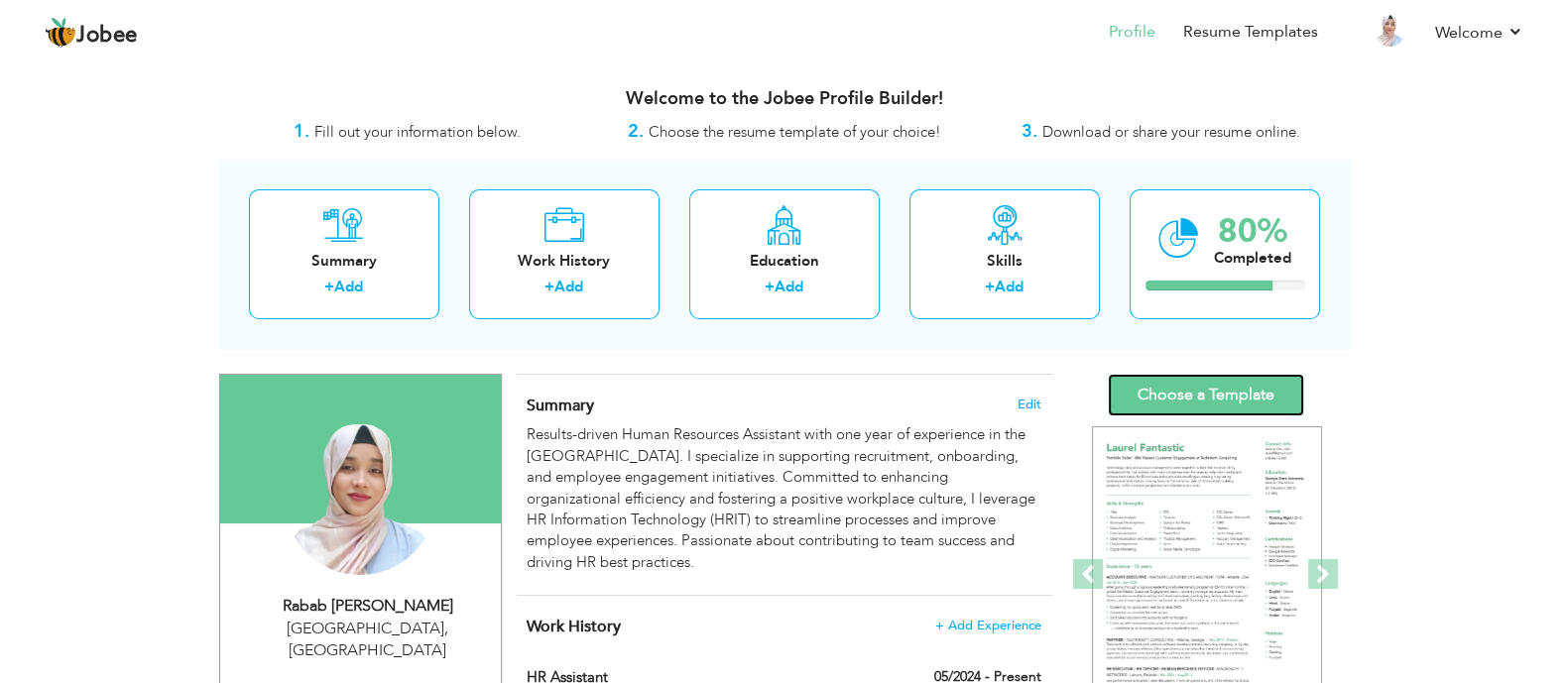 click on "Choose a Template" at bounding box center (1206, 395) 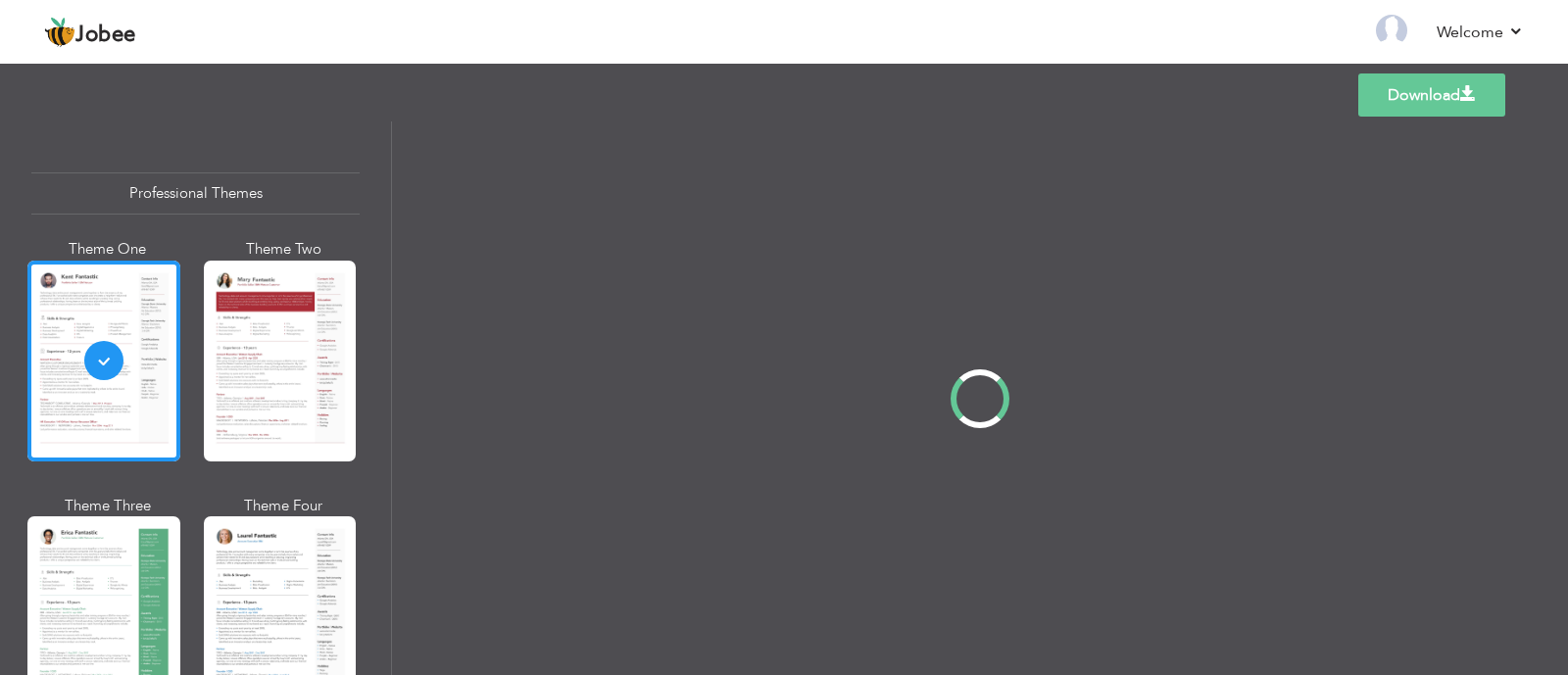 scroll, scrollTop: 0, scrollLeft: 0, axis: both 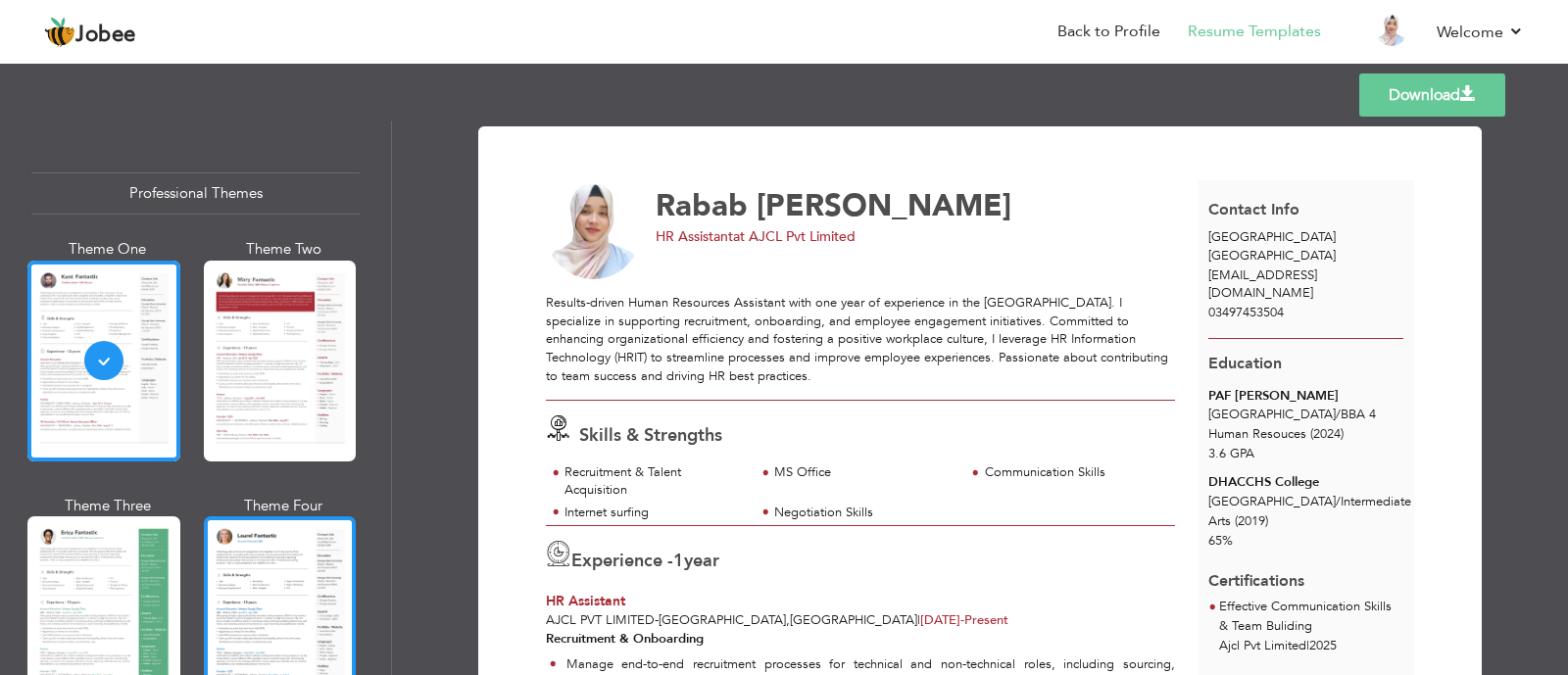click at bounding box center (280, 616) 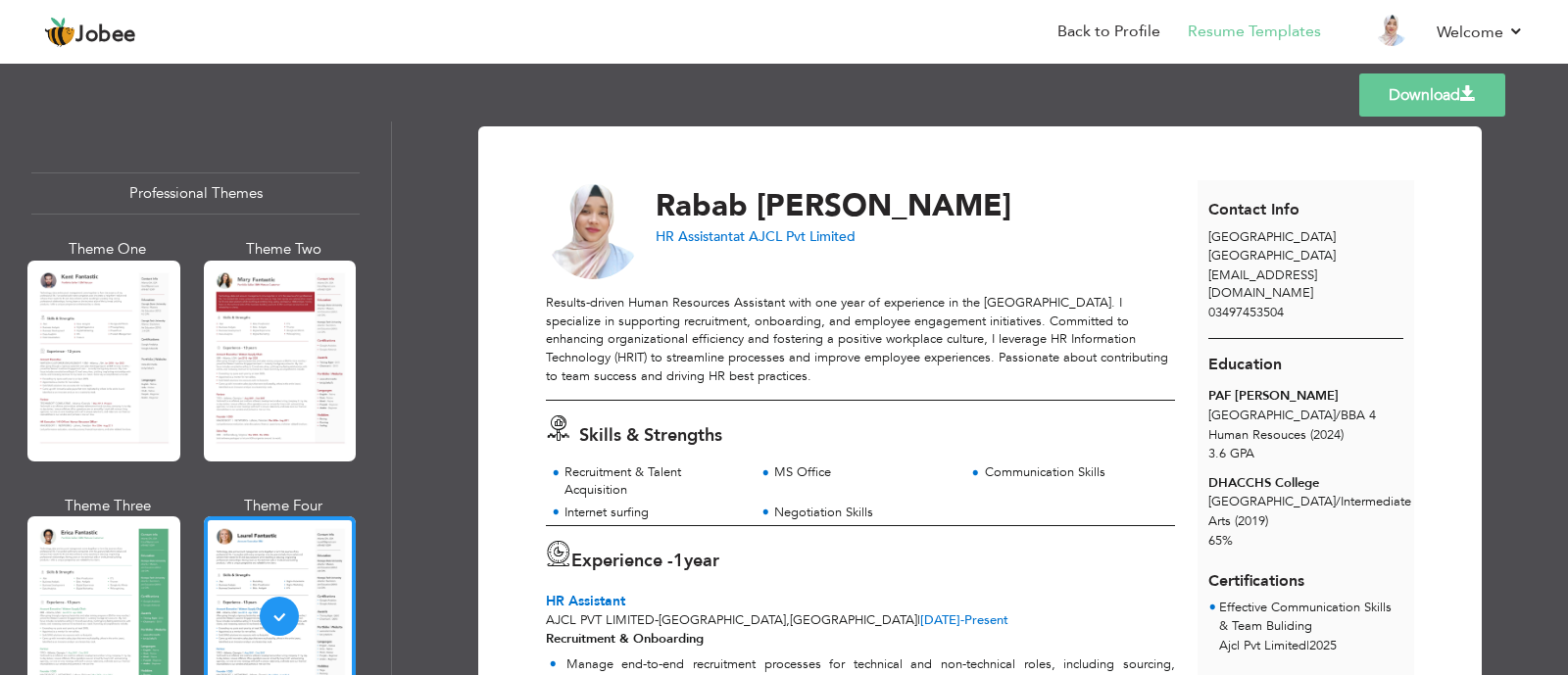 click on "Download" at bounding box center [1432, 95] 